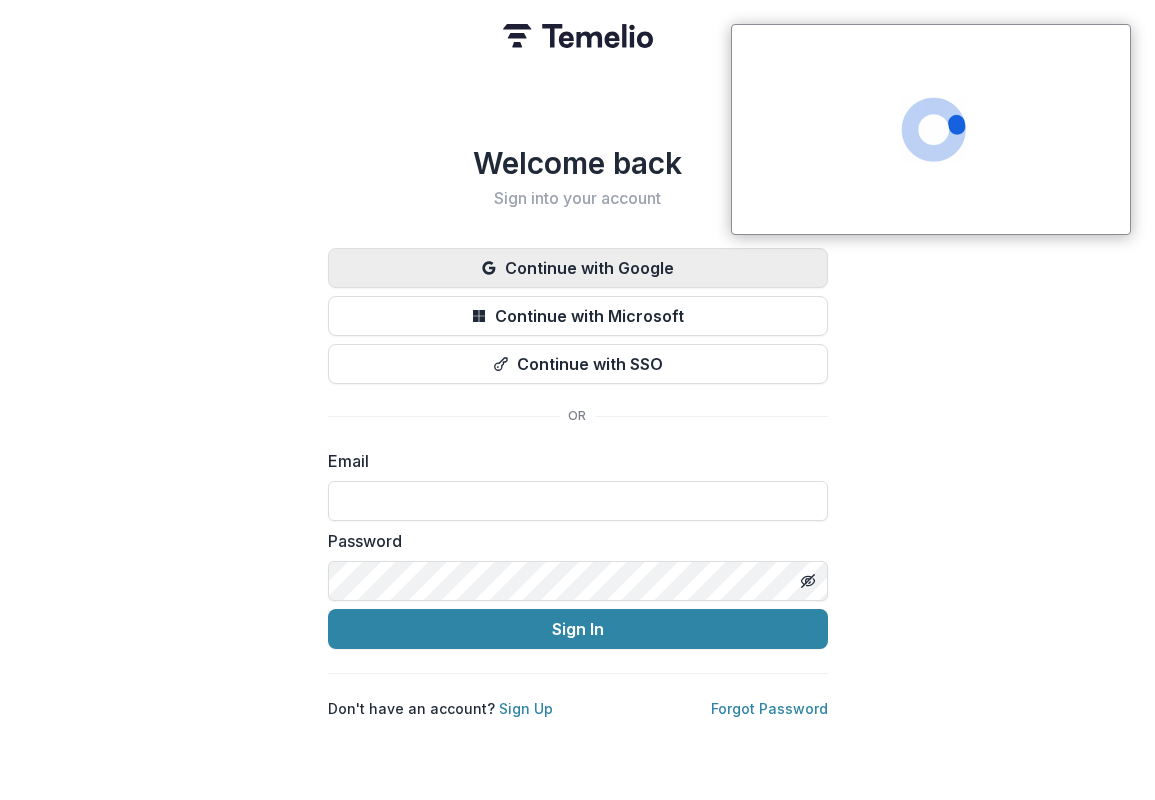 scroll, scrollTop: 0, scrollLeft: 0, axis: both 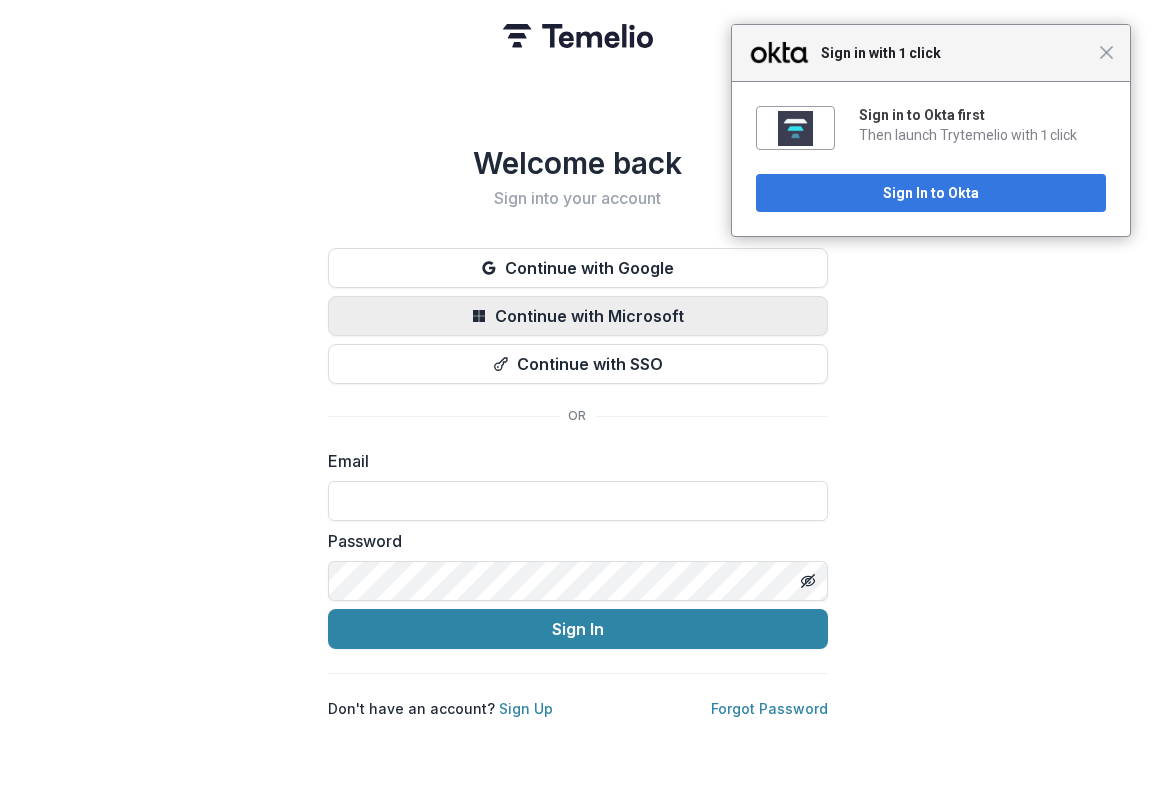 click on "Continue with Microsoft" at bounding box center [578, 316] 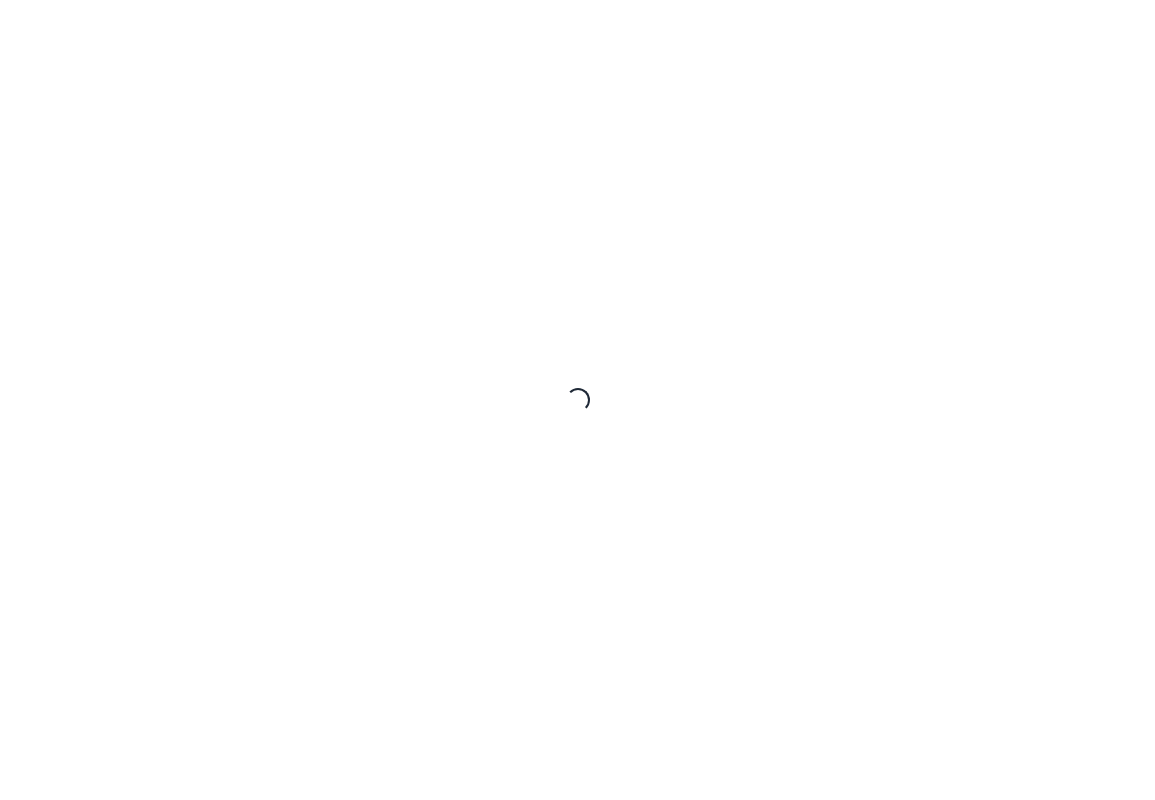 scroll, scrollTop: 0, scrollLeft: 0, axis: both 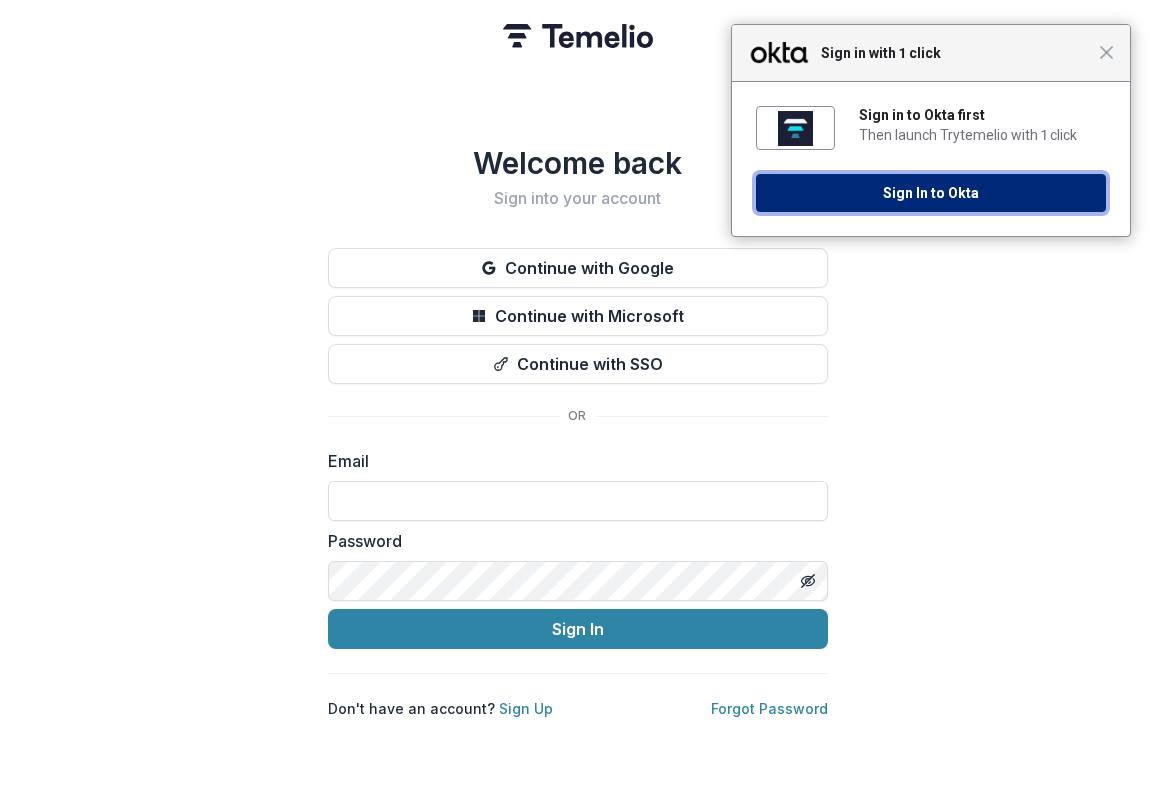 click on "Sign In to Okta" at bounding box center (931, 193) 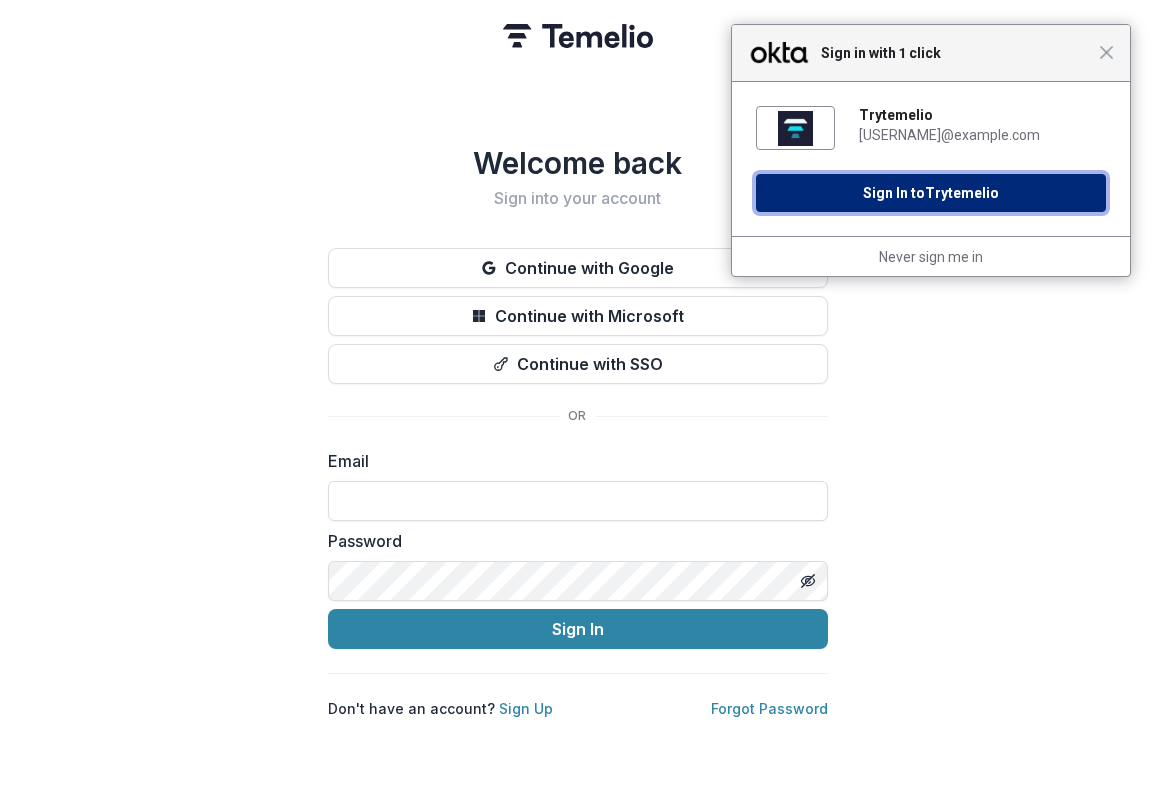 click on "Sign In to  Trytemelio" at bounding box center [931, 193] 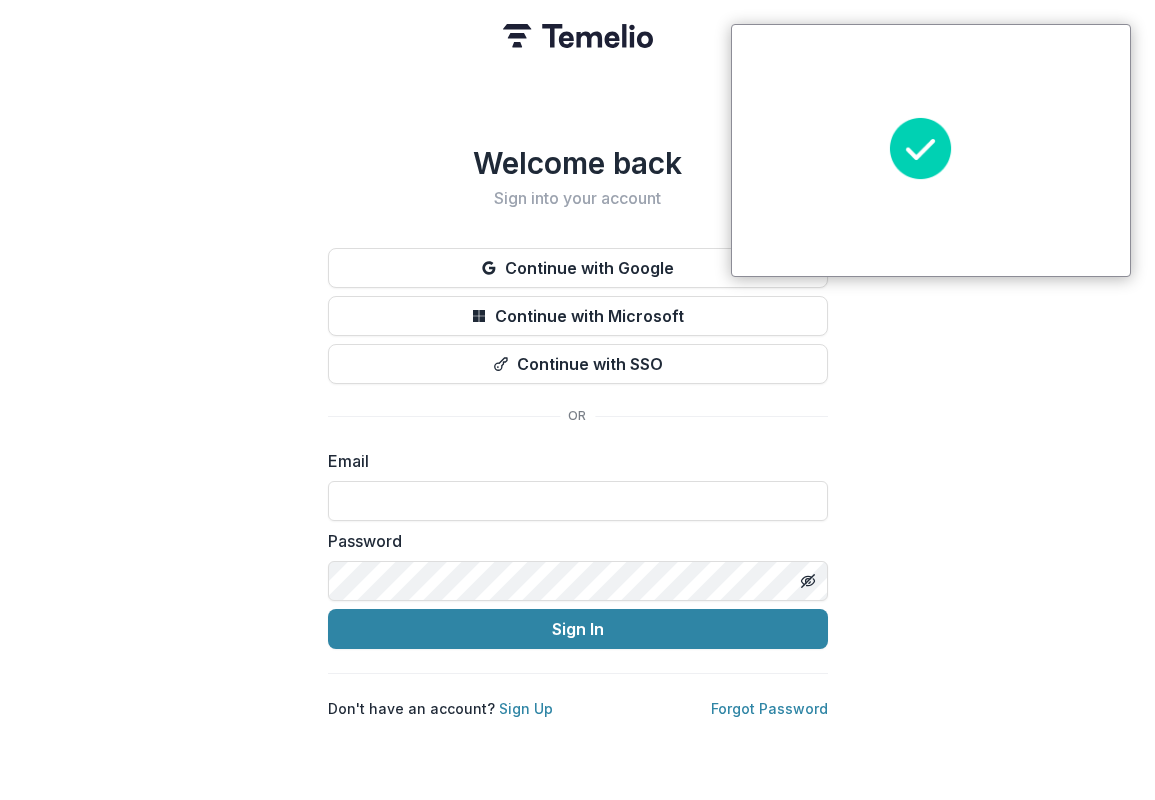 type on "**********" 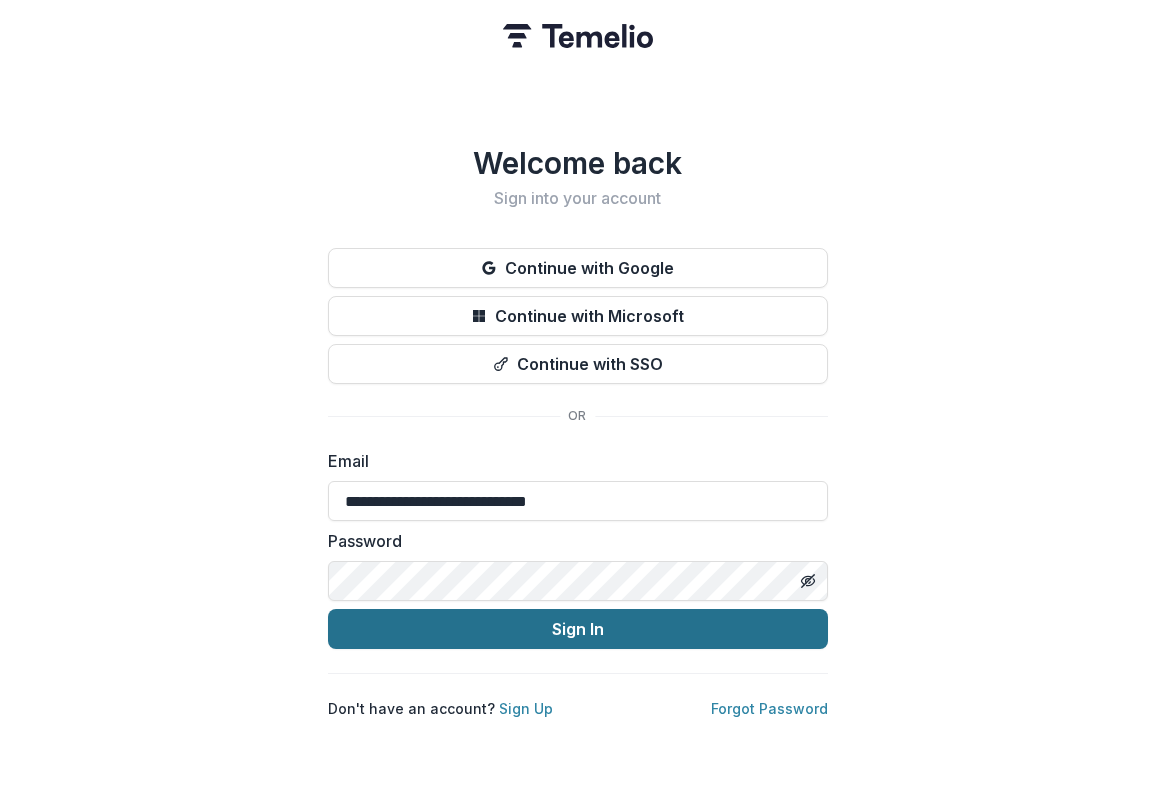 click on "Sign In" at bounding box center (578, 629) 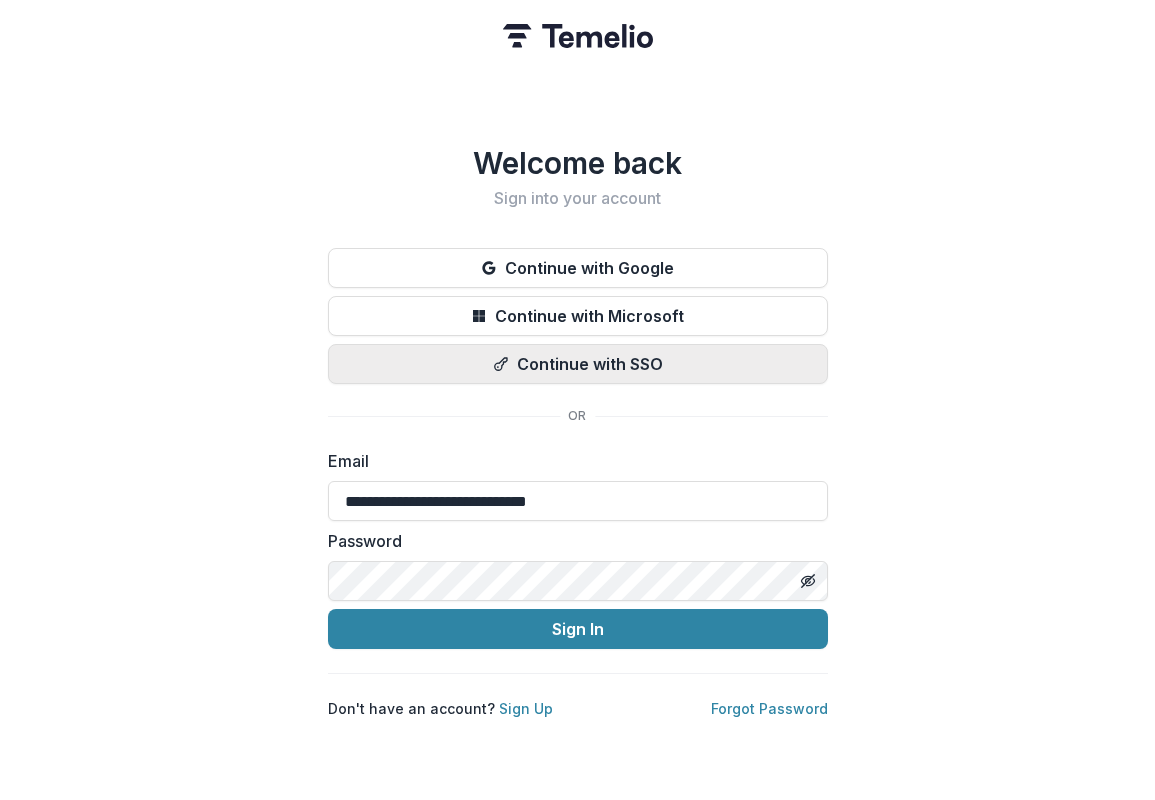 click on "Continue with SSO" at bounding box center [578, 364] 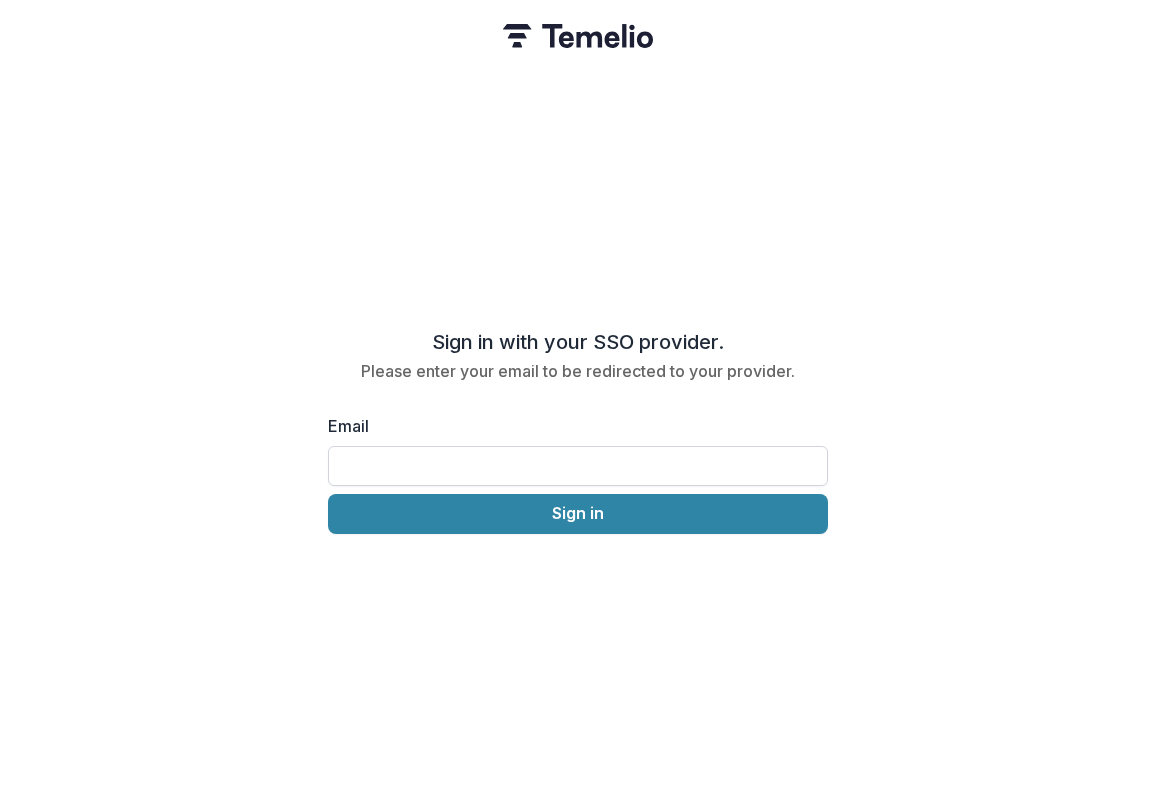 click on "Email" at bounding box center [578, 466] 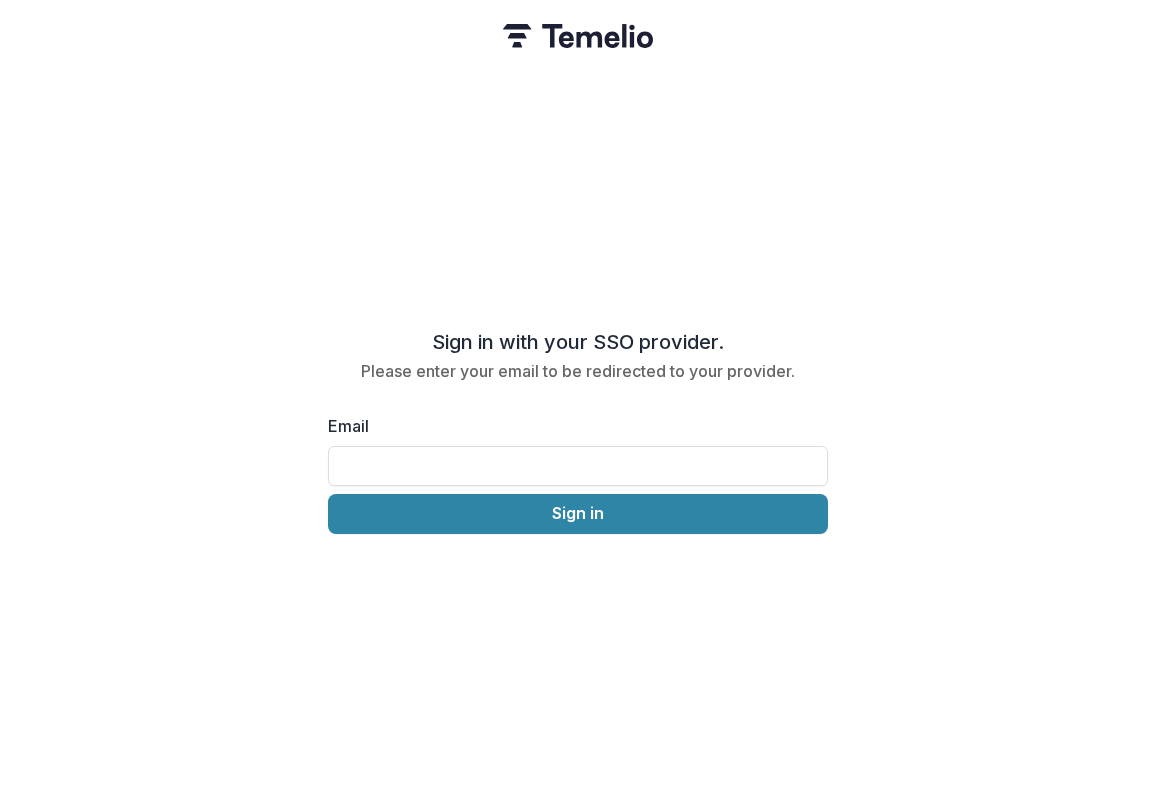 type on "**********" 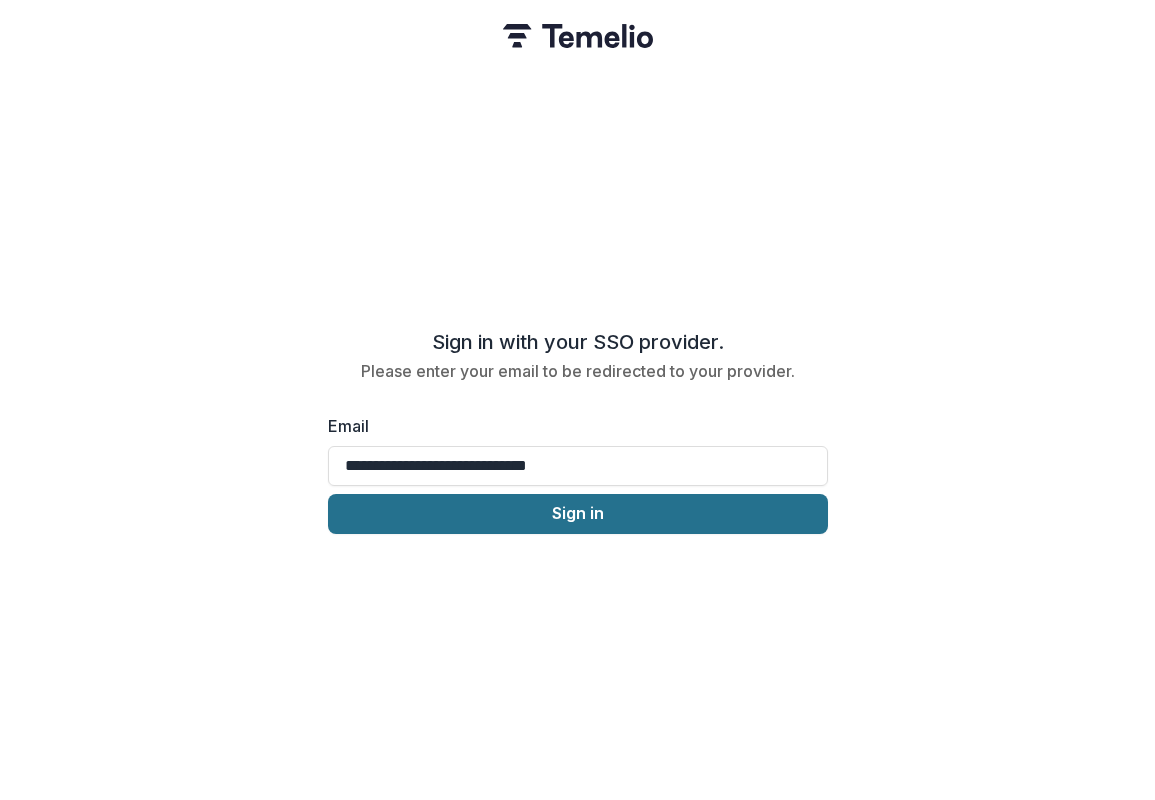 click on "Sign in" at bounding box center [578, 514] 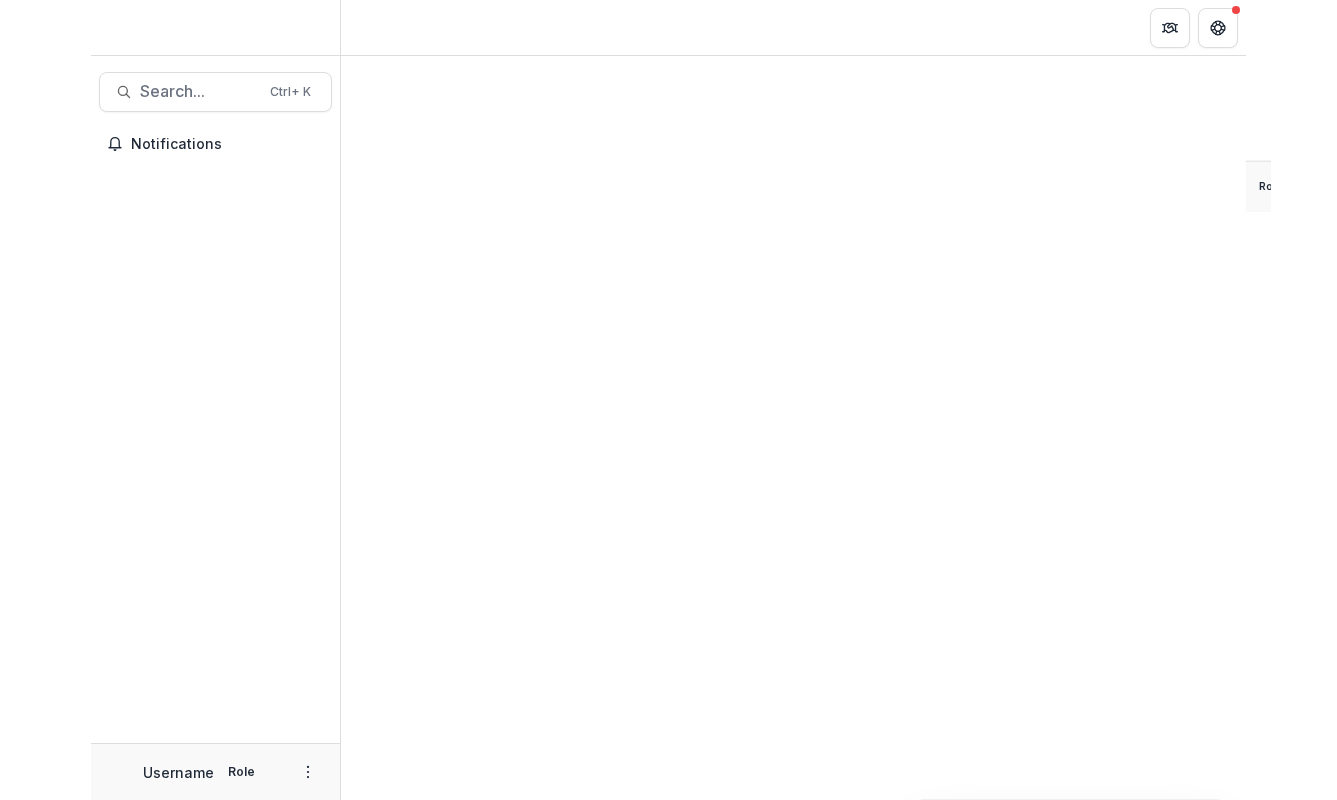 scroll, scrollTop: 0, scrollLeft: 0, axis: both 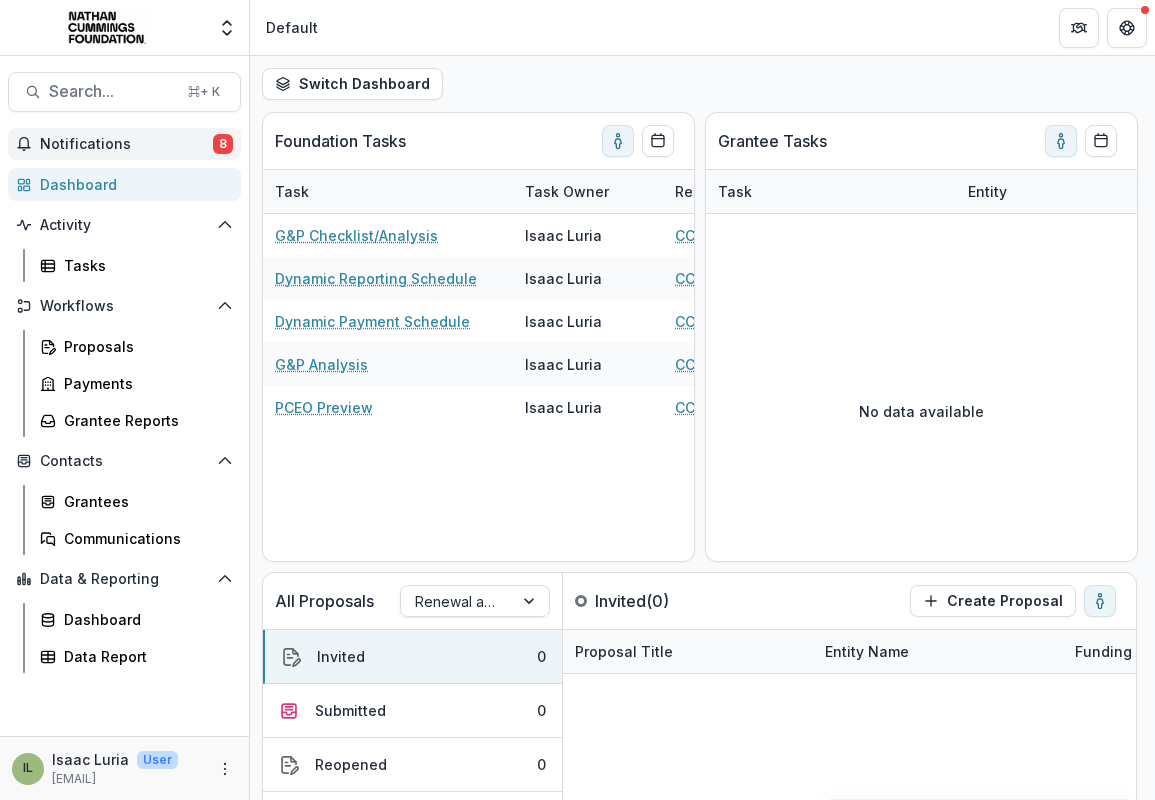 click on "Notifications 8" at bounding box center [124, 144] 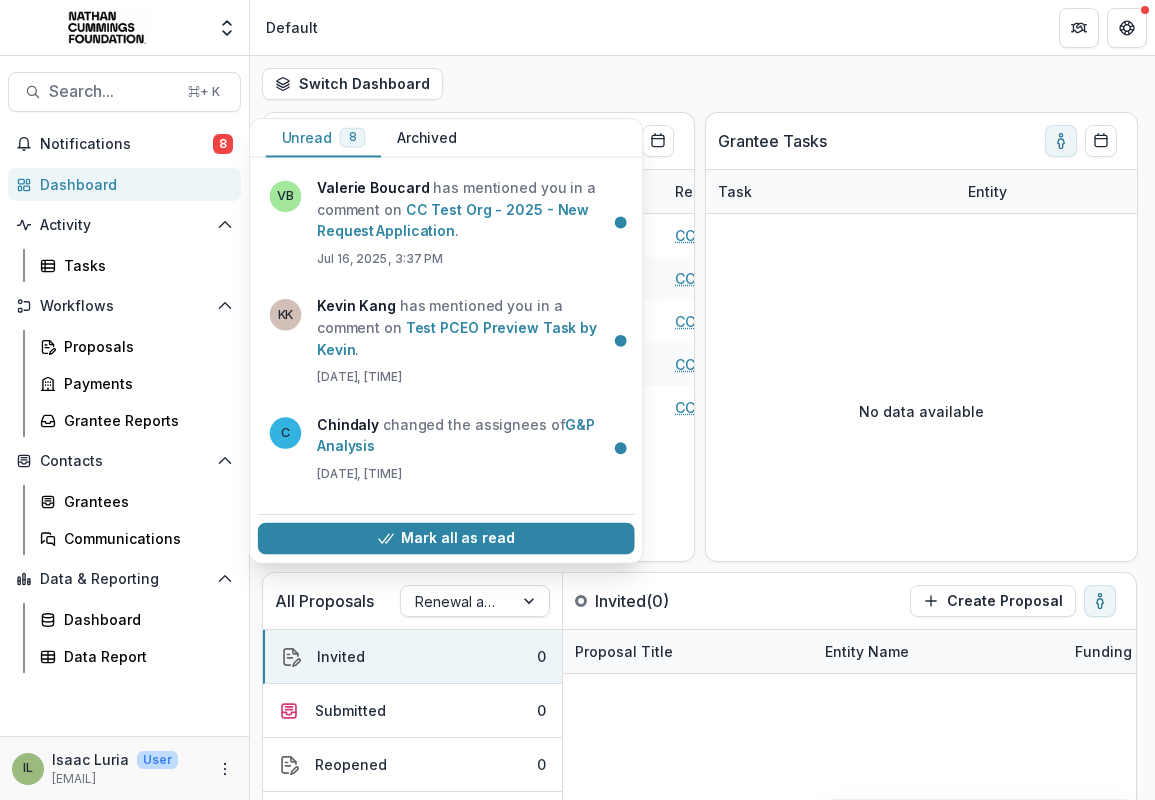 click on "Switch Dashboard Default" at bounding box center [702, 84] 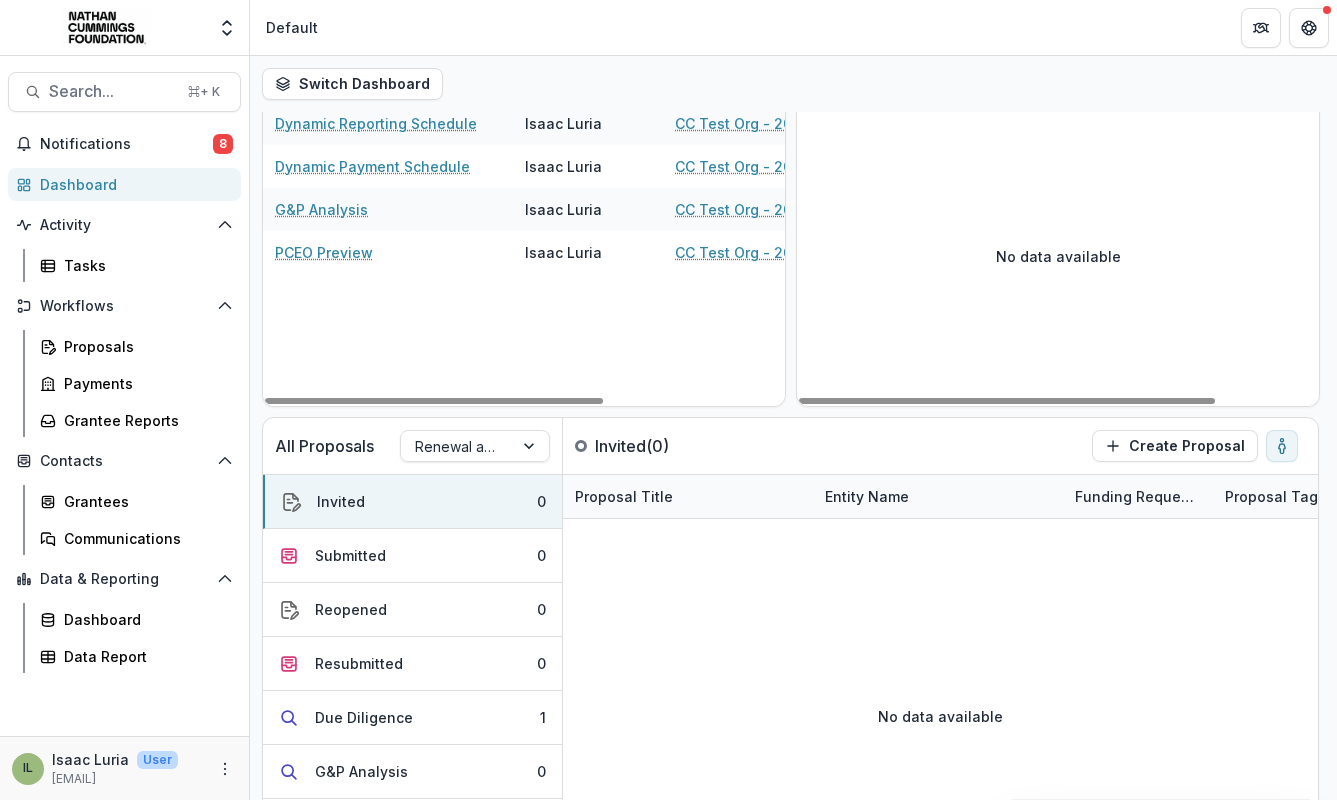 scroll, scrollTop: 167, scrollLeft: 0, axis: vertical 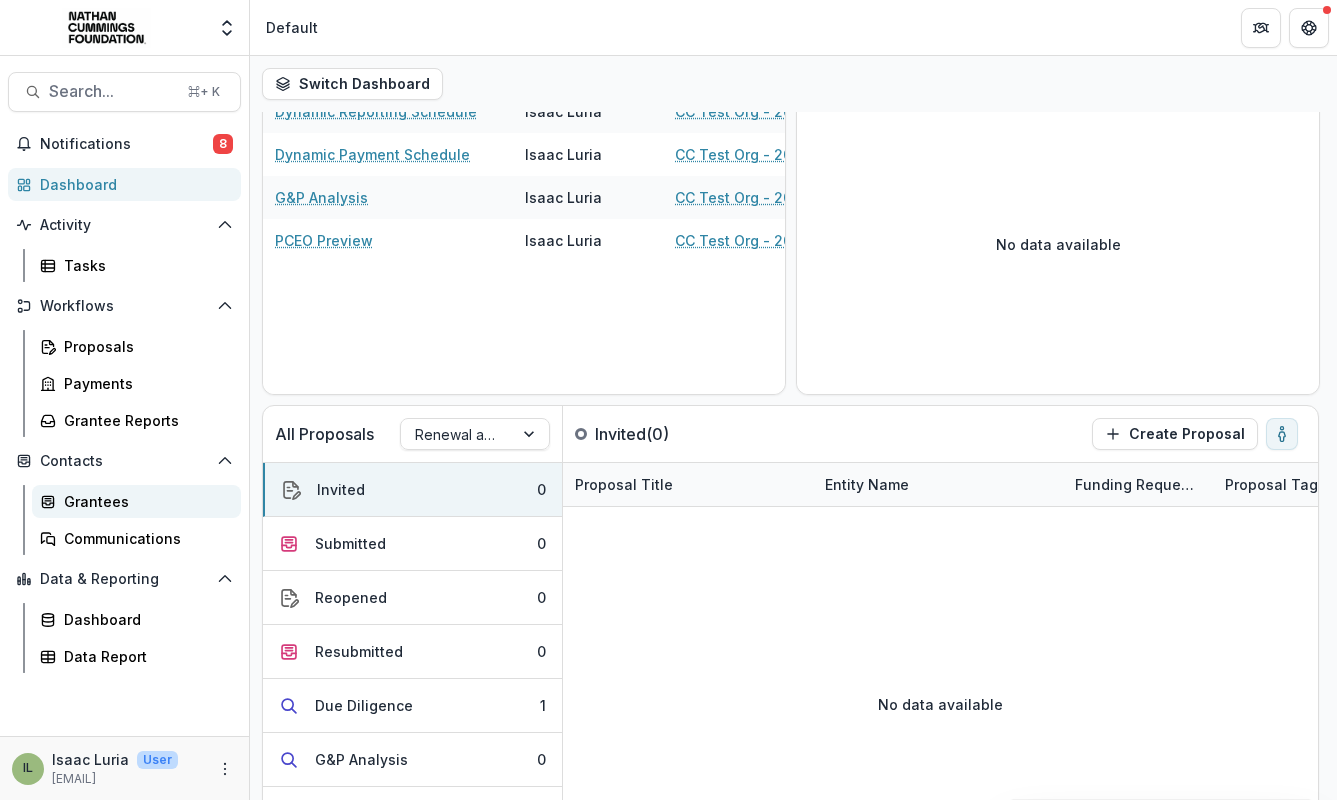 click on "Grantees" at bounding box center [136, 501] 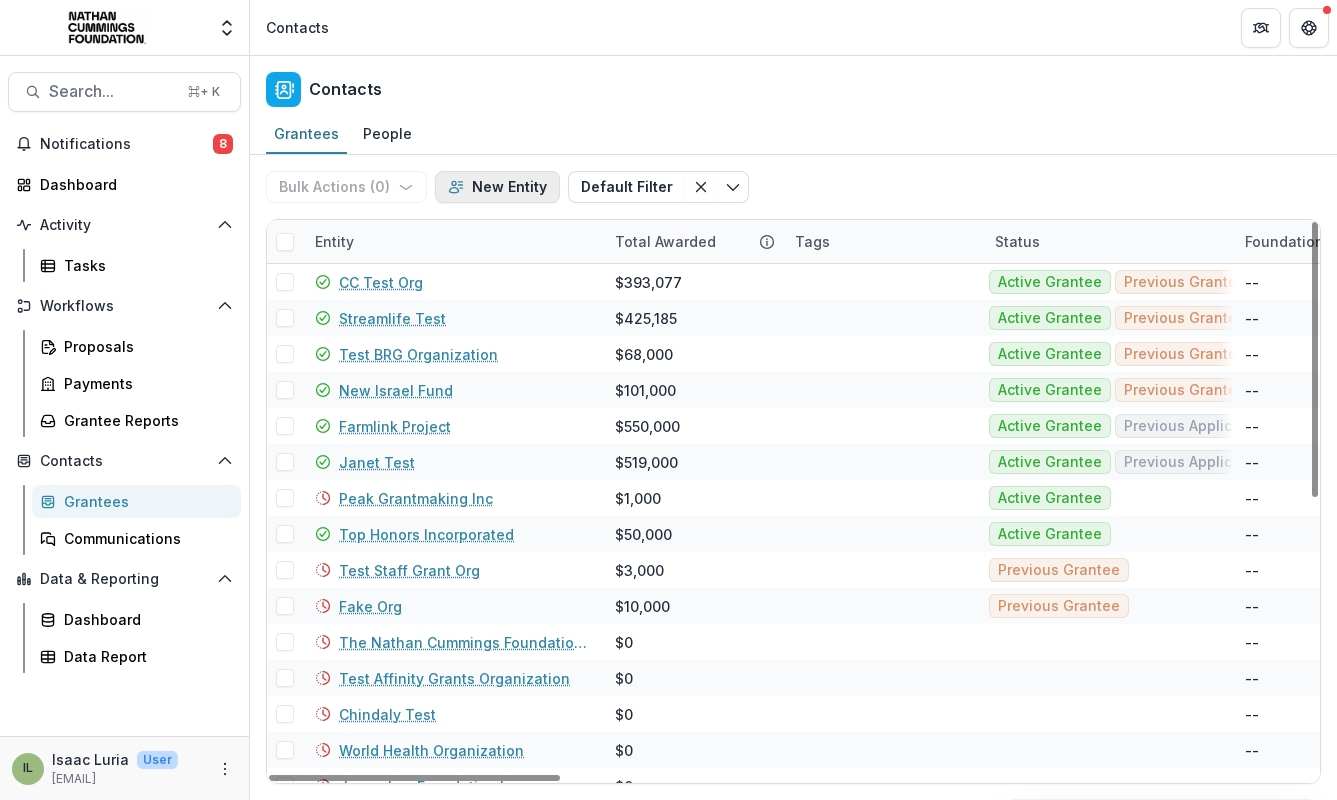 click on "New Entity" at bounding box center (497, 187) 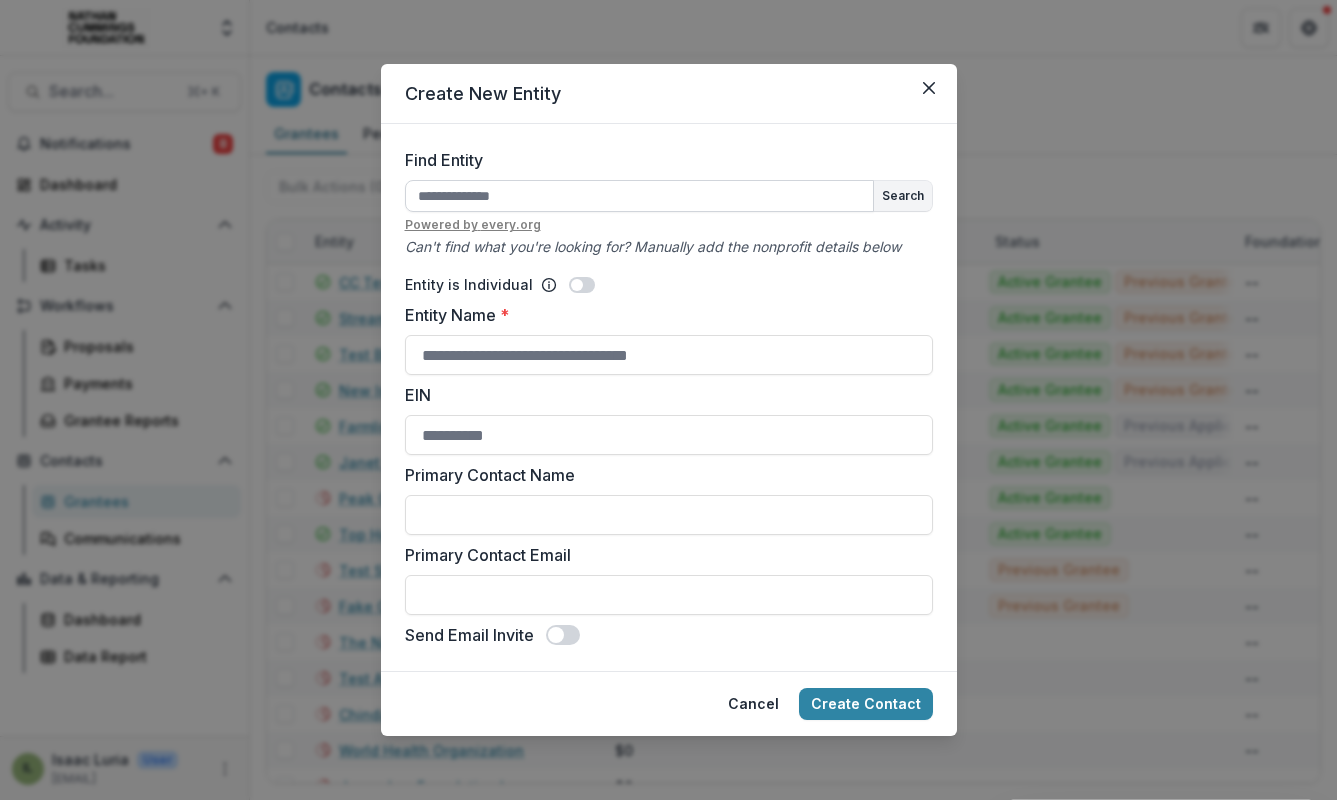 click on "Find Entity" at bounding box center (639, 196) 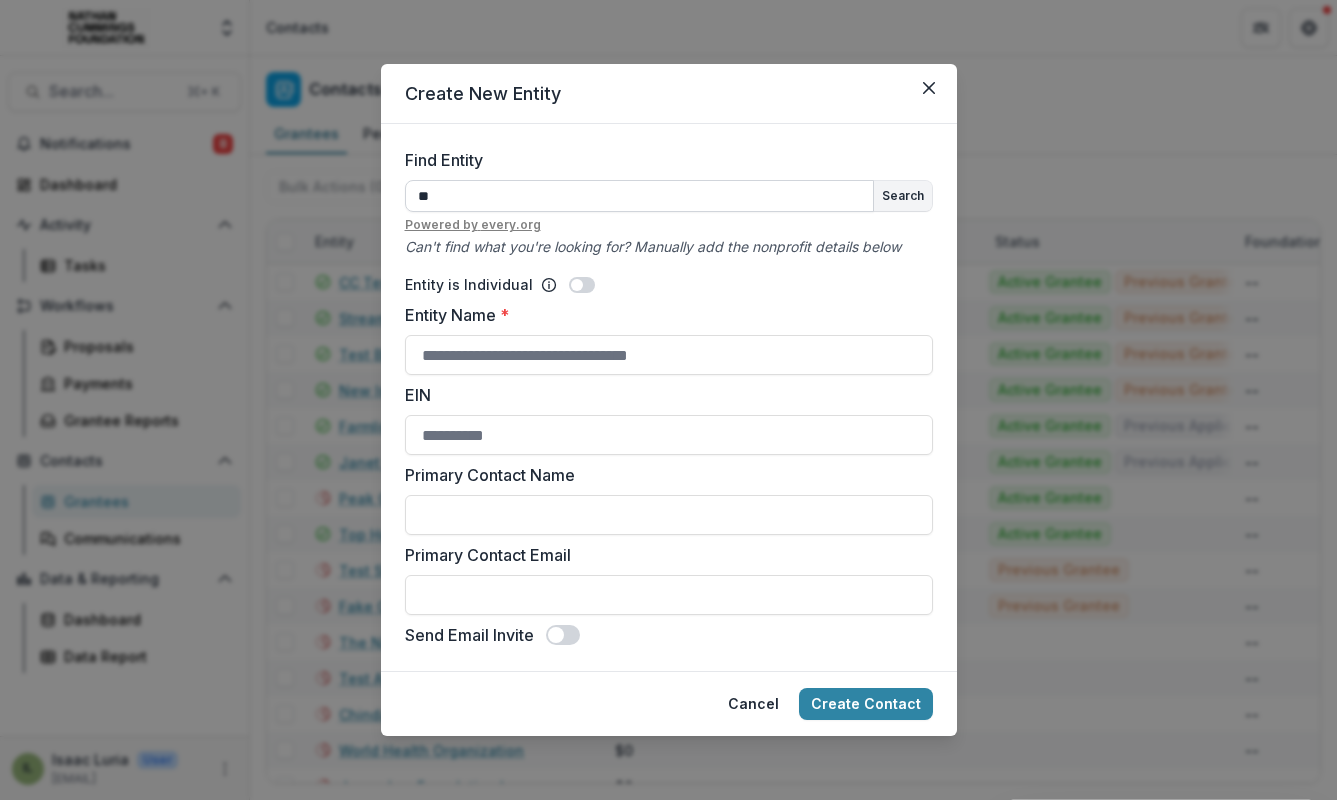 type on "*" 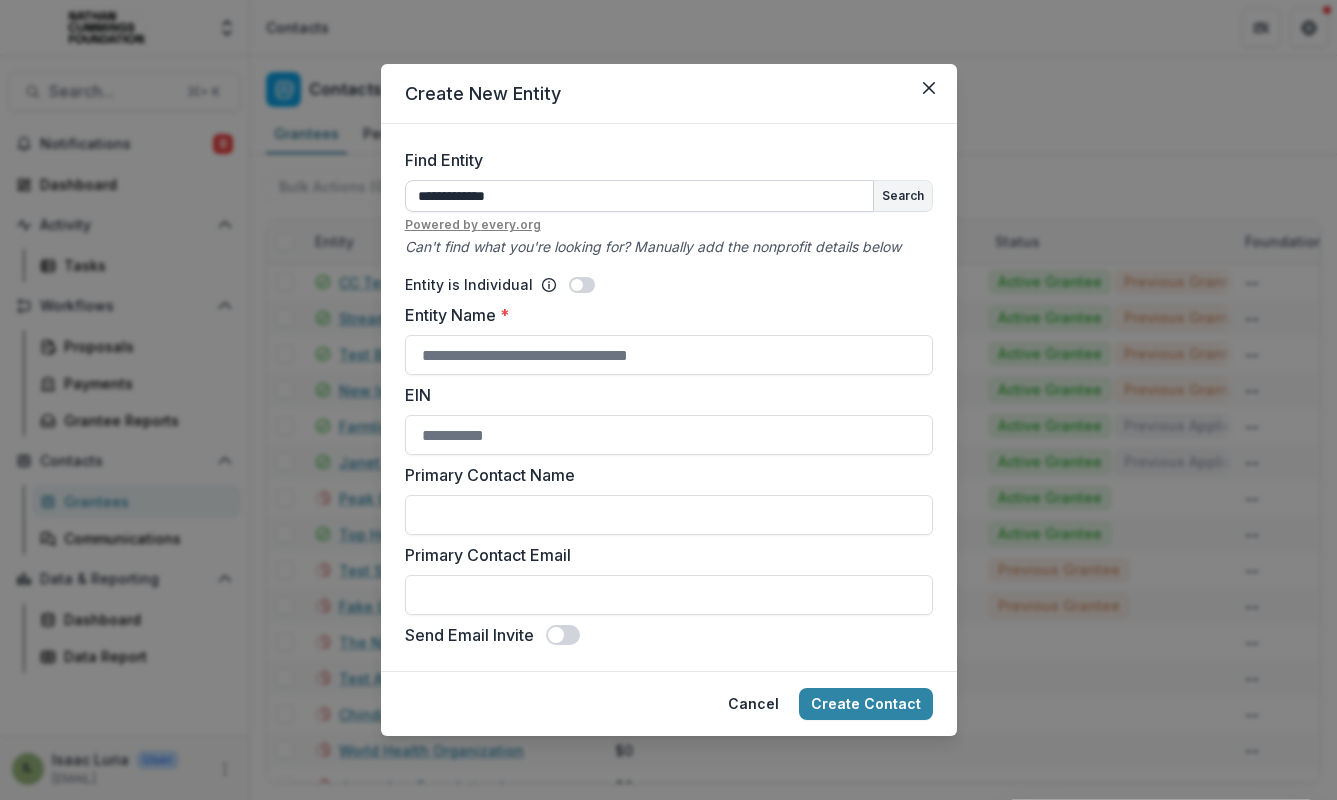 type on "**********" 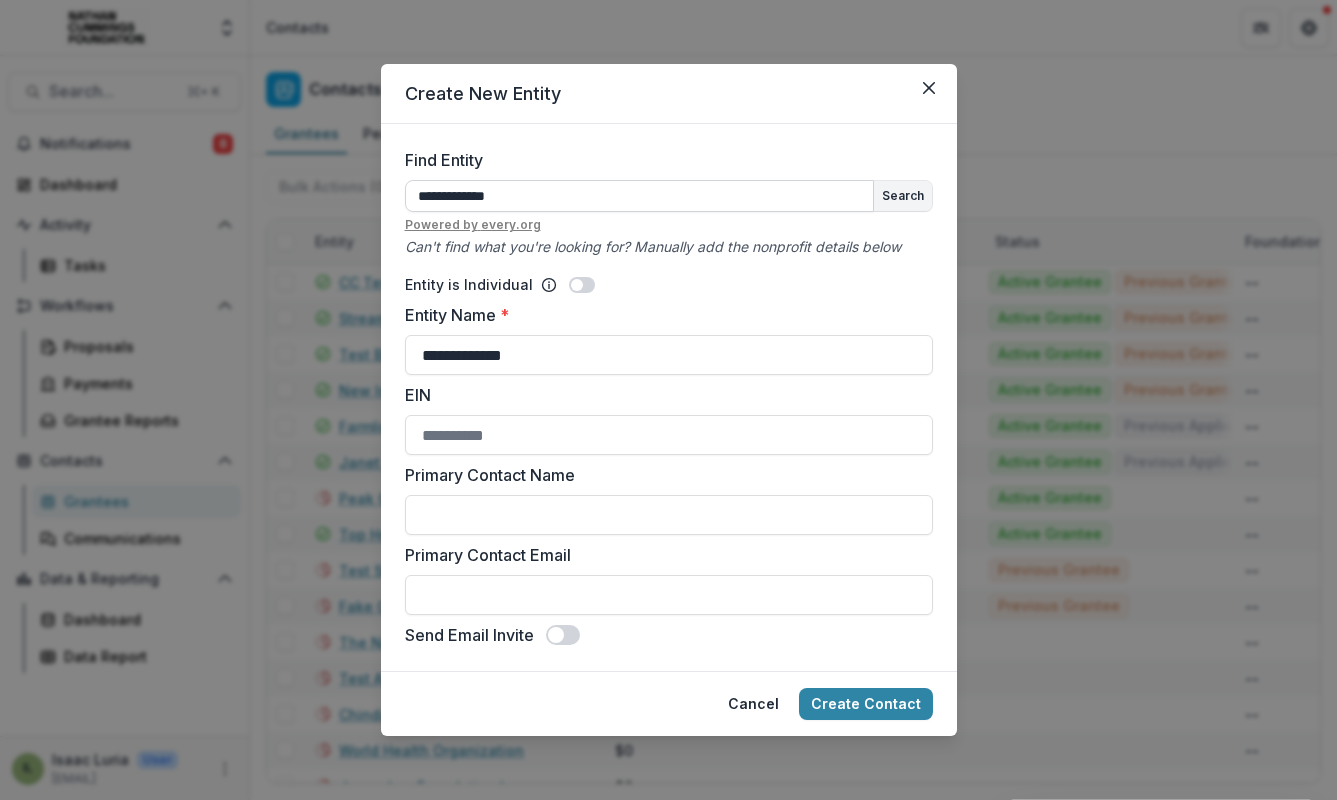 type on "**********" 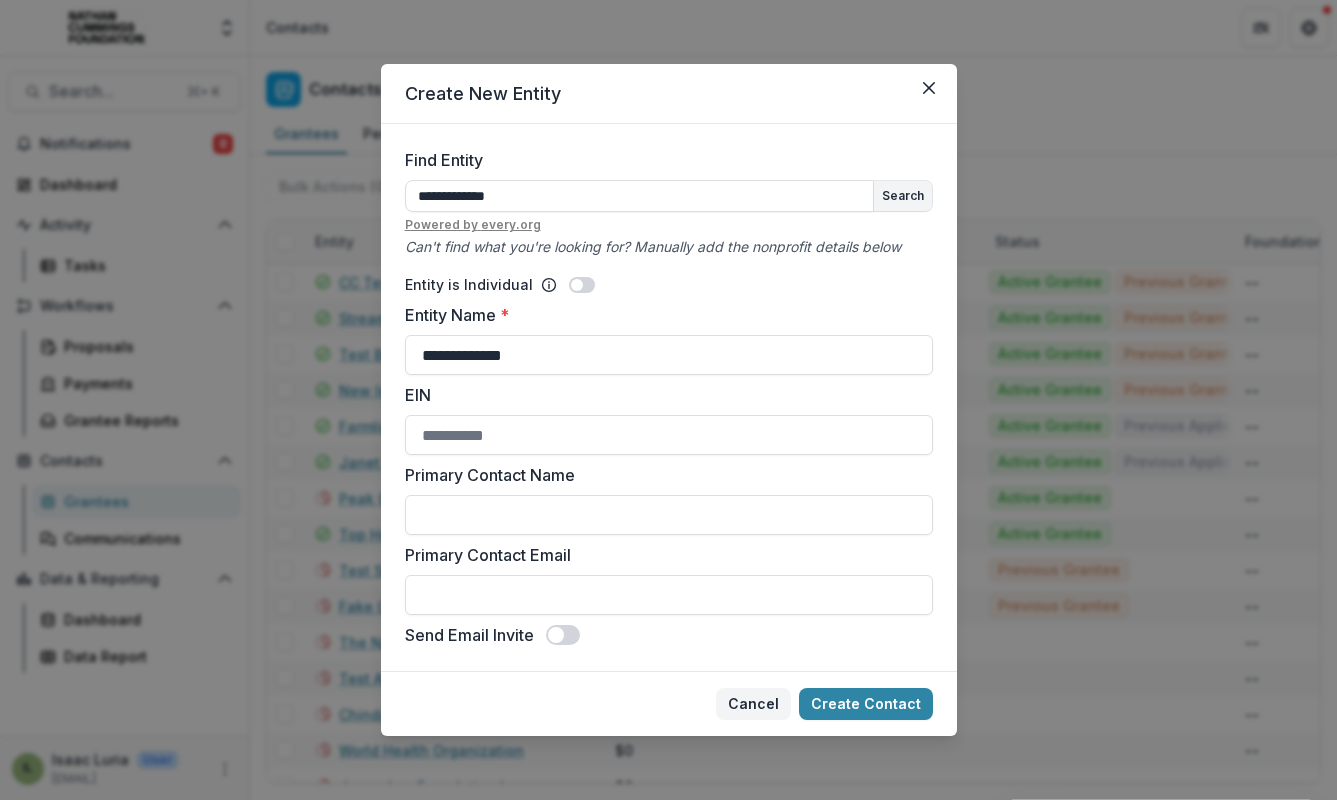 click on "Cancel" at bounding box center [753, 704] 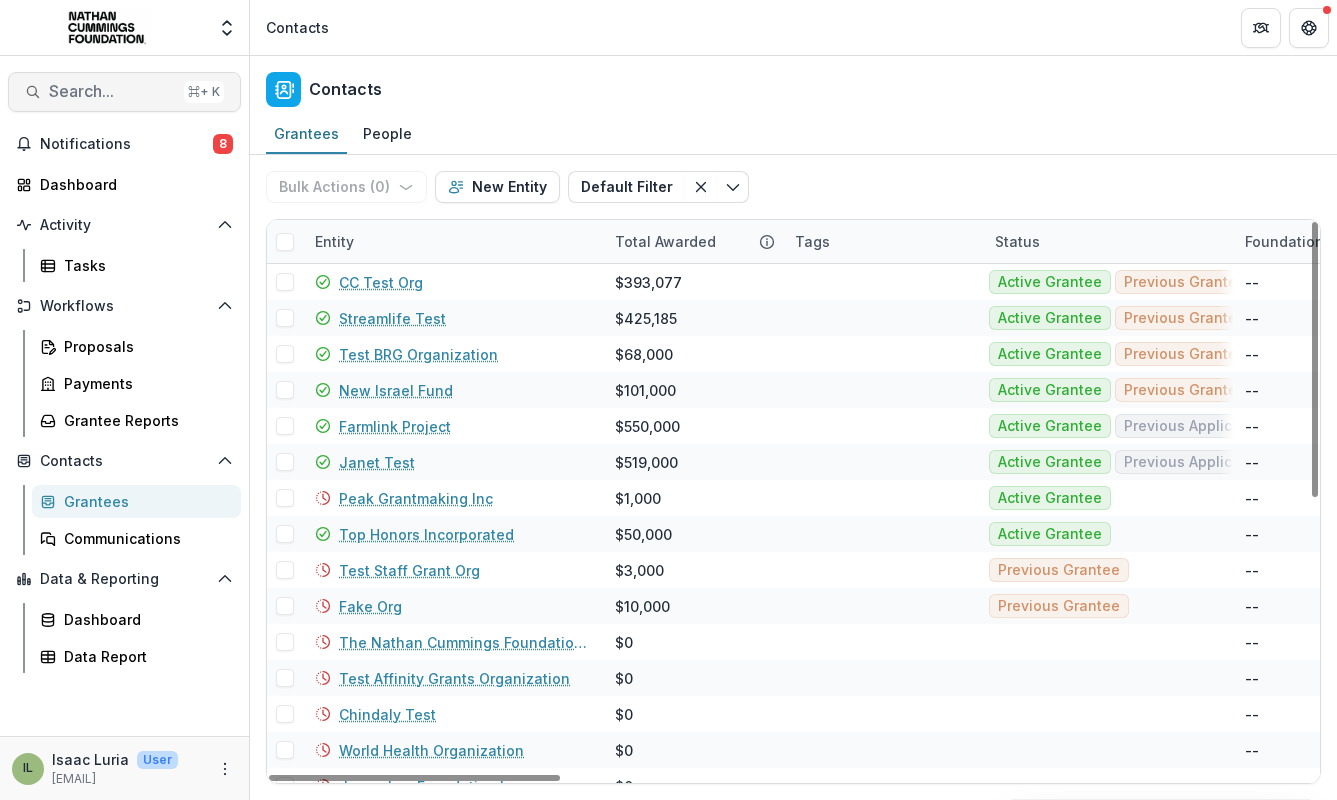 click on "Search... ⌘  + K" at bounding box center [124, 92] 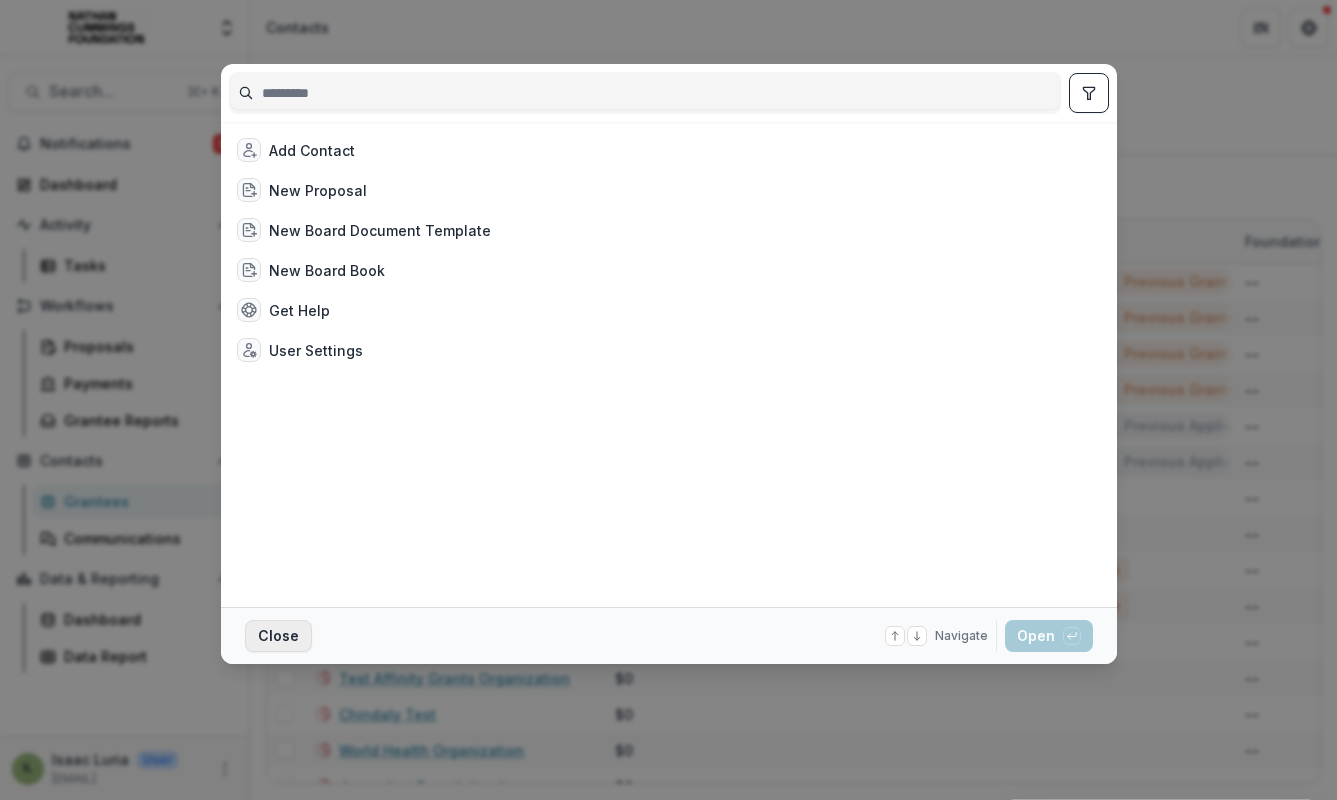 click on "Close" at bounding box center (278, 636) 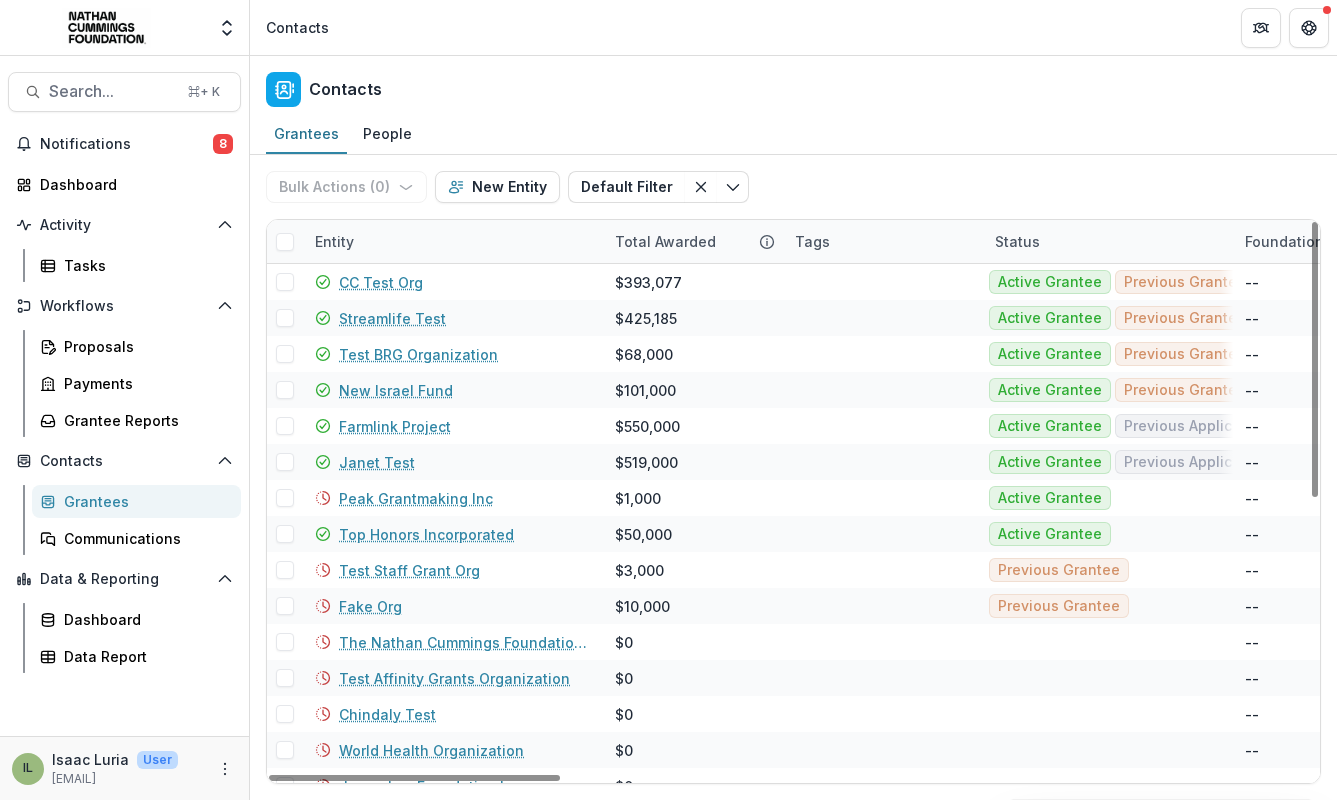 click on "Grantees" at bounding box center (144, 501) 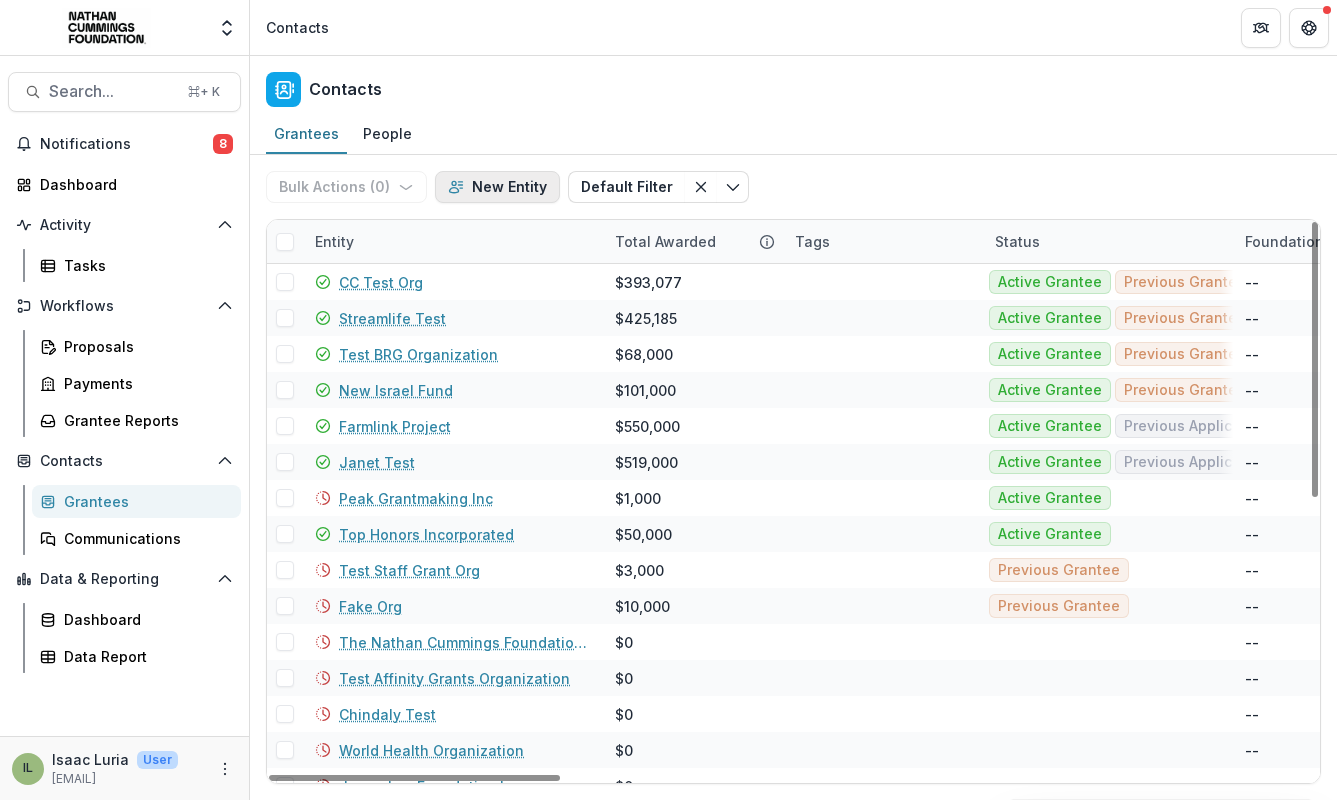 click on "New Entity" at bounding box center (497, 187) 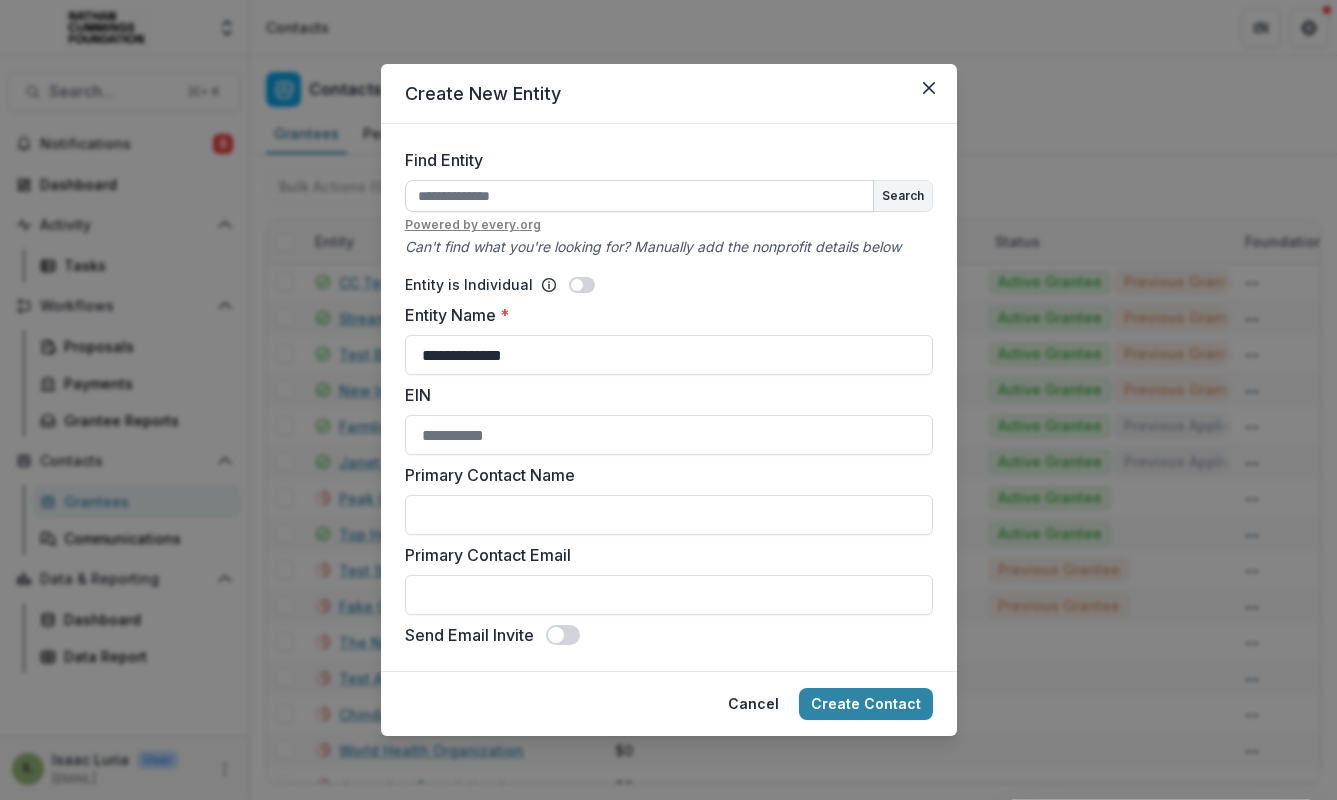 click on "Find Entity" at bounding box center (639, 196) 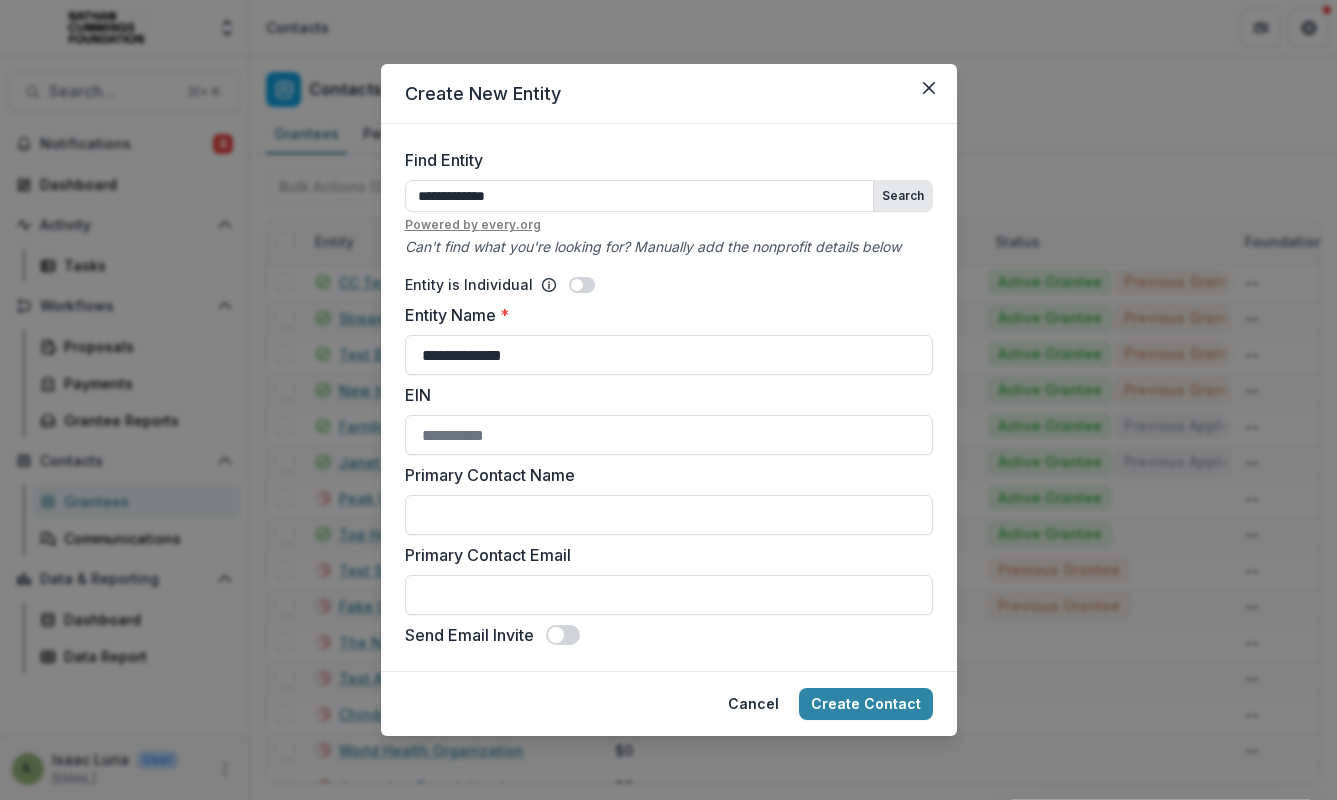 click on "Search" at bounding box center (903, 196) 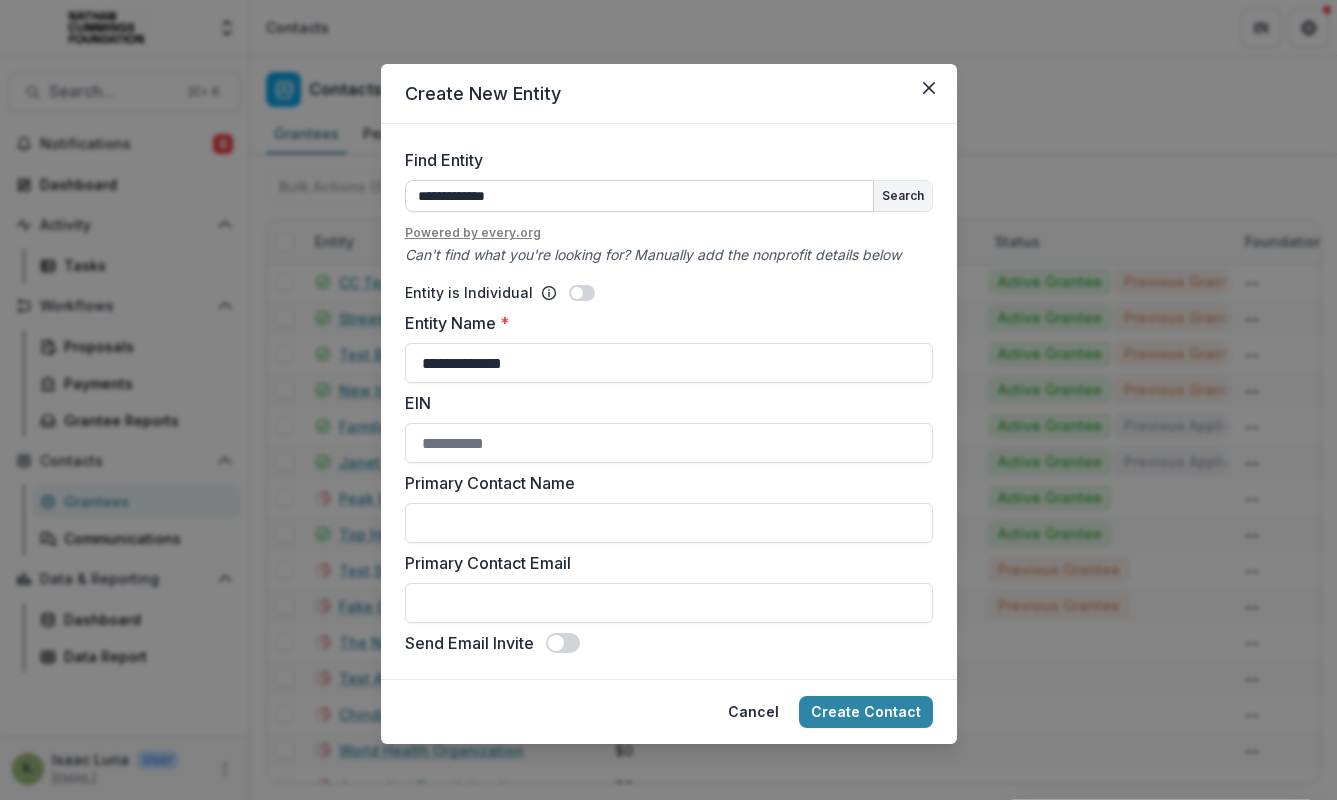 click on "**********" at bounding box center (639, 196) 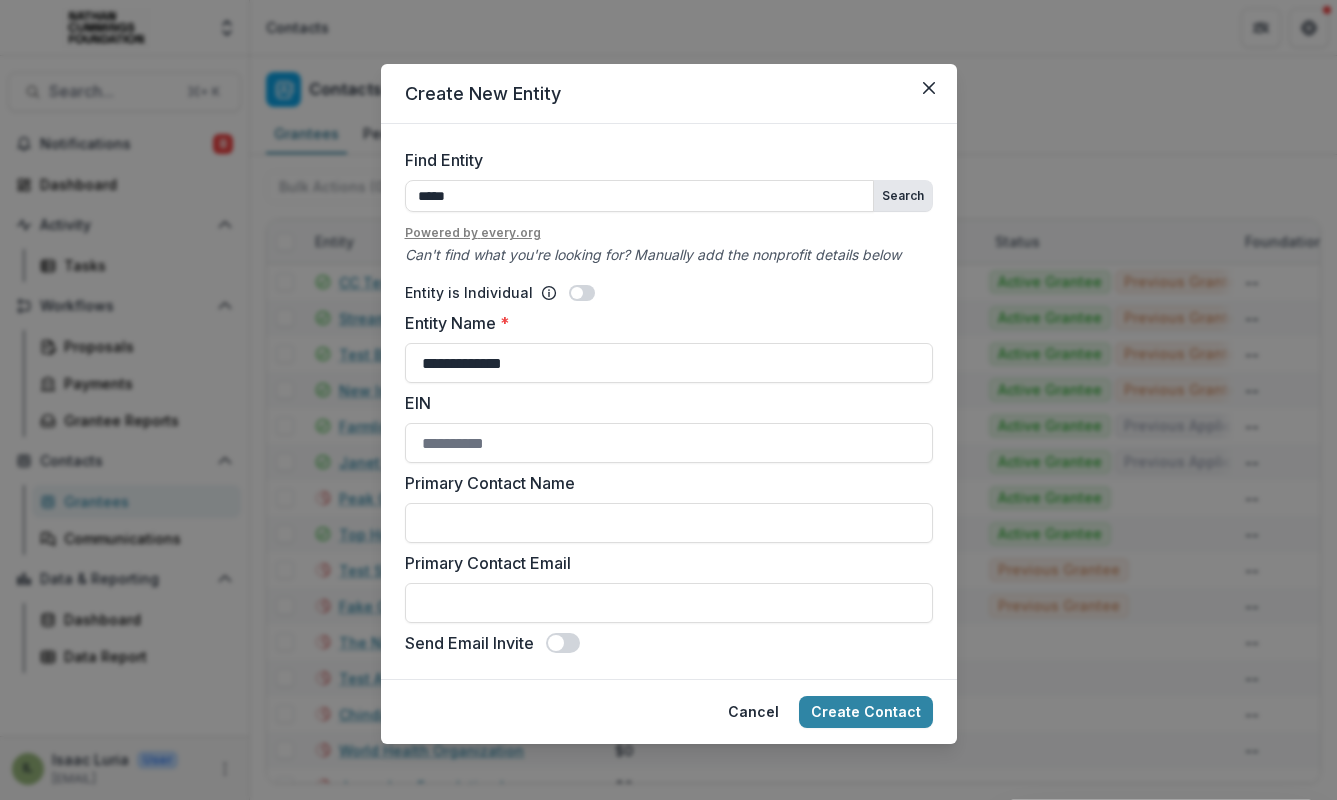 click on "Search" at bounding box center [903, 196] 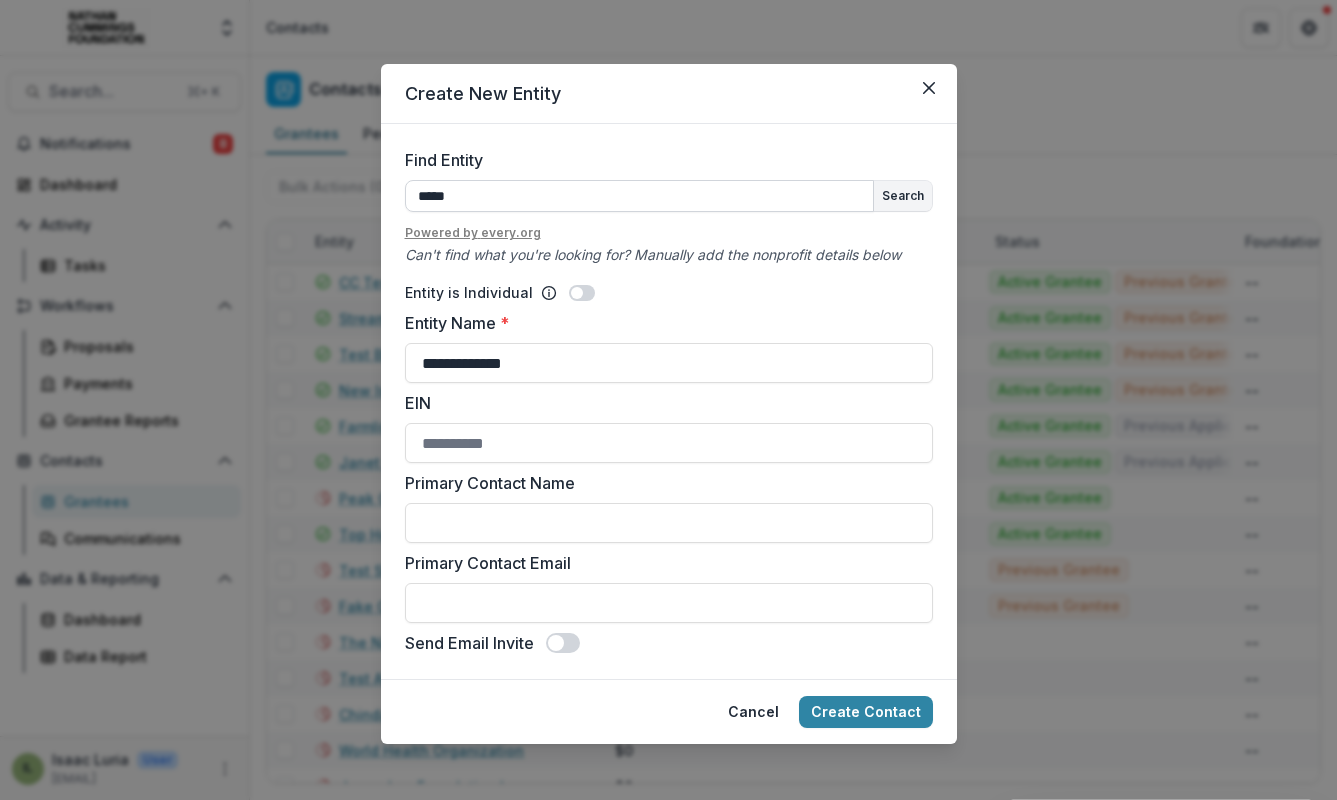 click on "*****" at bounding box center [639, 196] 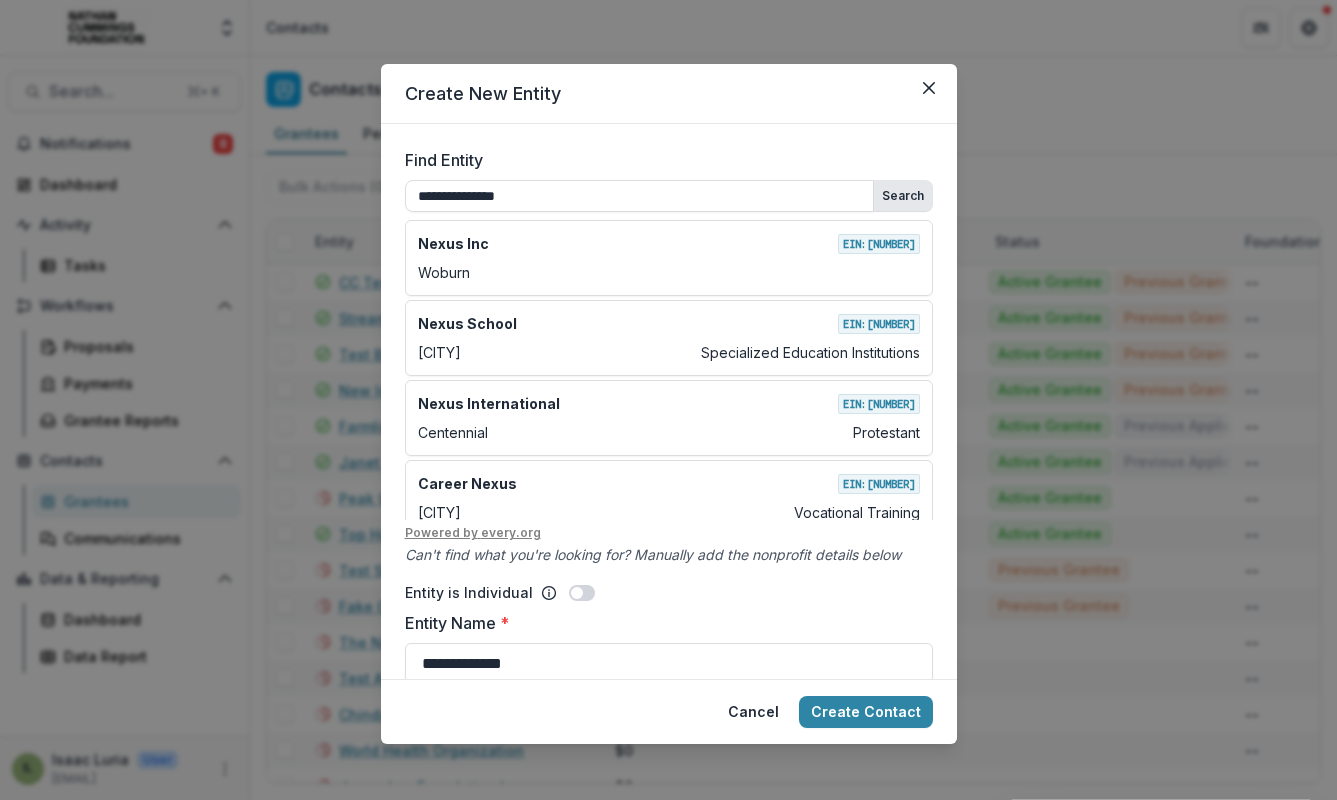 type on "**********" 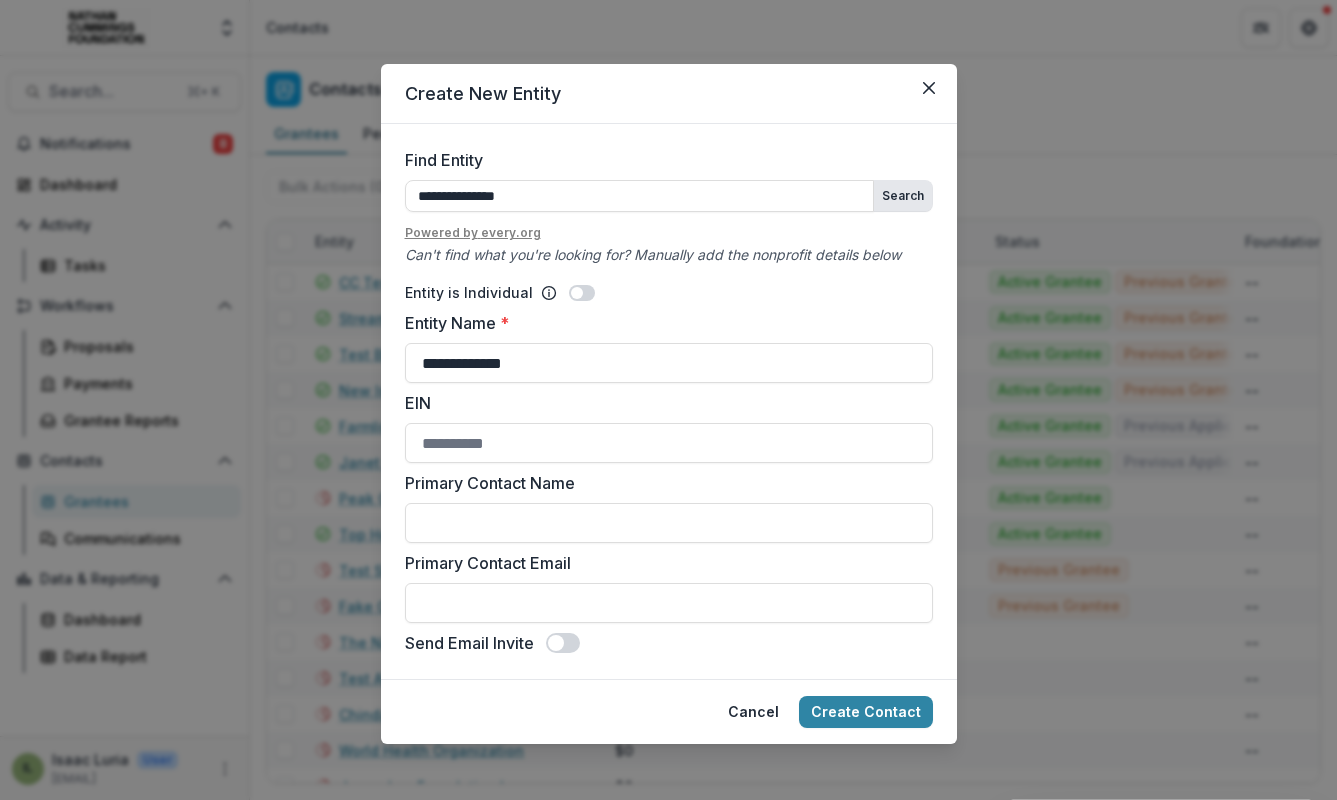 click on "Search" at bounding box center (903, 196) 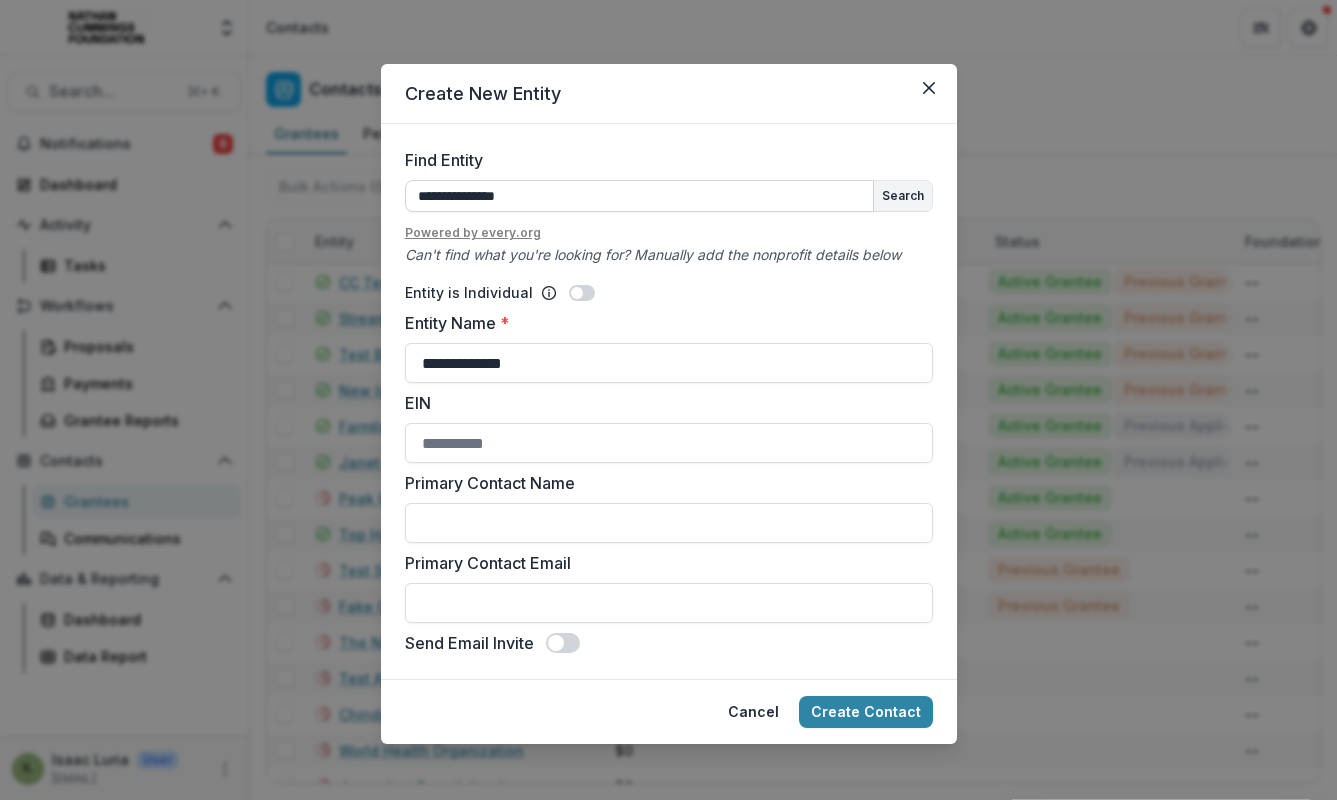 click on "**********" at bounding box center (639, 196) 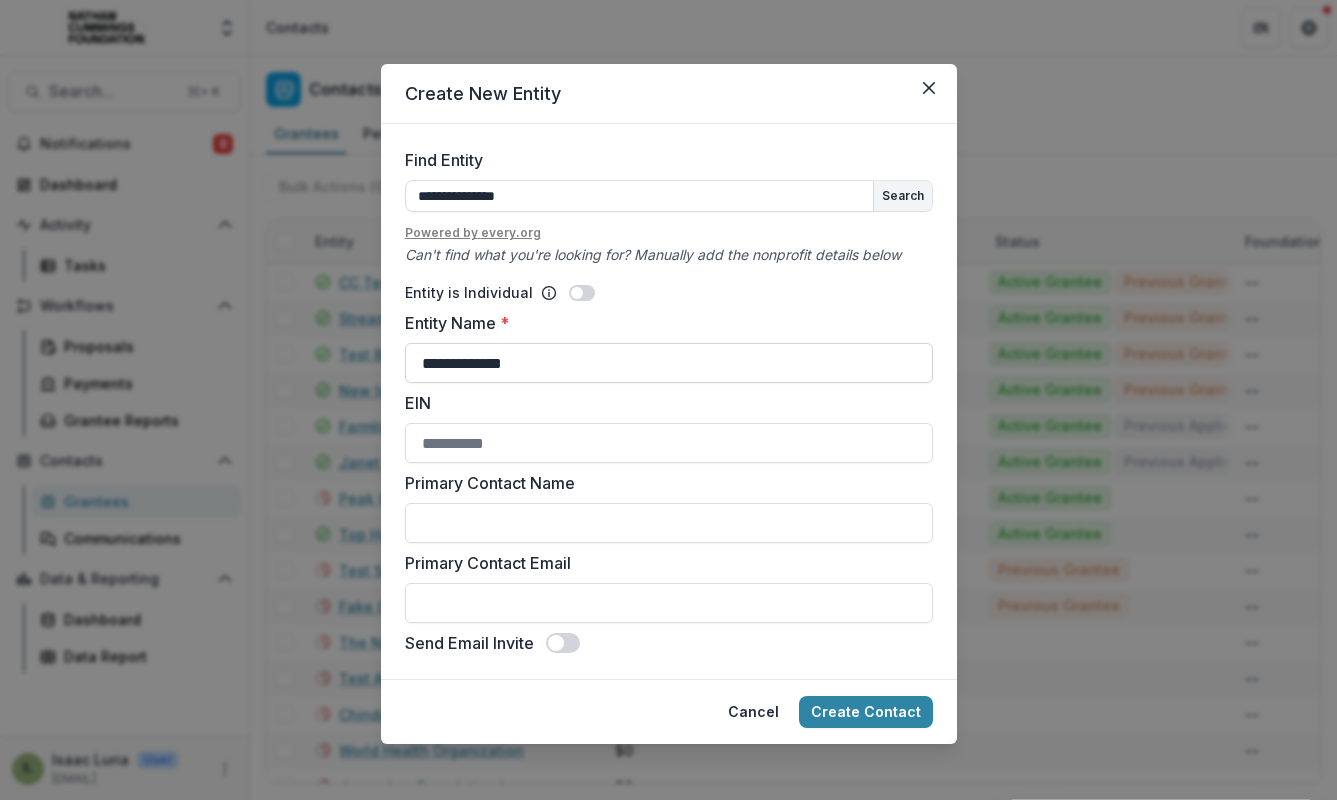 click on "**********" at bounding box center [669, 363] 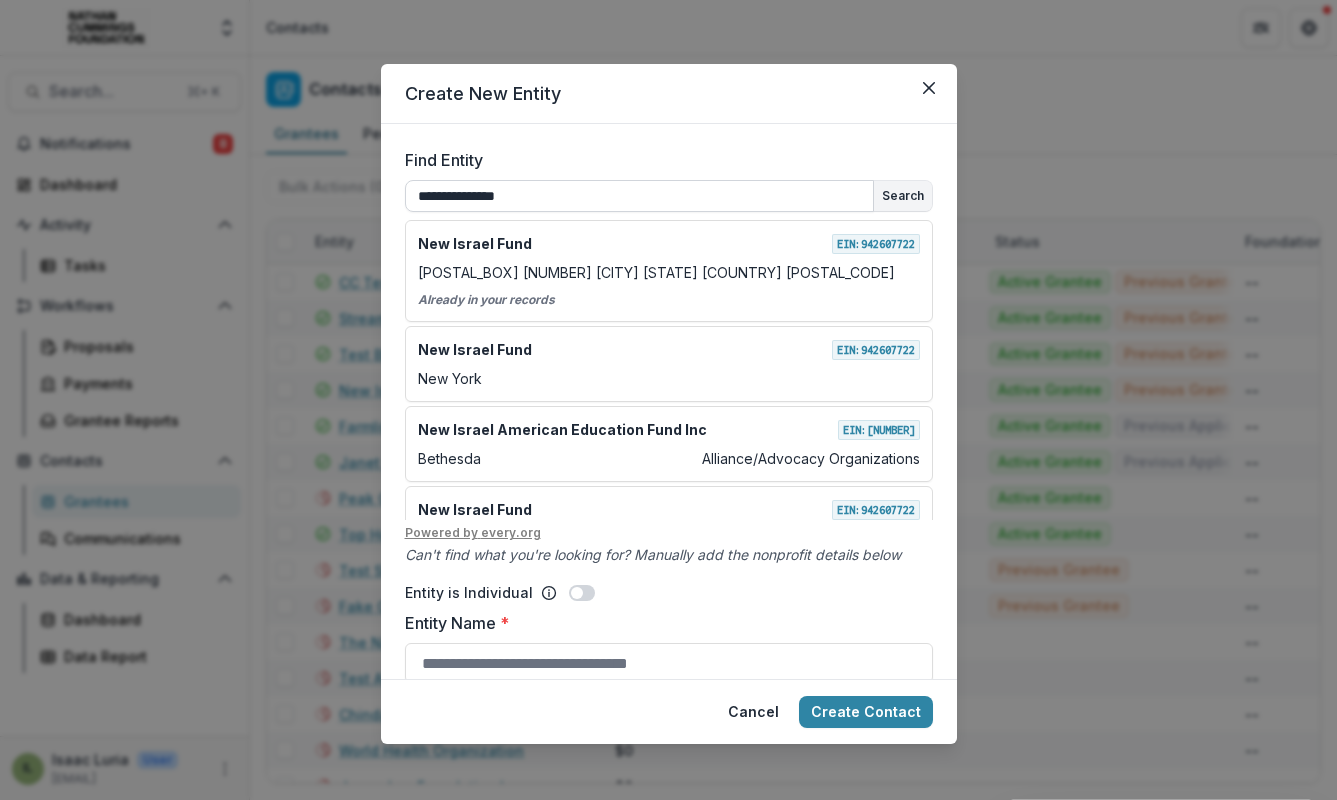 type 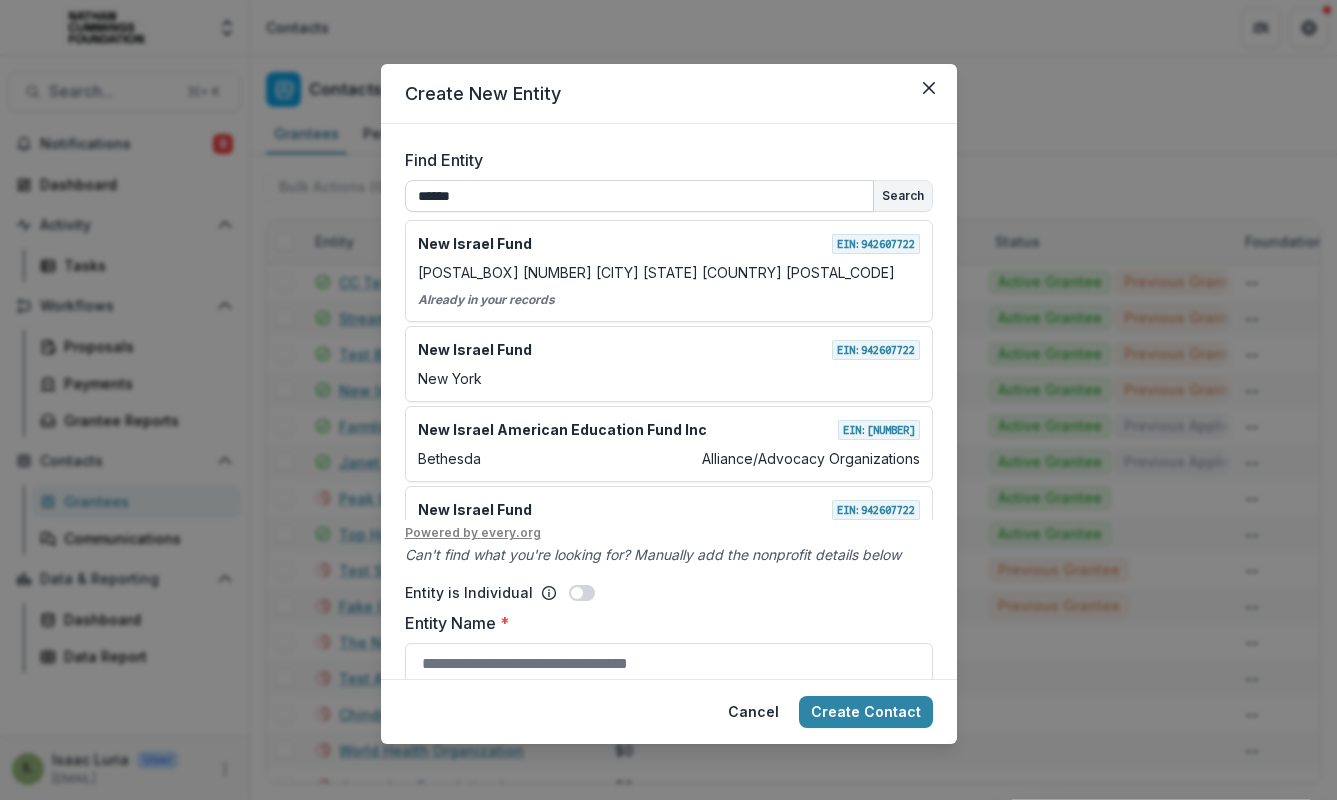 type on "**********" 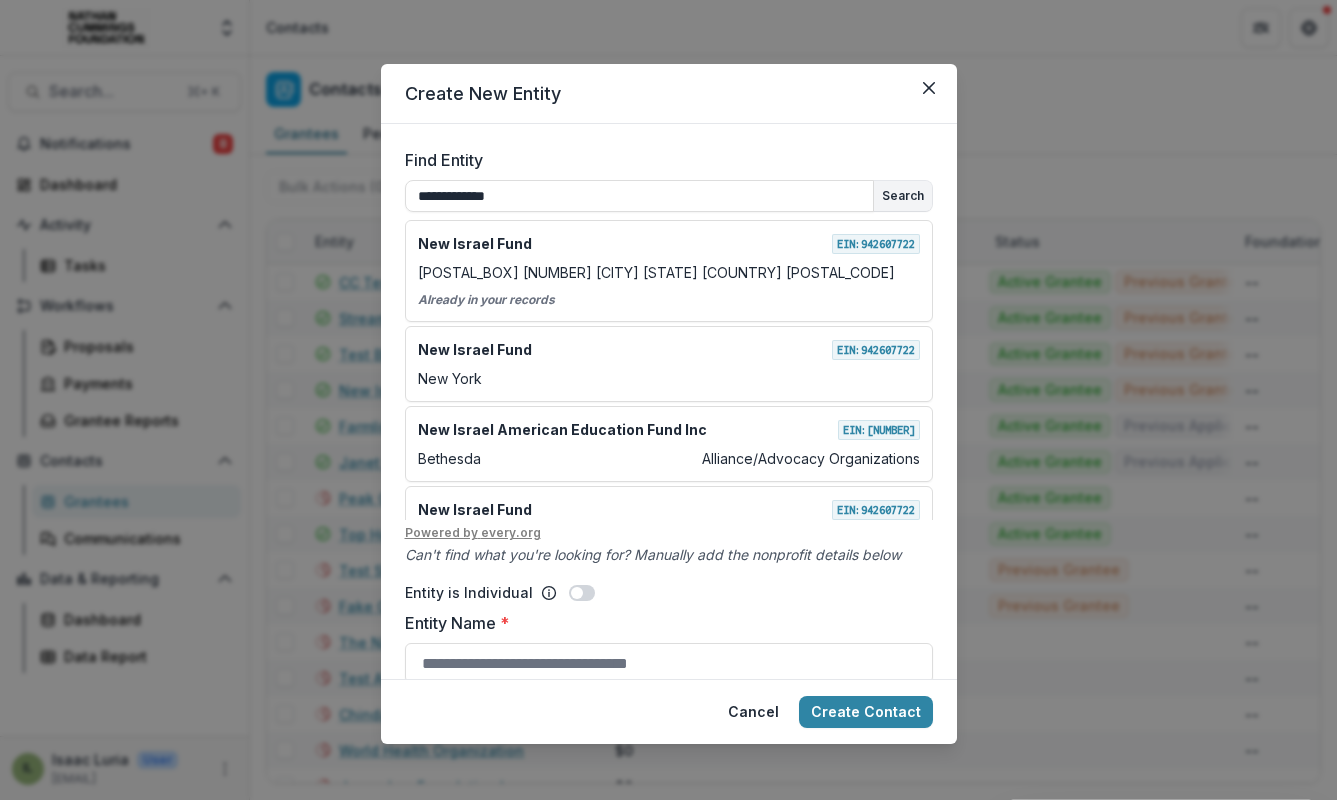 click on "Find Entity" at bounding box center [663, 160] 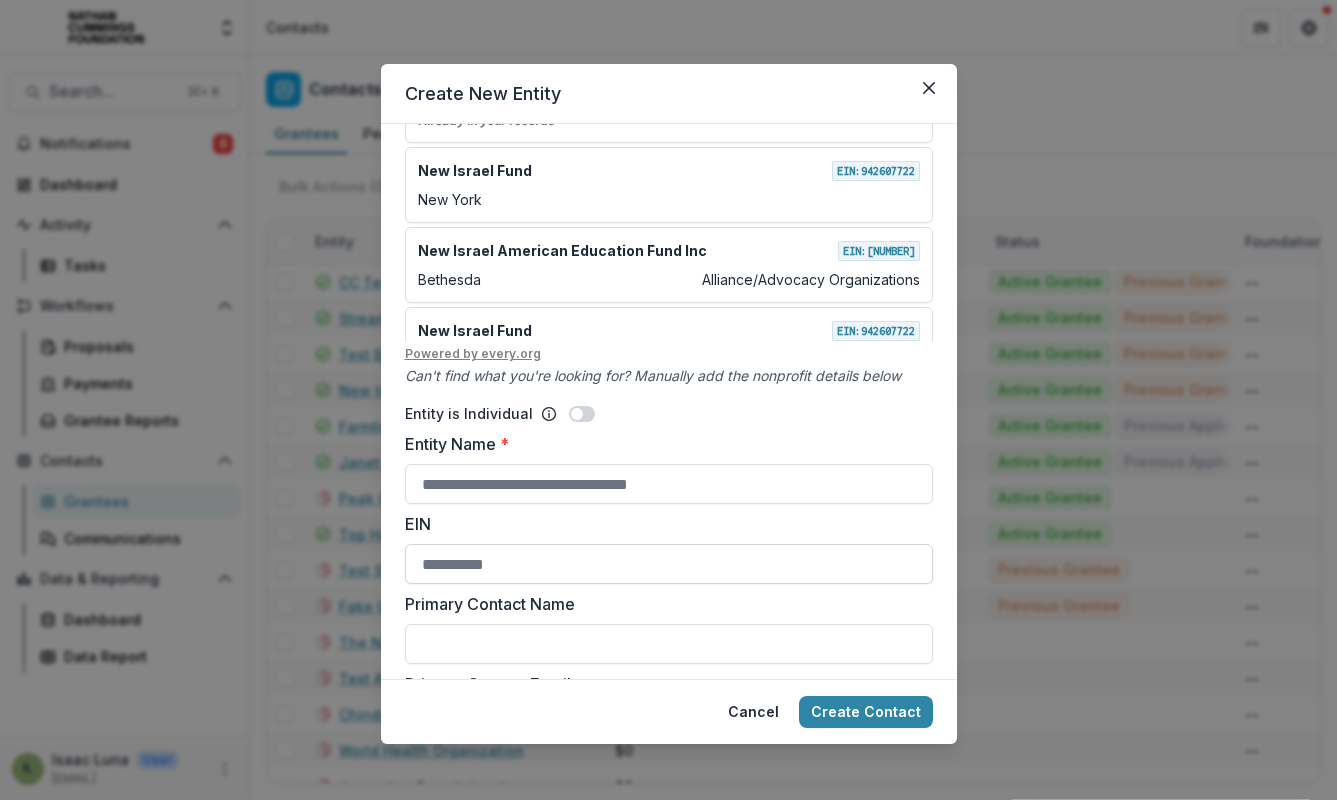 scroll, scrollTop: 223, scrollLeft: 0, axis: vertical 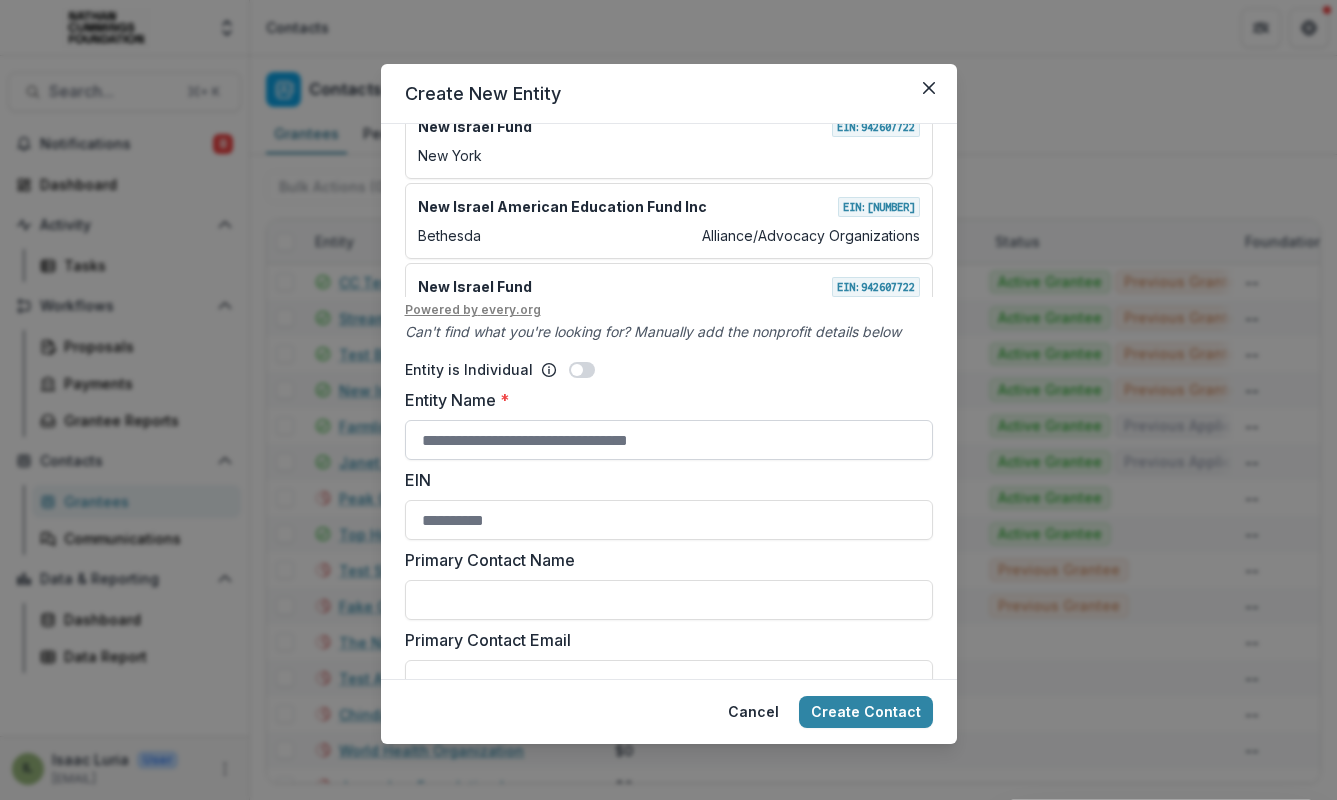 click on "Entity Name *" at bounding box center (669, 440) 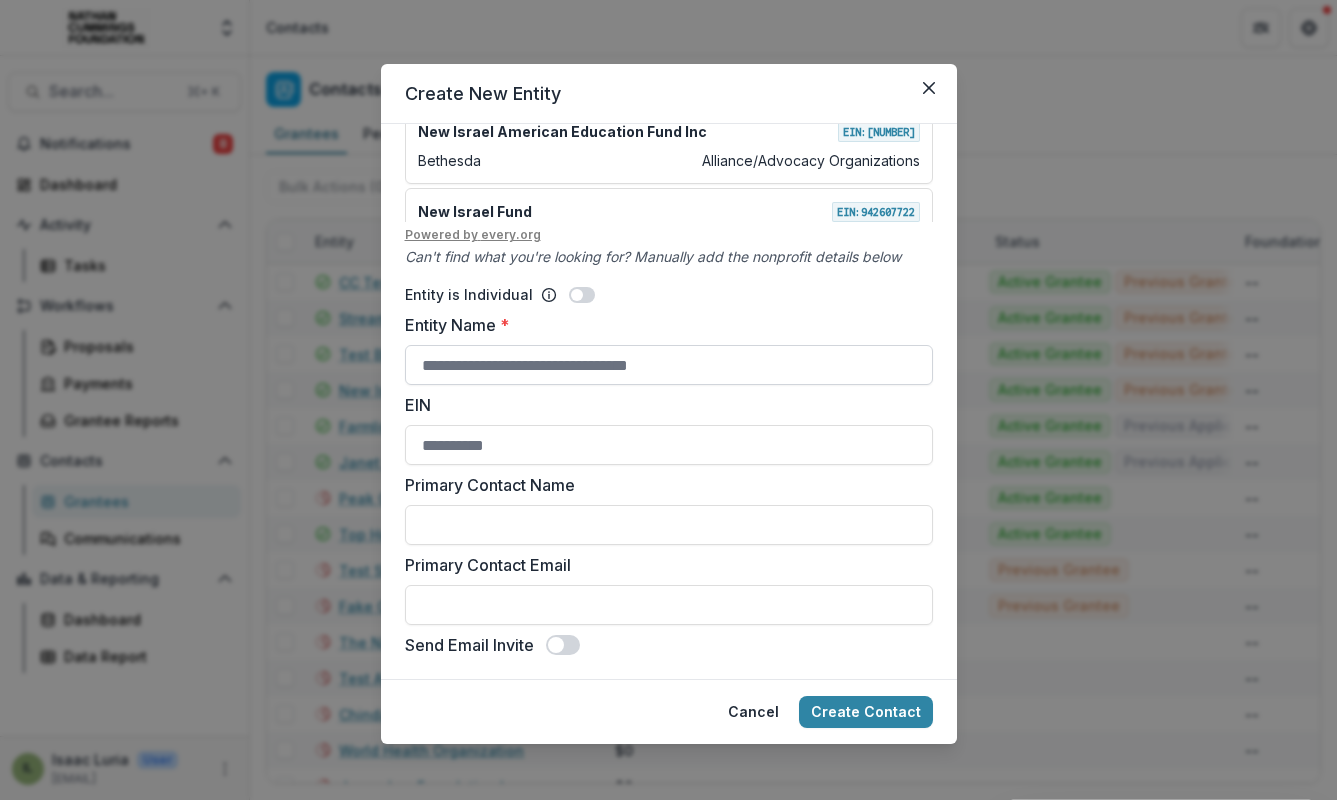 scroll, scrollTop: 300, scrollLeft: 0, axis: vertical 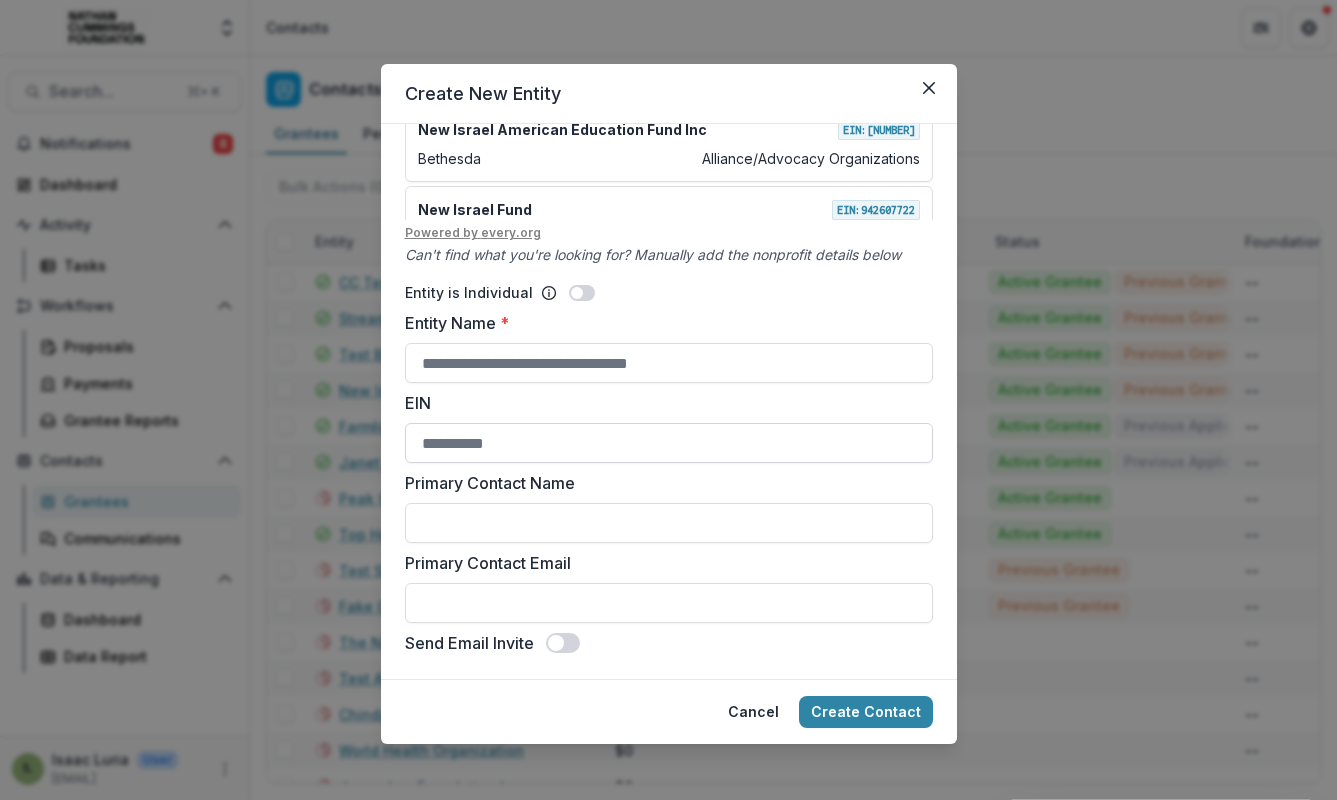 type on "**********" 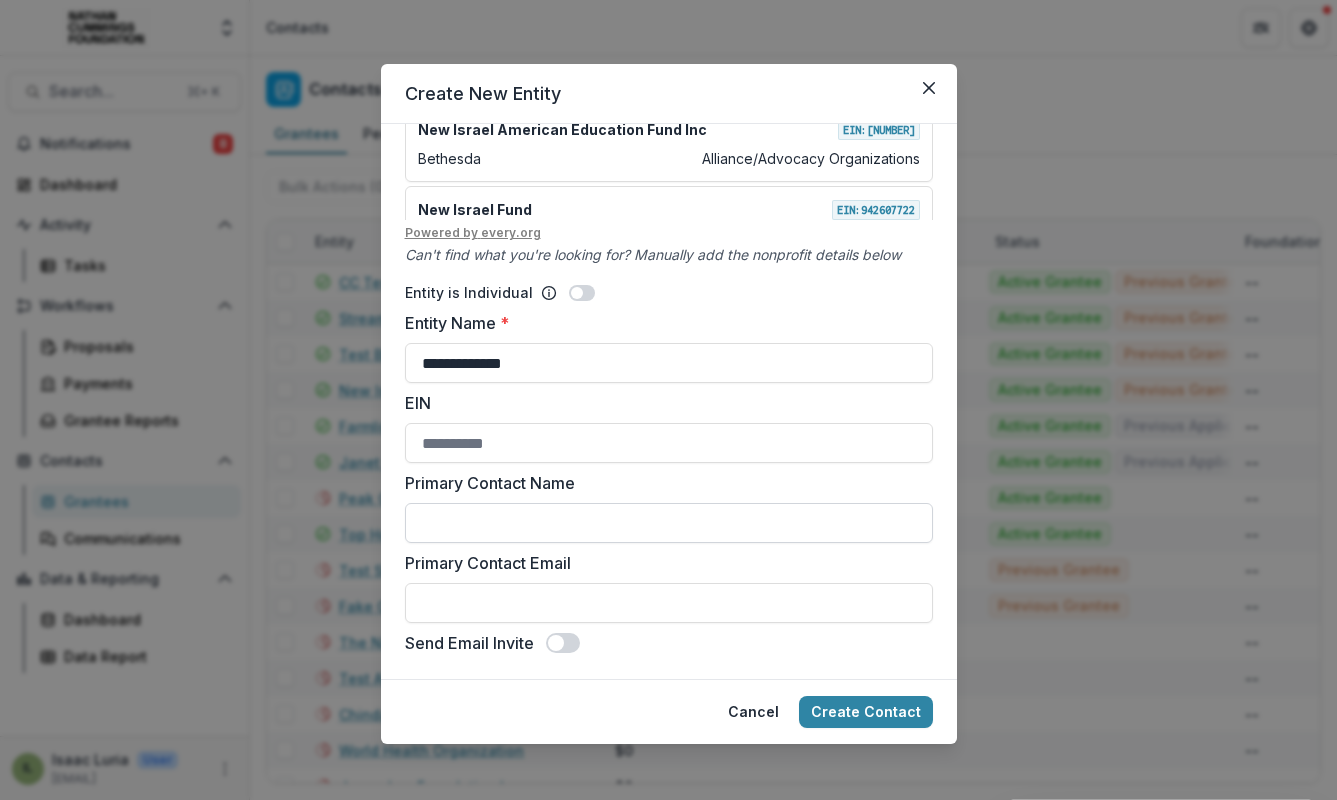 click on "Primary Contact Name" at bounding box center (669, 523) 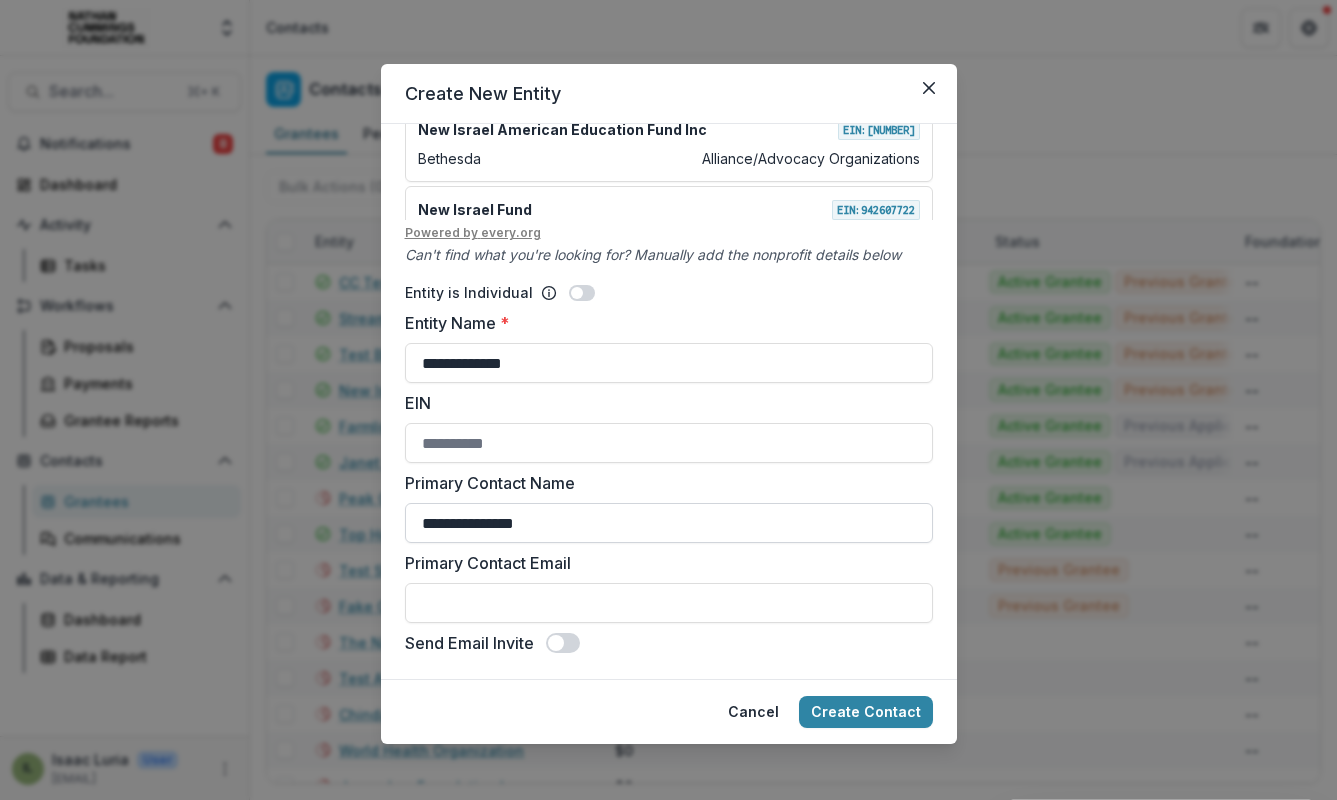 click on "**********" at bounding box center (669, 523) 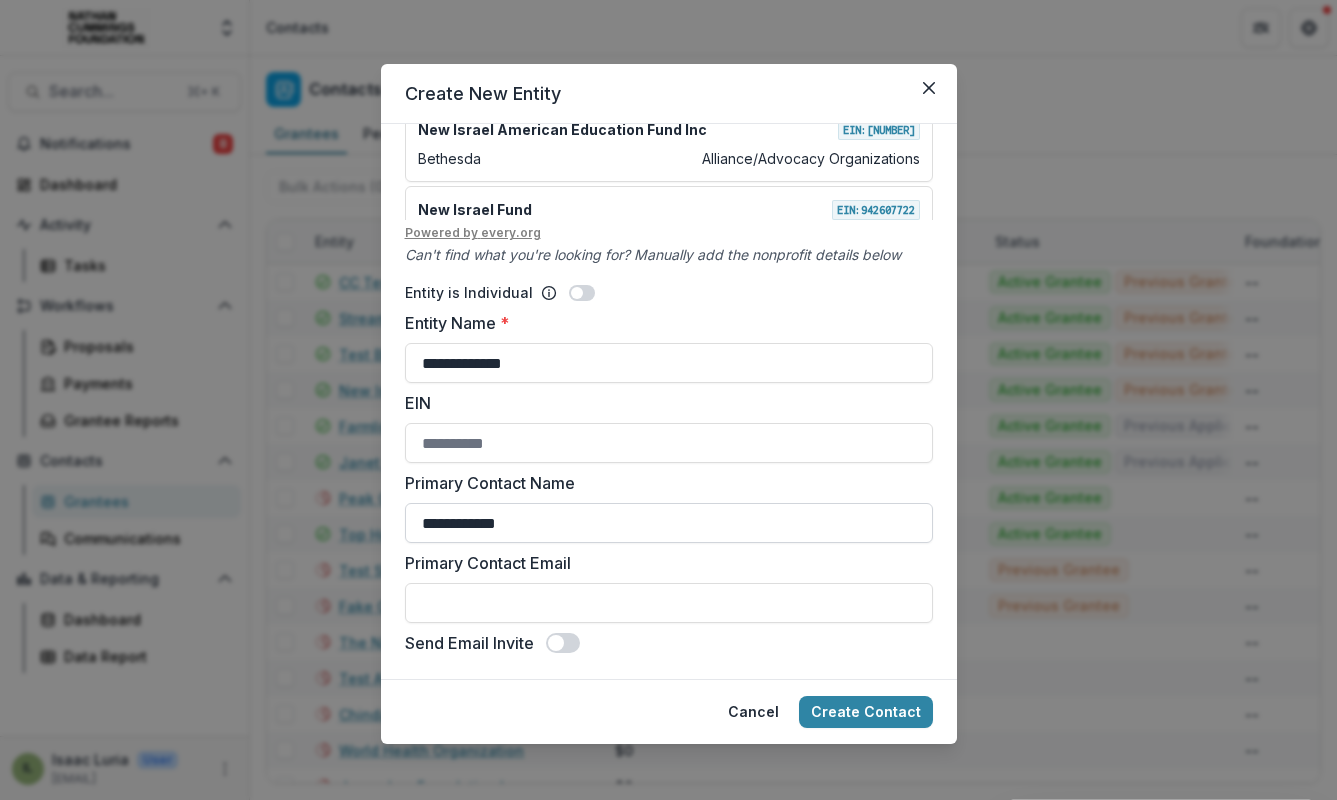 type on "**********" 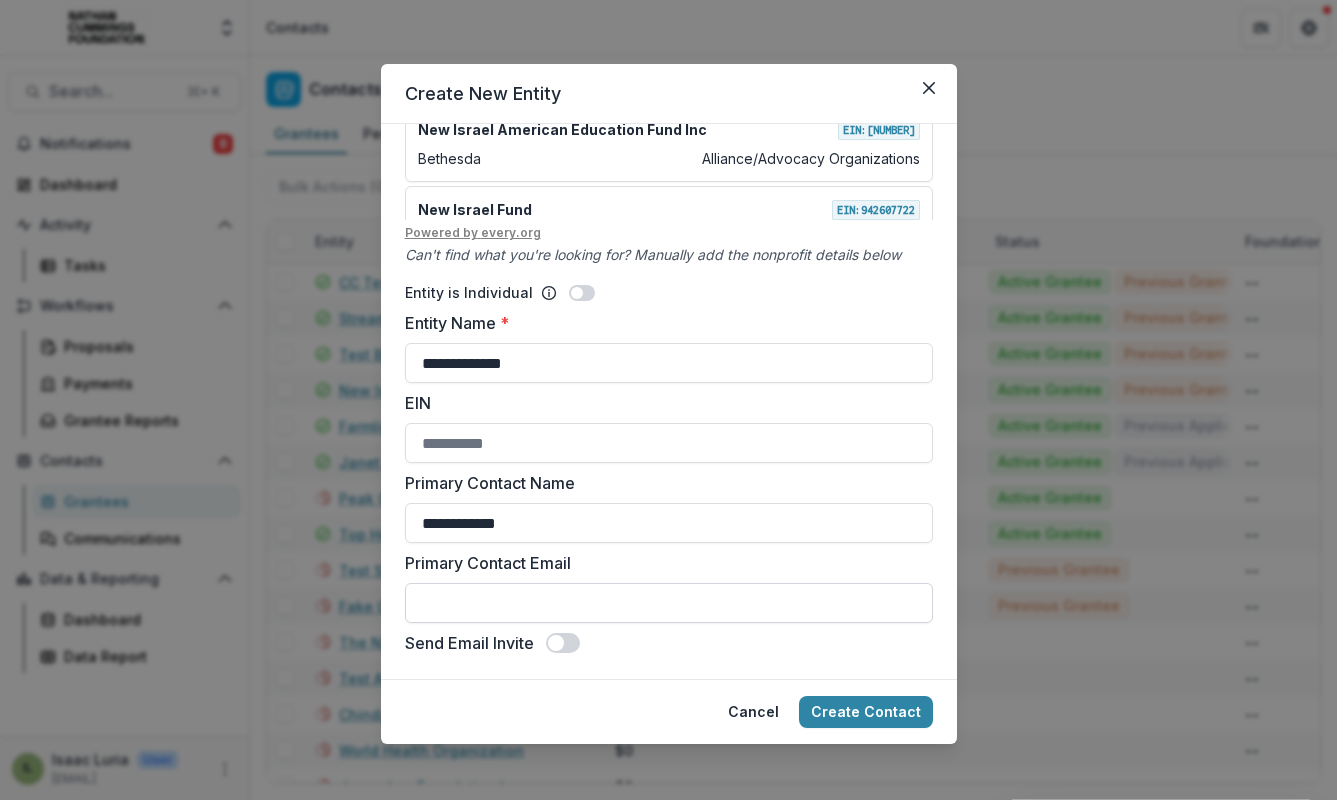 paste on "**********" 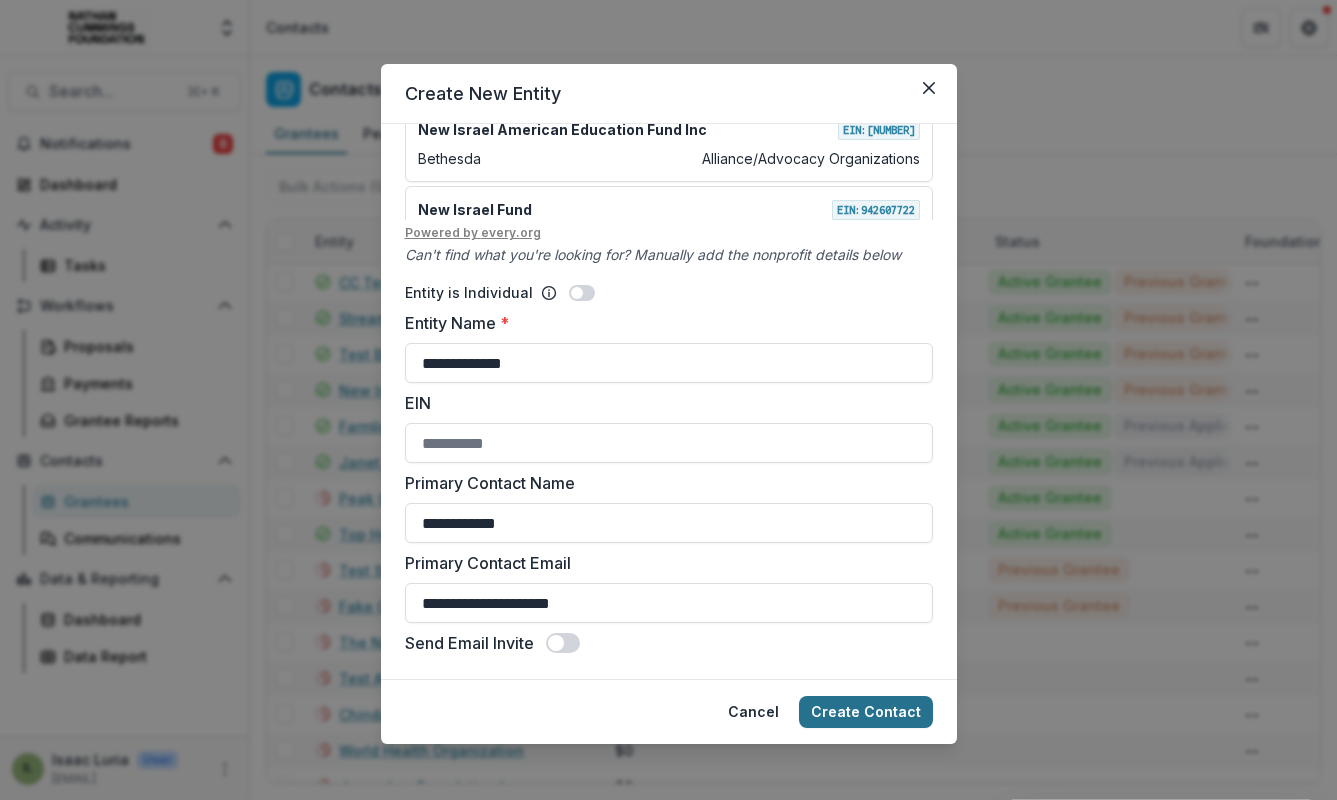 type on "**********" 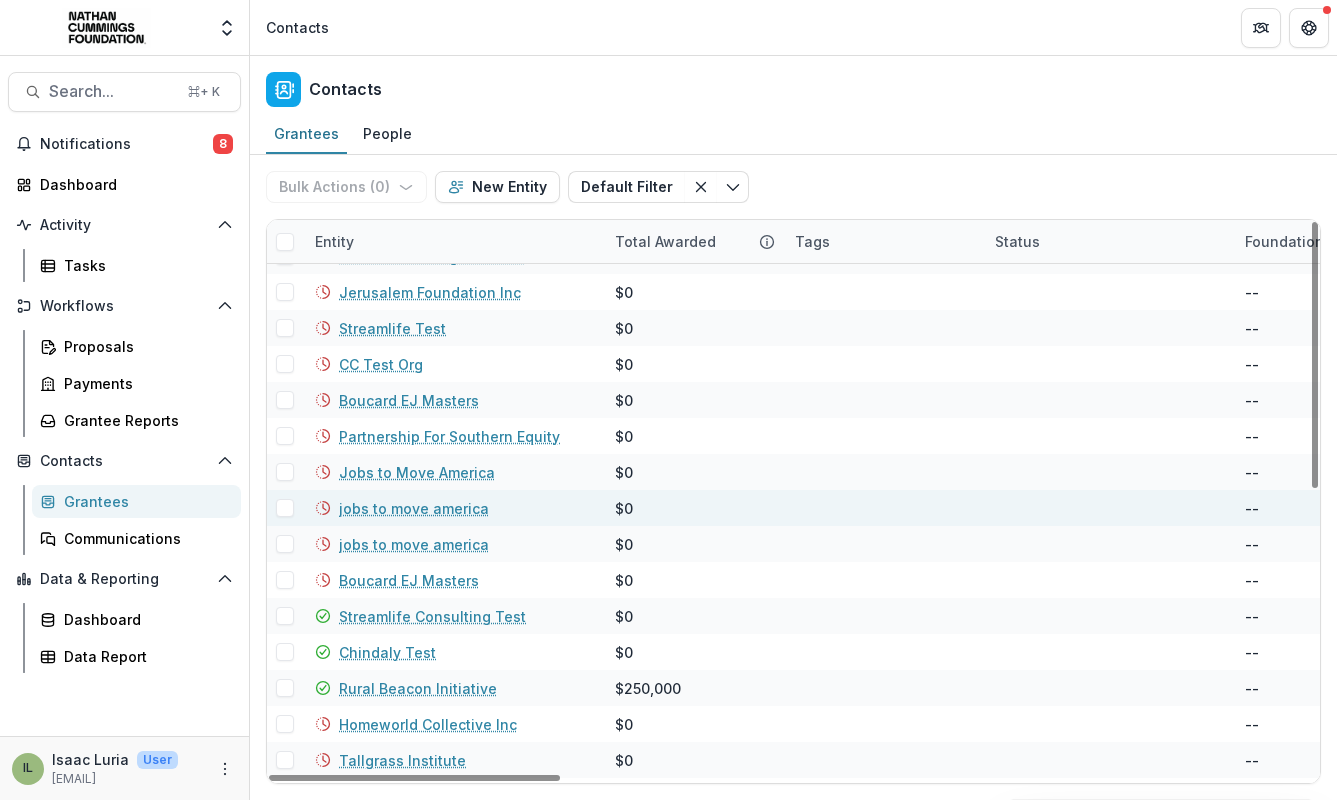 scroll, scrollTop: 597, scrollLeft: 0, axis: vertical 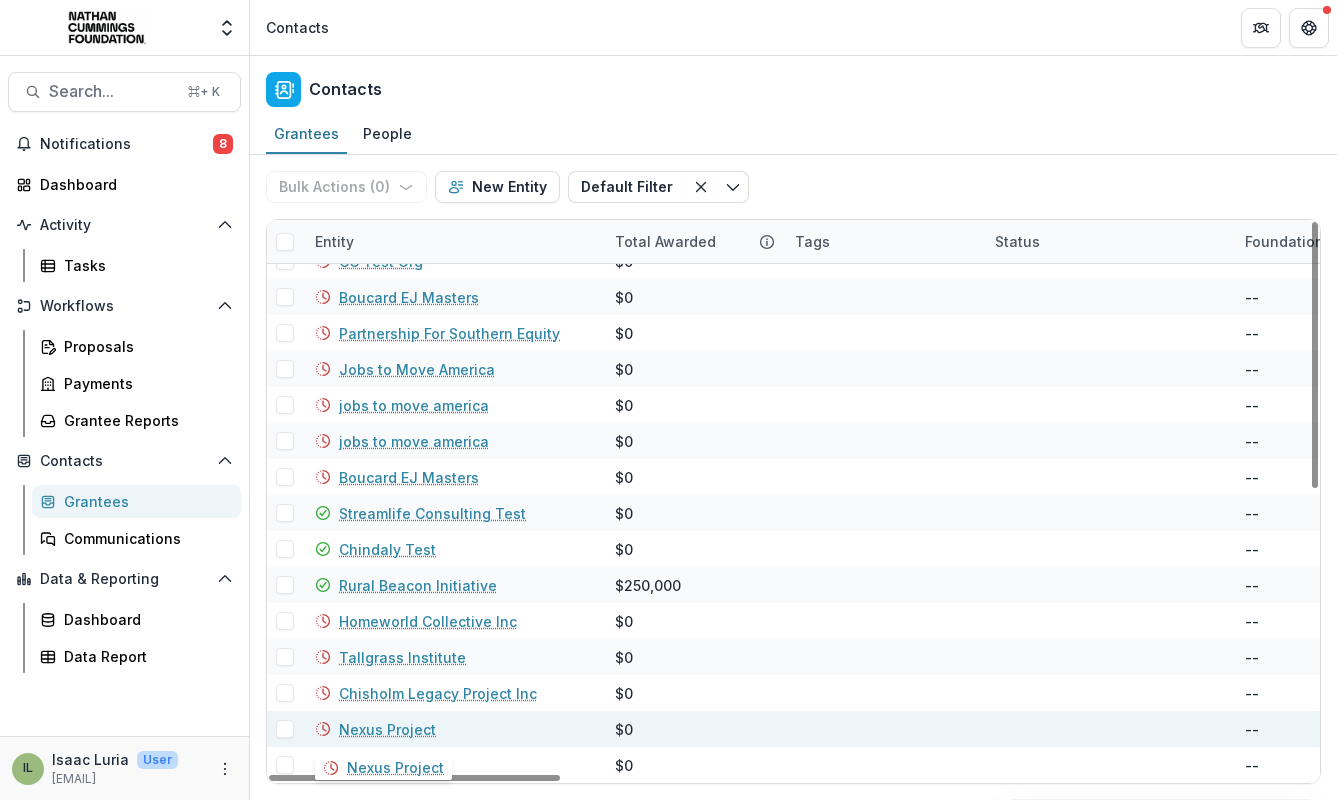 click on "Nexus Project" at bounding box center (387, 729) 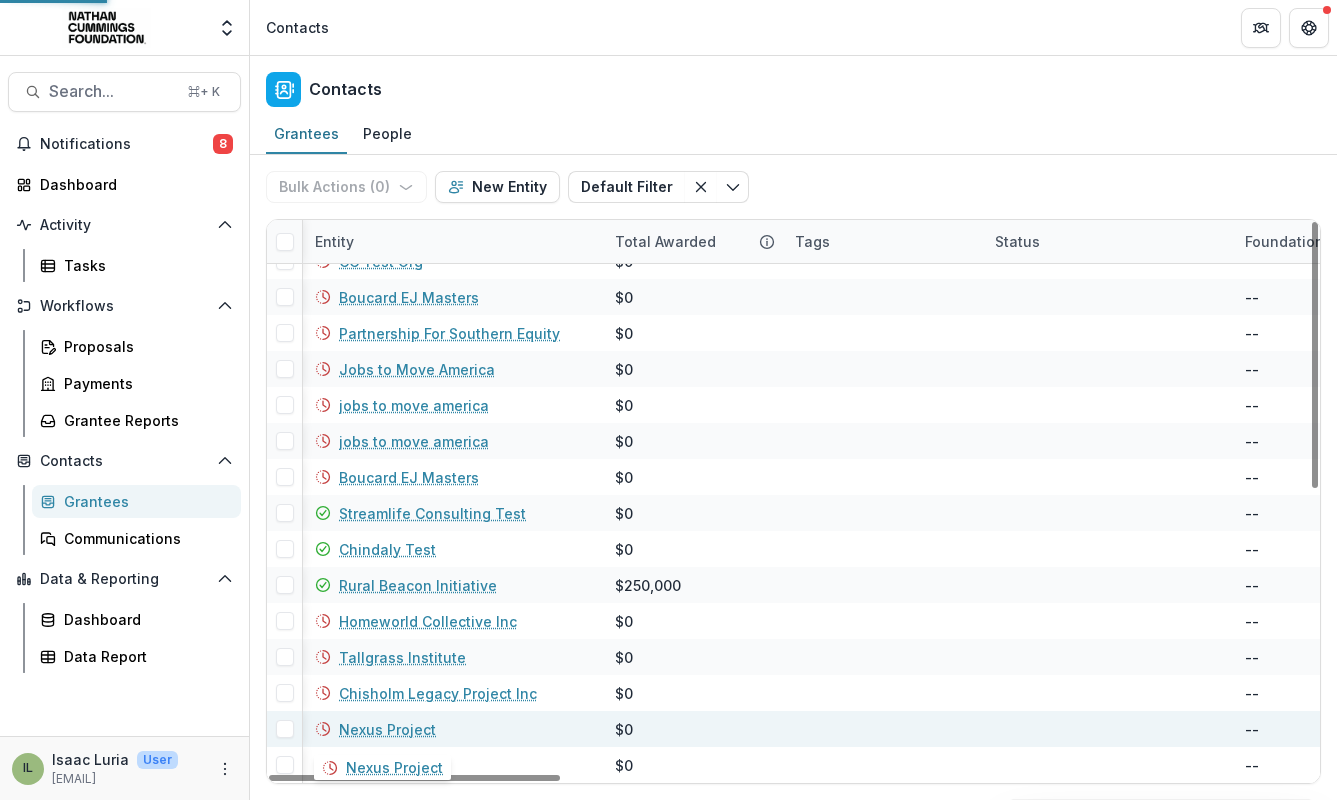 scroll, scrollTop: 0, scrollLeft: 0, axis: both 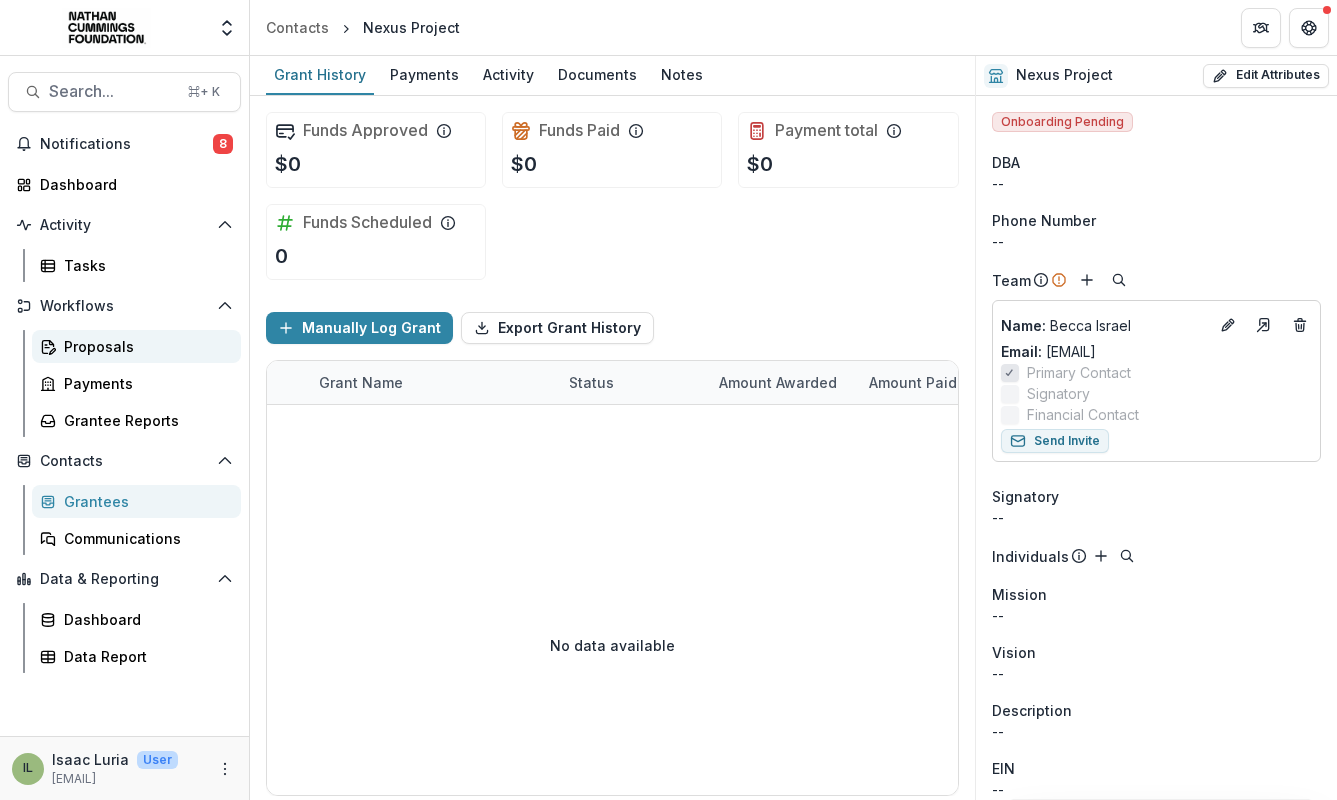 click on "Proposals" at bounding box center [144, 346] 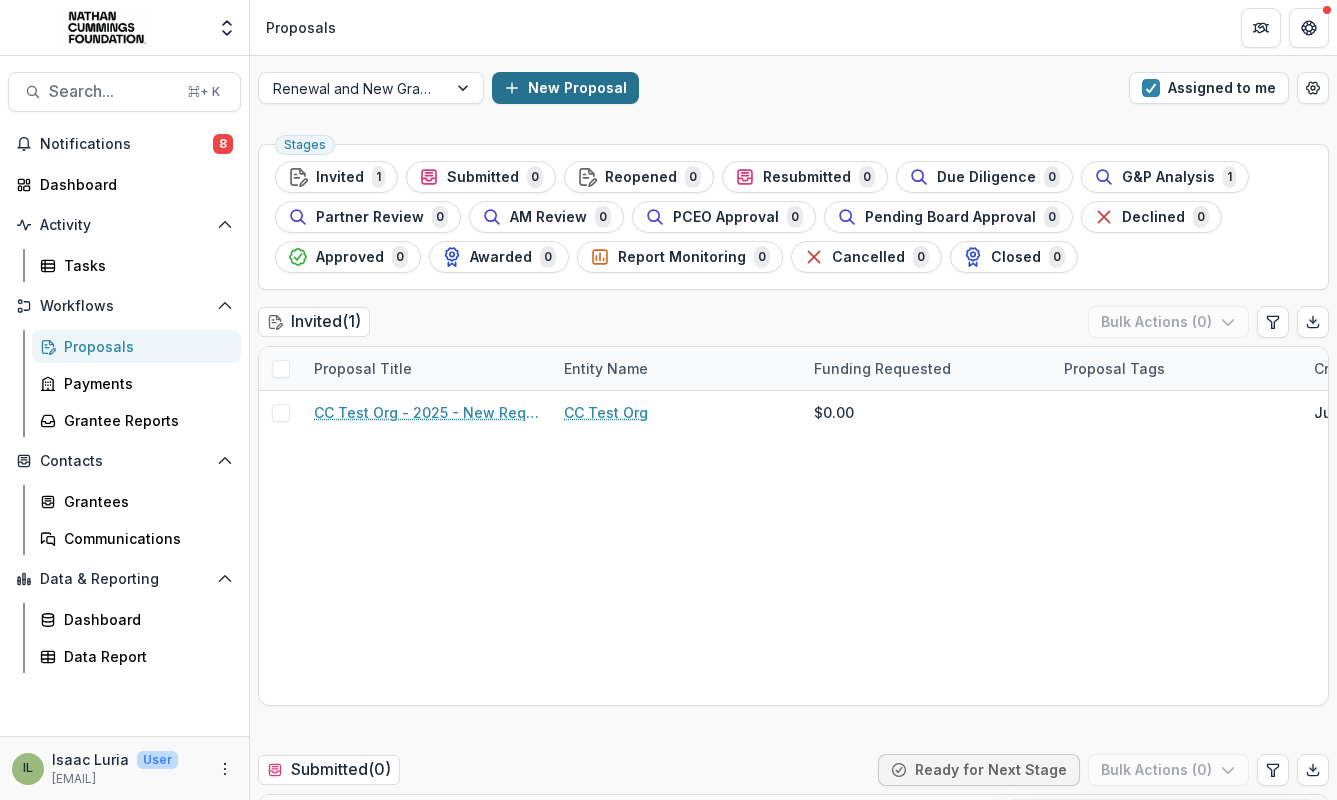 click on "New Proposal" at bounding box center [565, 88] 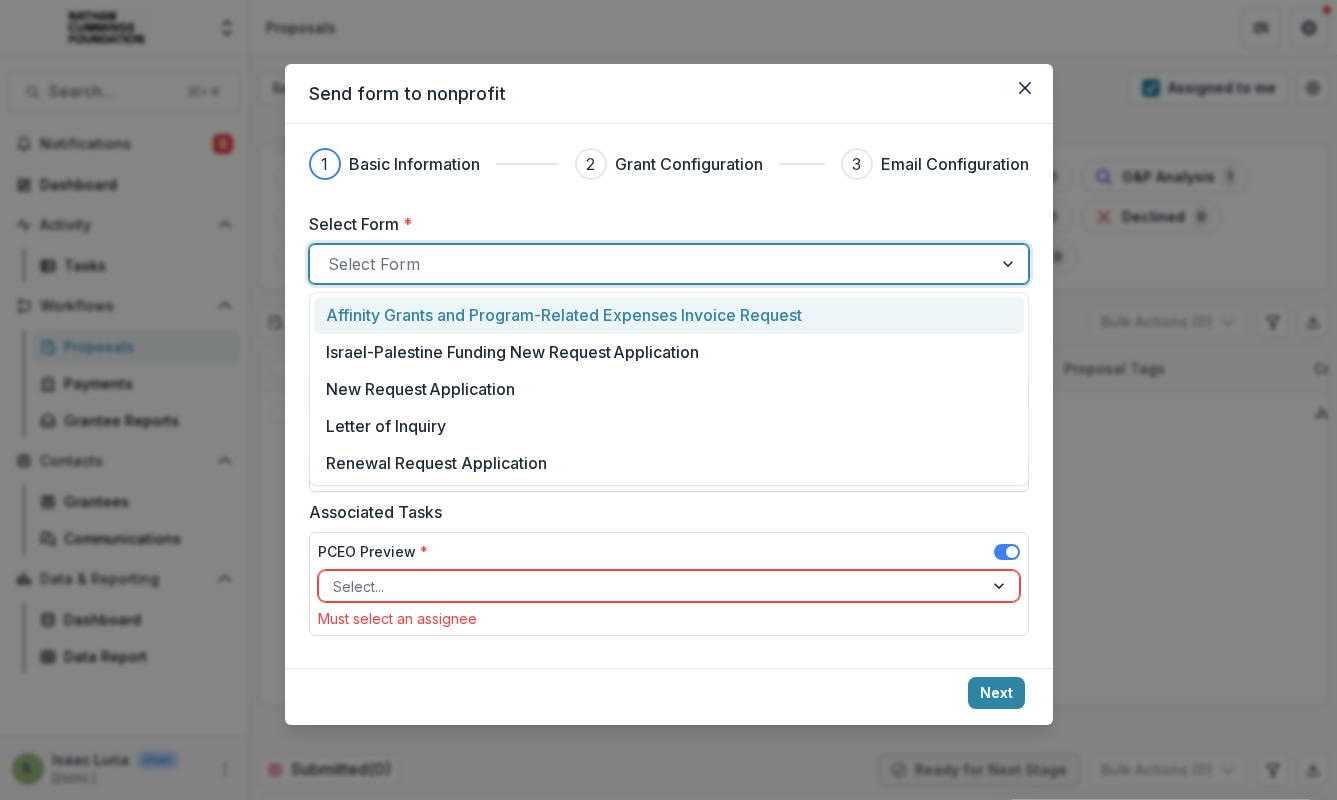click at bounding box center (651, 264) 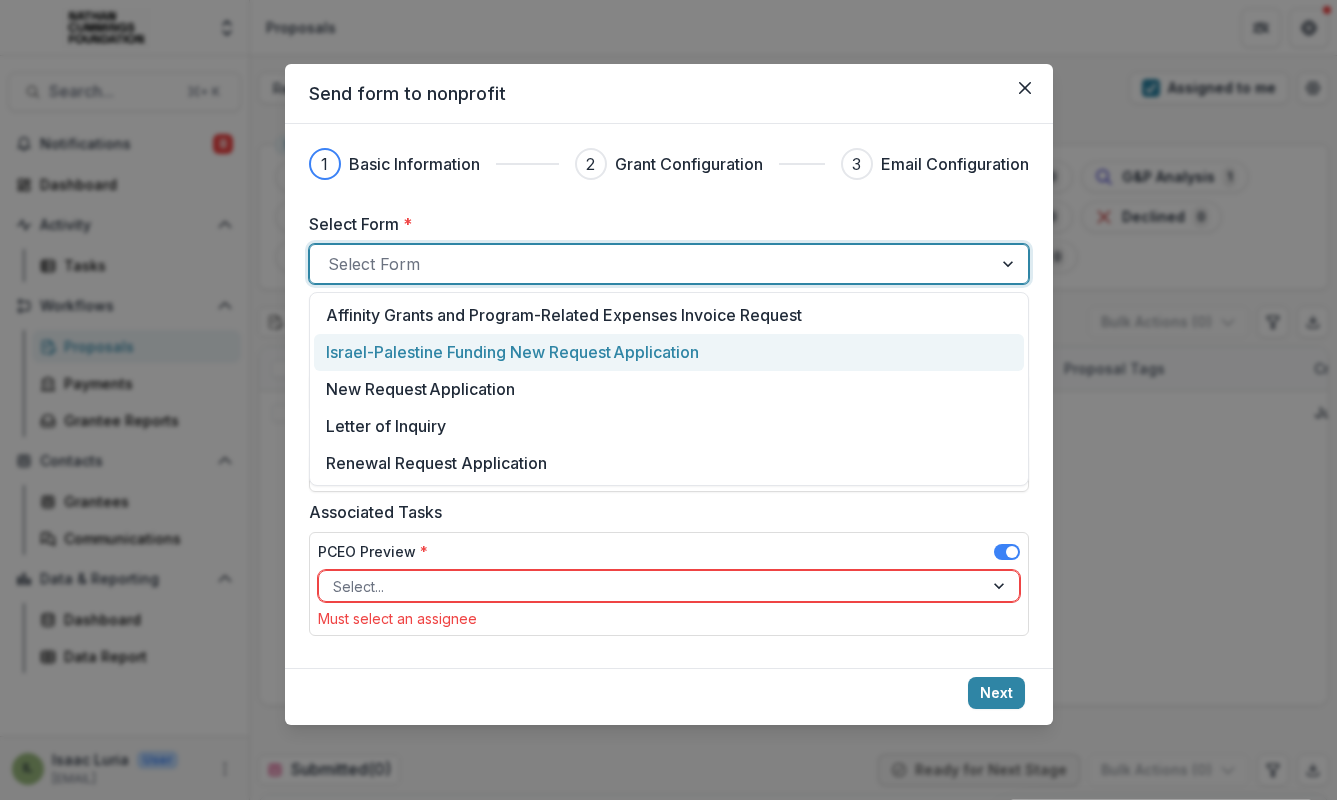 click on "Israel-Palestine Funding New Request Application" at bounding box center [512, 352] 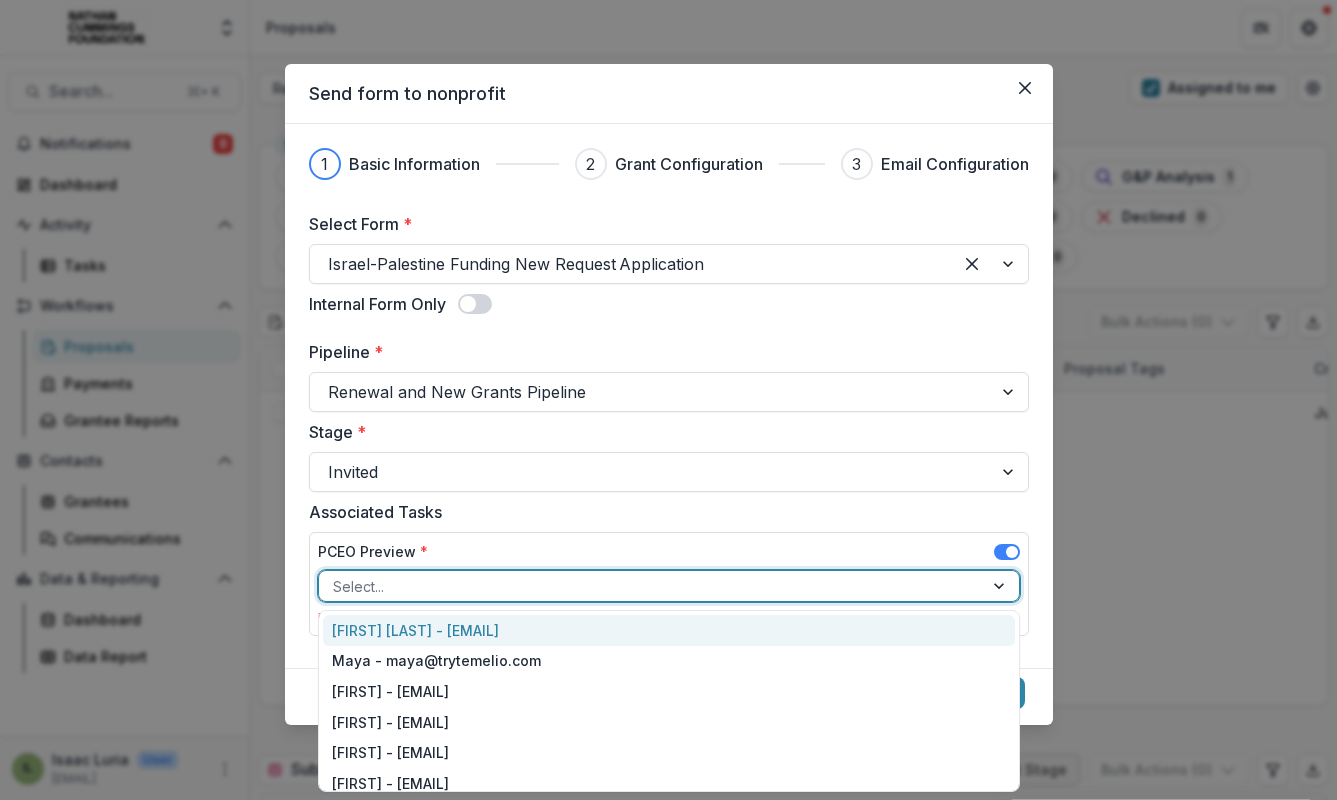 click at bounding box center (651, 586) 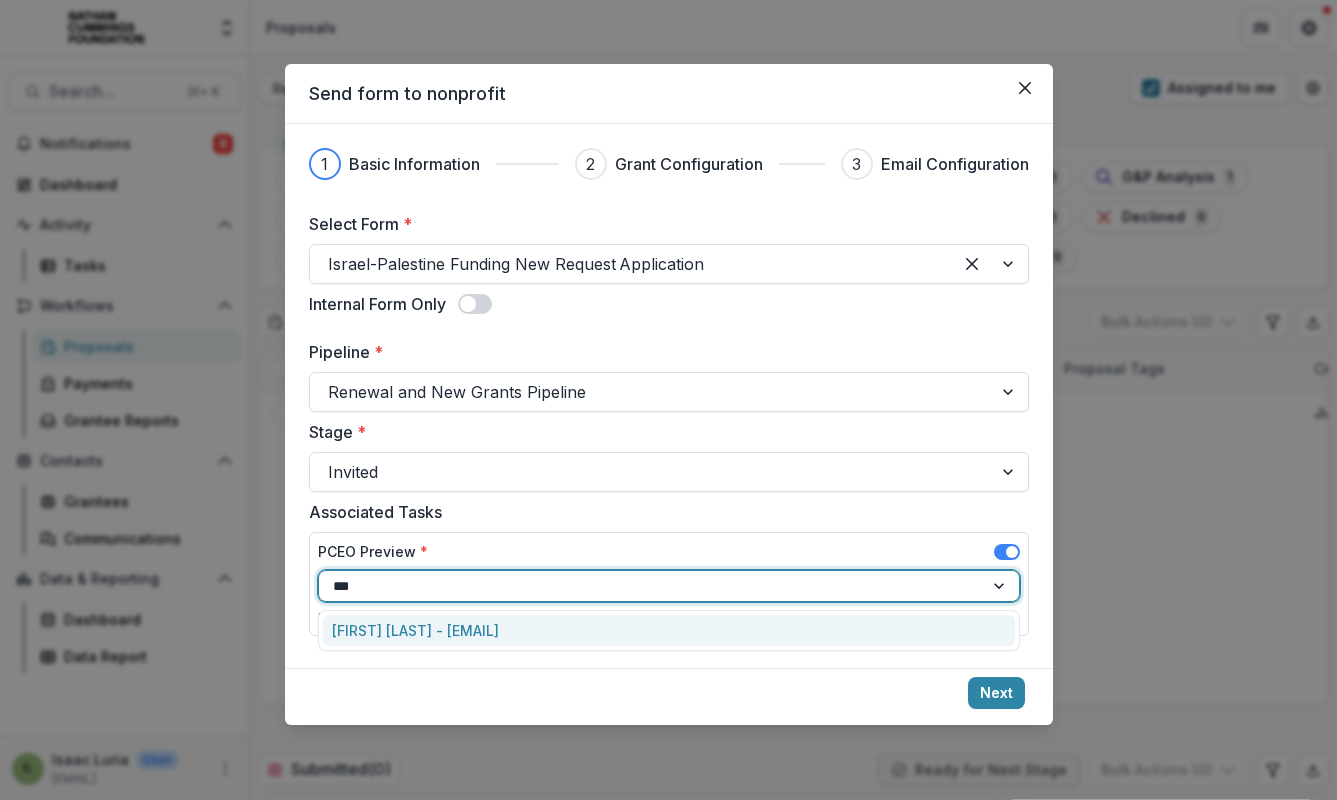 type on "****" 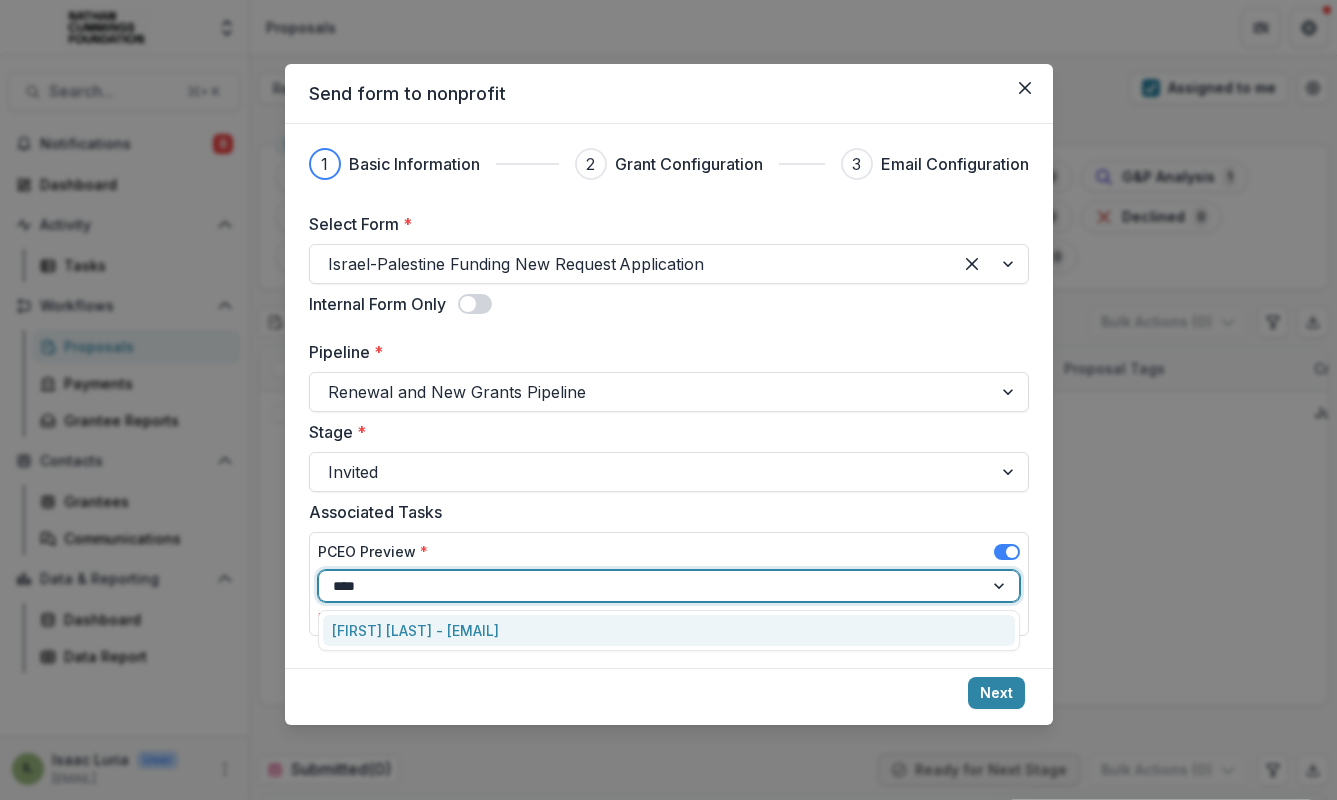 type 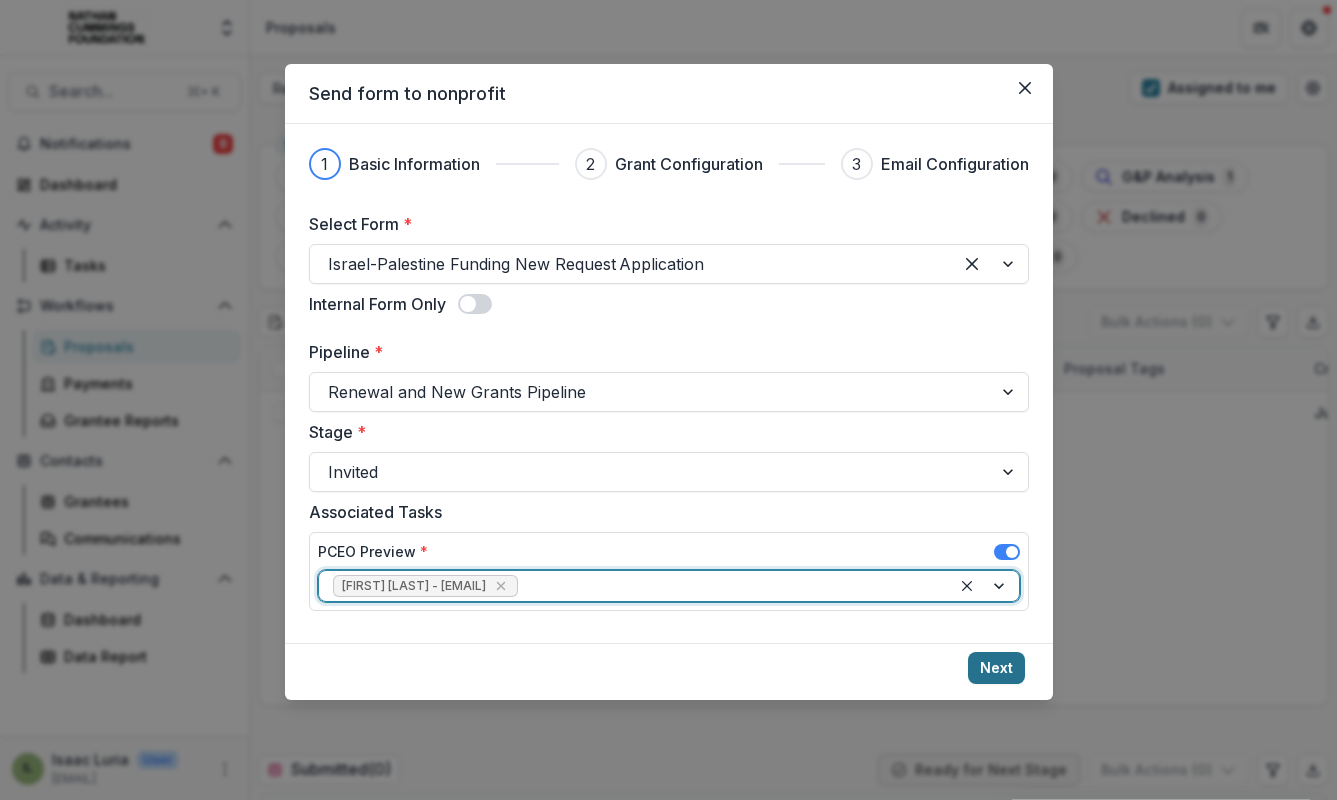 click on "Next" at bounding box center (996, 668) 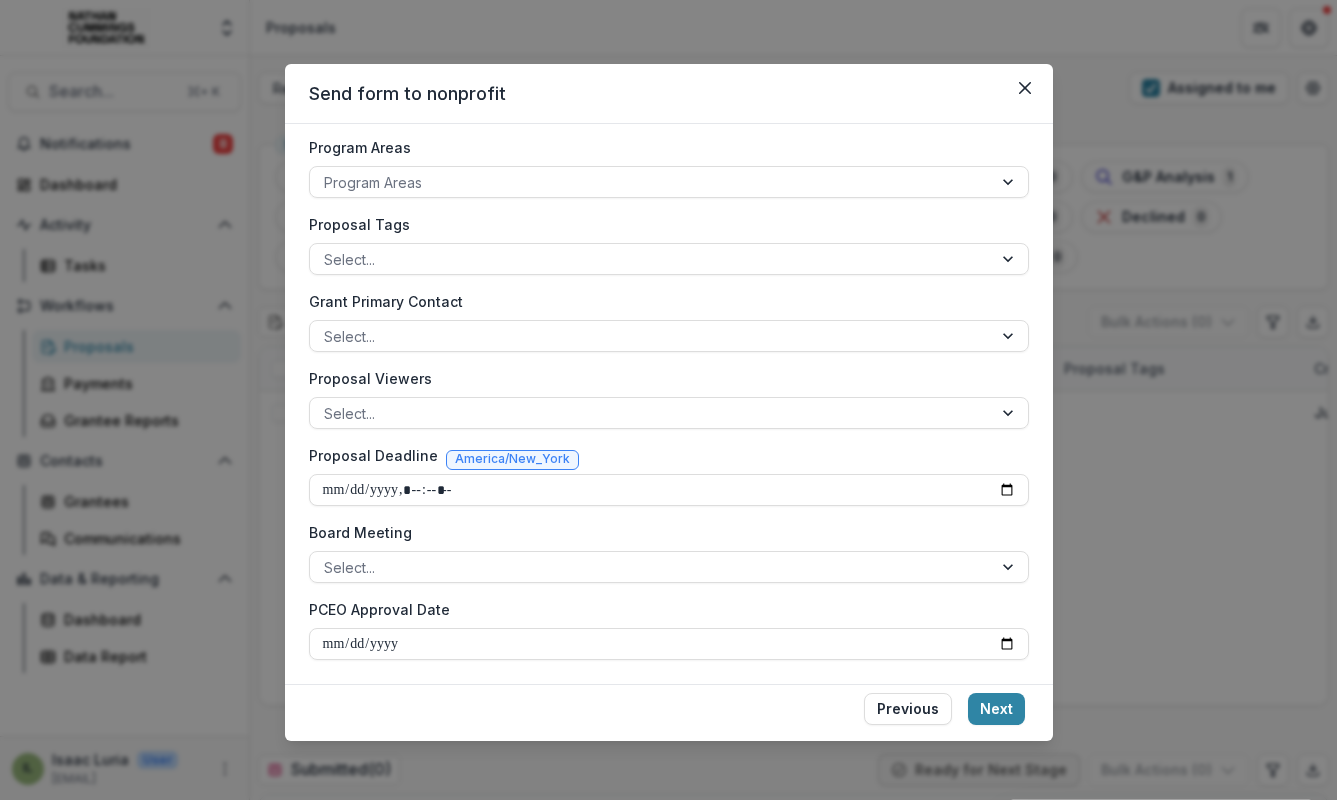 scroll, scrollTop: 0, scrollLeft: 0, axis: both 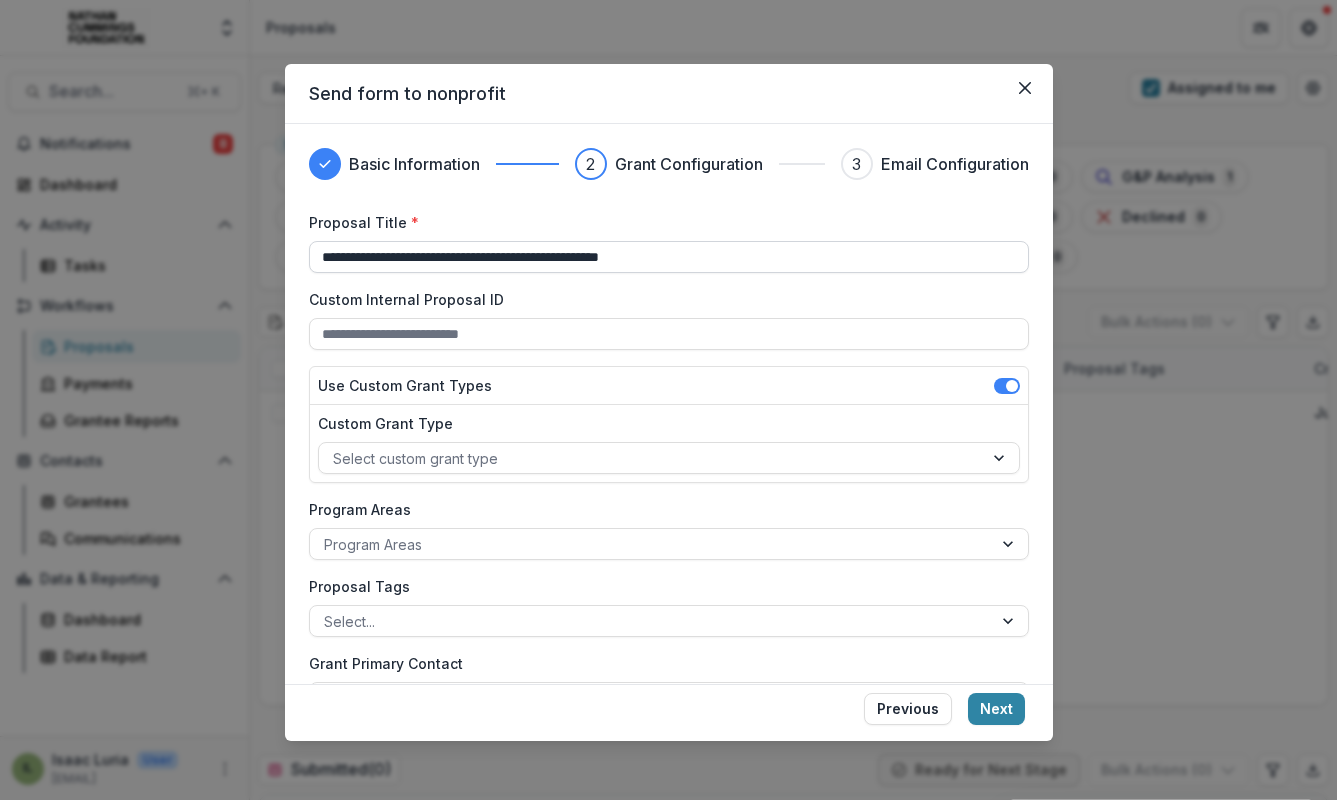 click on "**********" at bounding box center [669, 257] 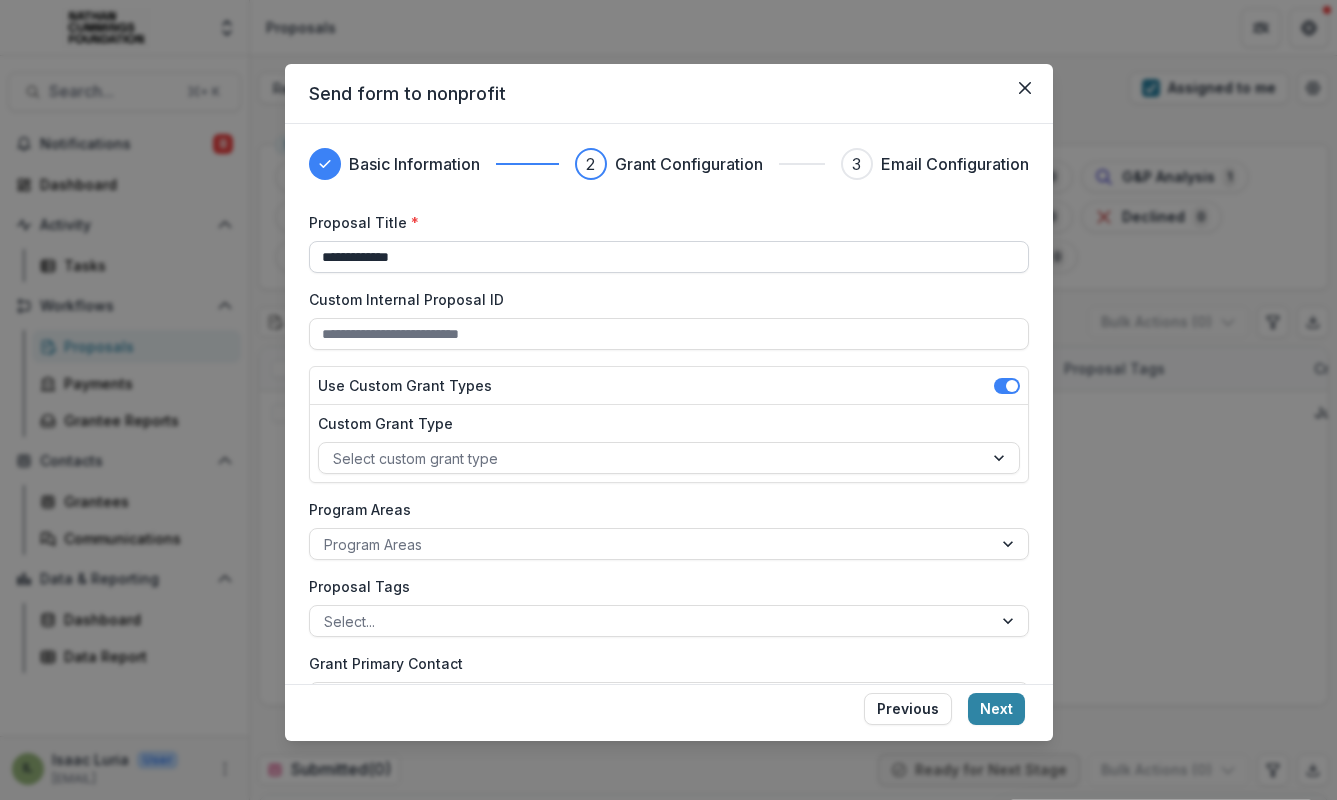 type on "**********" 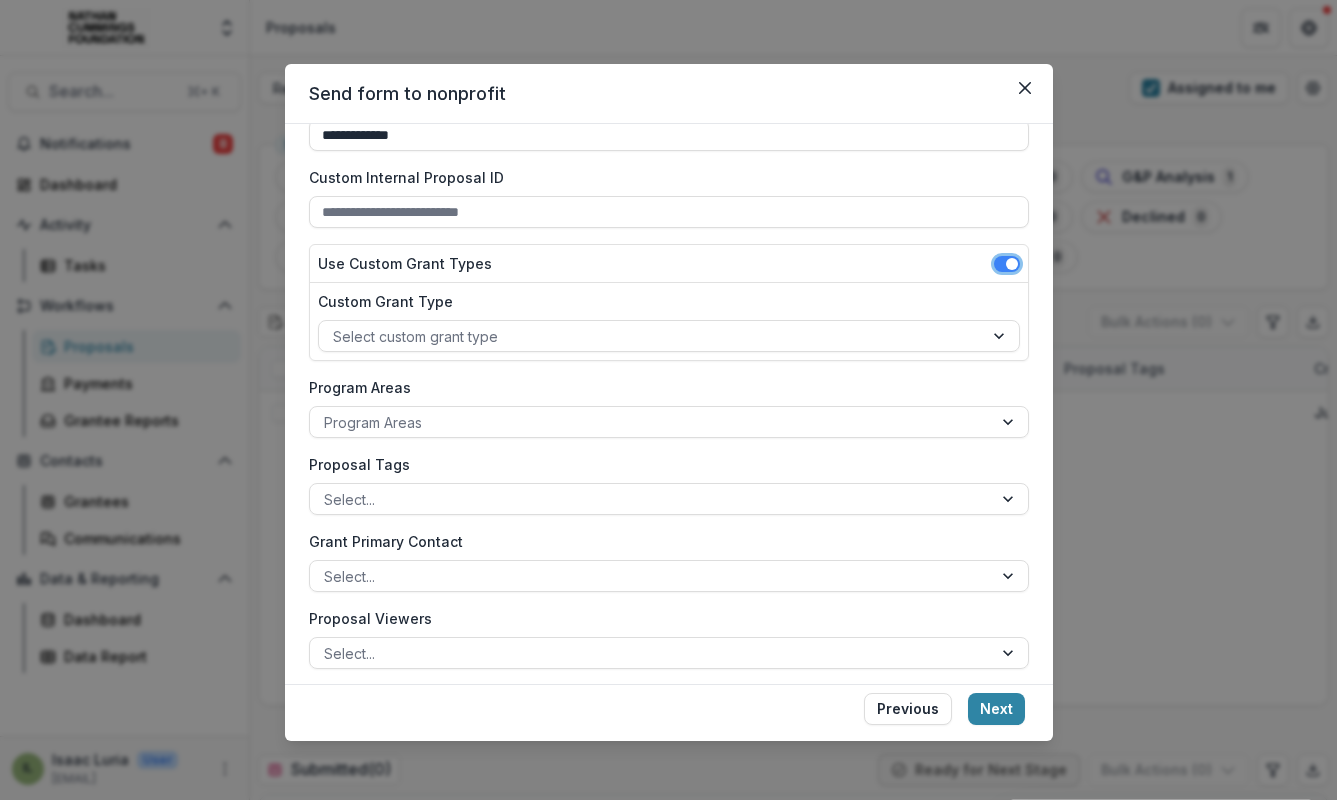 scroll, scrollTop: 162, scrollLeft: 0, axis: vertical 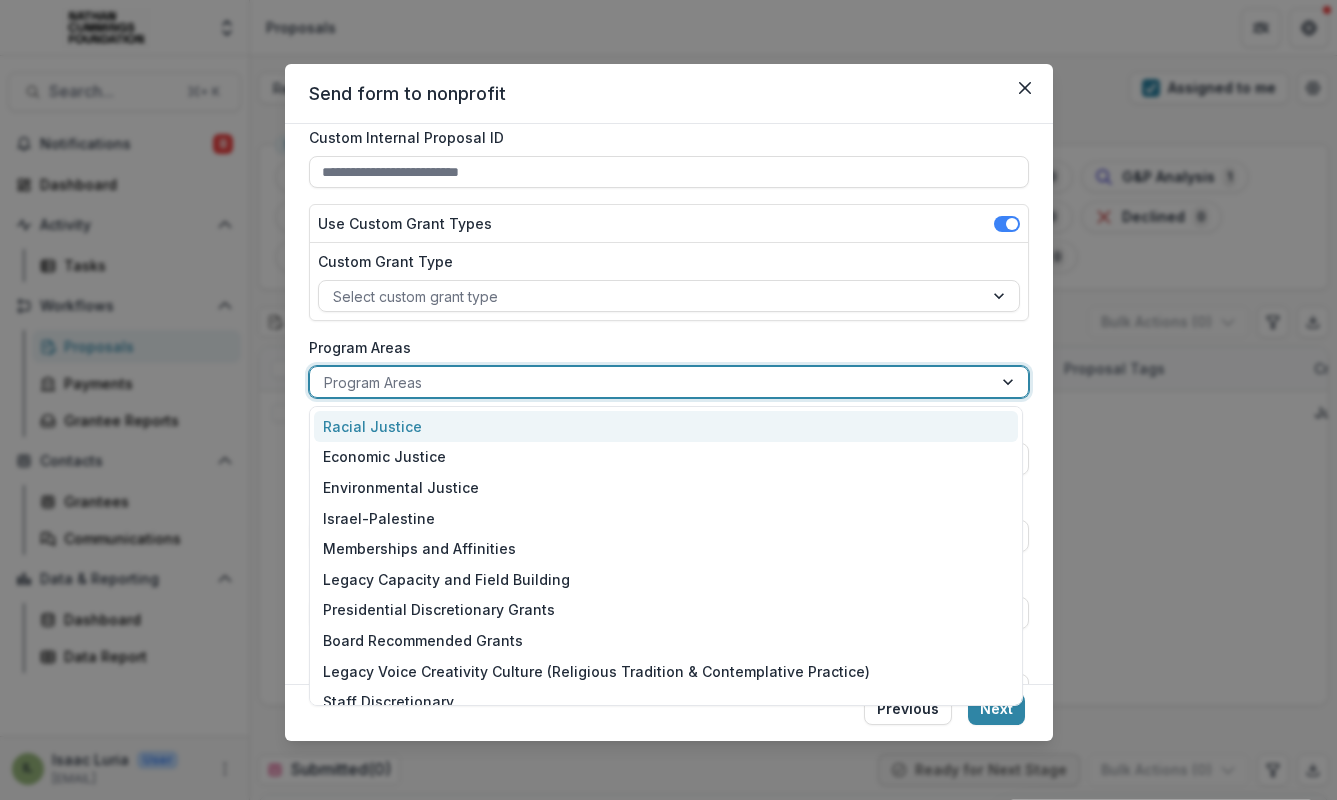 click at bounding box center [651, 382] 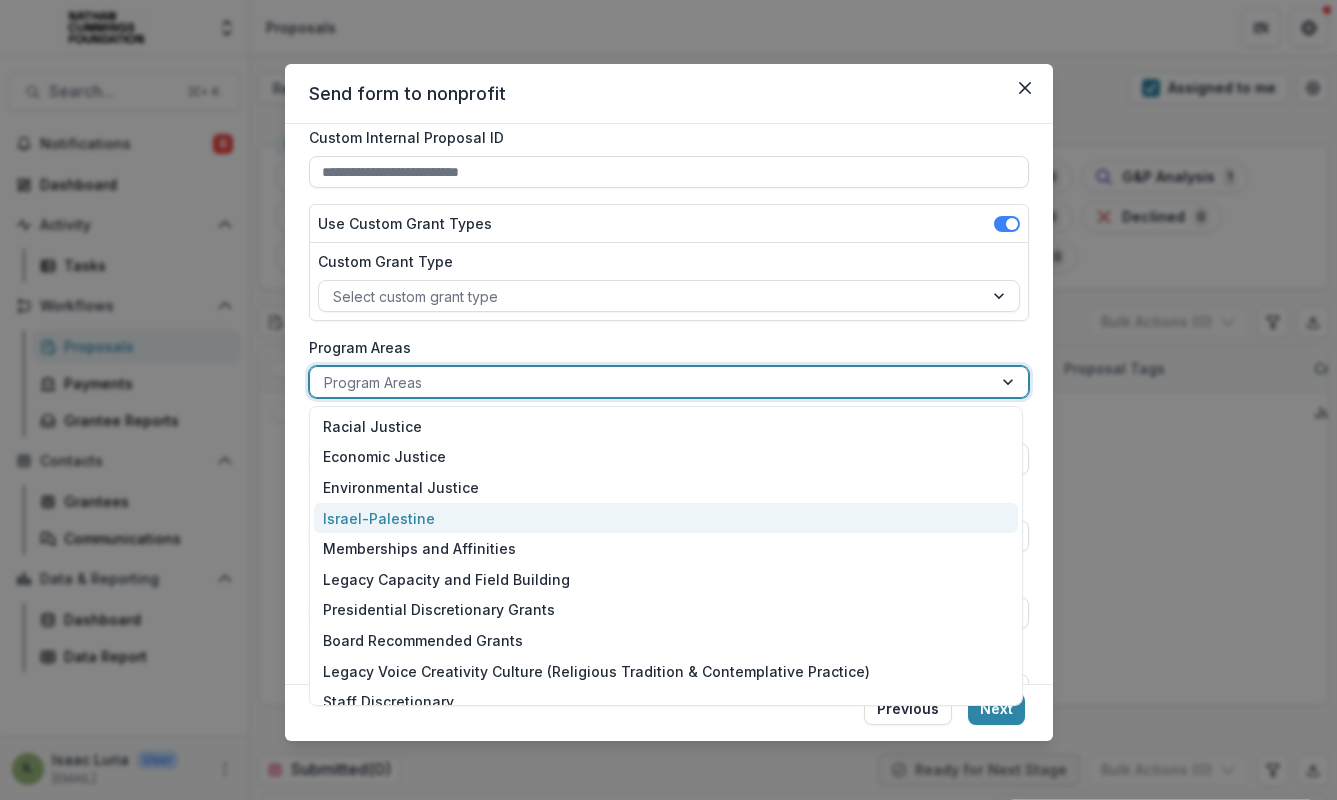 click on "Israel-Palestine" at bounding box center [666, 518] 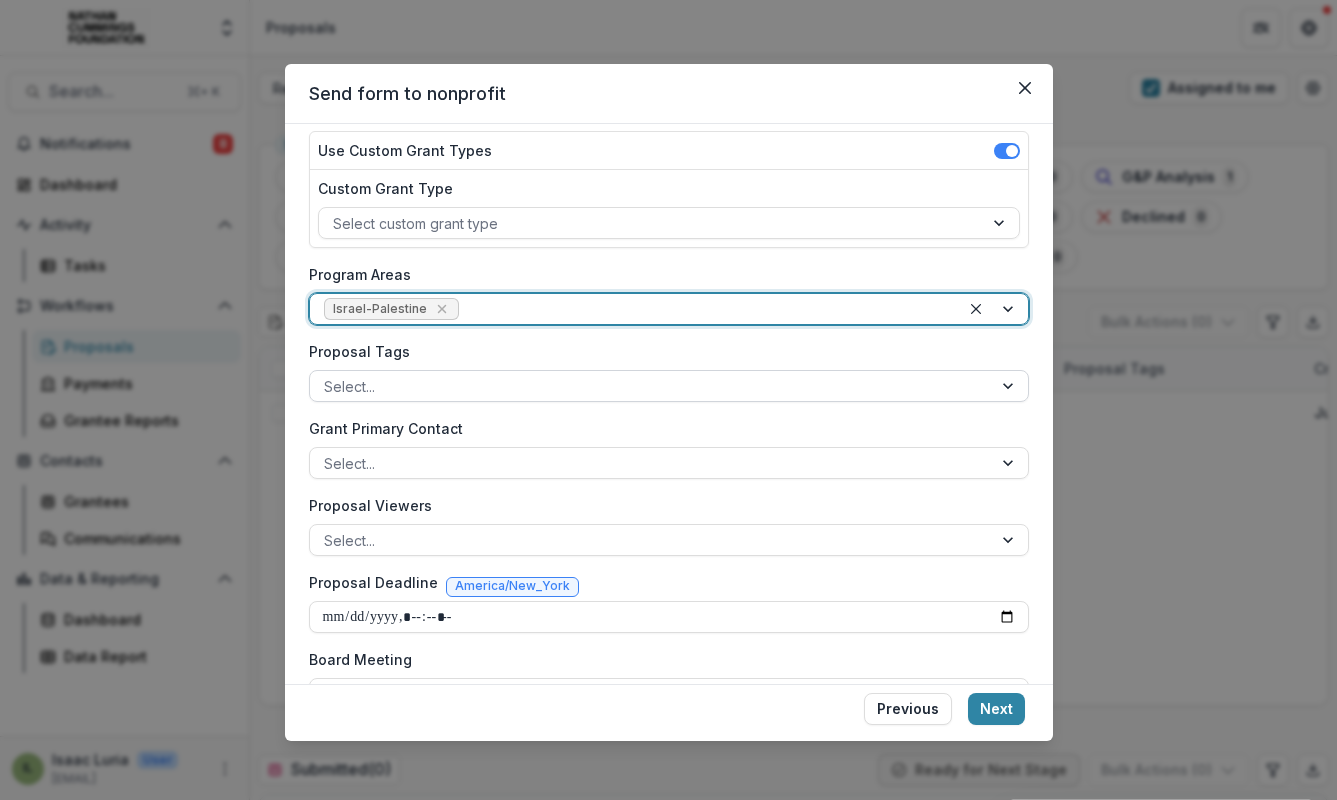 scroll, scrollTop: 258, scrollLeft: 0, axis: vertical 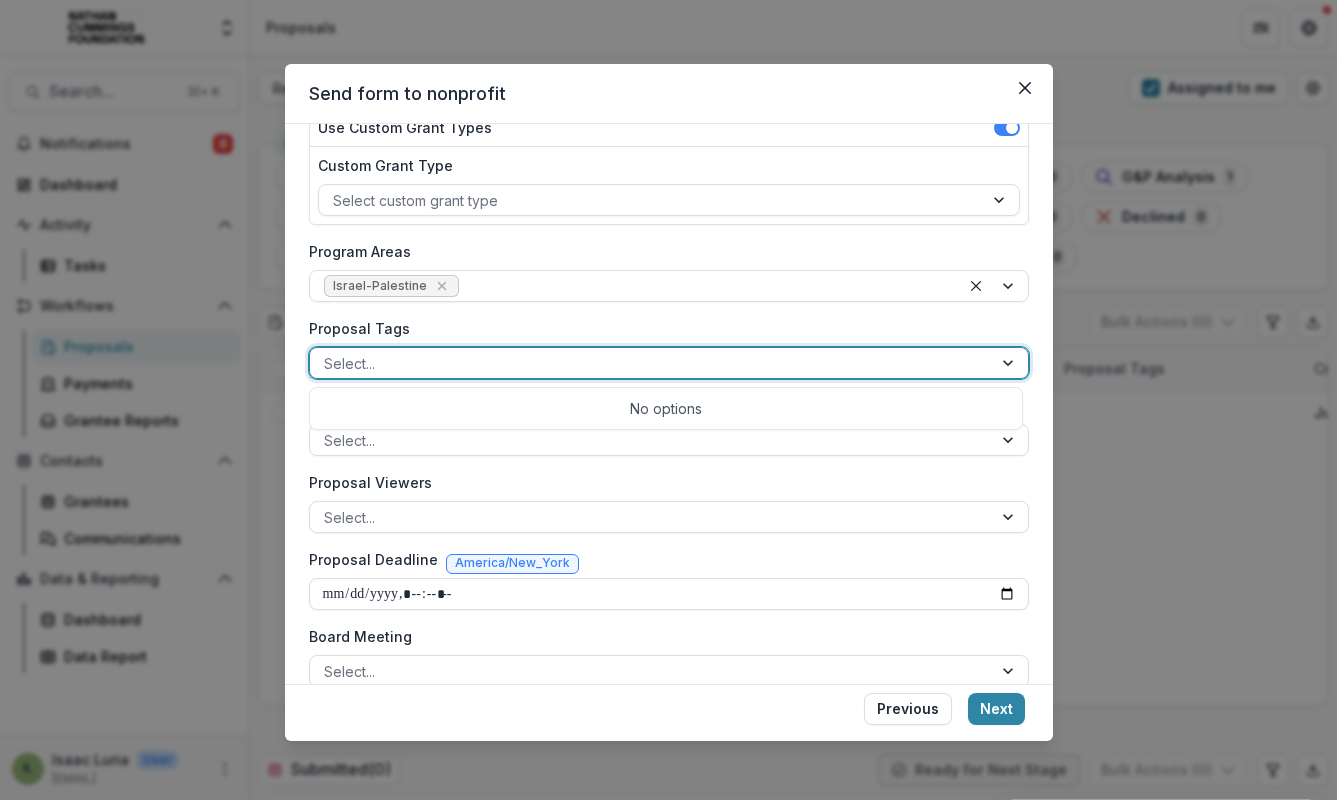 click at bounding box center [651, 363] 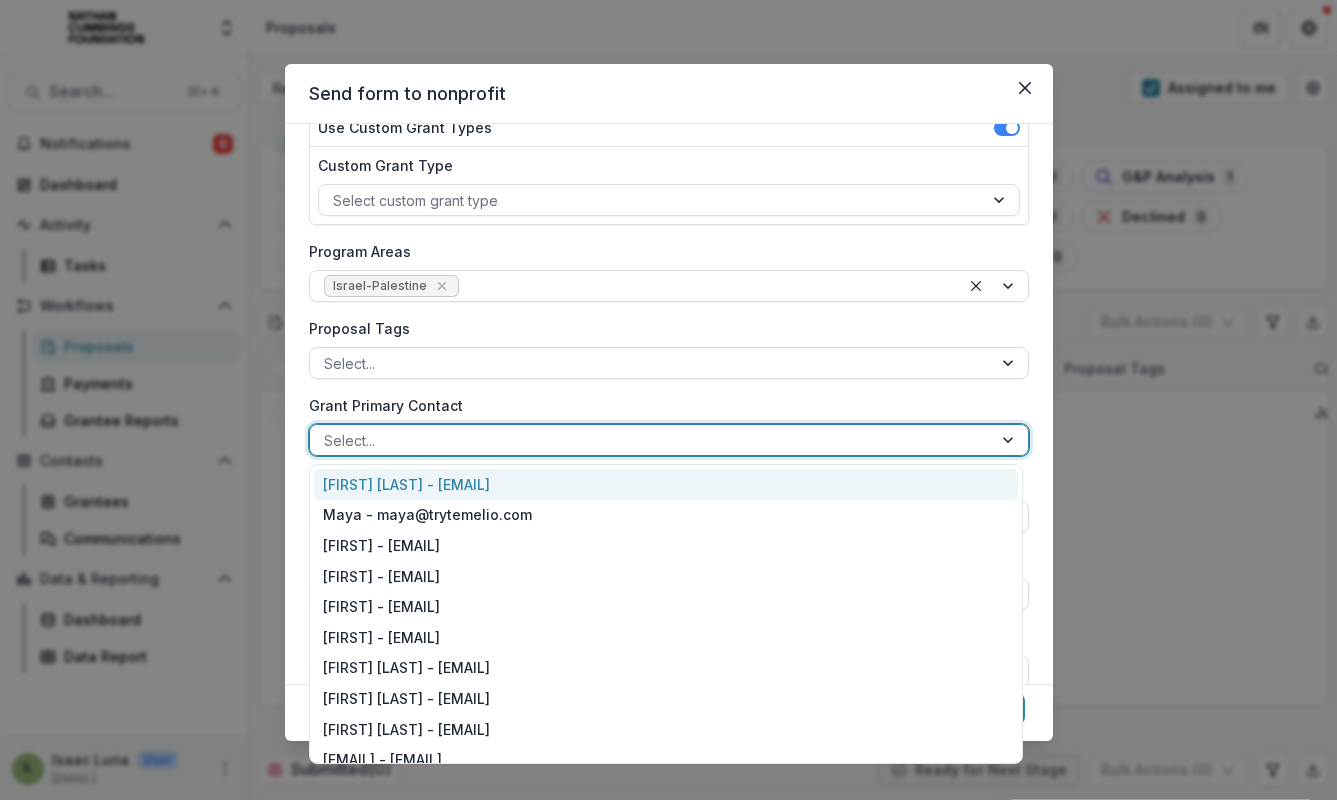 click at bounding box center [651, 440] 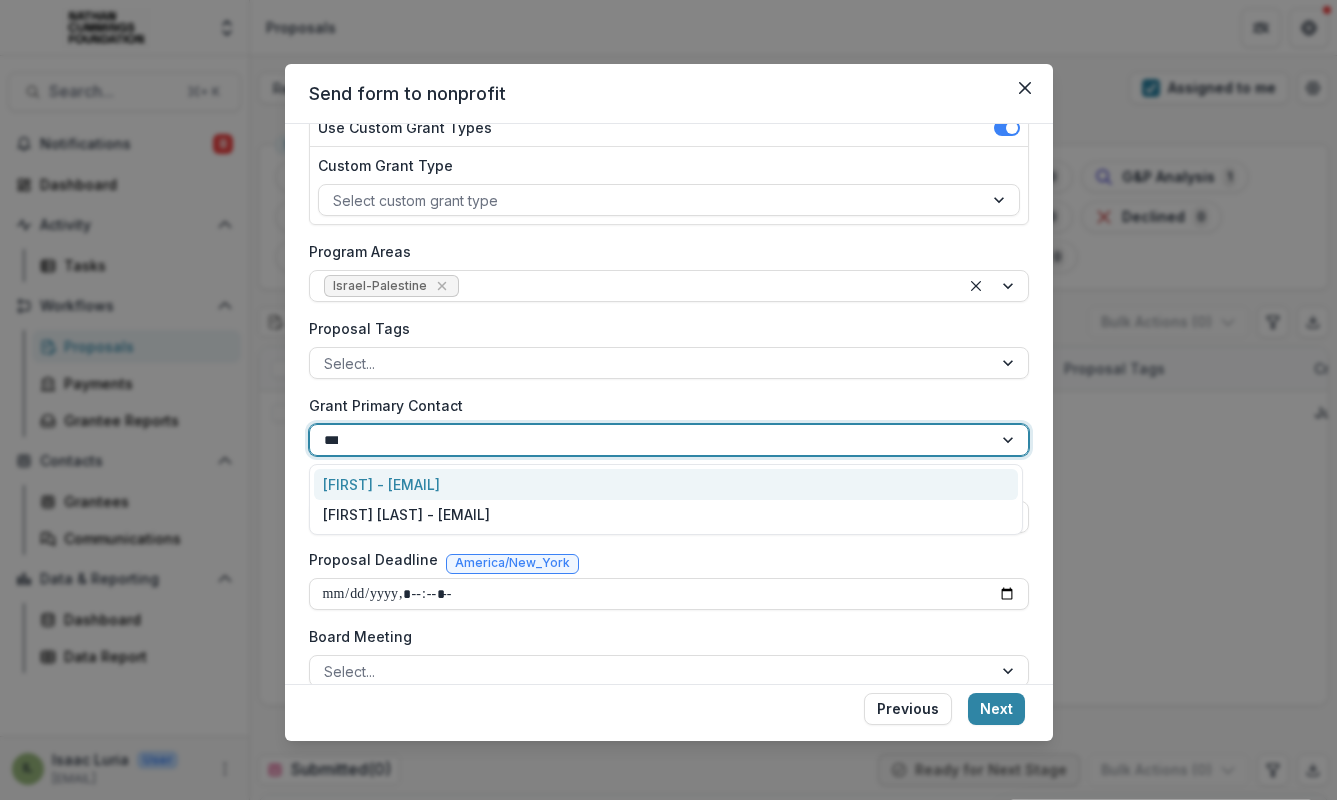 type on "****" 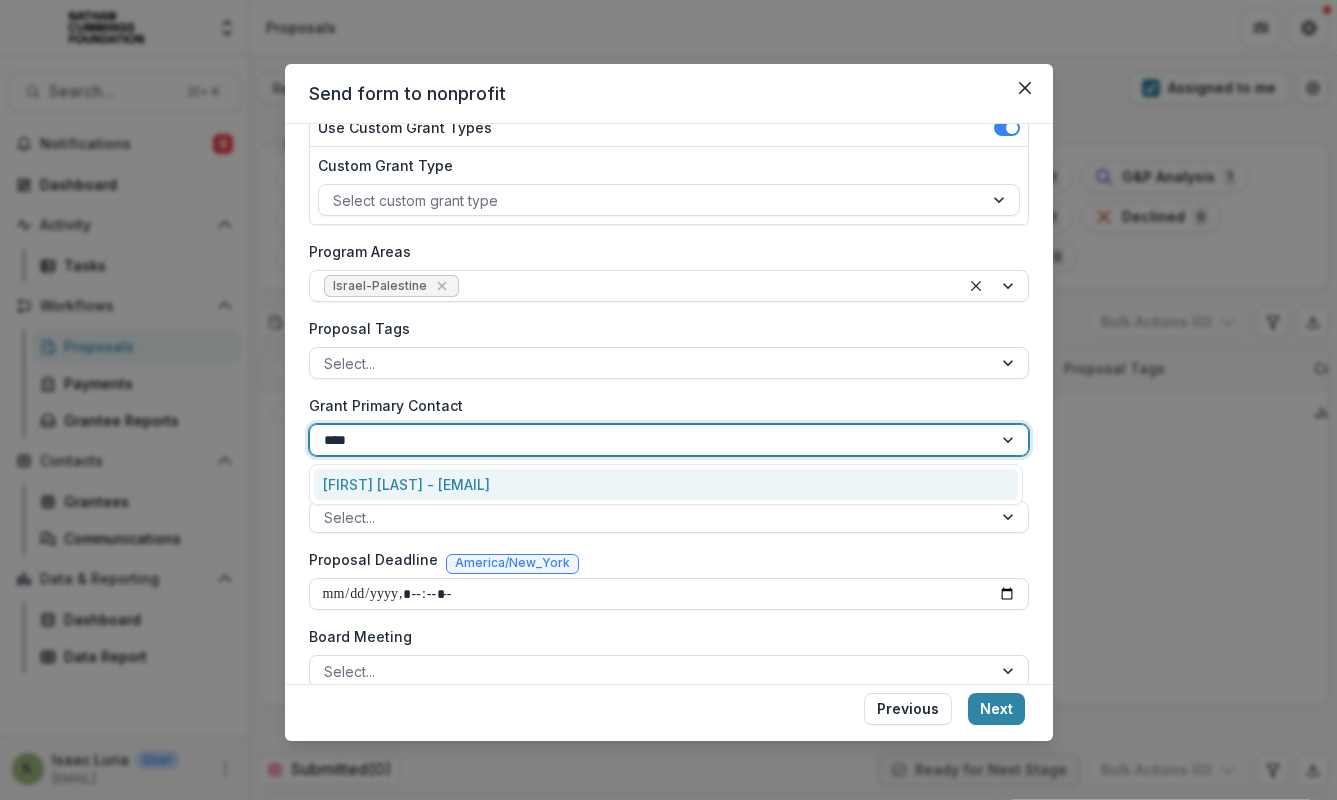 type 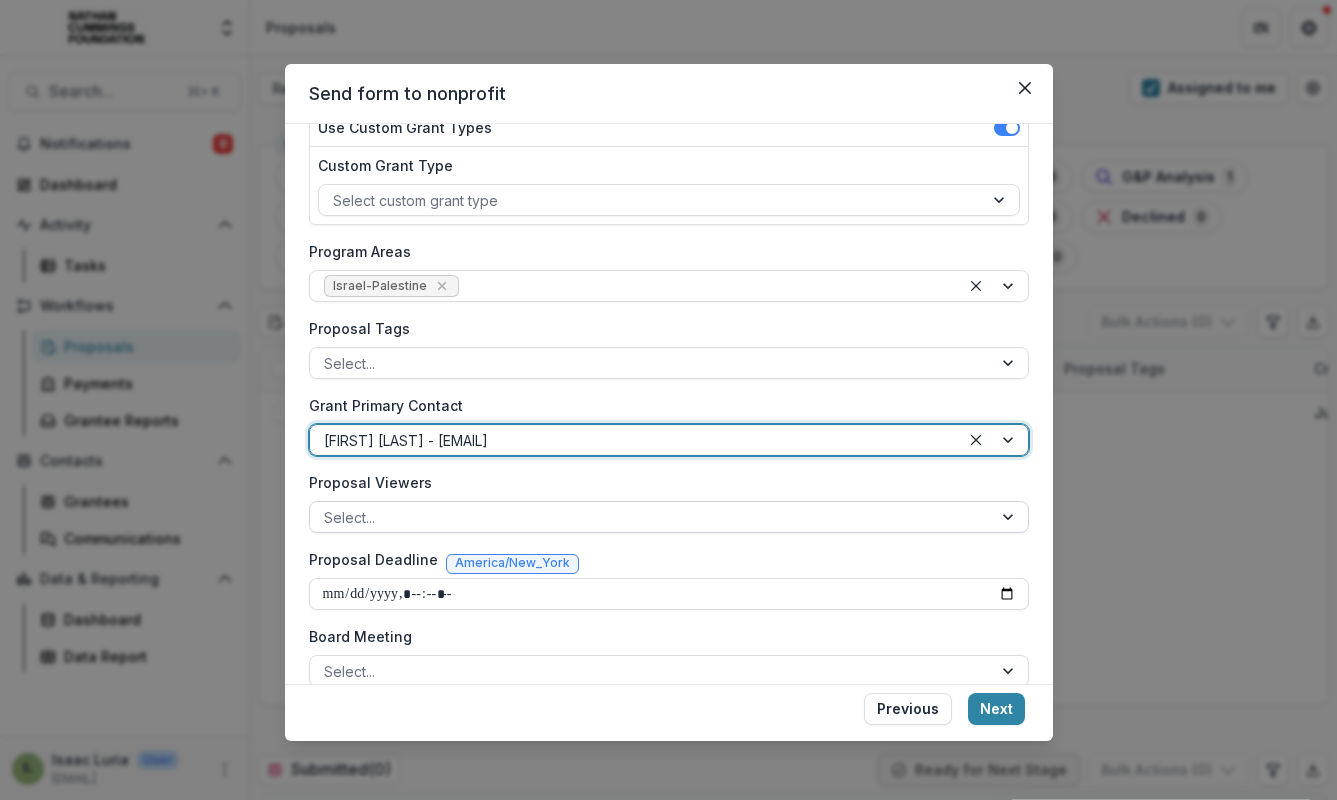 click at bounding box center [651, 517] 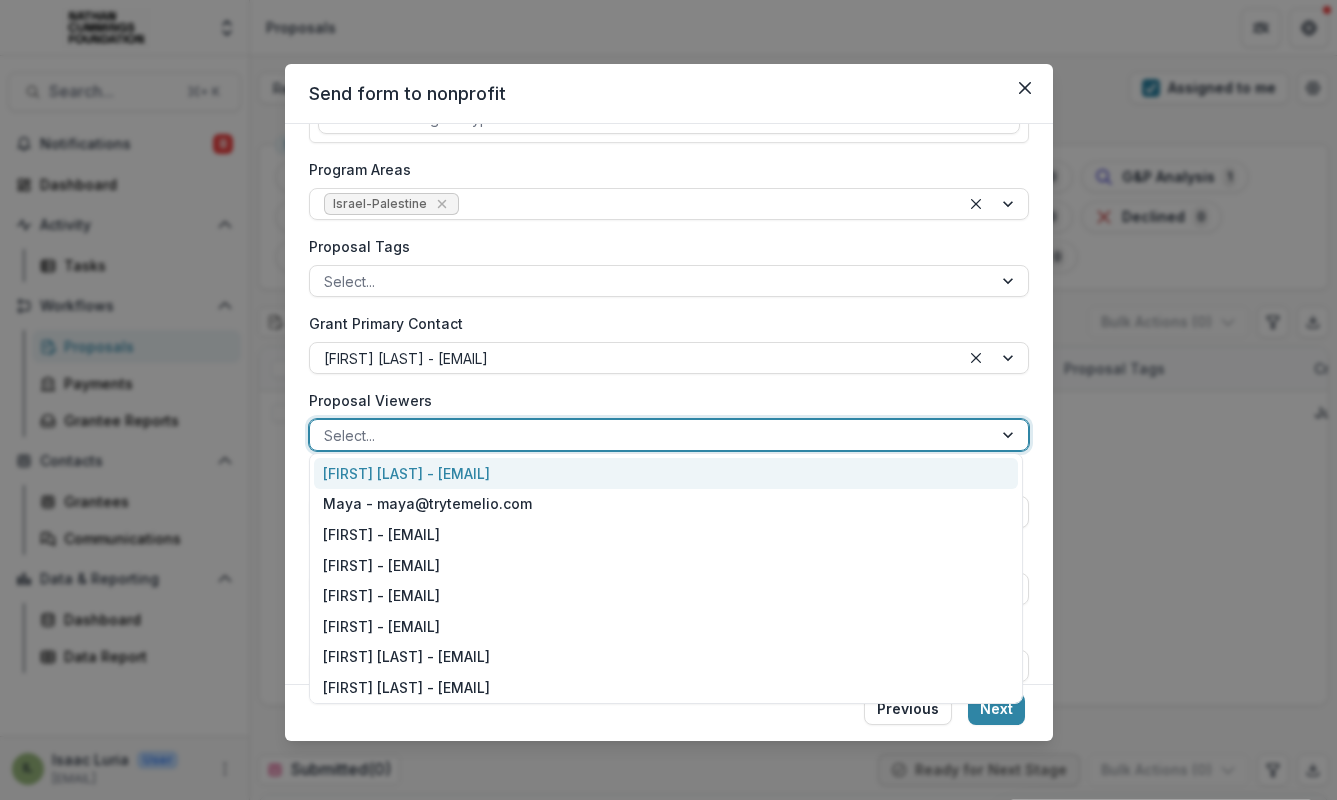 scroll, scrollTop: 346, scrollLeft: 0, axis: vertical 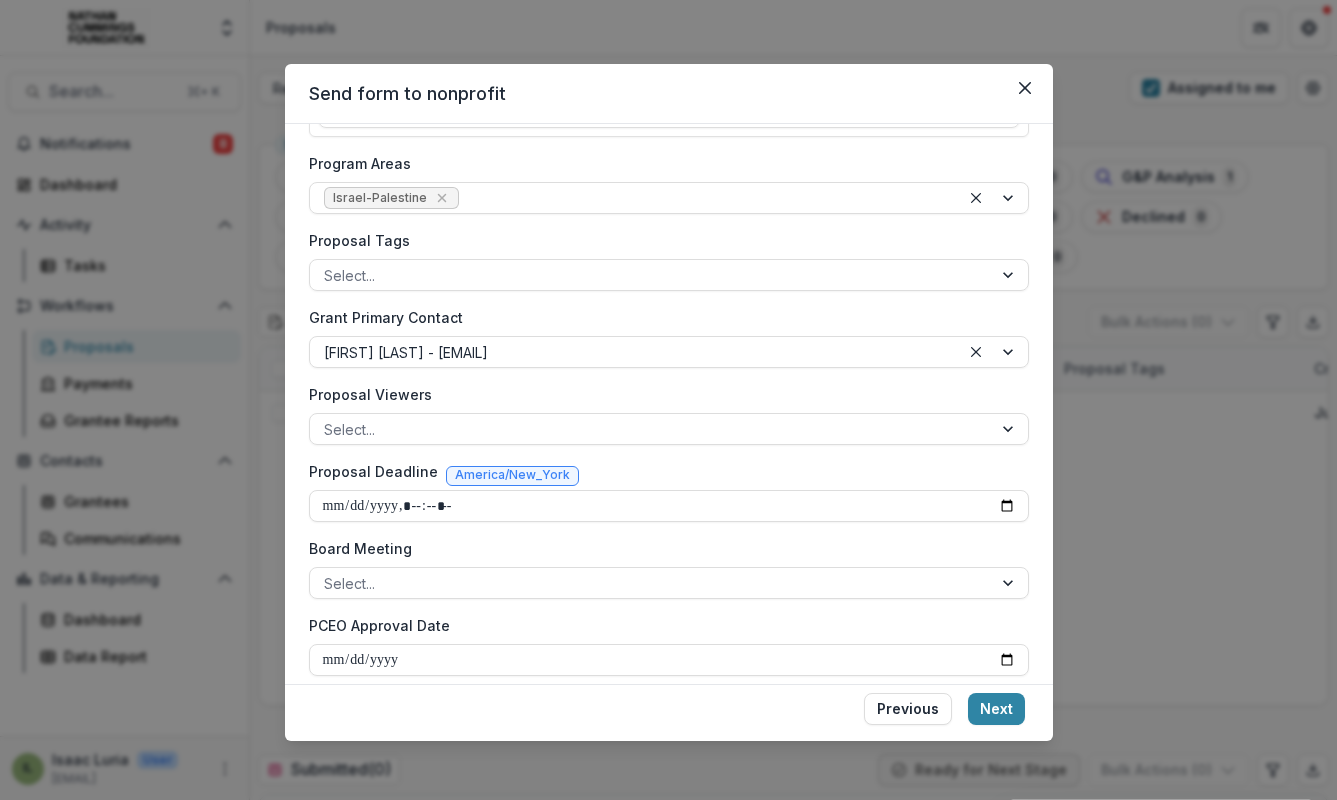 click on "Proposal Viewers" at bounding box center [663, 394] 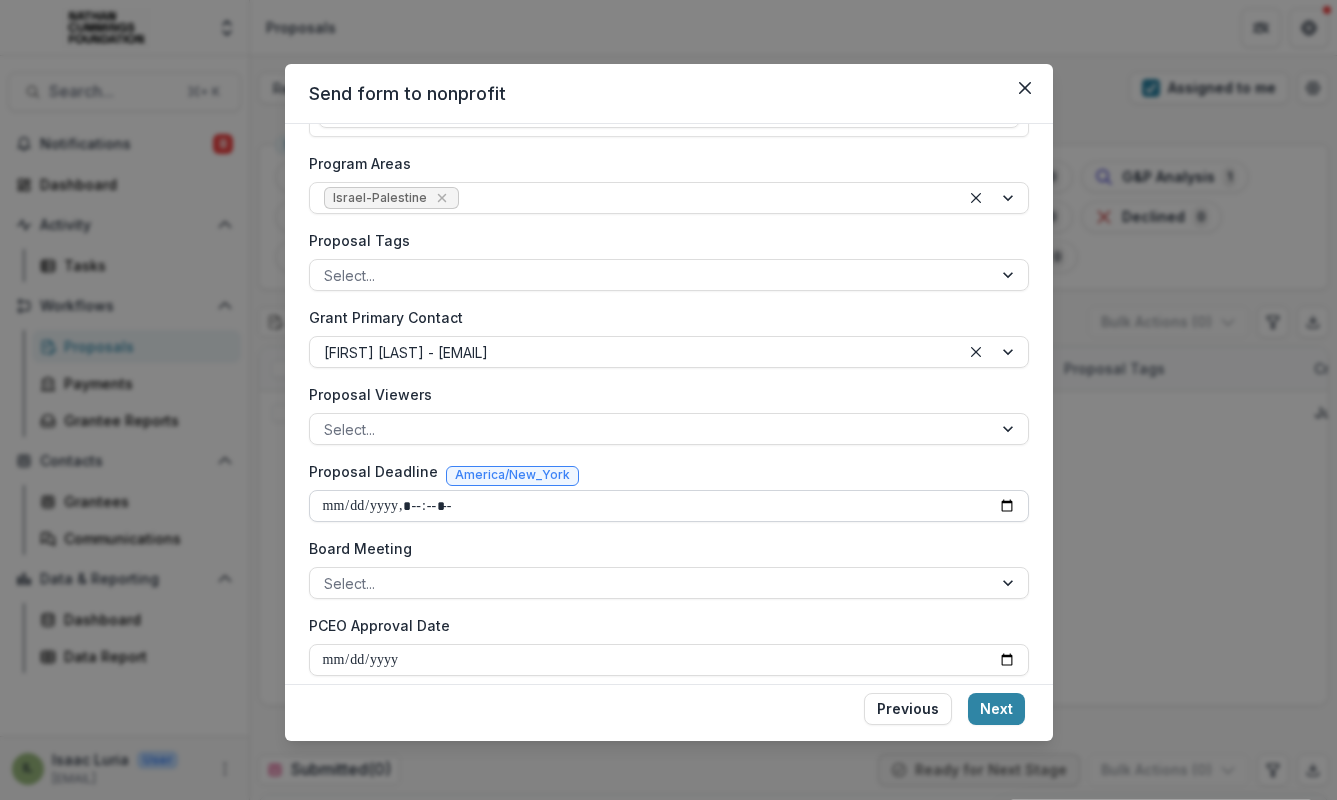 click on "Proposal Deadline" at bounding box center [669, 506] 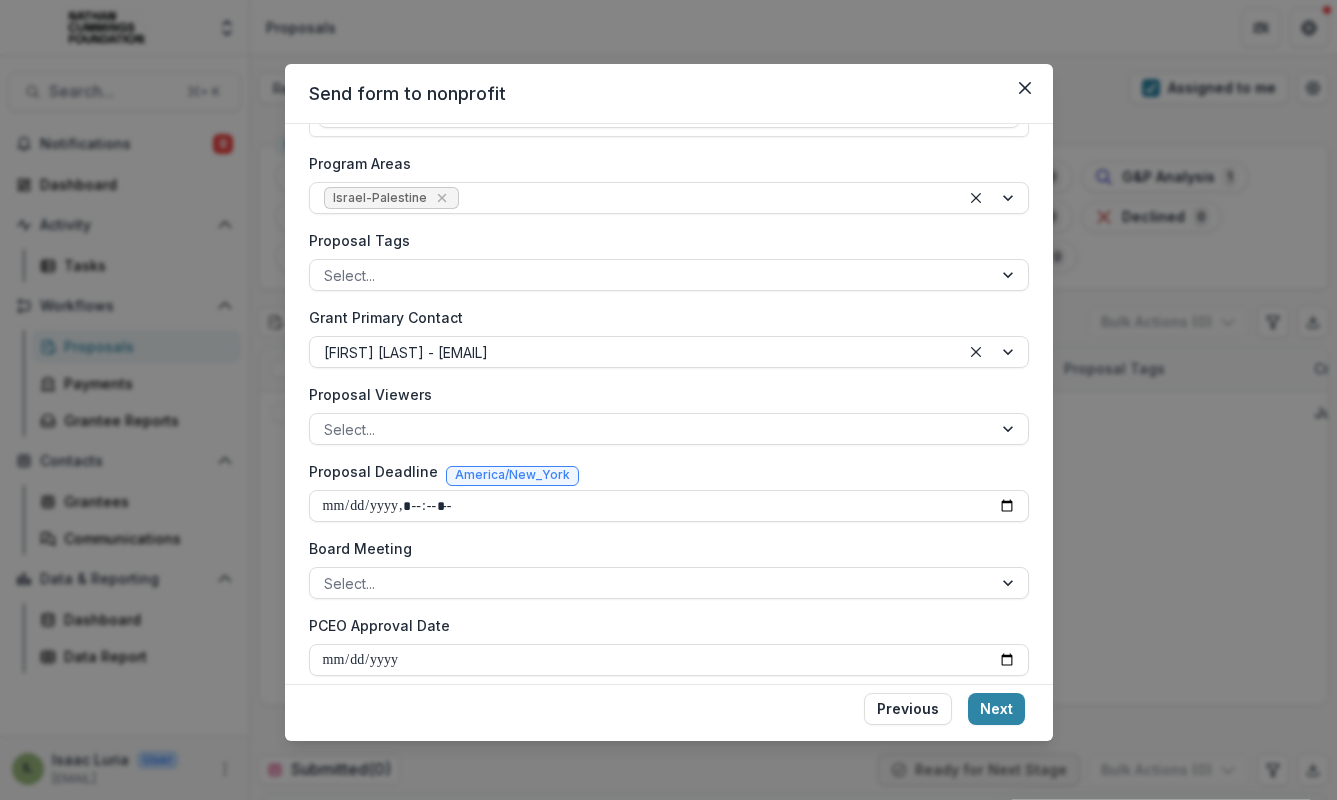 scroll, scrollTop: 362, scrollLeft: 0, axis: vertical 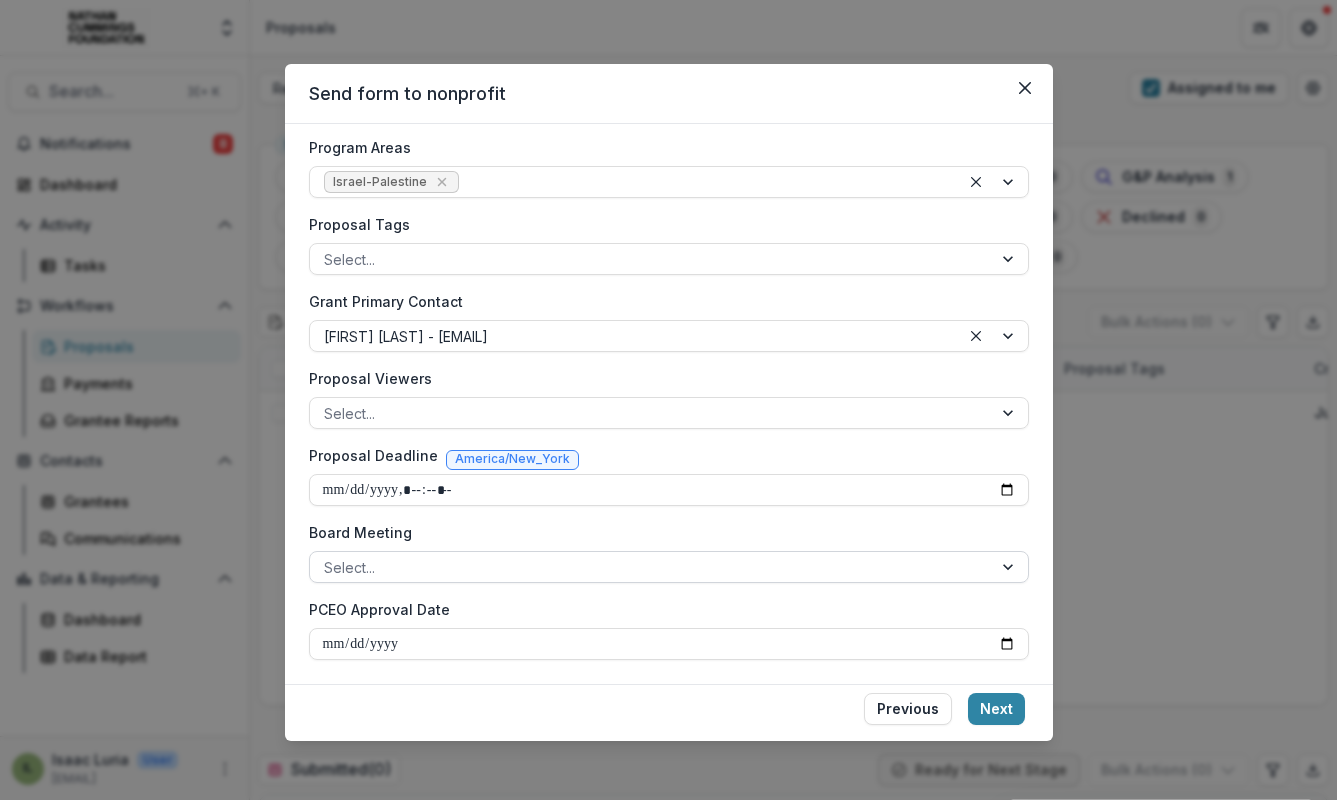 click at bounding box center [651, 567] 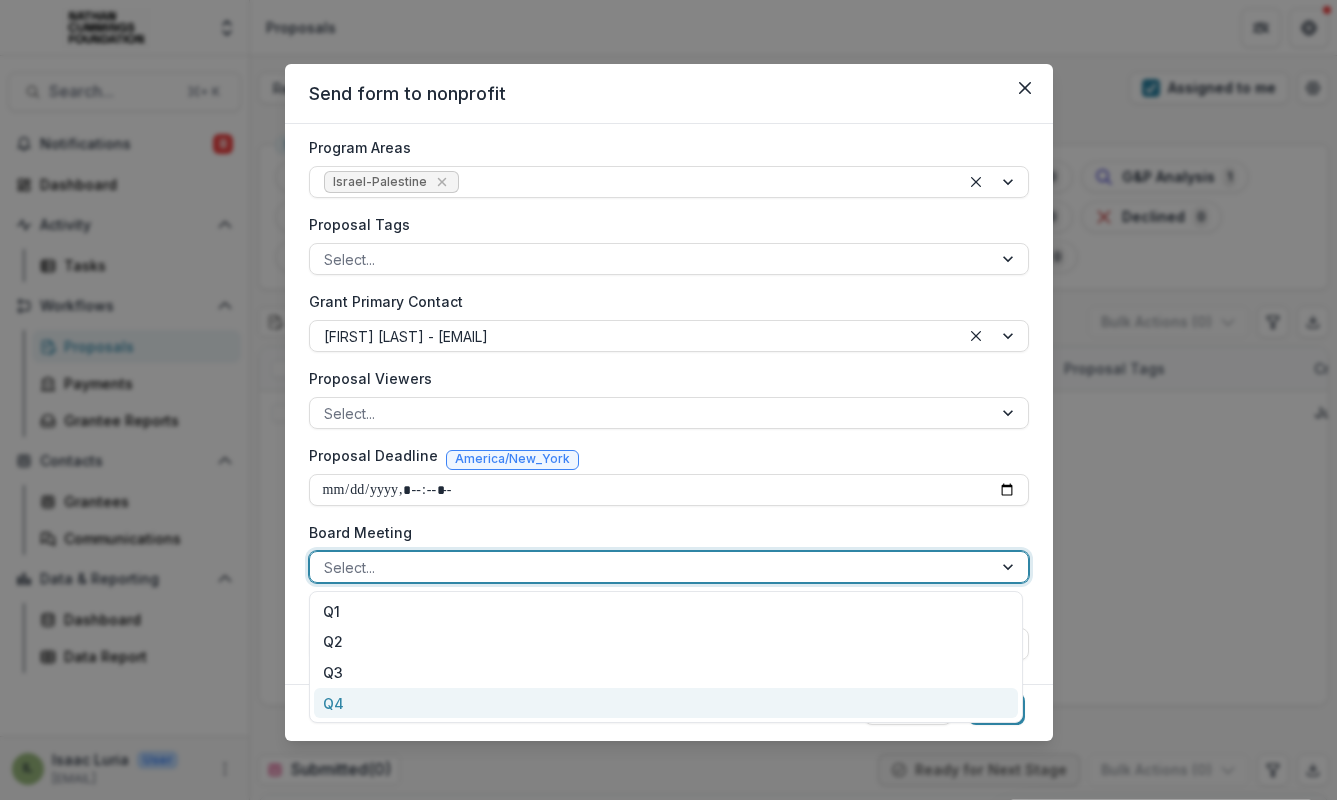 click on "Q4" at bounding box center (666, 703) 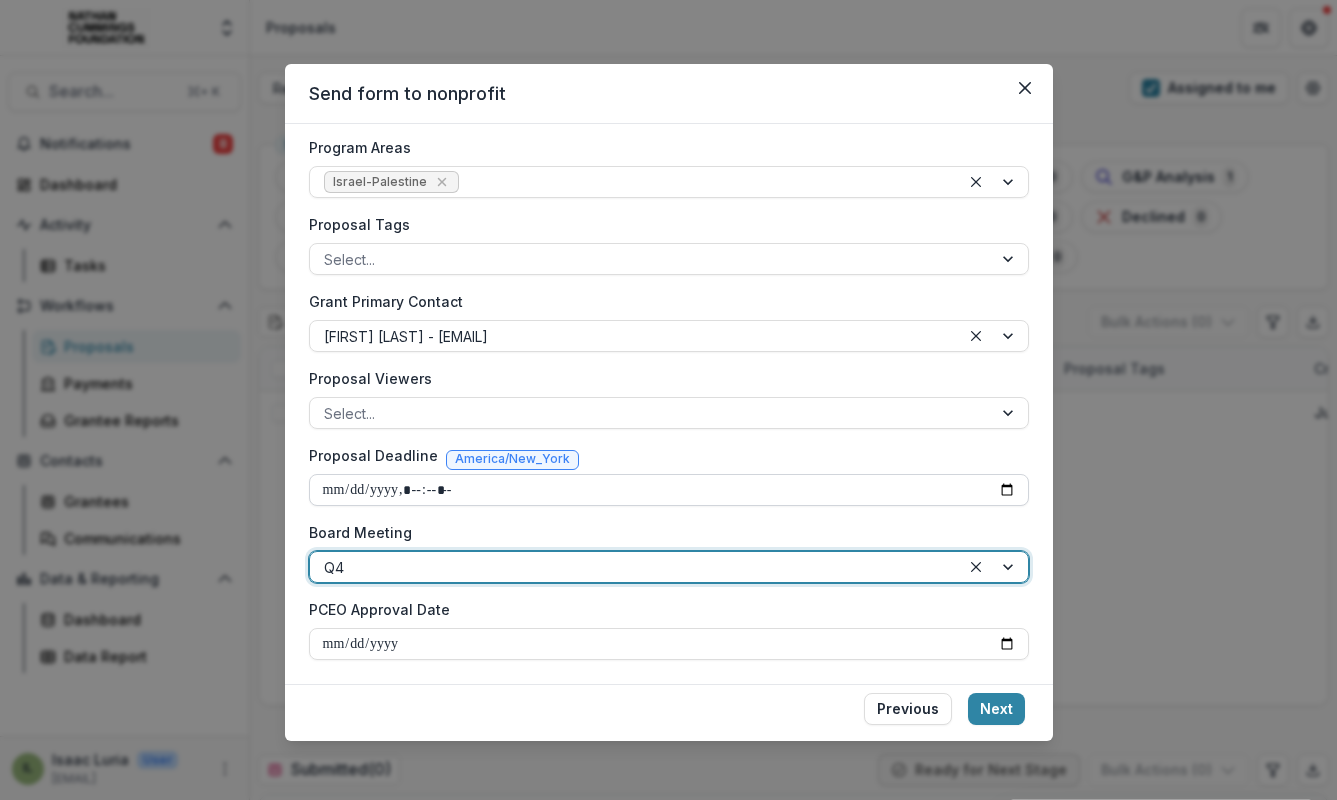 click on "Proposal Deadline" at bounding box center (669, 490) 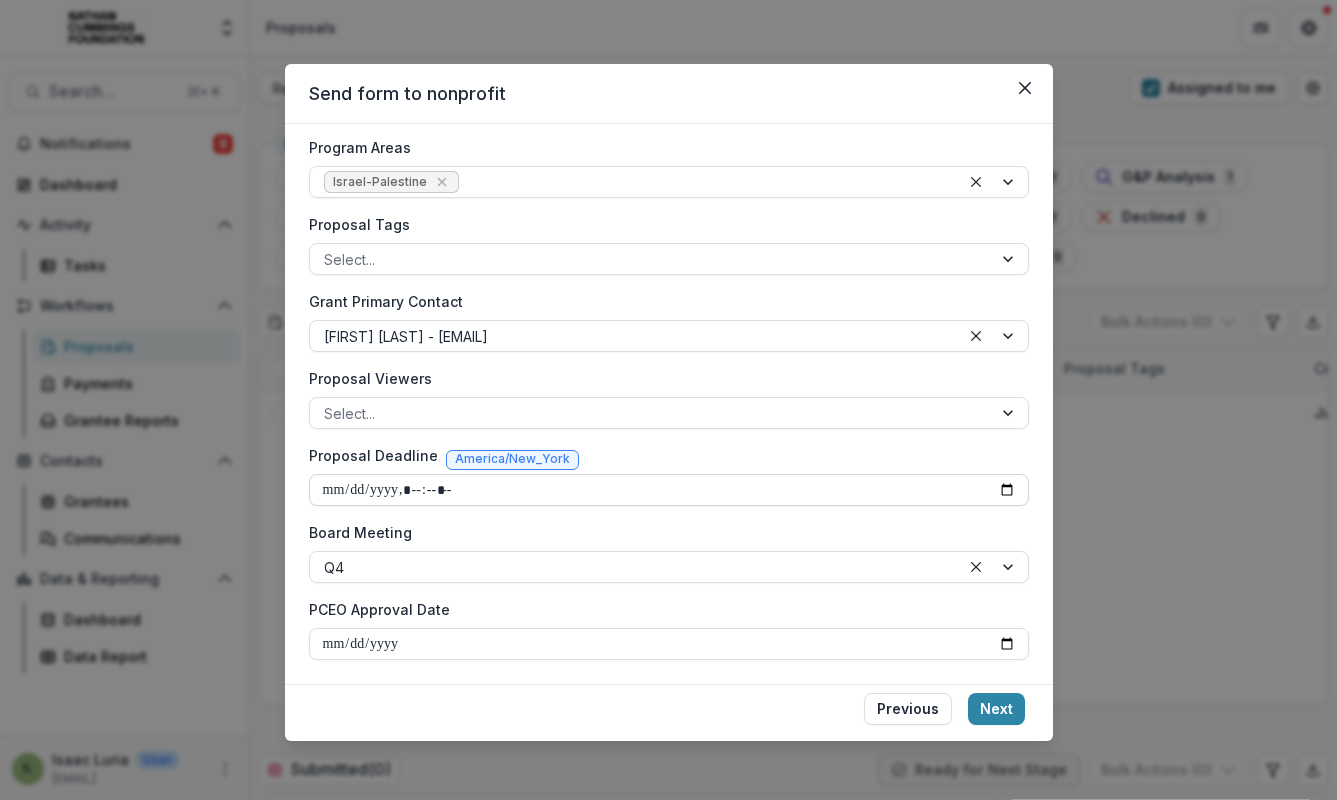 click on "Proposal Deadline" at bounding box center [669, 490] 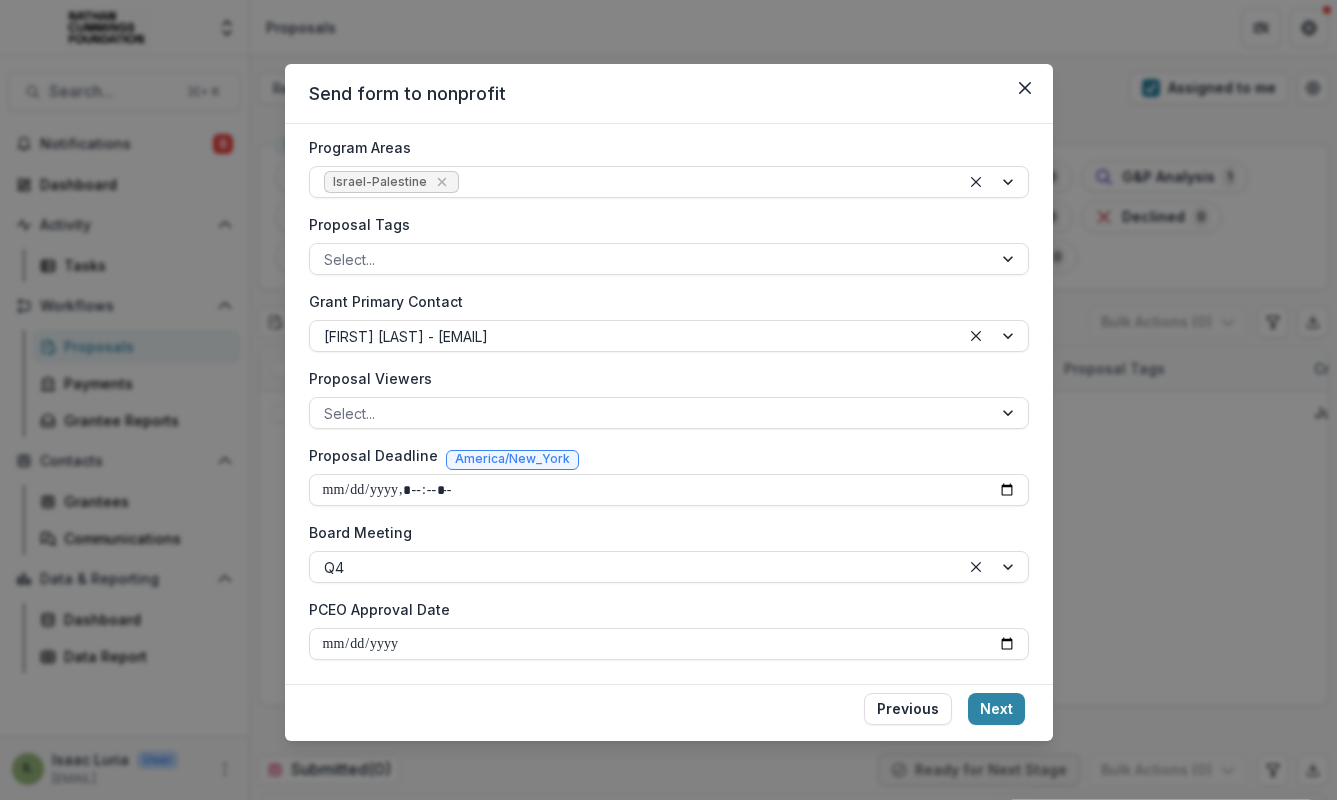 click on "Proposal Deadline America/New_York" at bounding box center (669, 459) 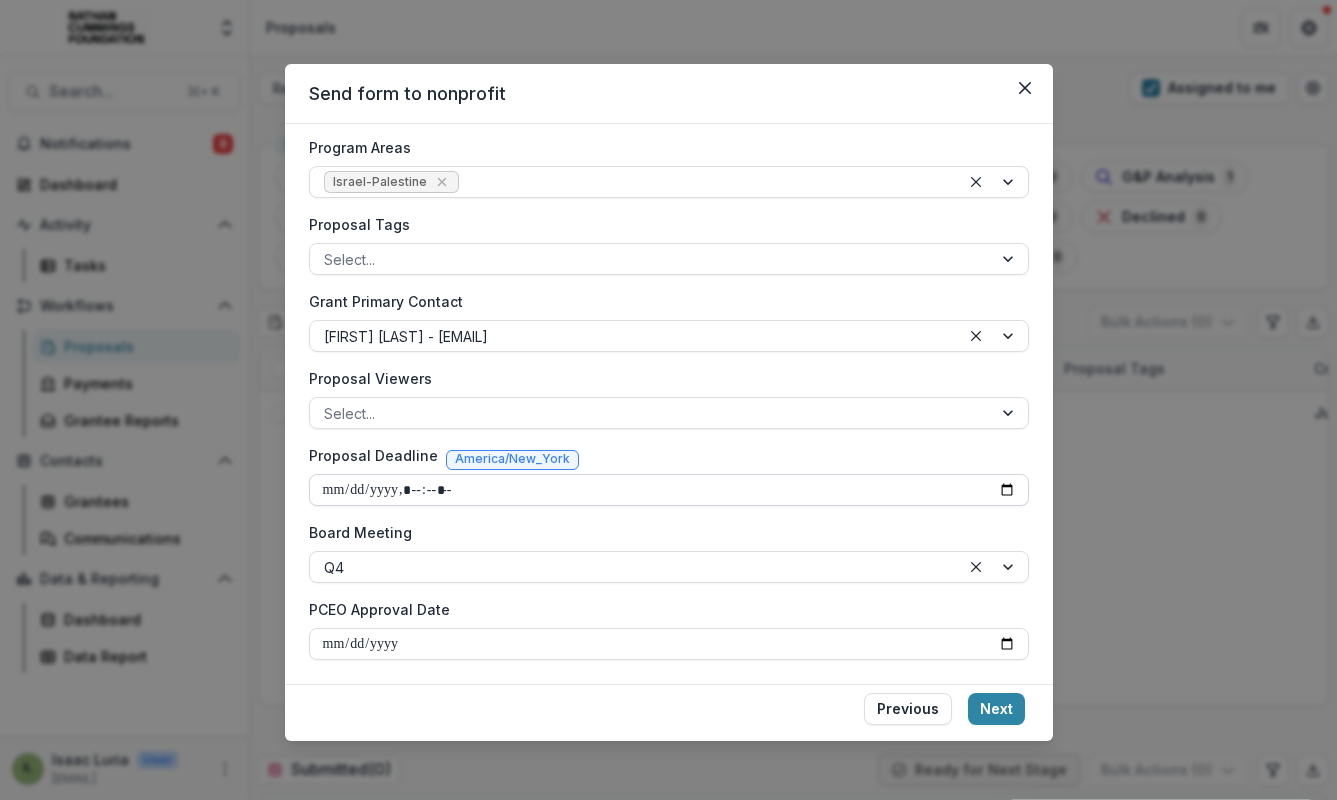 click on "Proposal Deadline" at bounding box center (669, 490) 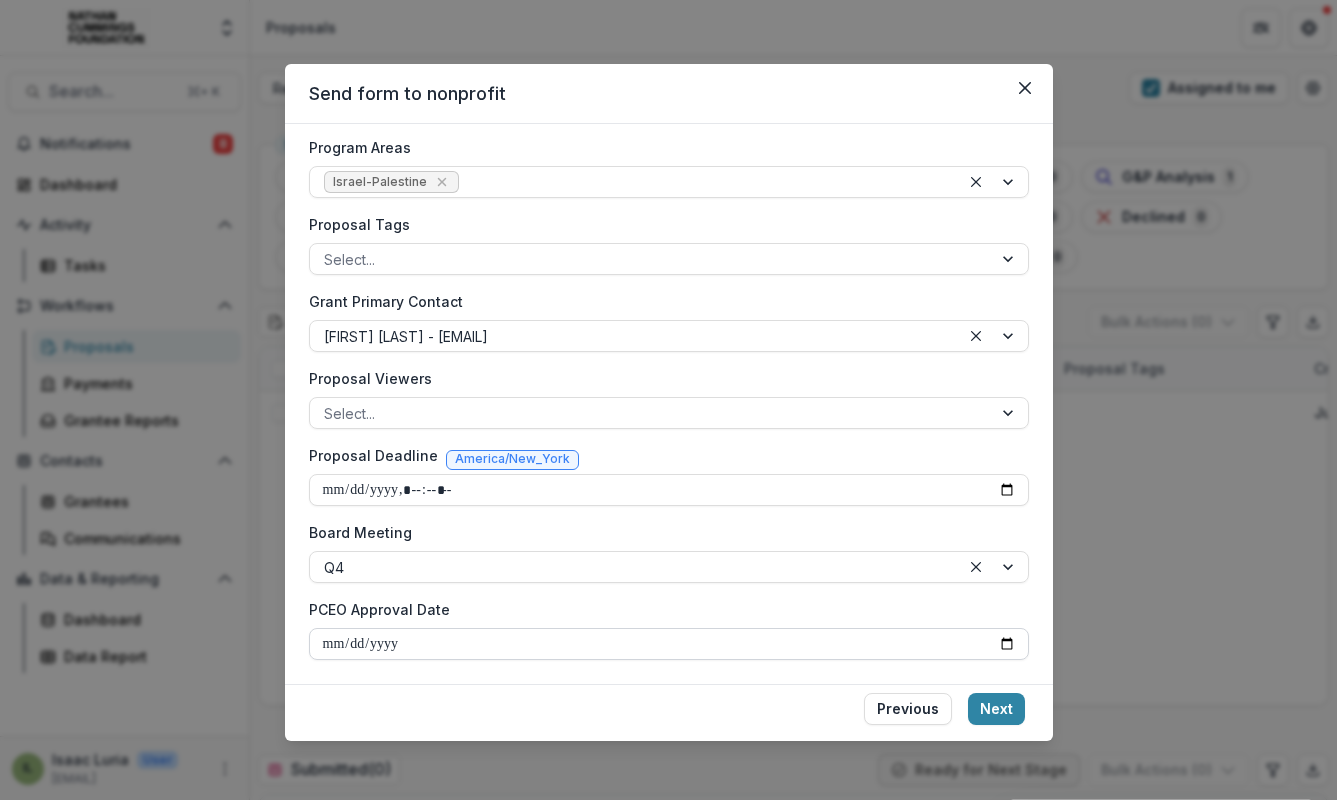 click on "PCEO Approval Date" at bounding box center [669, 644] 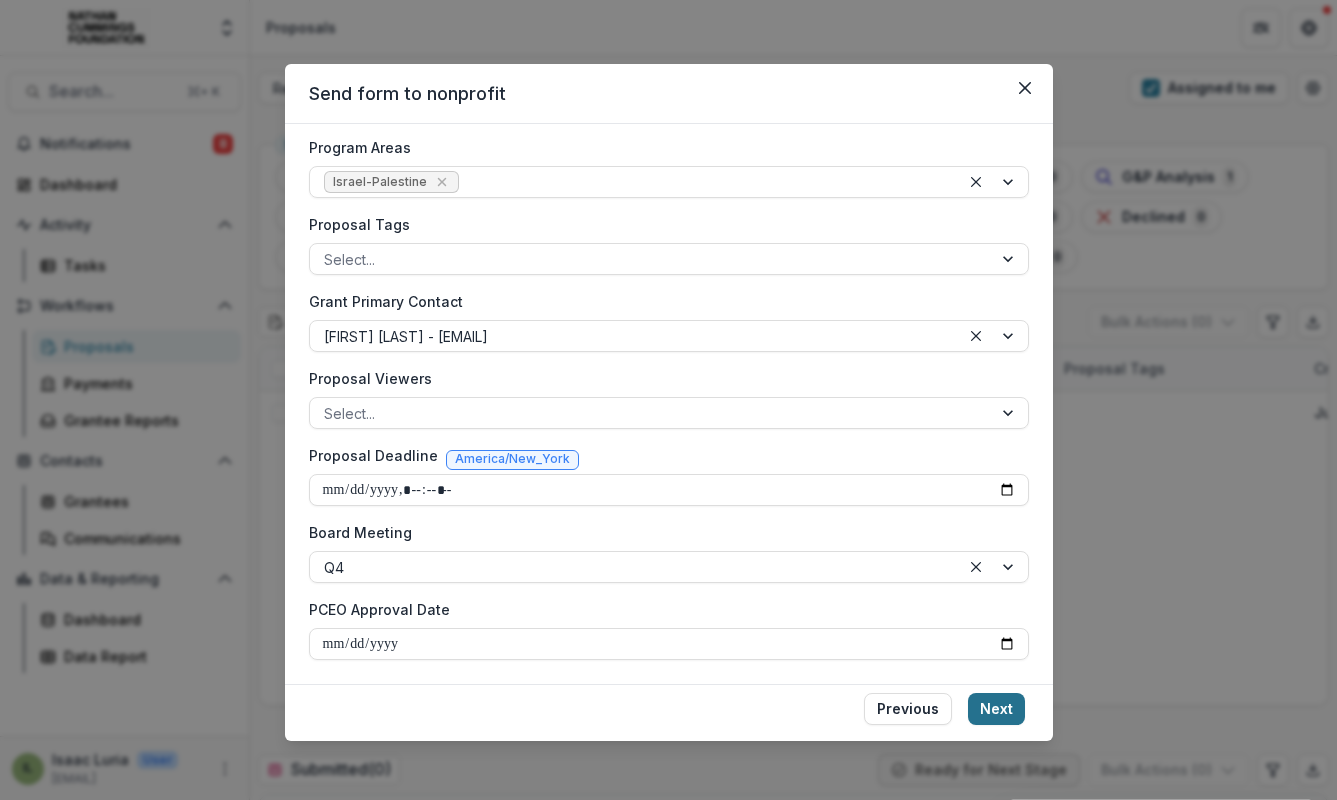 click on "Next" at bounding box center [996, 709] 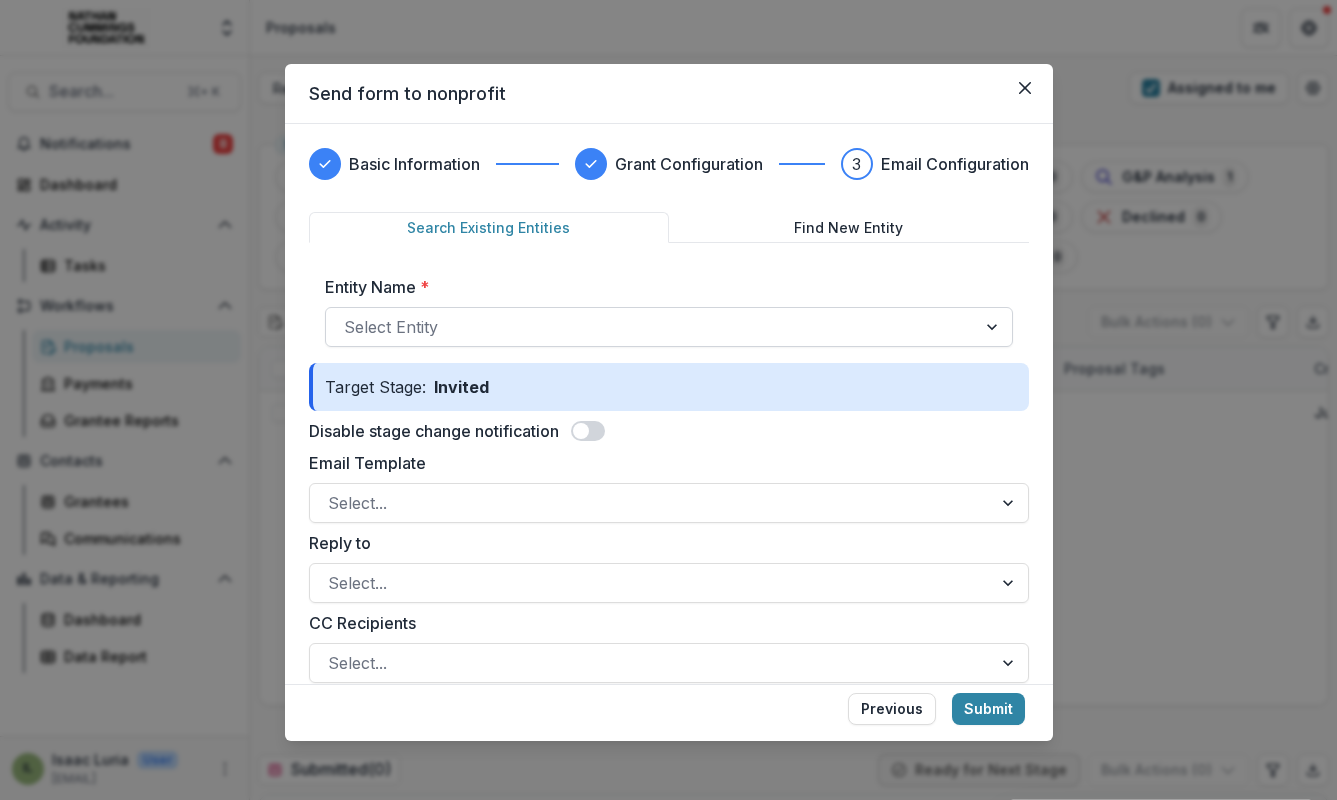 click at bounding box center [651, 327] 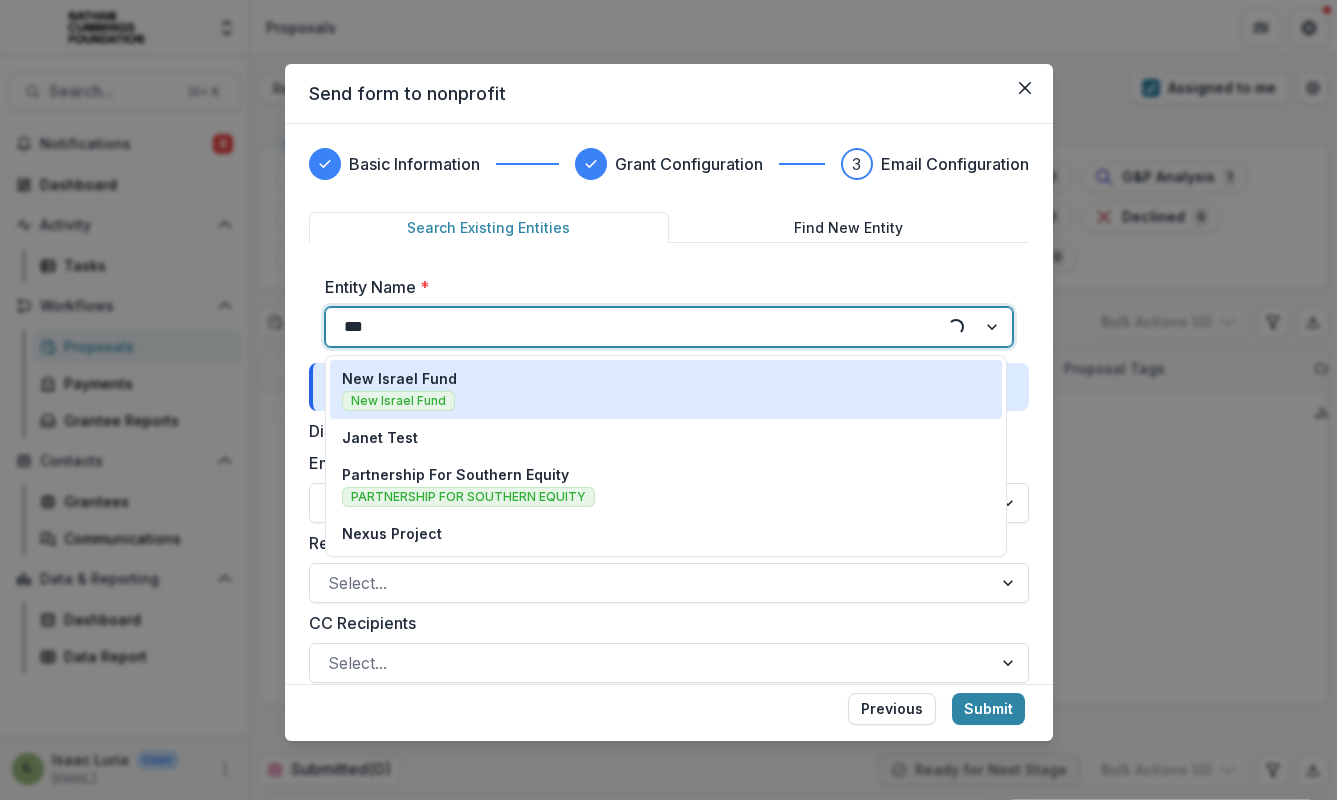 type on "****" 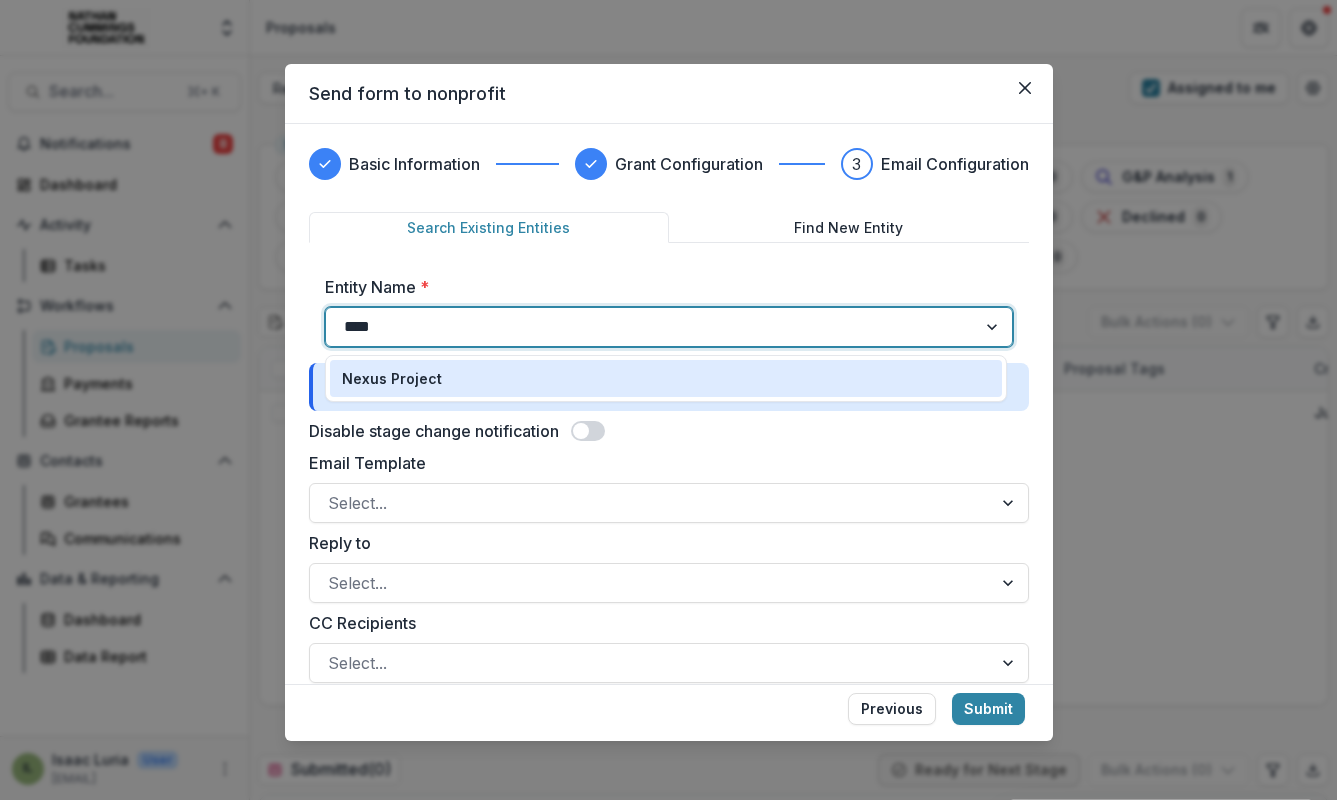 type 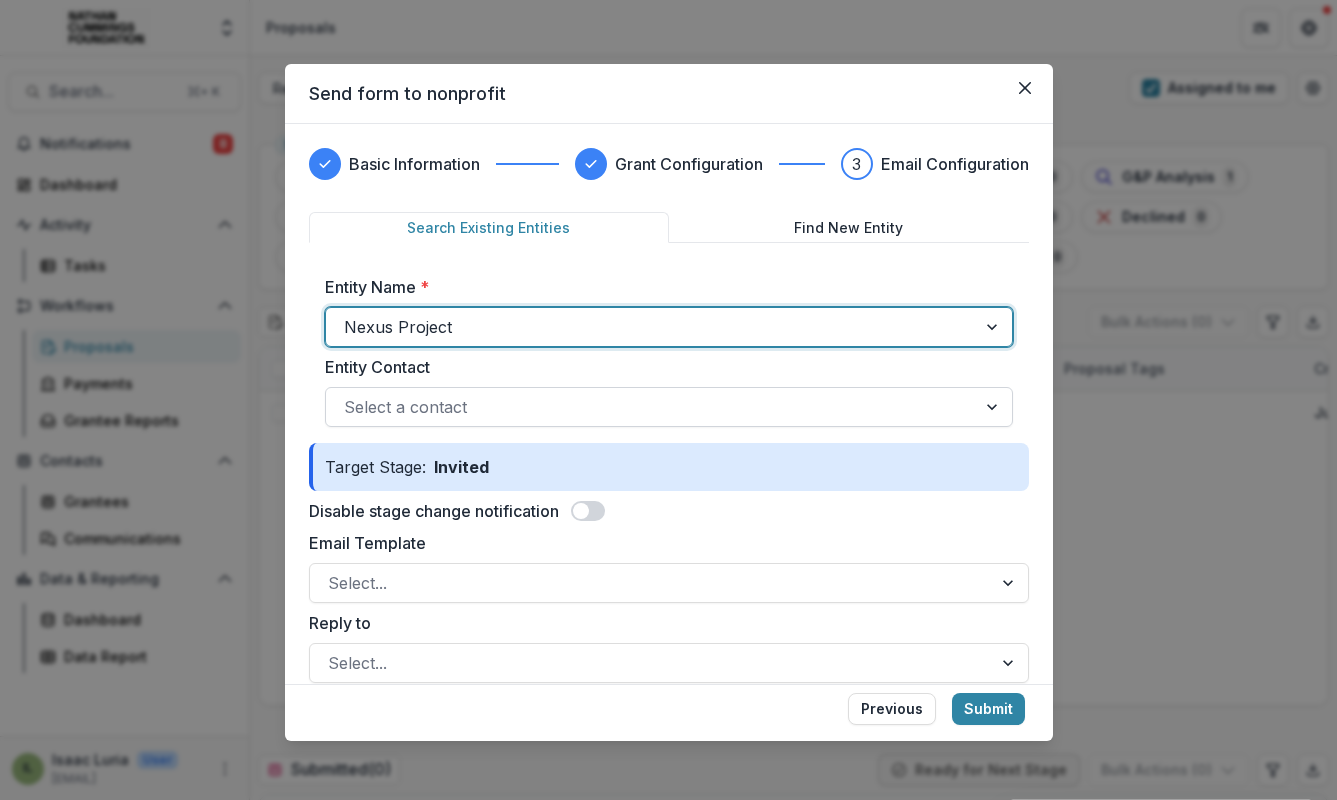 click at bounding box center [651, 407] 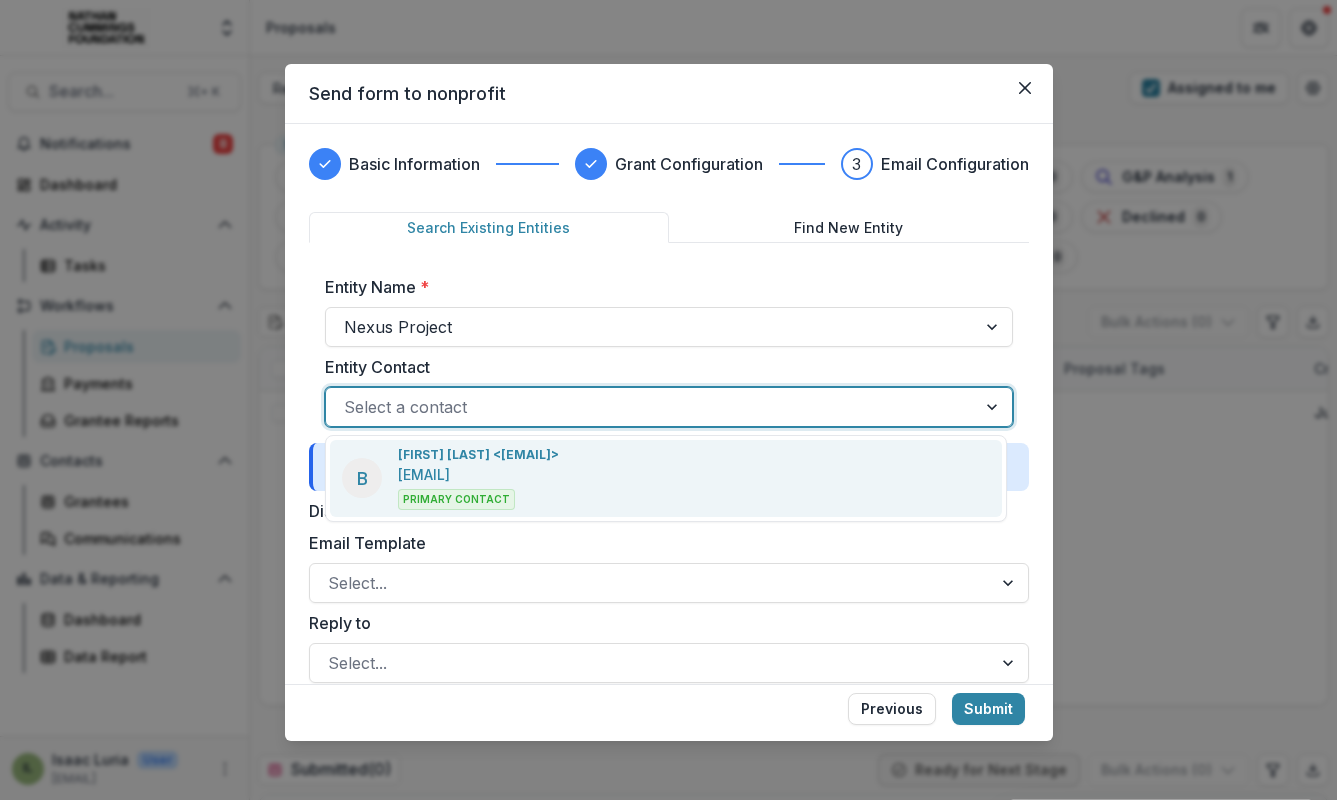 click on "[FIRST] [LAST] <[EMAIL]>" at bounding box center (478, 455) 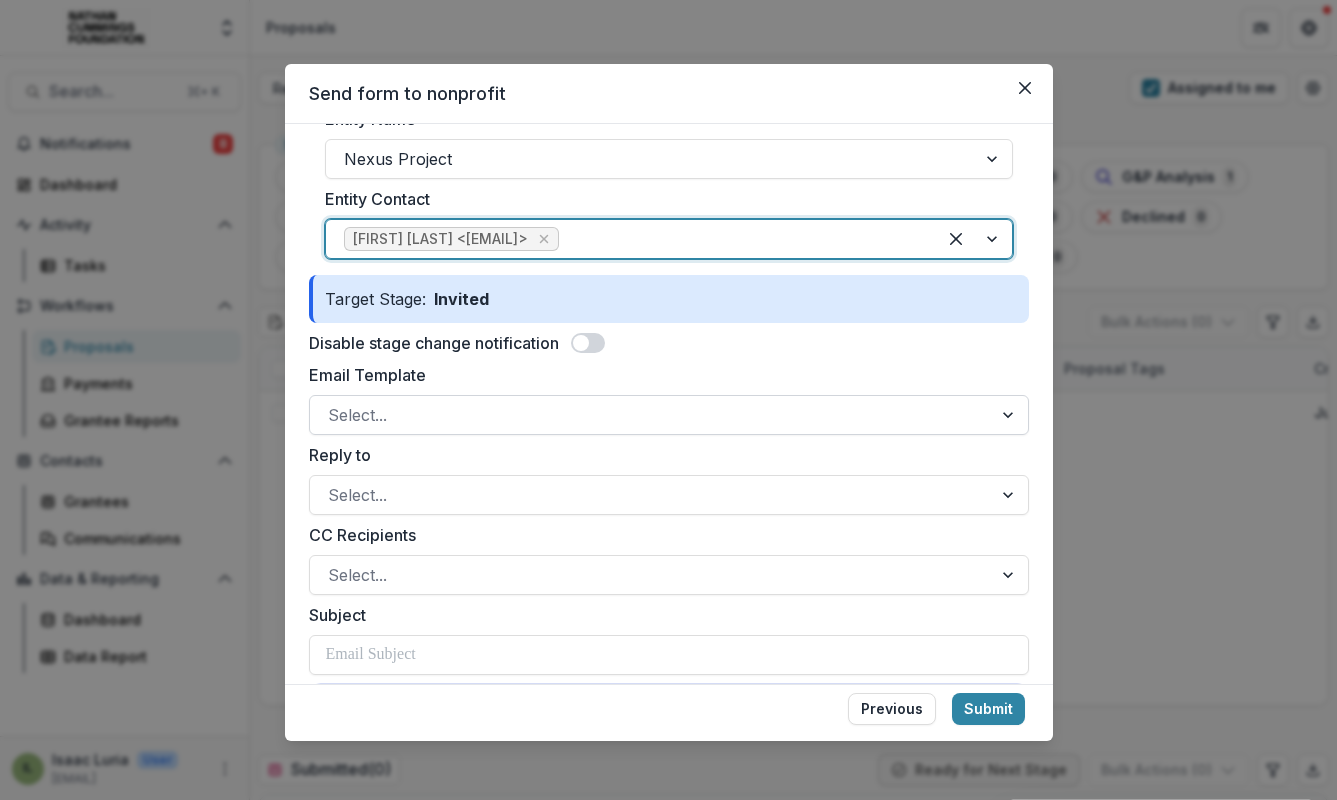 scroll, scrollTop: 188, scrollLeft: 0, axis: vertical 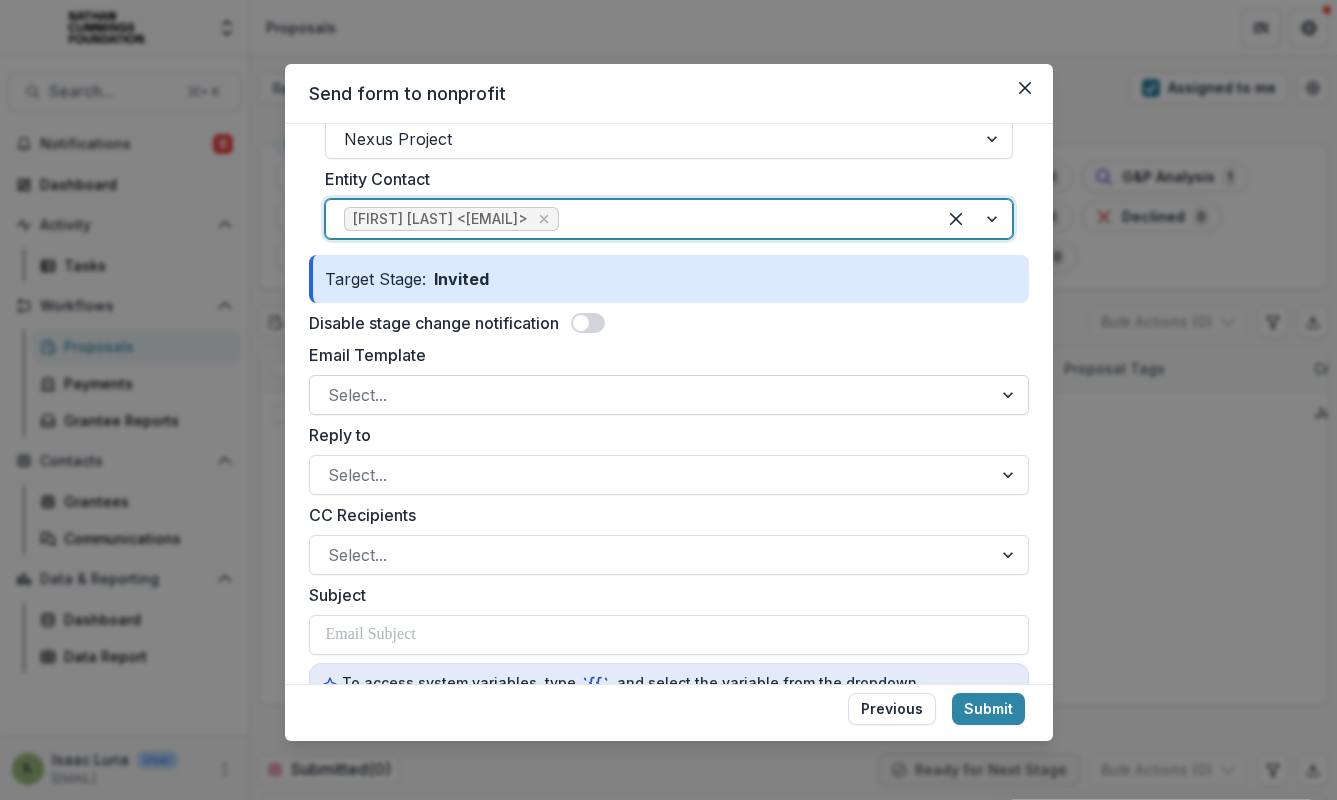 click at bounding box center [651, 395] 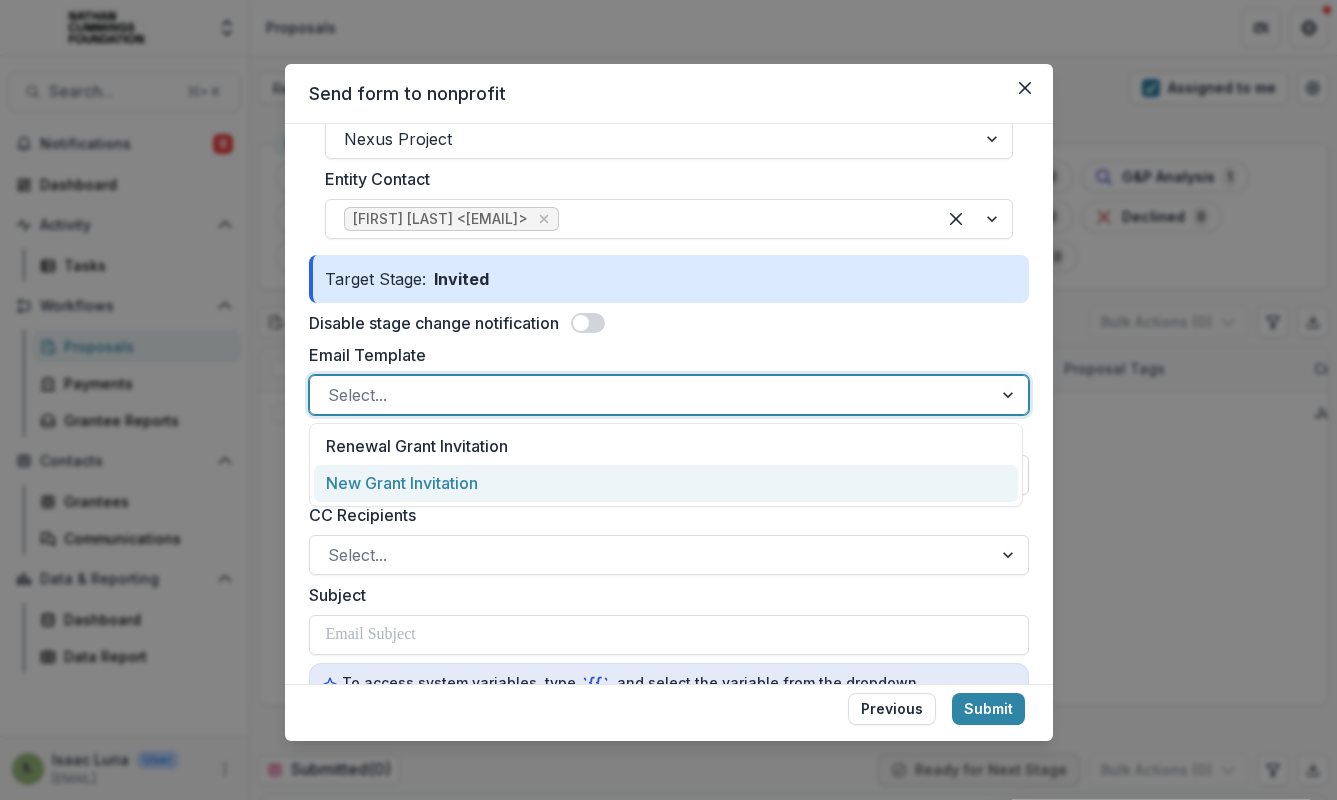 click on "New Grant Invitation" at bounding box center [666, 483] 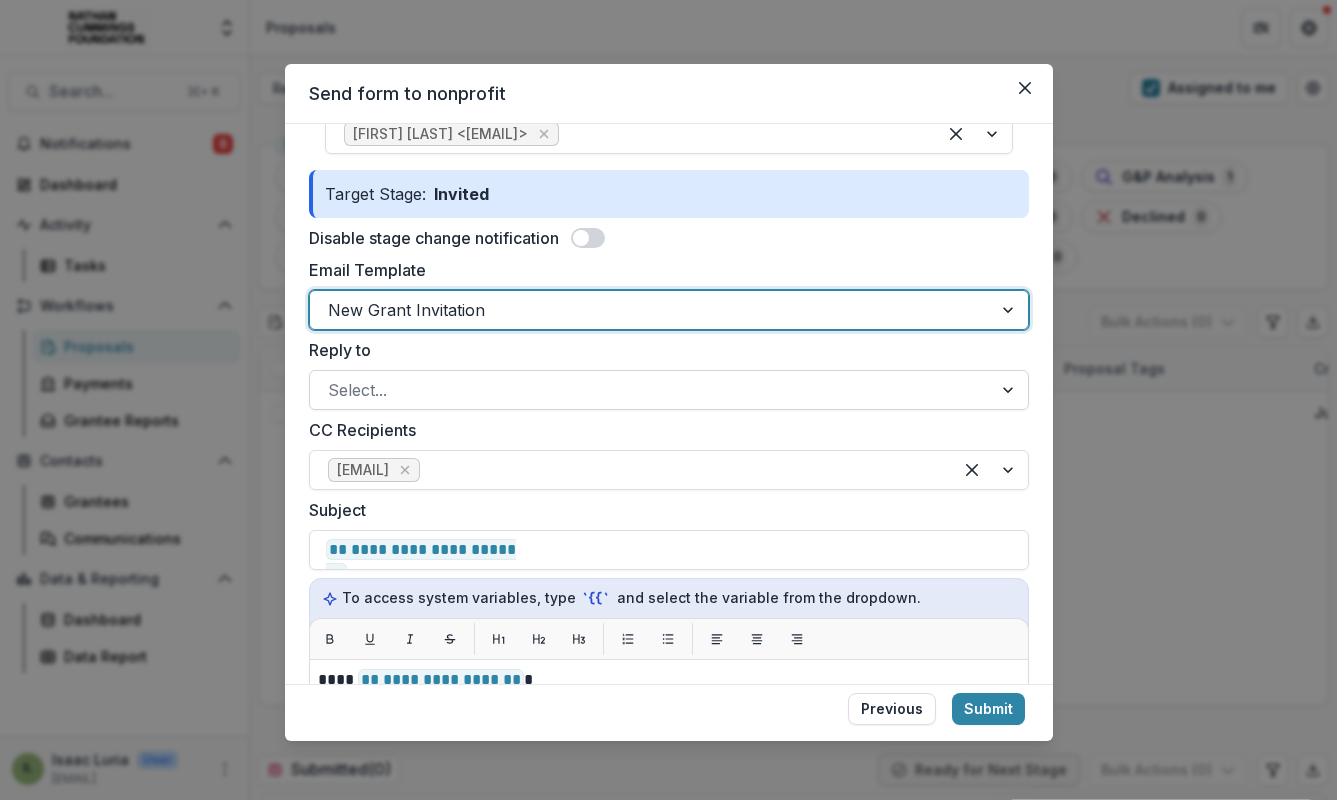 scroll, scrollTop: 344, scrollLeft: 0, axis: vertical 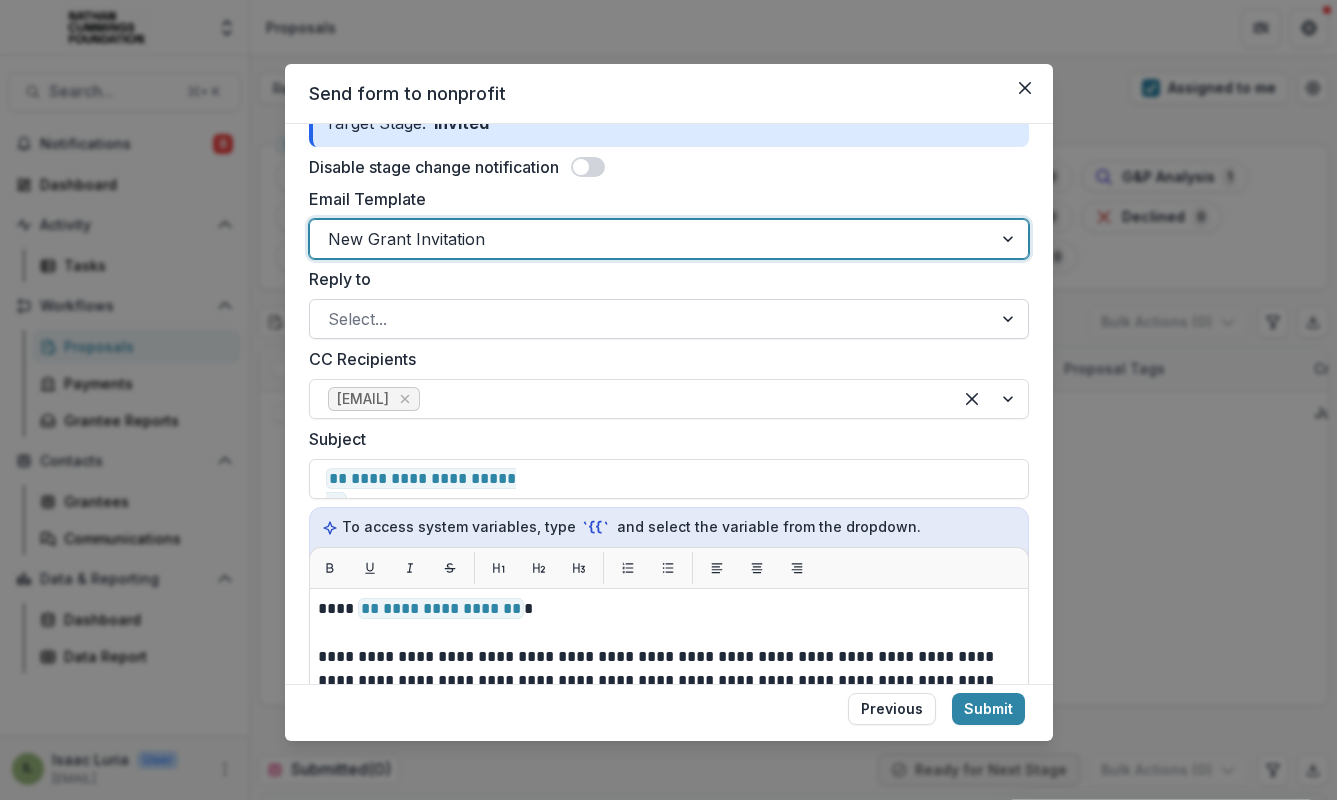 click at bounding box center (651, 319) 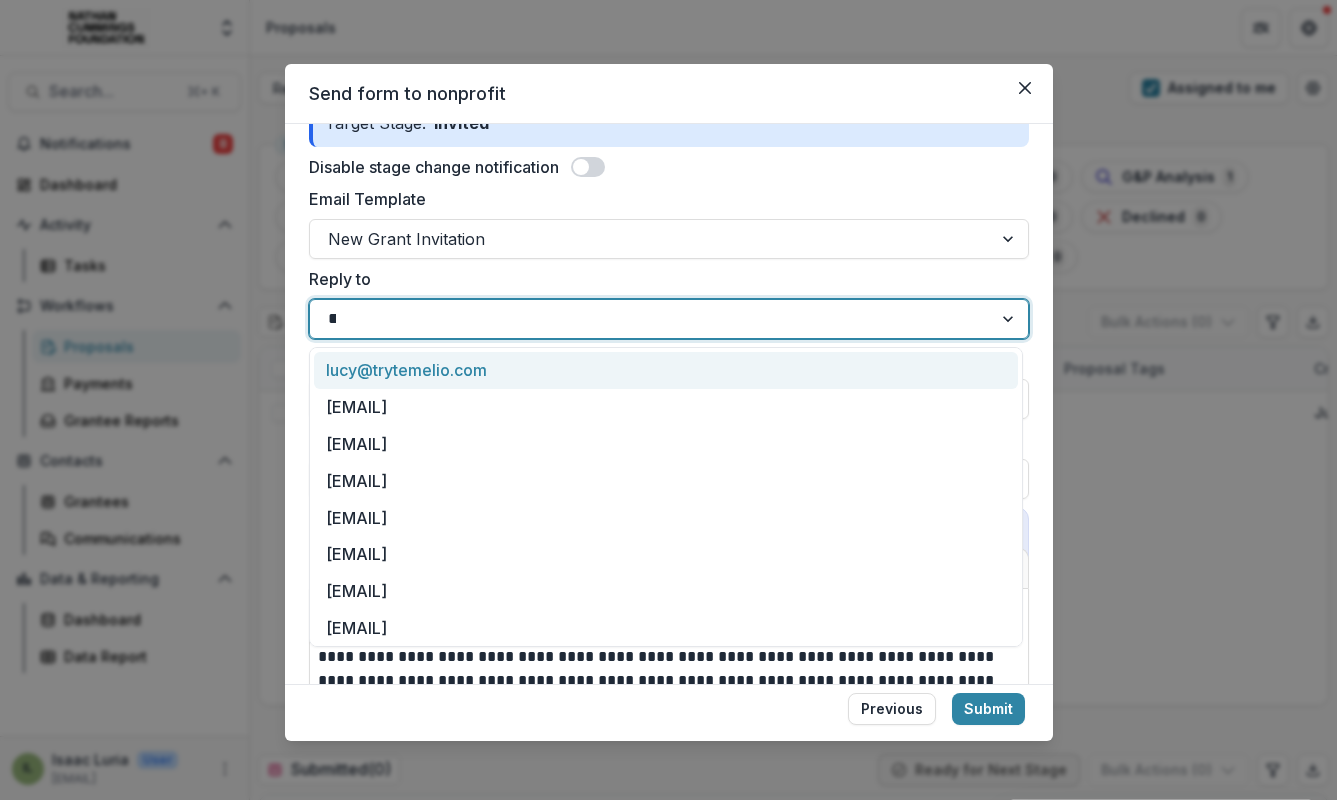 type on "***" 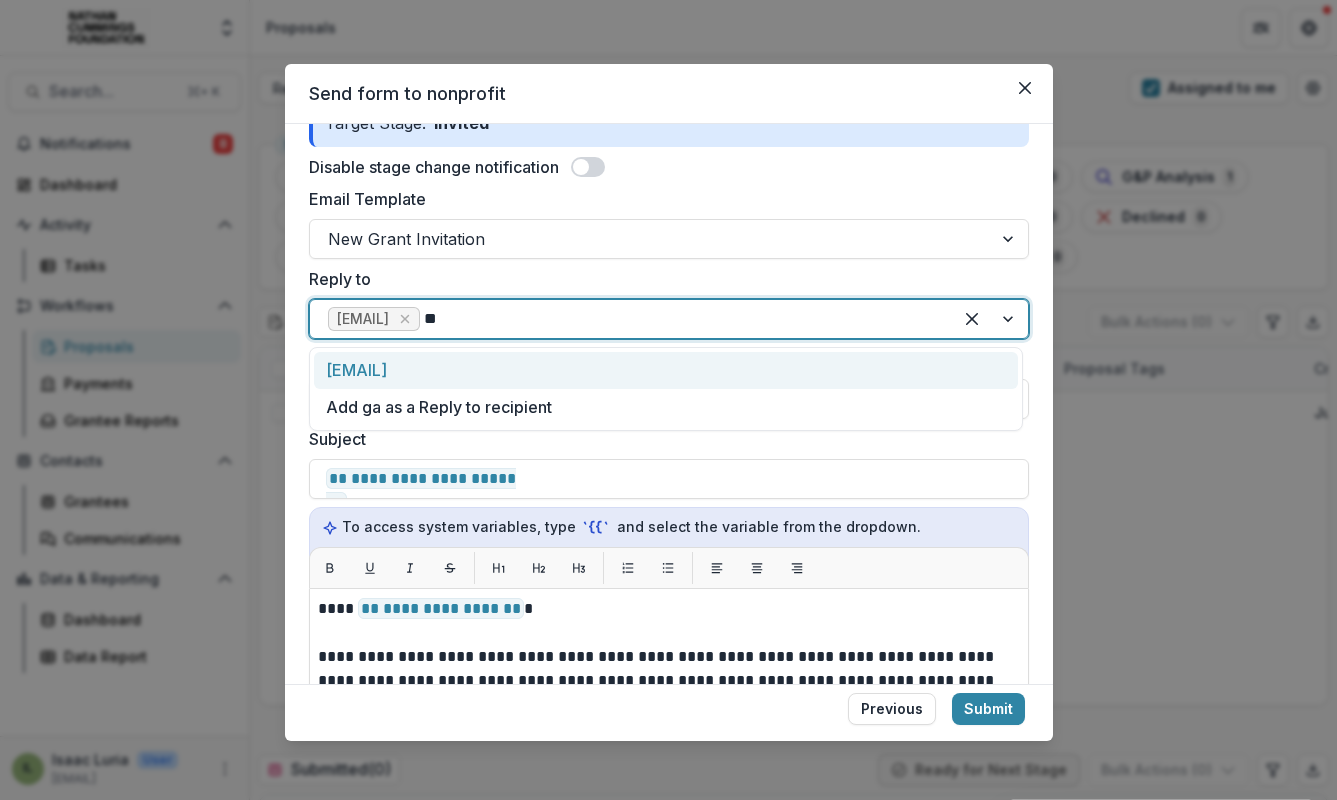 type on "***" 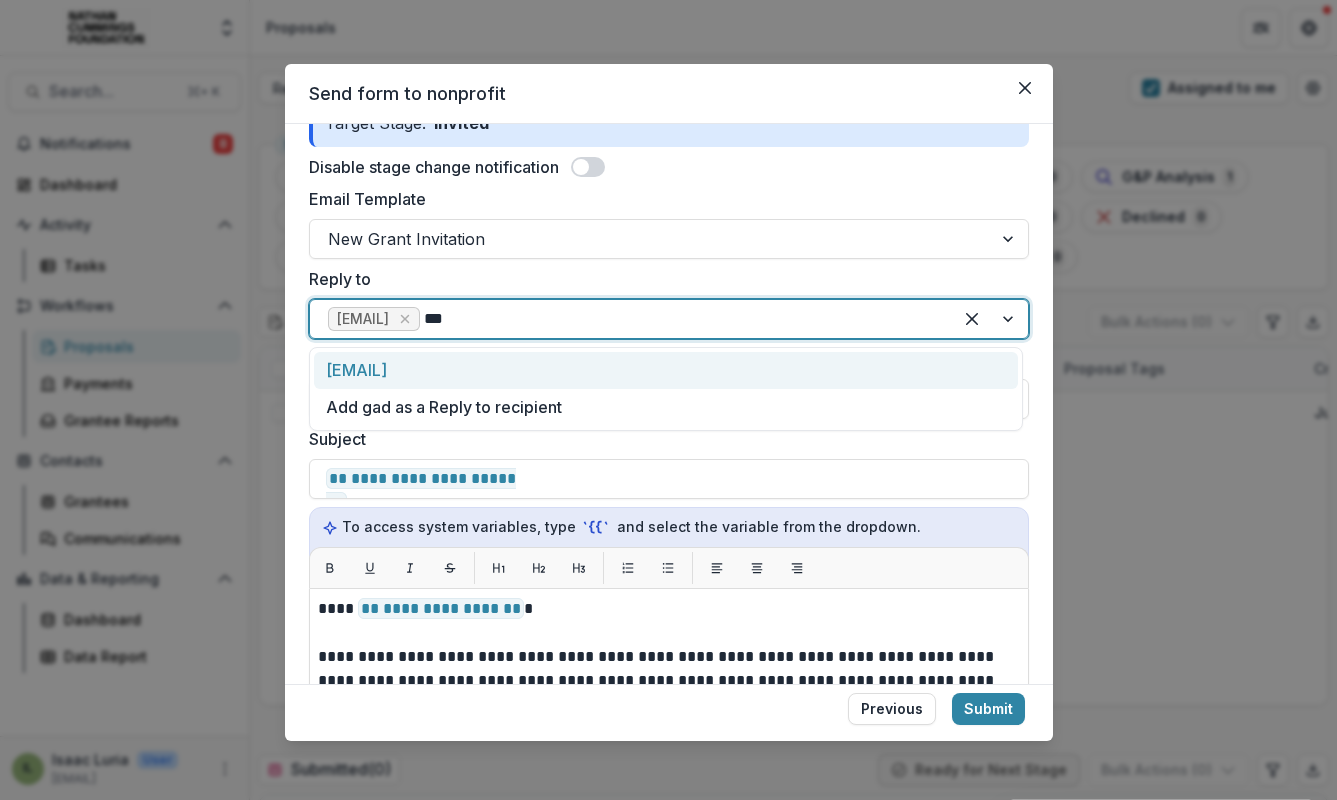 type 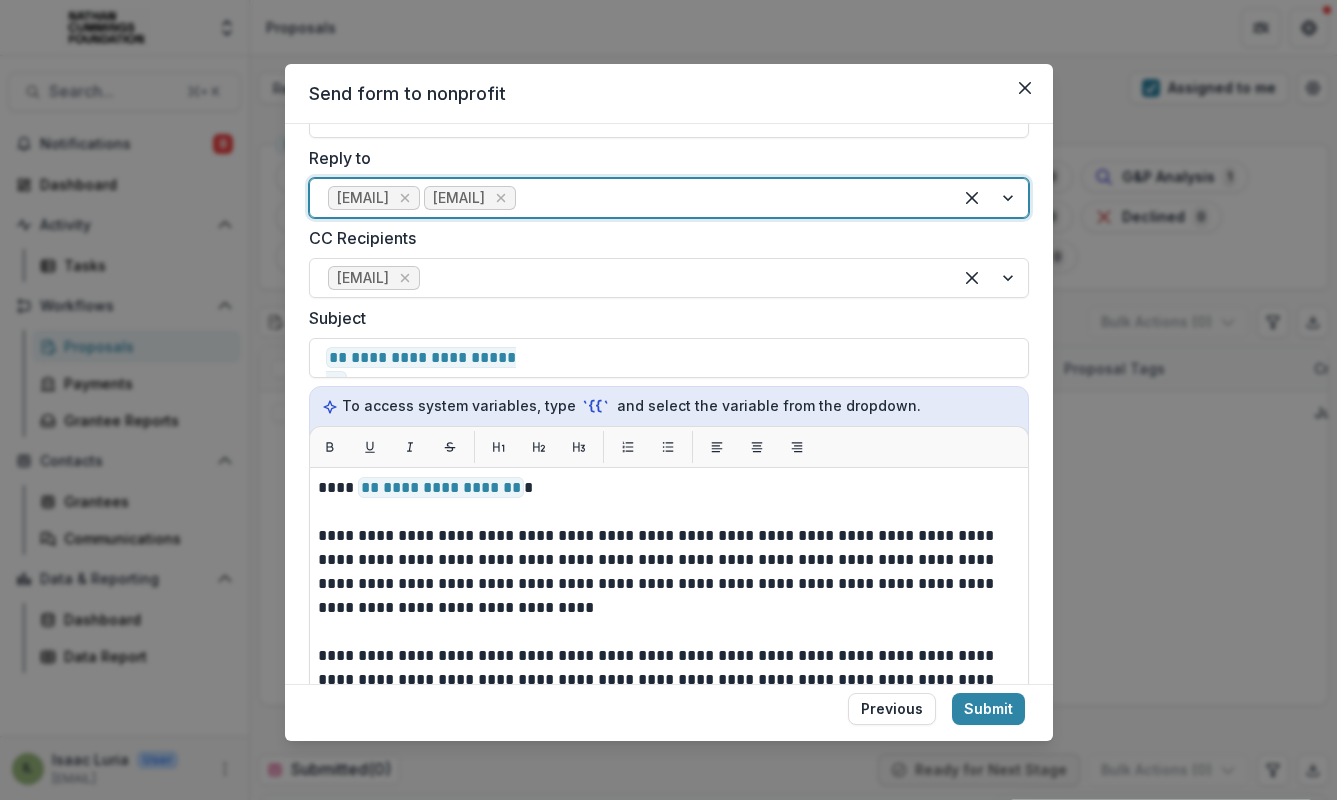 scroll, scrollTop: 494, scrollLeft: 0, axis: vertical 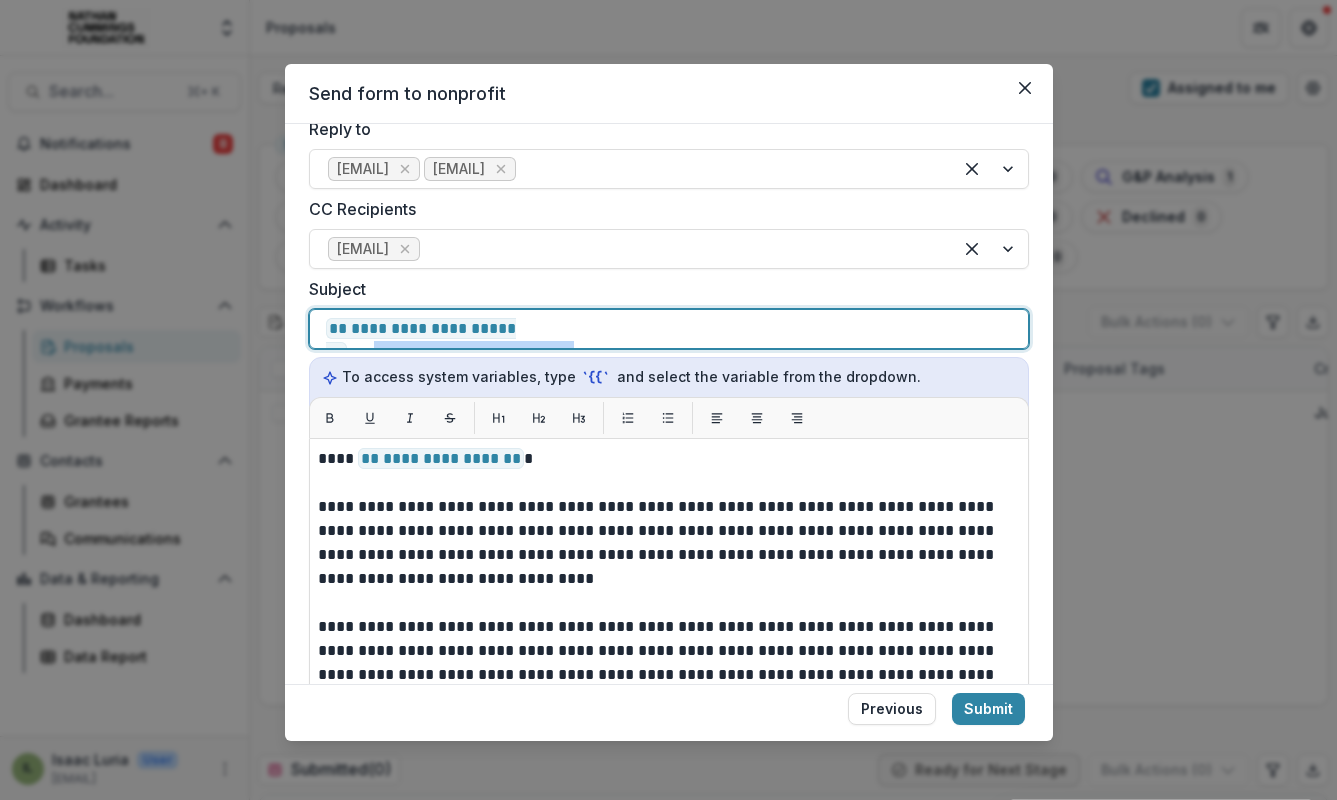 drag, startPoint x: 769, startPoint y: 331, endPoint x: 550, endPoint y: 335, distance: 219.03653 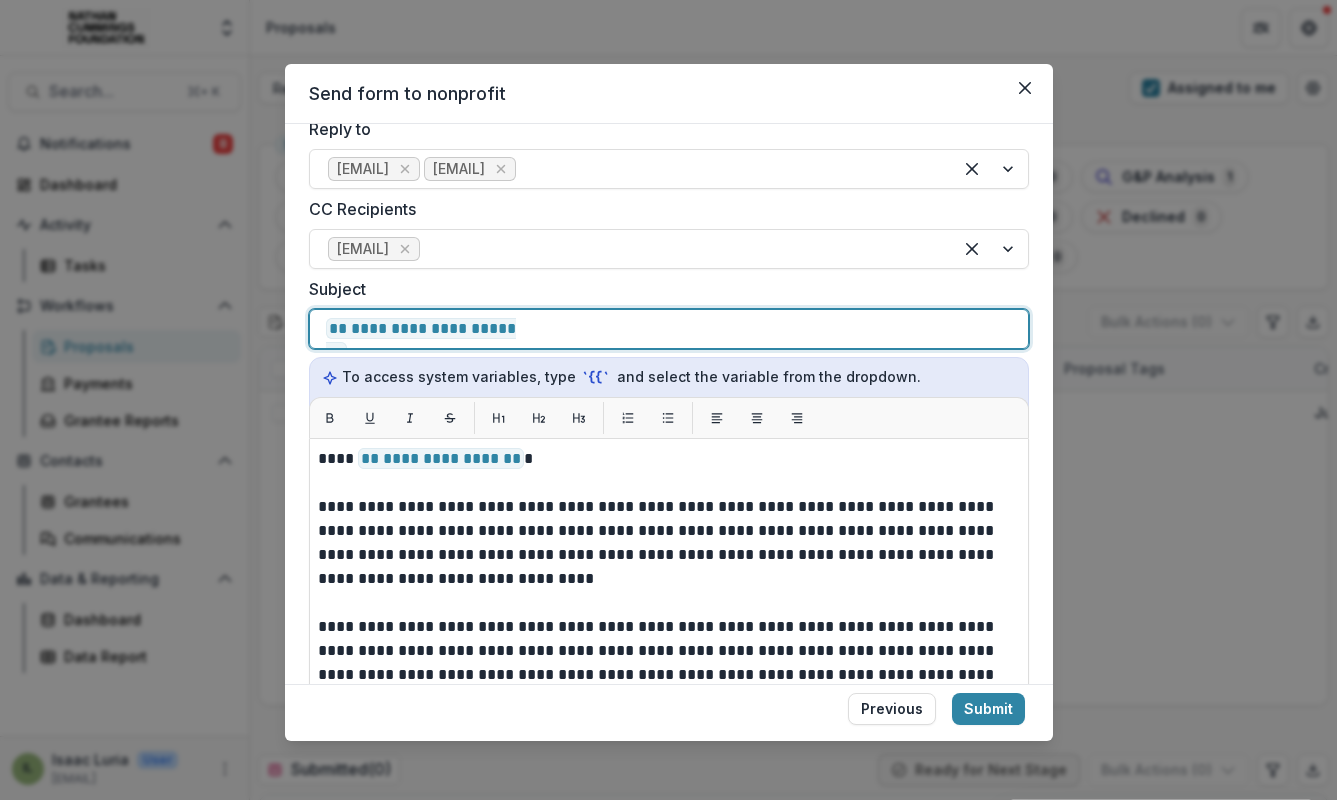 click on "**********" at bounding box center (557, 329) 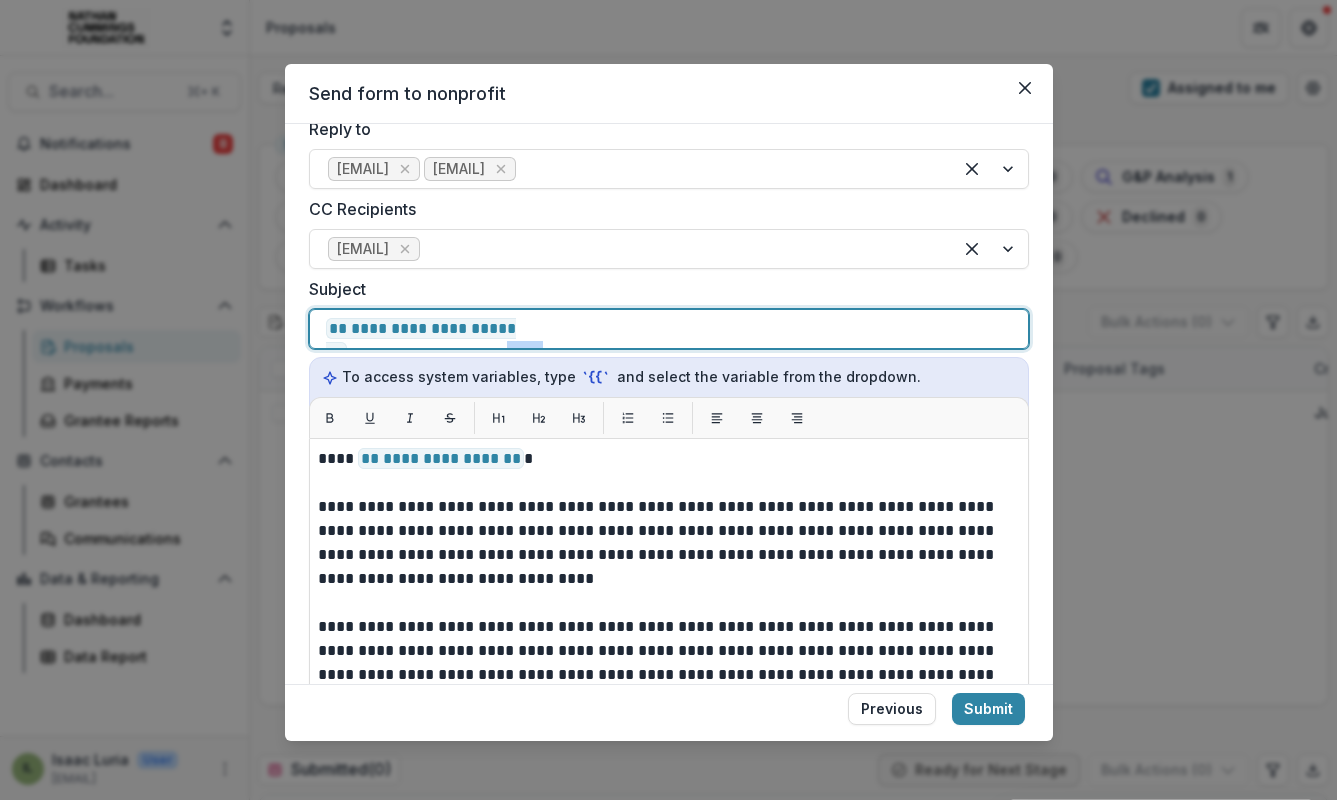 click on "**********" at bounding box center [557, 329] 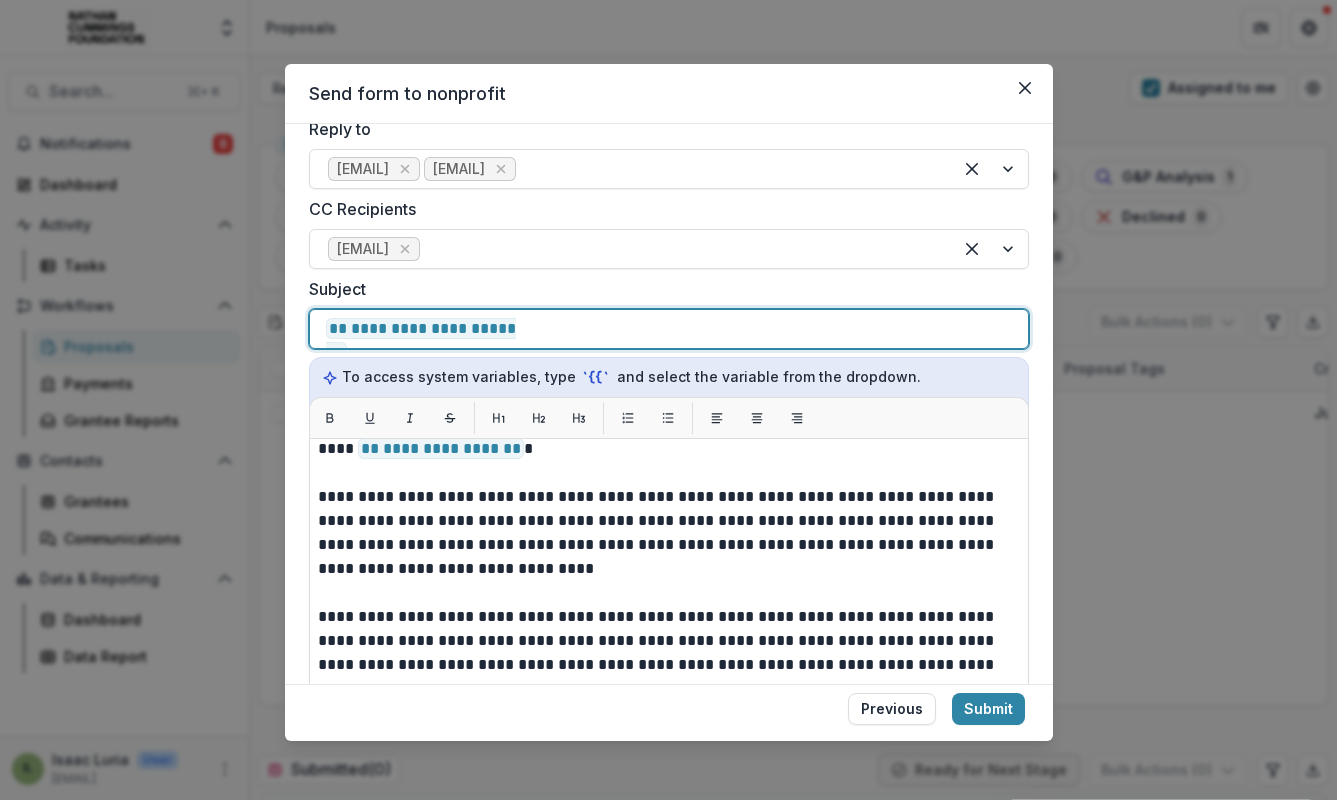 scroll, scrollTop: 9, scrollLeft: 0, axis: vertical 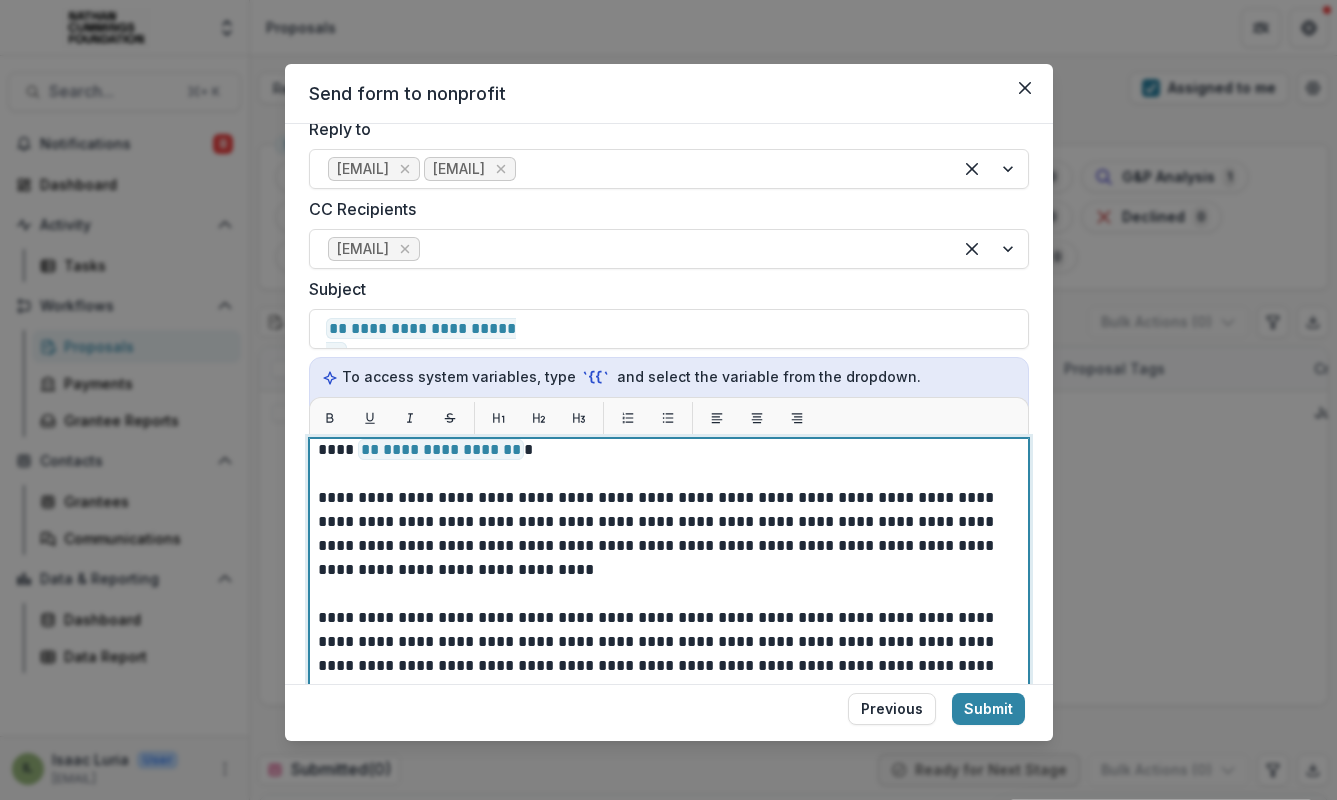 click on "**********" at bounding box center (663, 534) 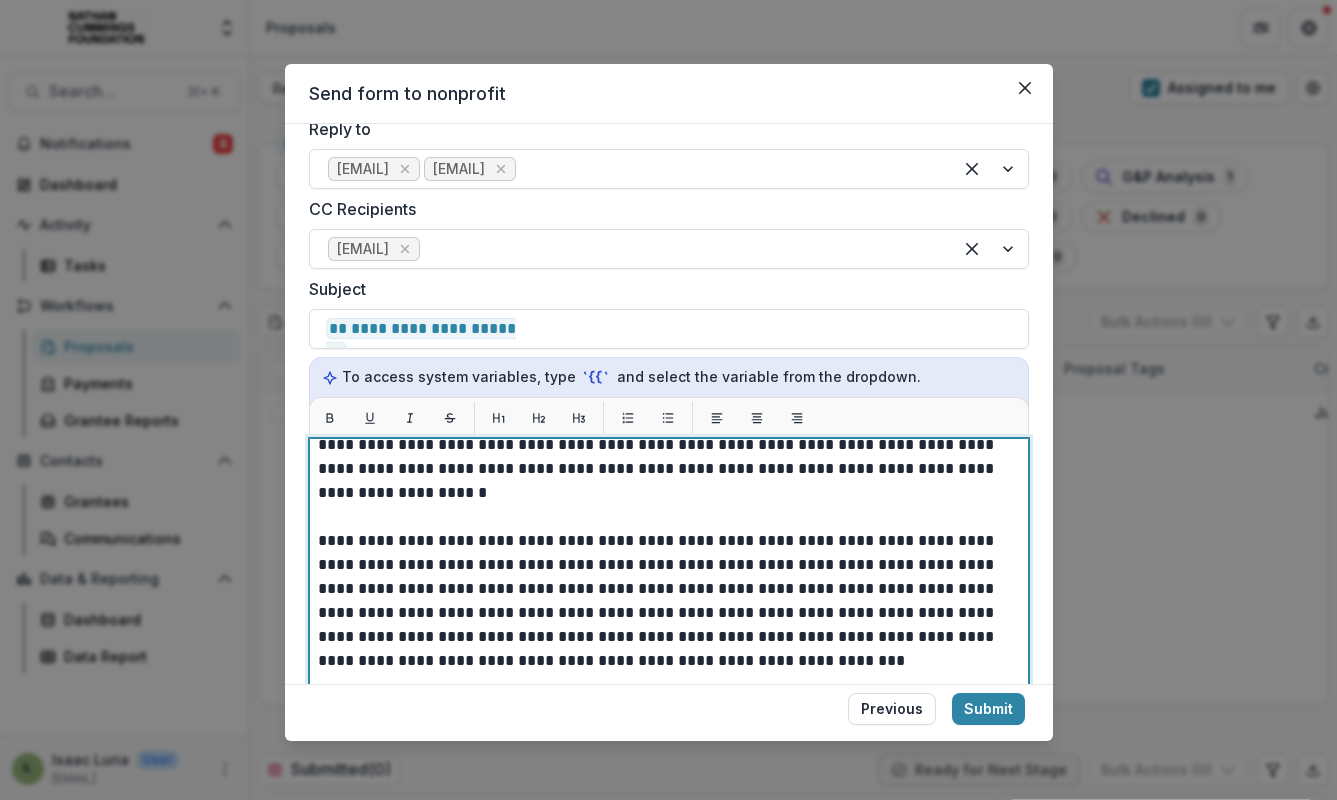 scroll, scrollTop: 86, scrollLeft: 0, axis: vertical 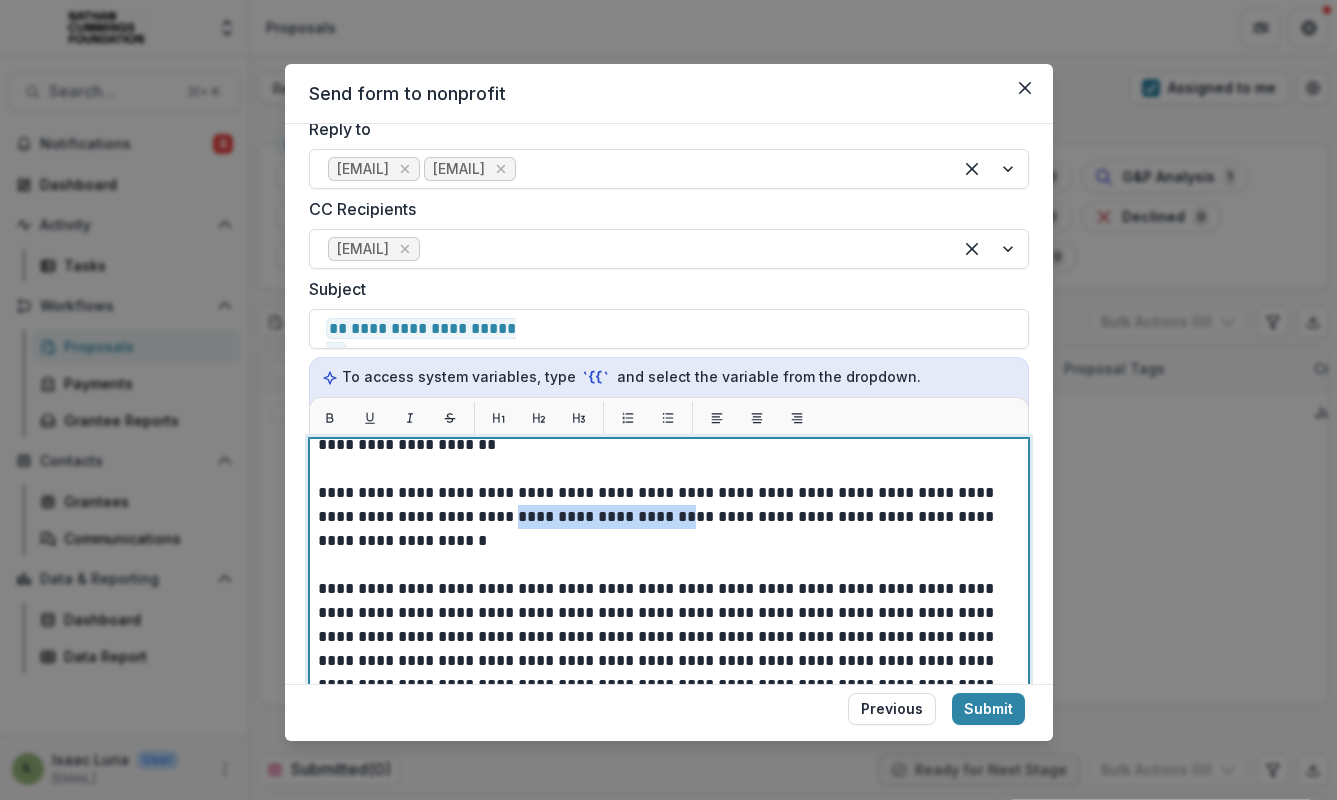 drag, startPoint x: 622, startPoint y: 517, endPoint x: 457, endPoint y: 517, distance: 165 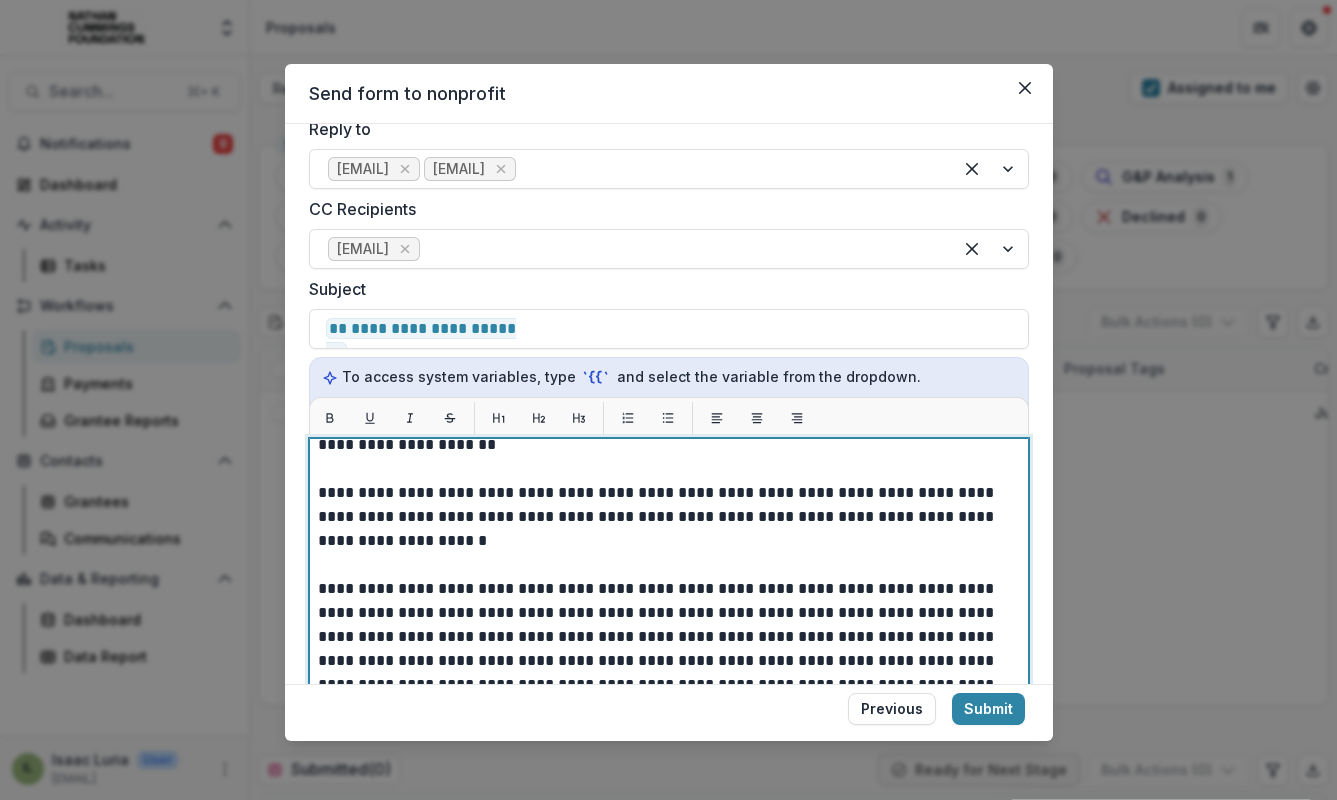 click on "**********" at bounding box center [663, 481] 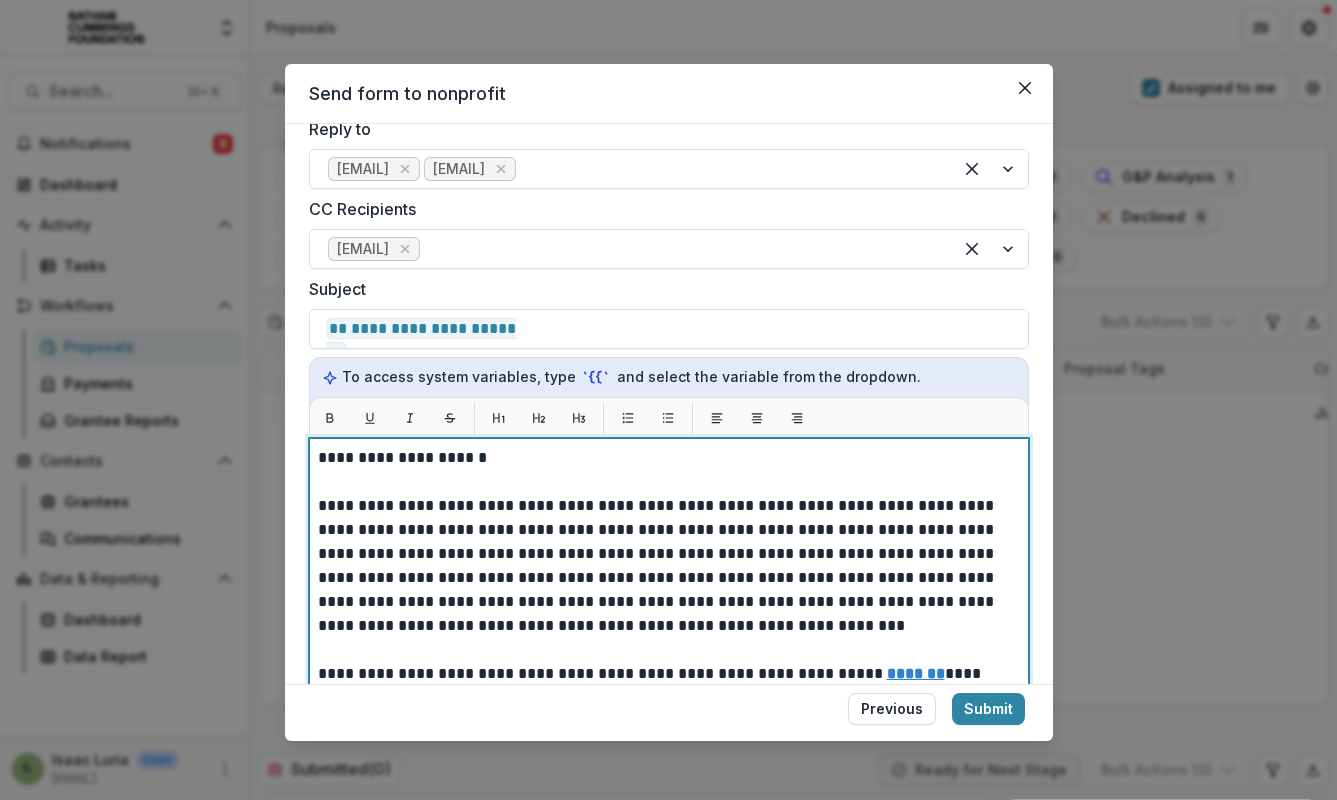 scroll, scrollTop: 118, scrollLeft: 0, axis: vertical 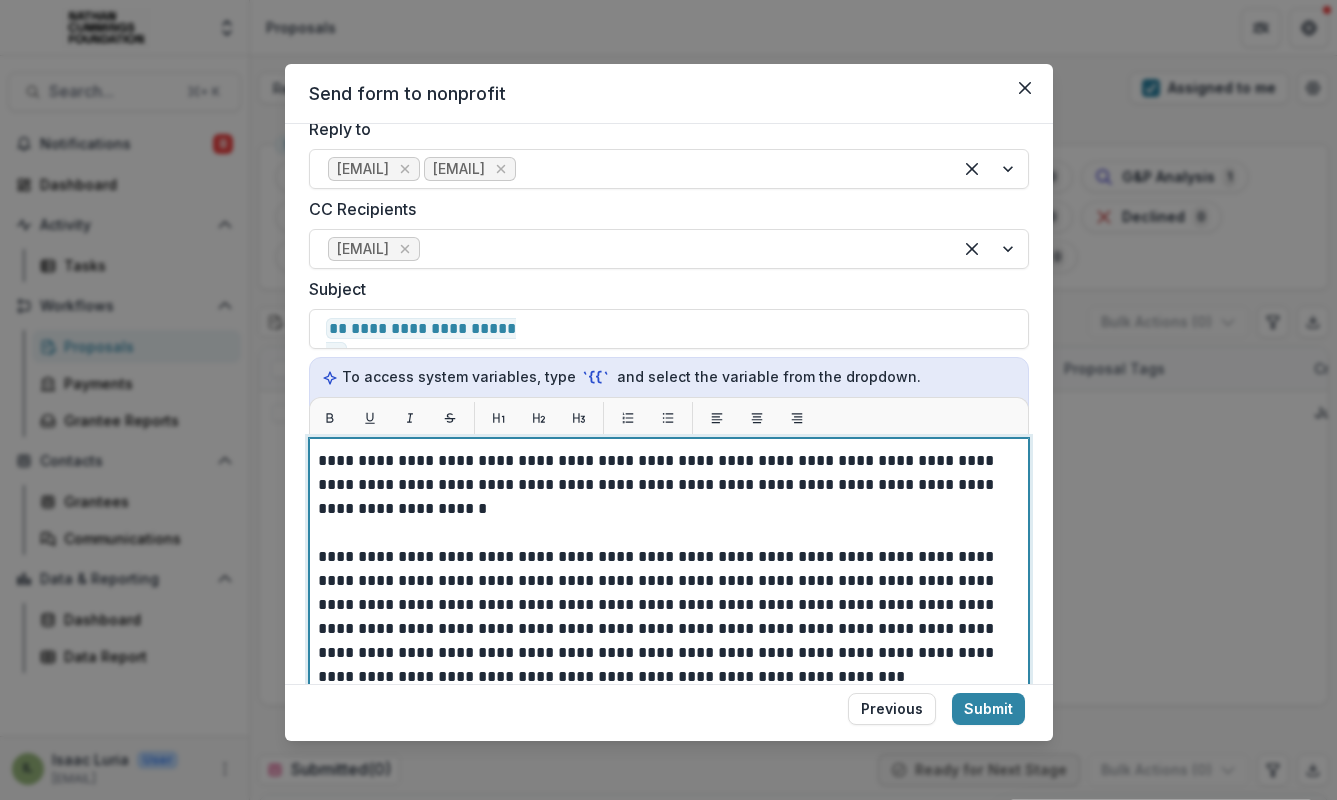 click on "**********" at bounding box center (663, 449) 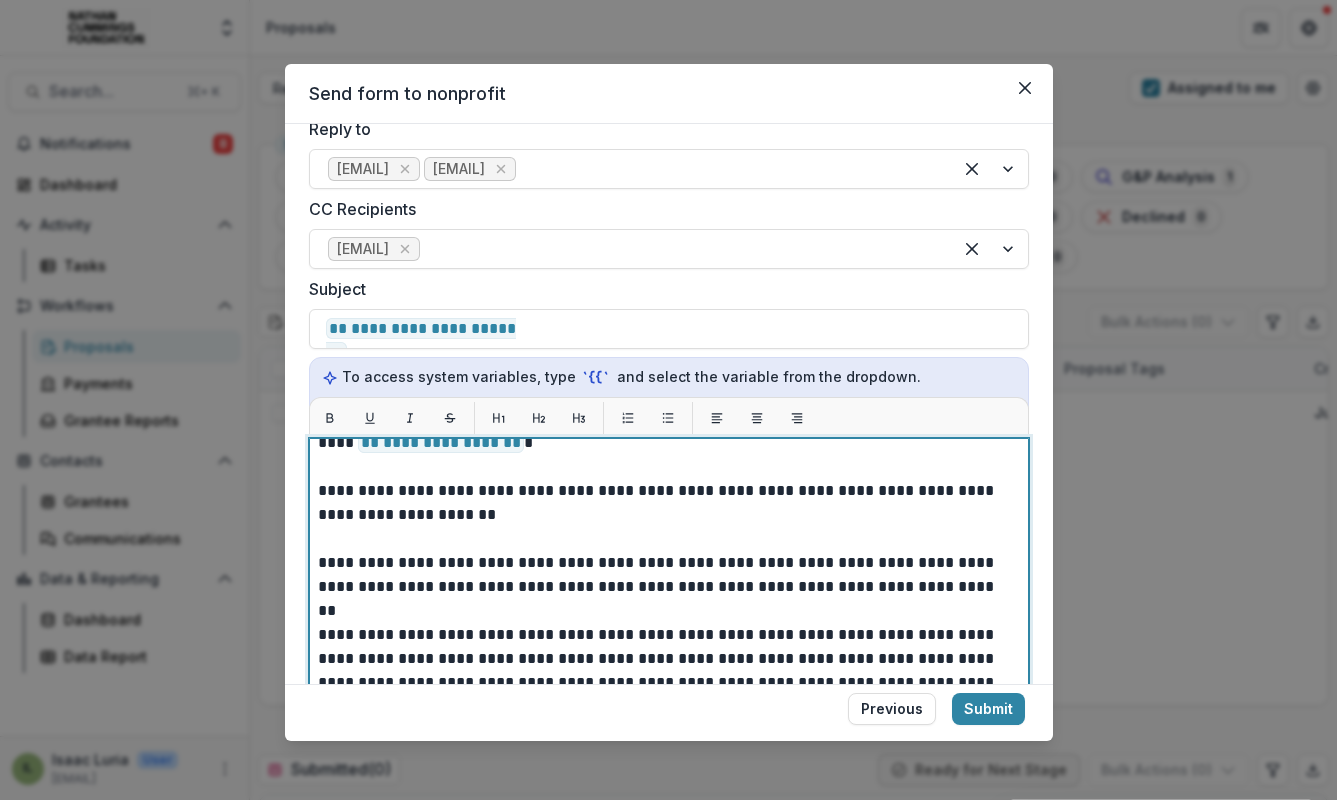 scroll, scrollTop: 13, scrollLeft: 0, axis: vertical 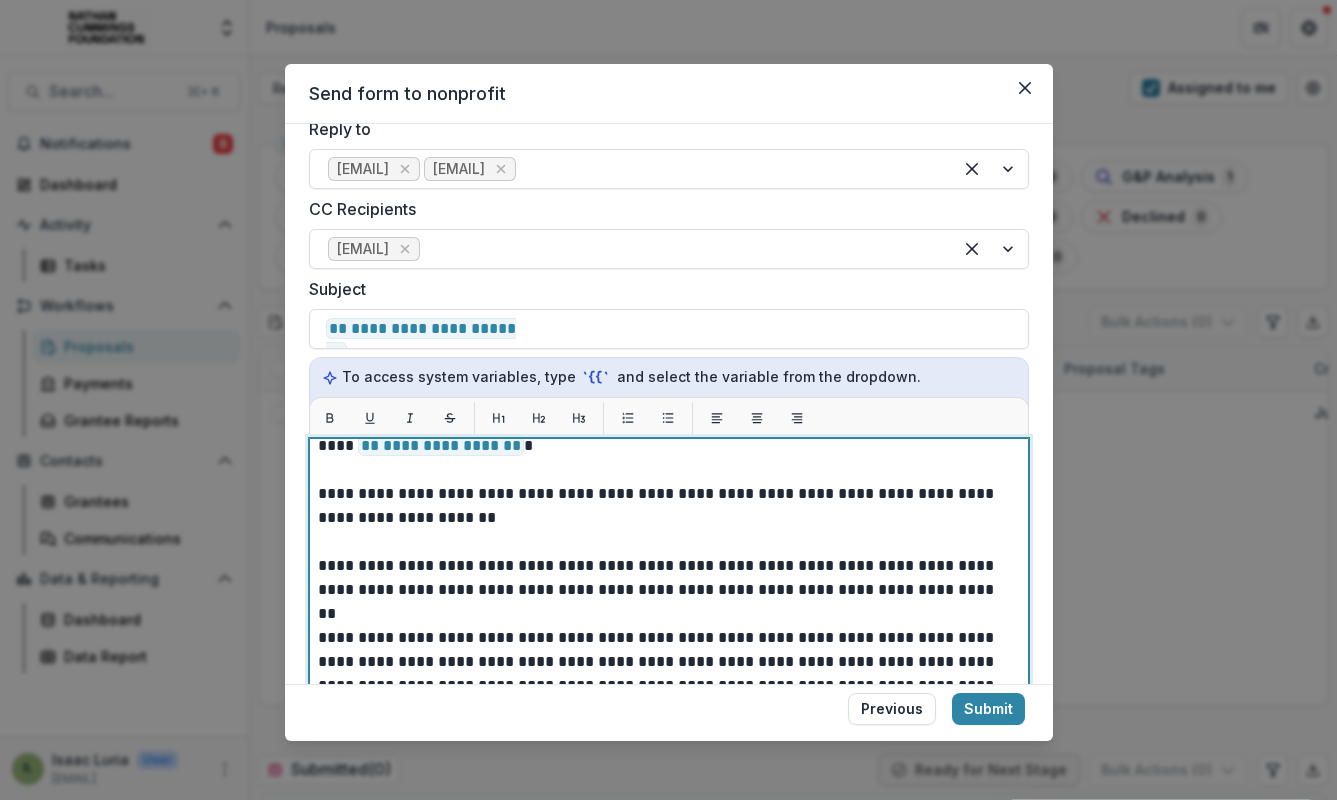 click on "**********" at bounding box center (663, 542) 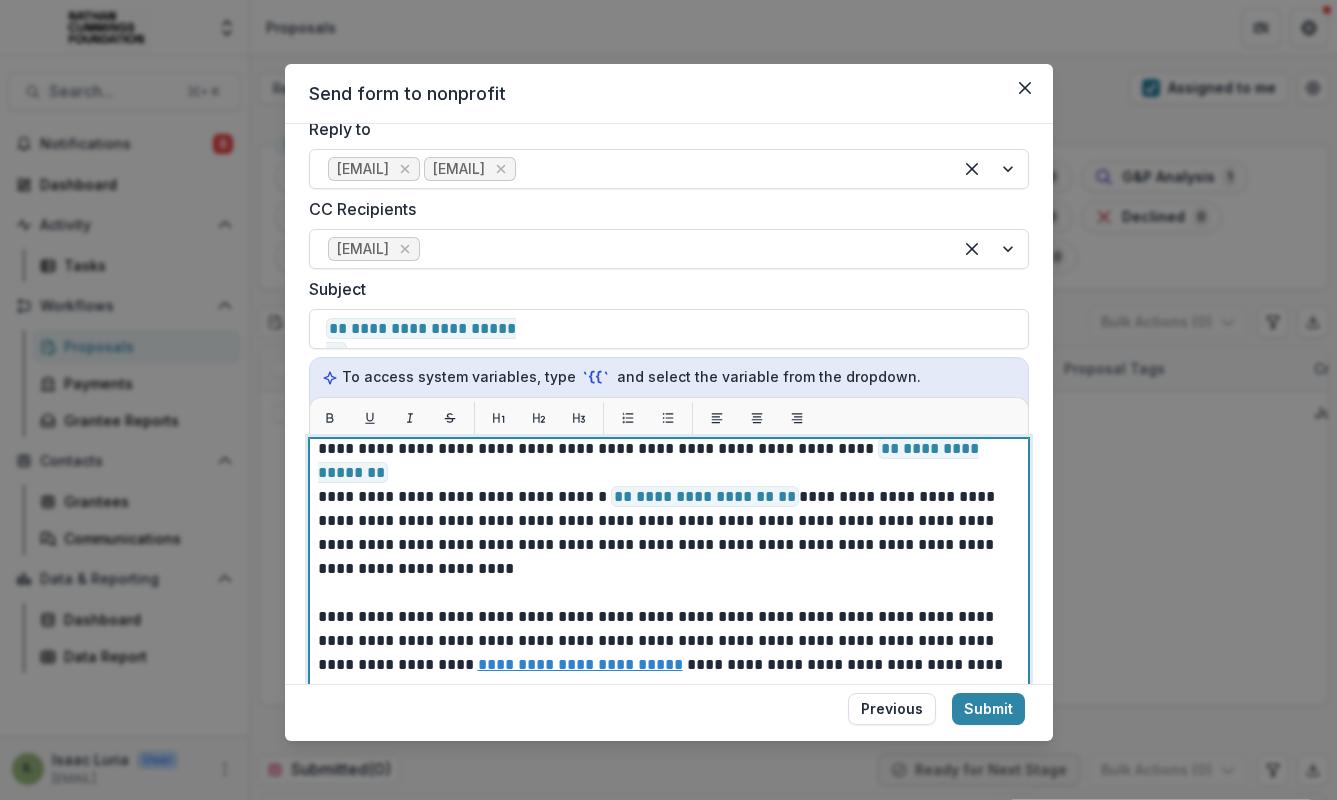 scroll, scrollTop: 382, scrollLeft: 0, axis: vertical 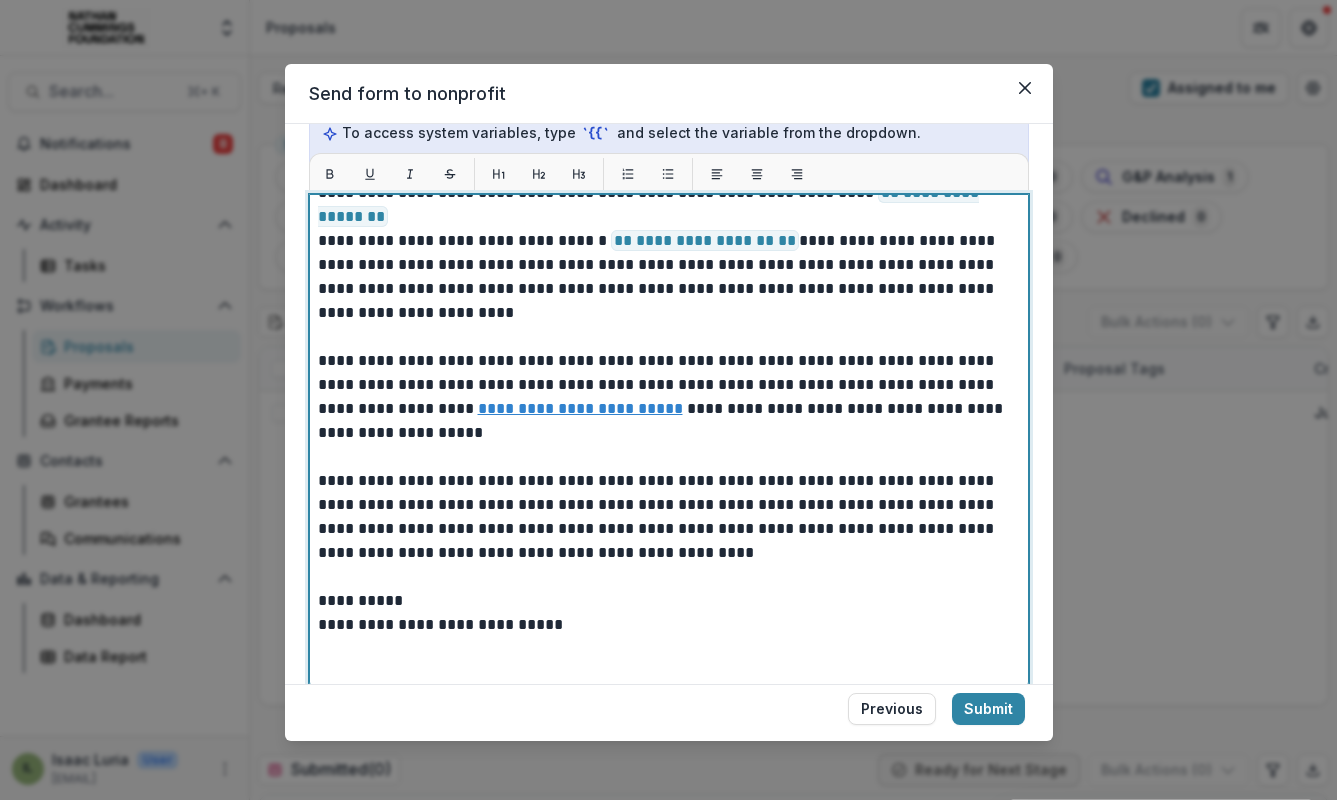 click on "**********" at bounding box center (663, 397) 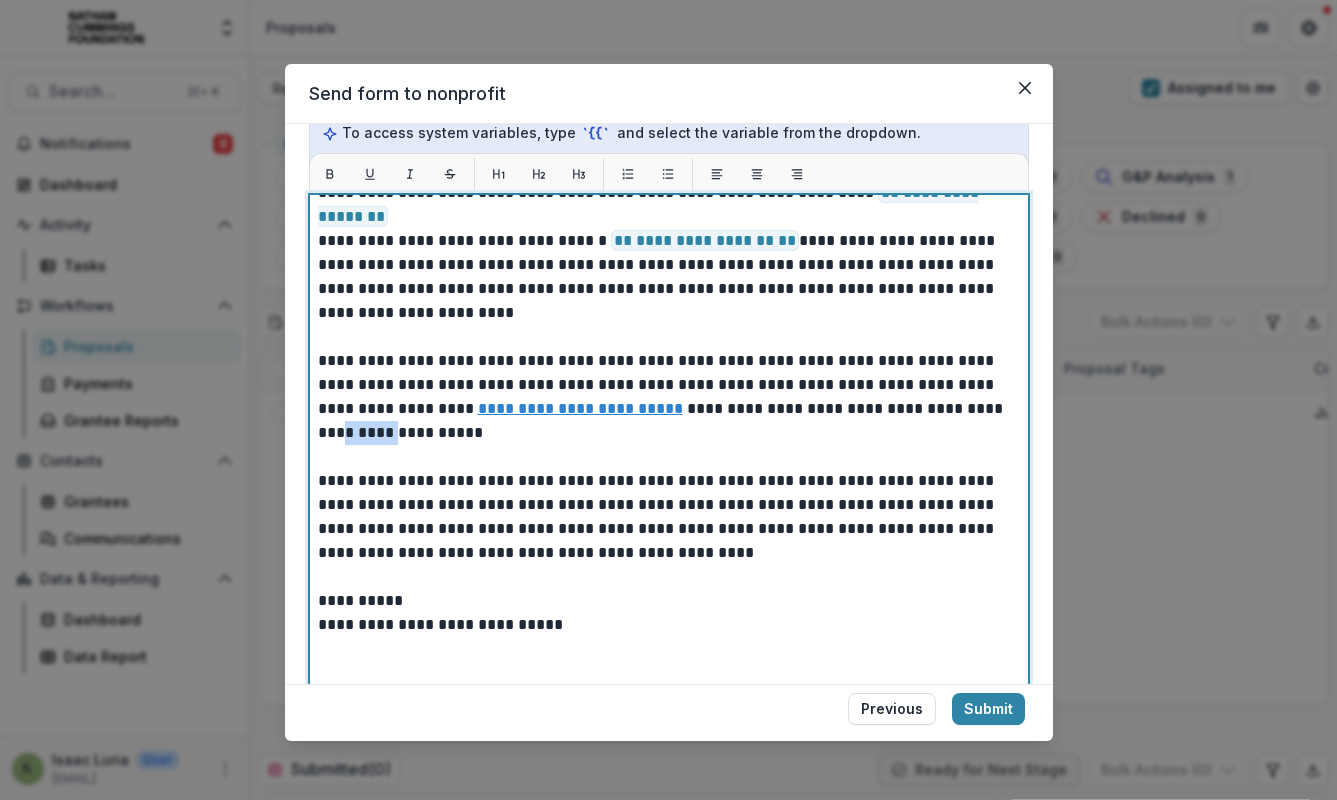 click on "**********" at bounding box center [663, 397] 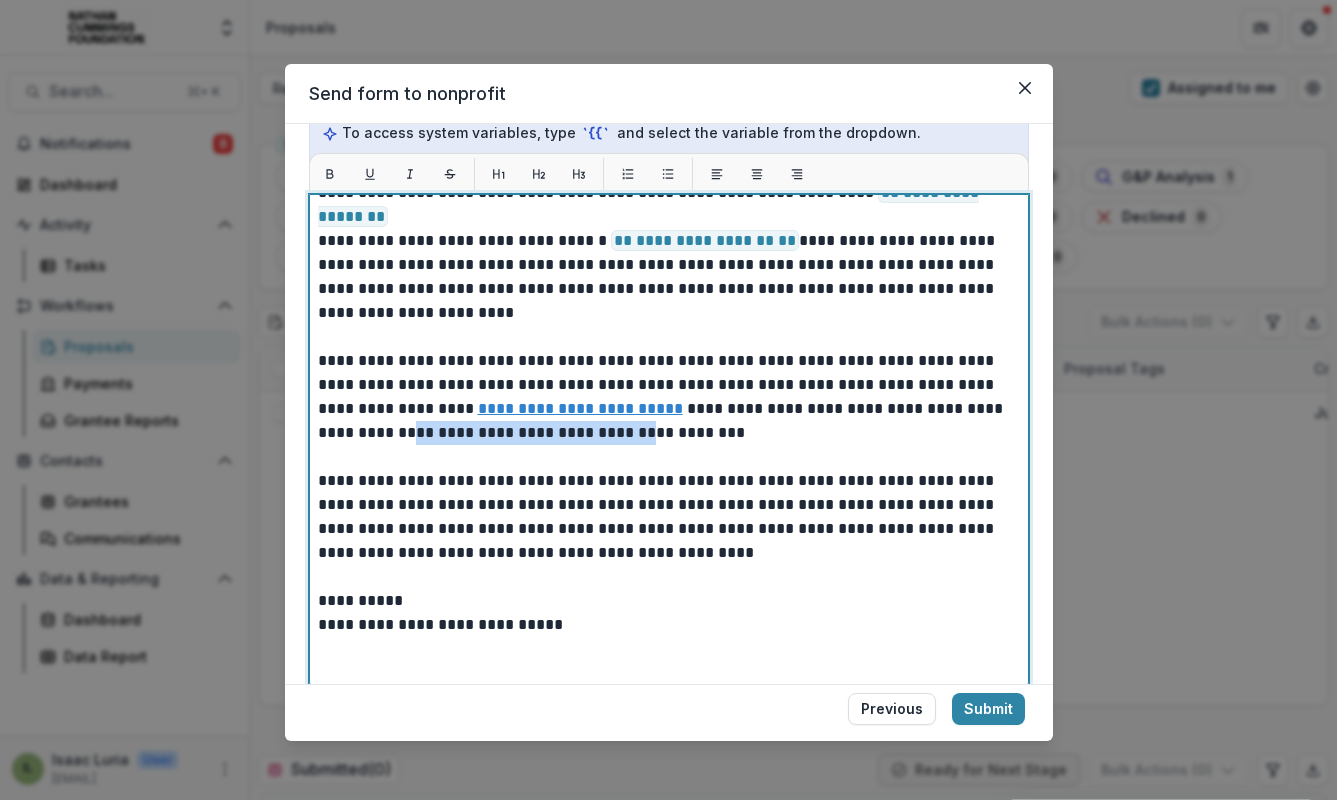 drag, startPoint x: 636, startPoint y: 435, endPoint x: 389, endPoint y: 437, distance: 247.0081 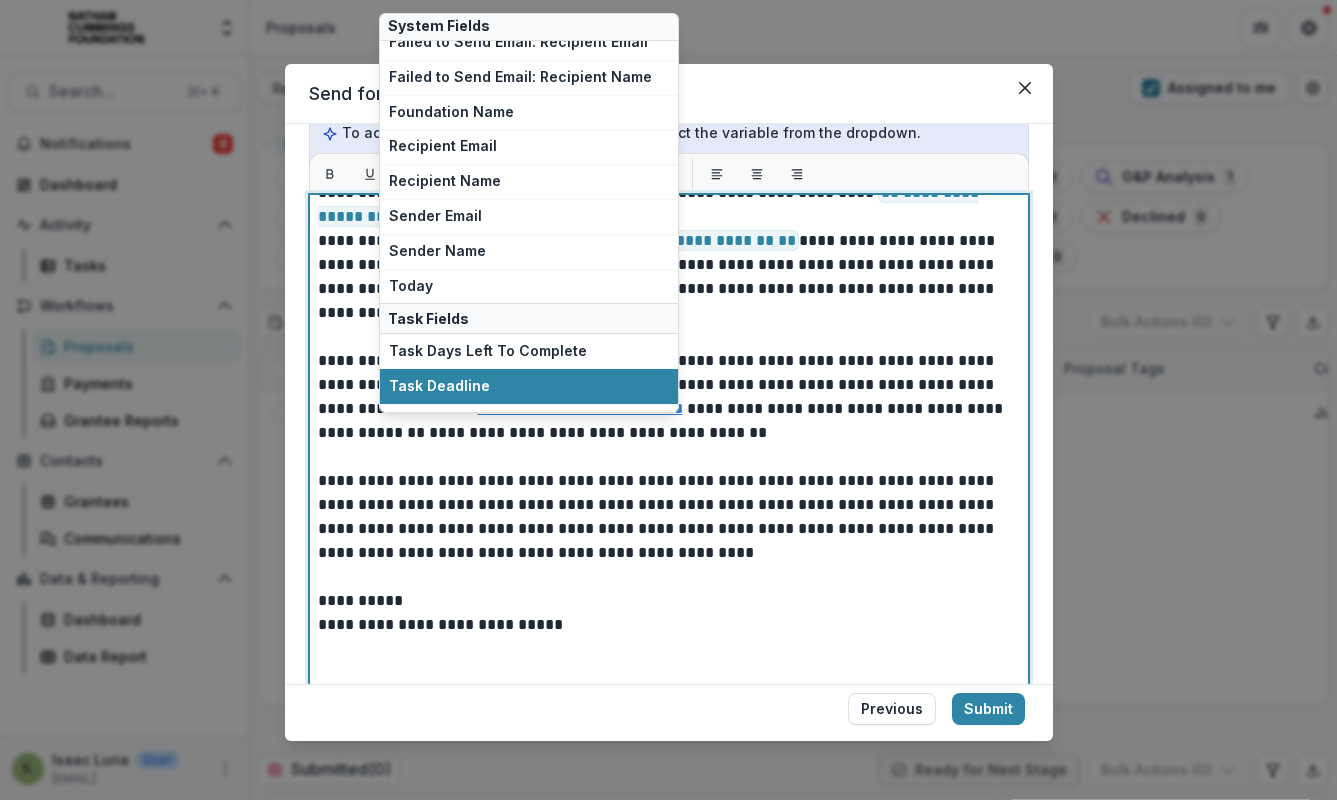 scroll, scrollTop: 89, scrollLeft: 0, axis: vertical 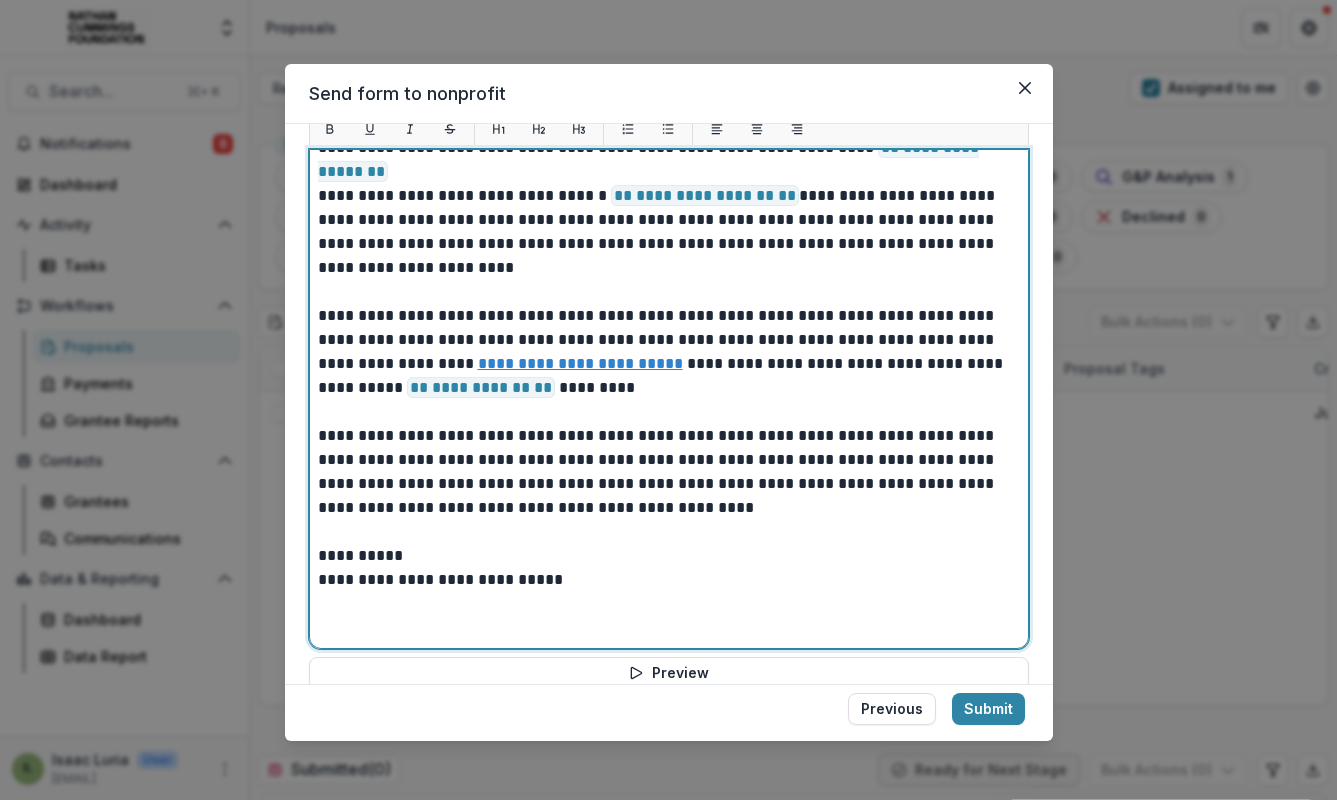click on "**********" at bounding box center (663, 472) 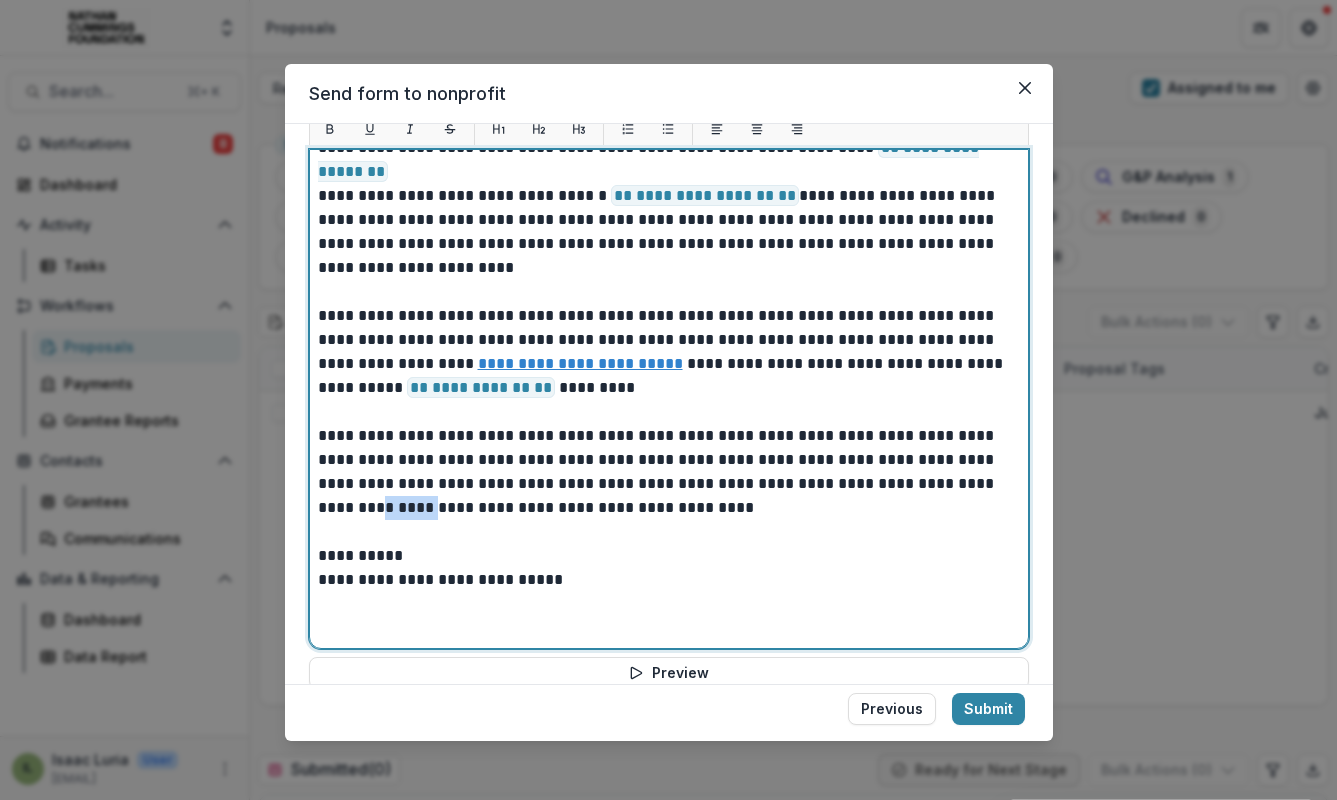 click on "**********" at bounding box center (663, 472) 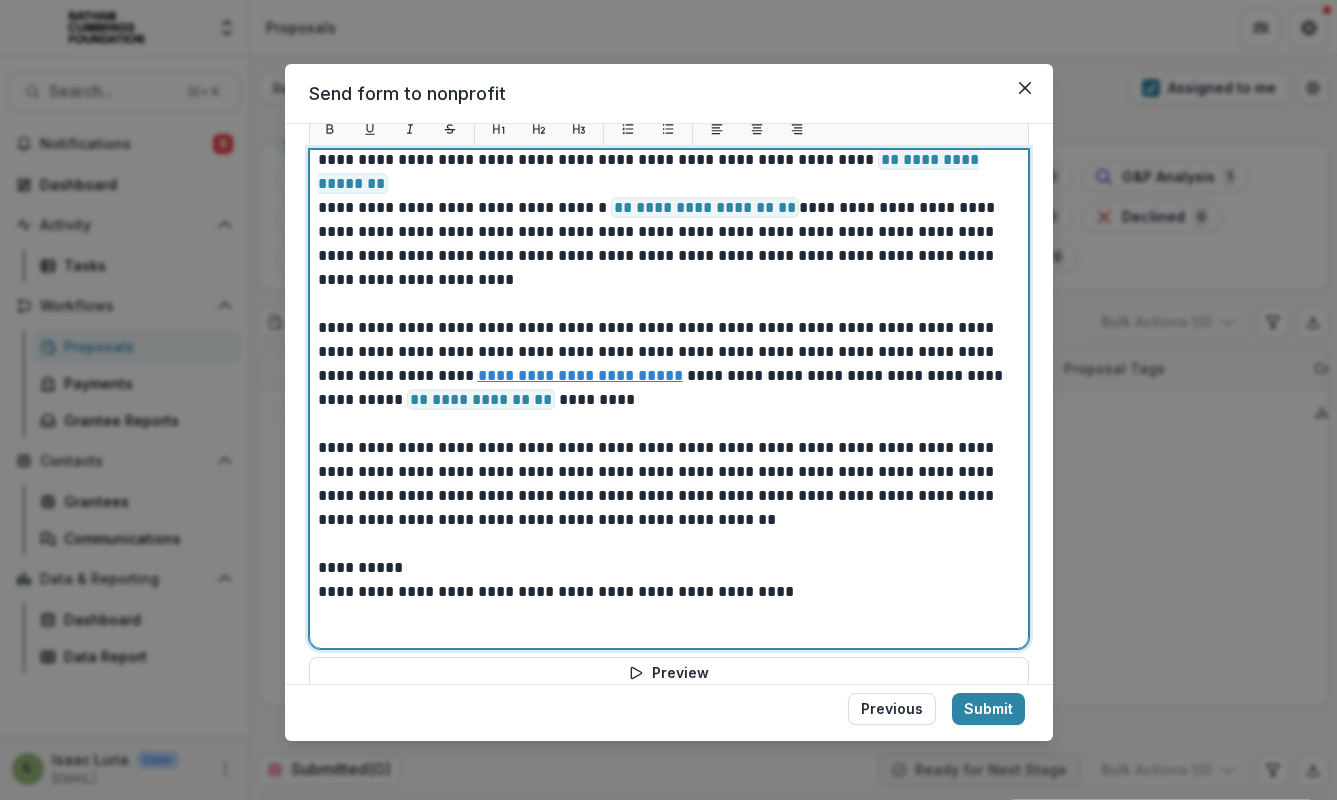 scroll, scrollTop: 382, scrollLeft: 0, axis: vertical 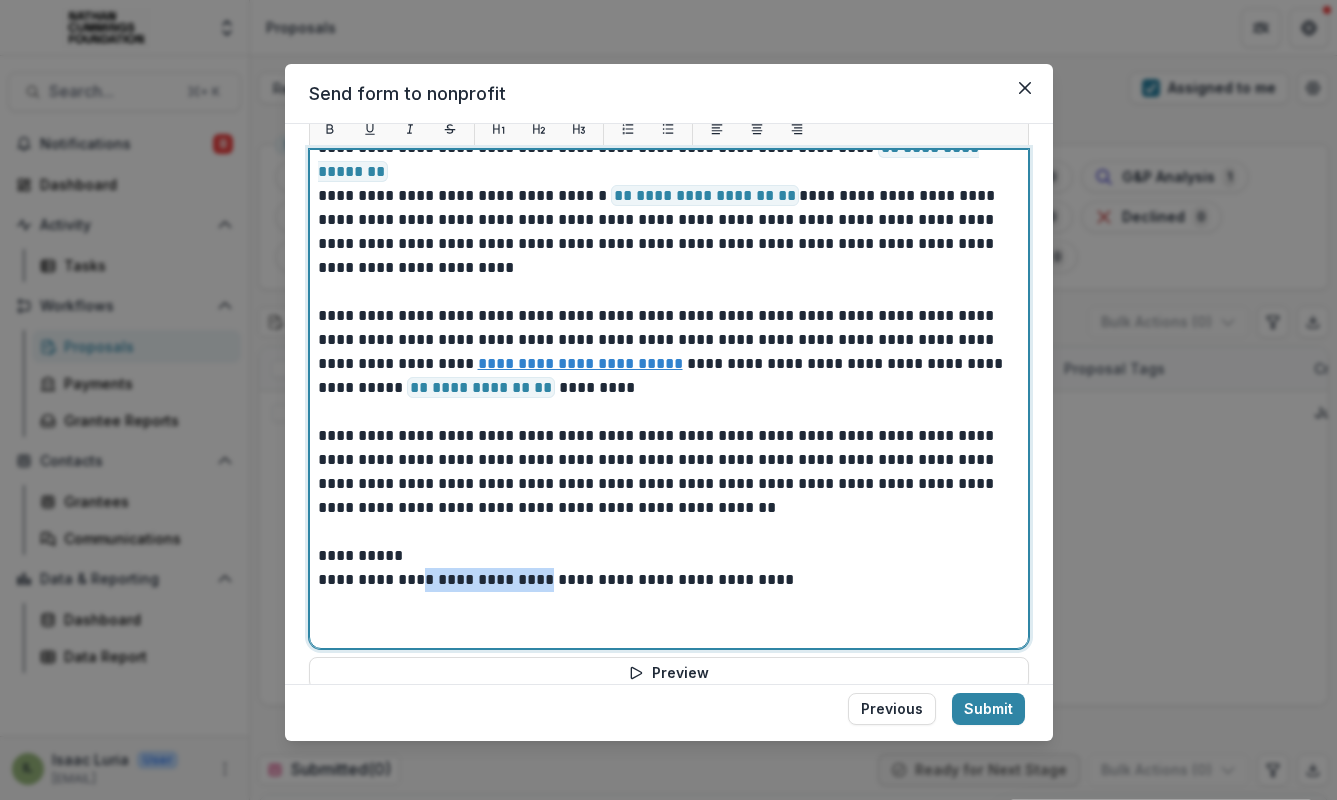 drag, startPoint x: 527, startPoint y: 581, endPoint x: 409, endPoint y: 582, distance: 118.004234 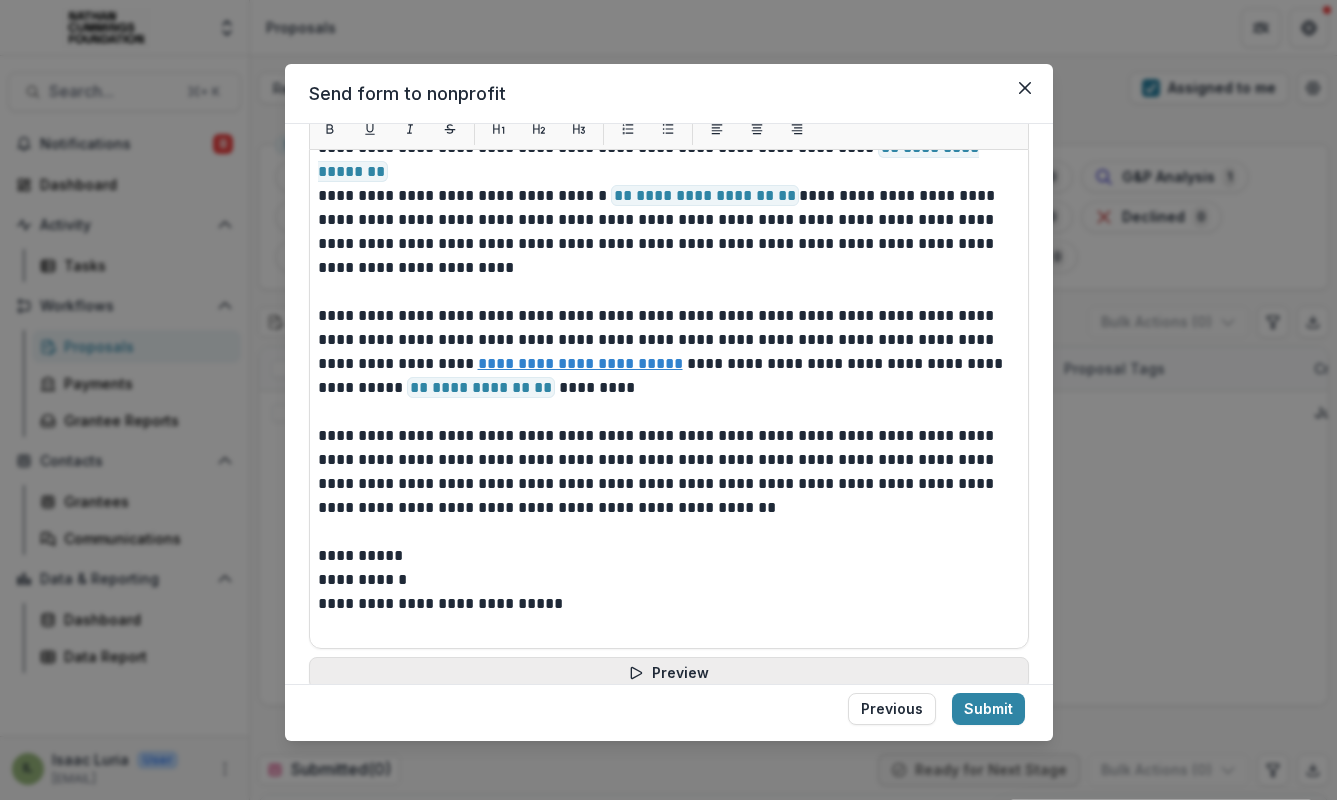 click on "Preview" at bounding box center [669, 673] 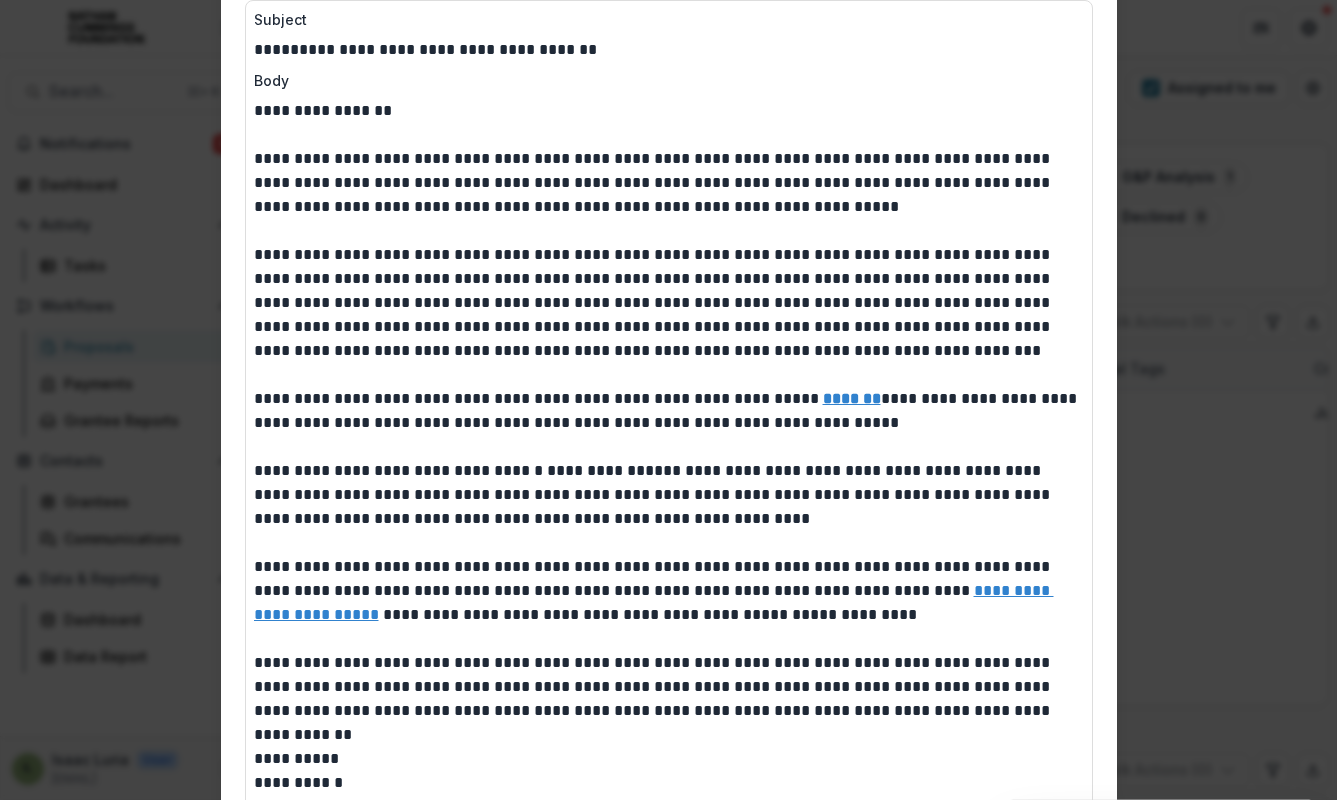 scroll, scrollTop: 35, scrollLeft: 0, axis: vertical 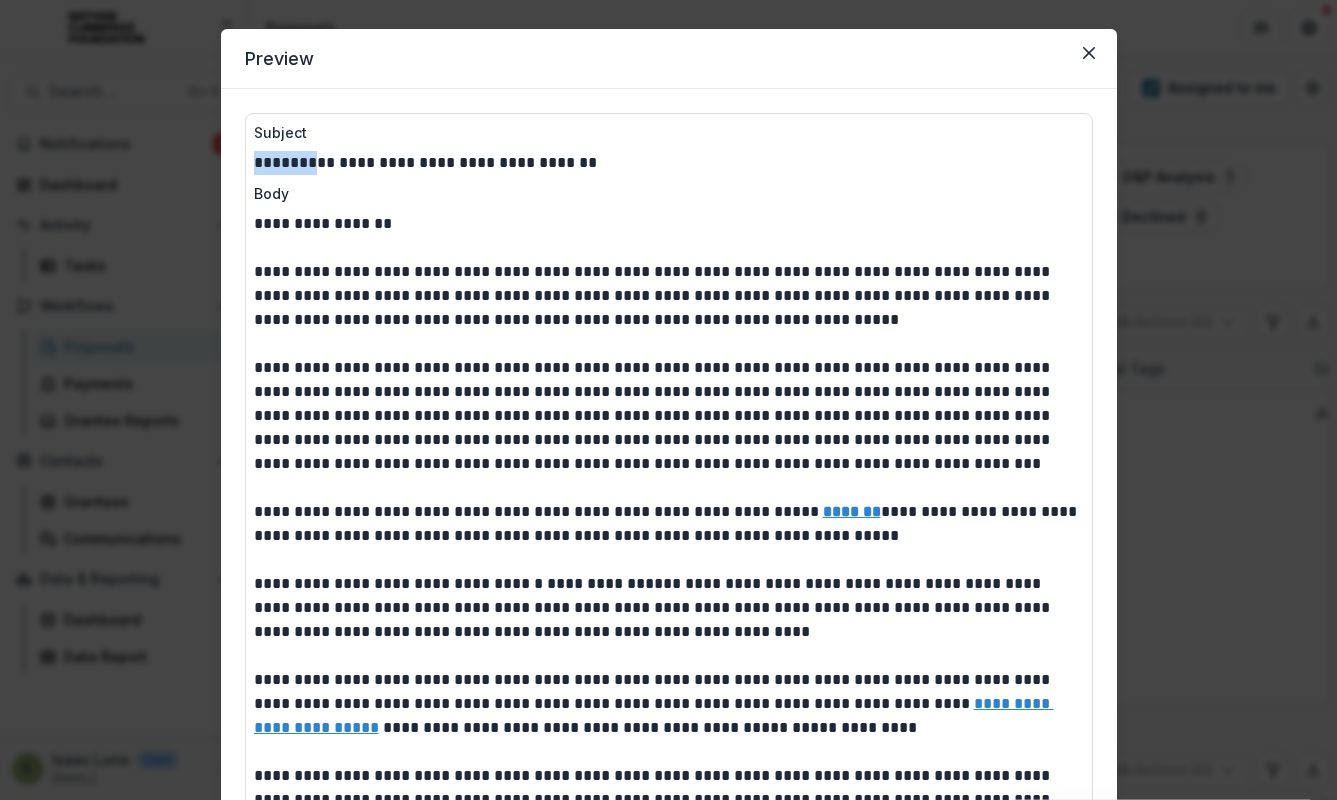 drag, startPoint x: 295, startPoint y: 164, endPoint x: 230, endPoint y: 163, distance: 65.00769 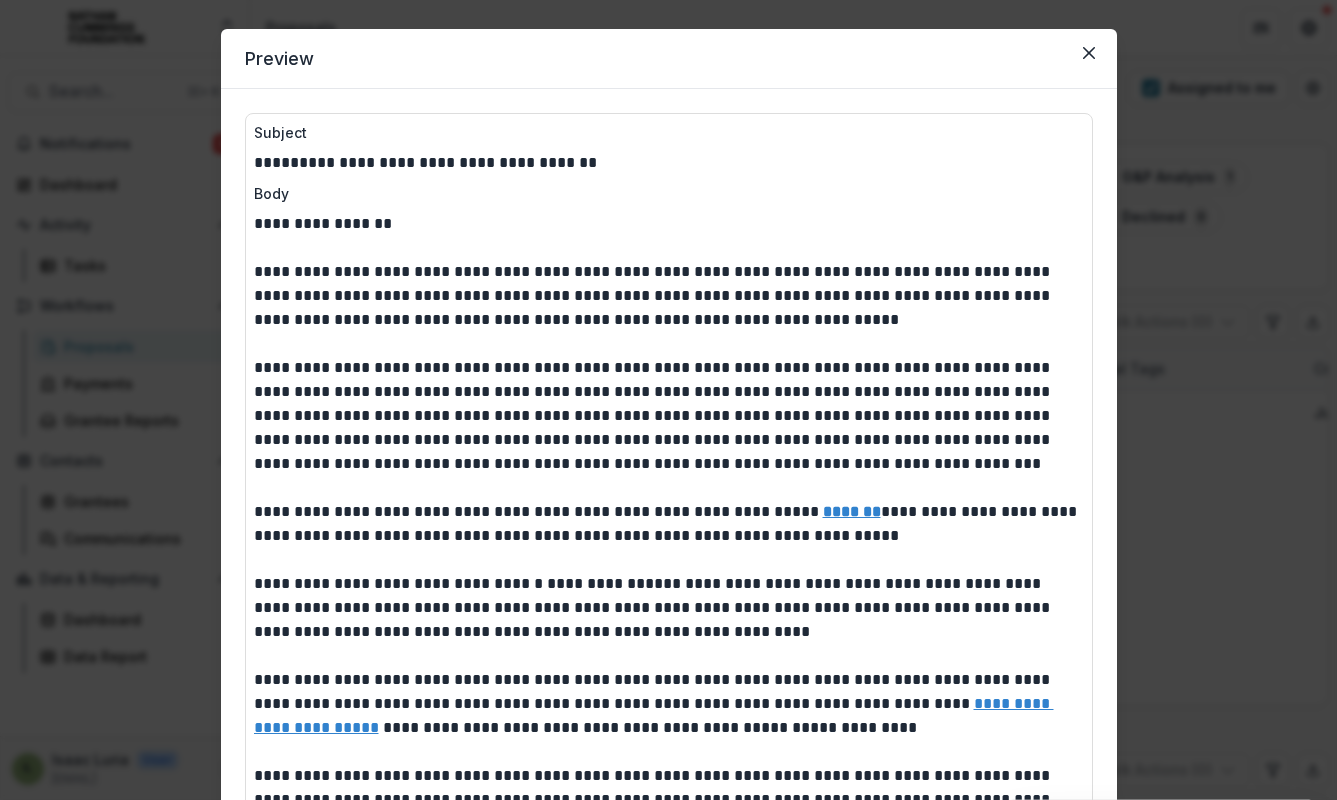 click on "**********" at bounding box center (669, 551) 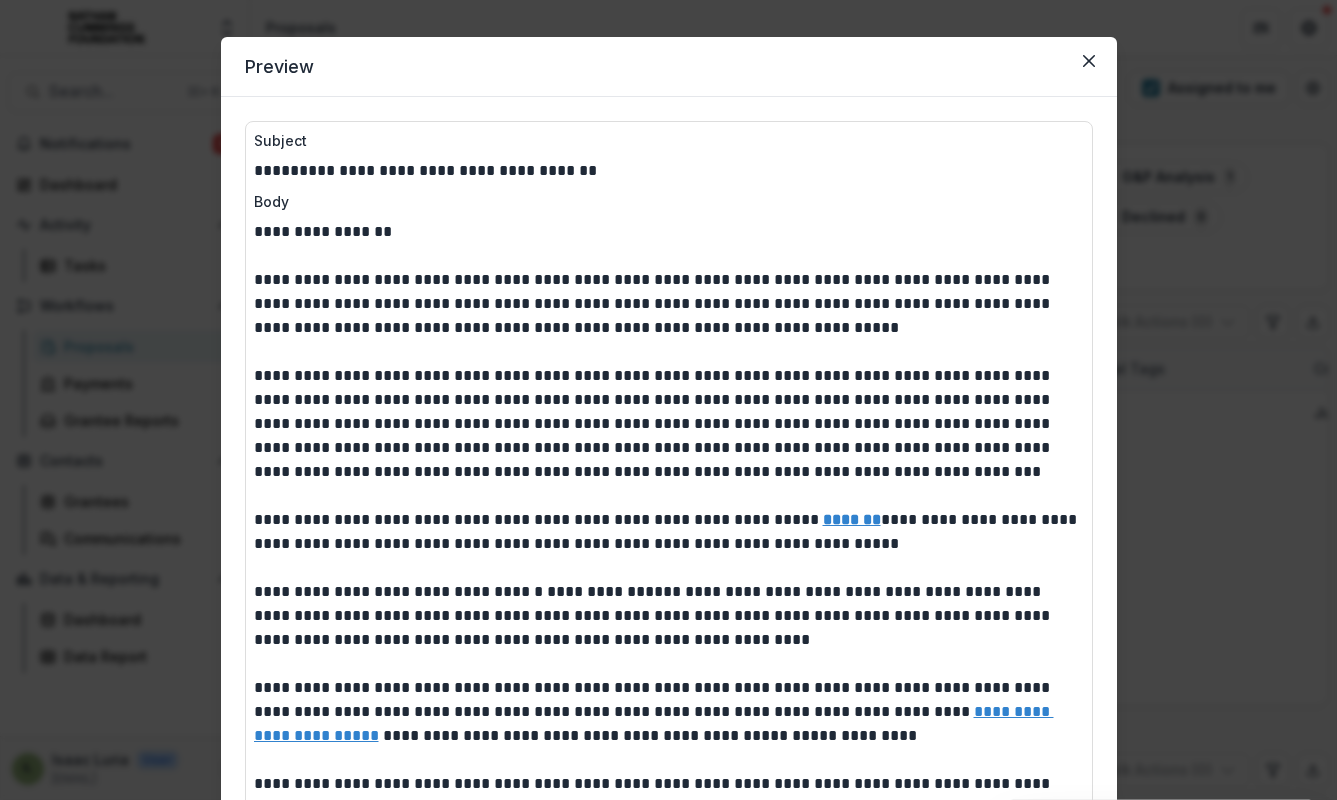 scroll, scrollTop: 0, scrollLeft: 0, axis: both 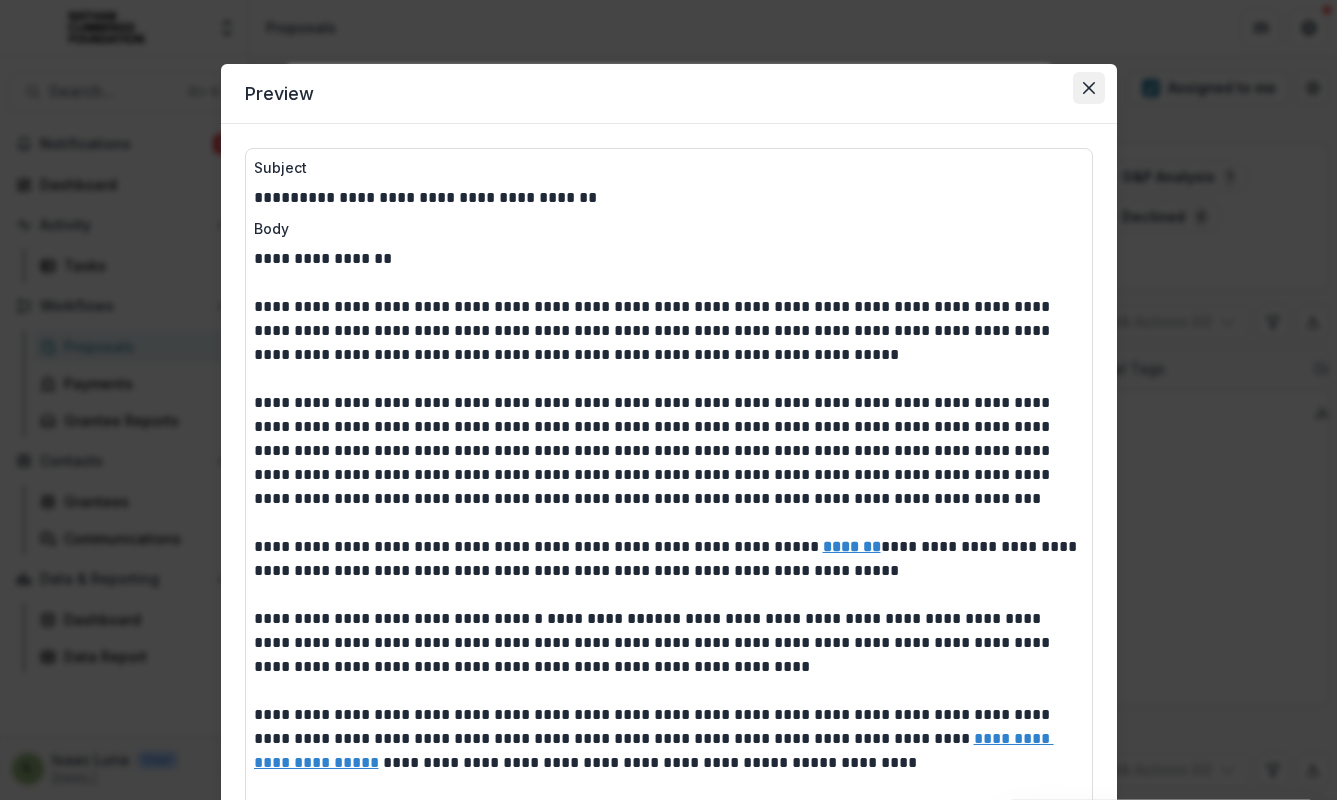 click 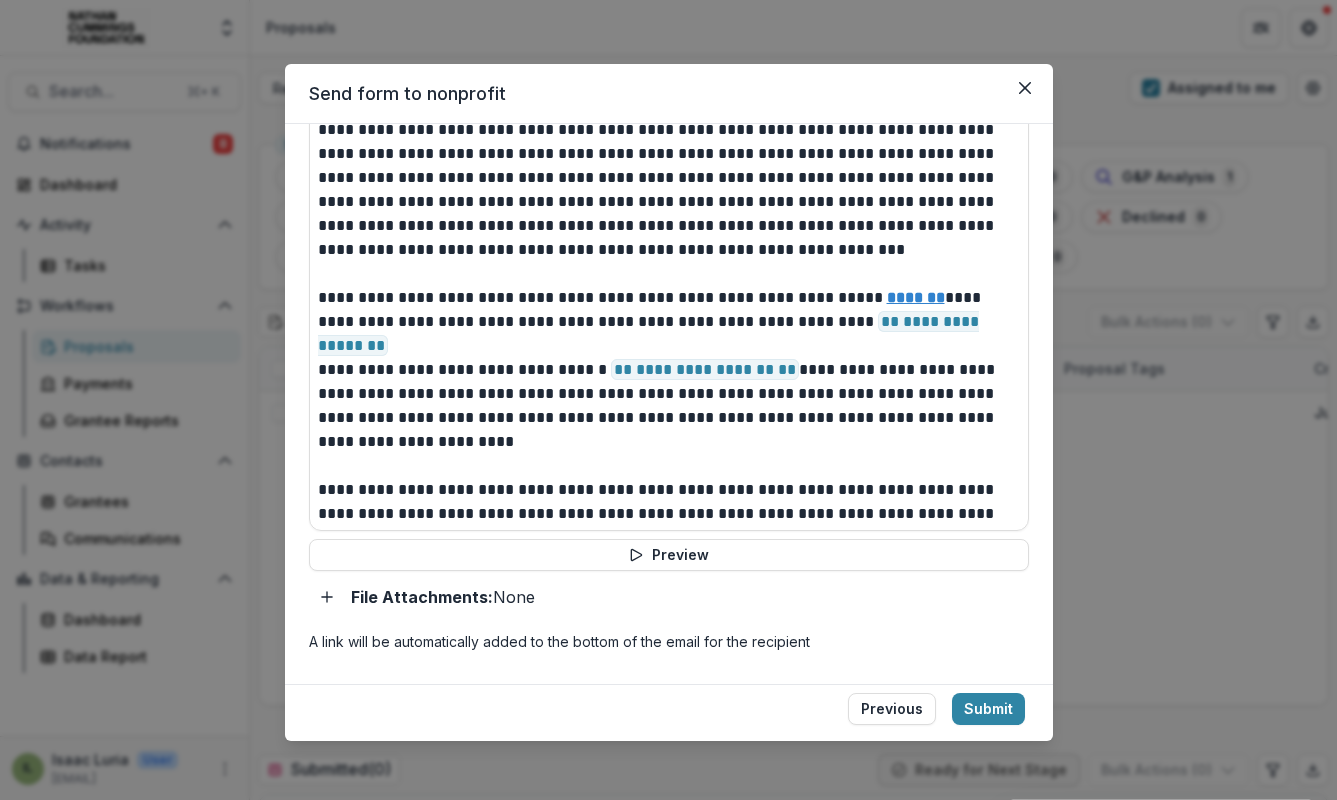 scroll, scrollTop: 0, scrollLeft: 0, axis: both 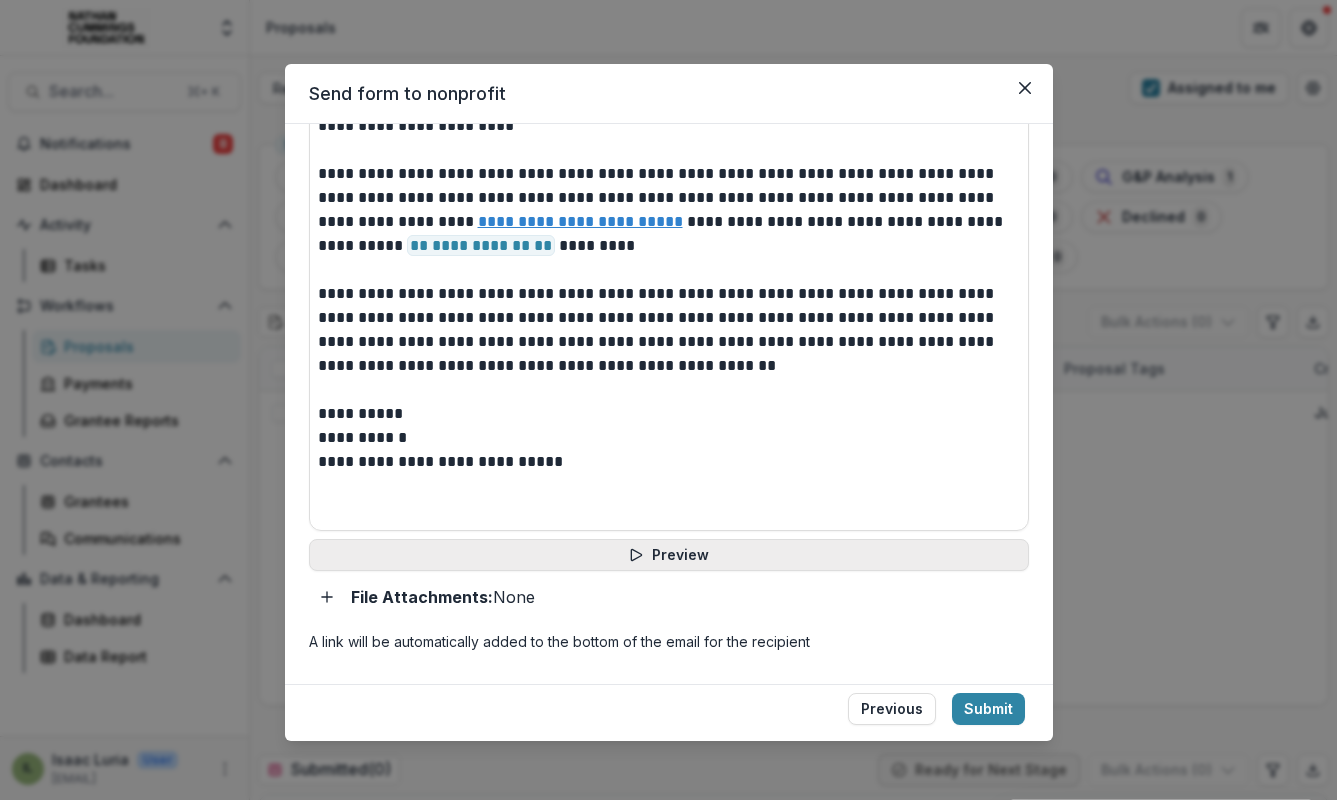 click on "Preview" at bounding box center [669, 555] 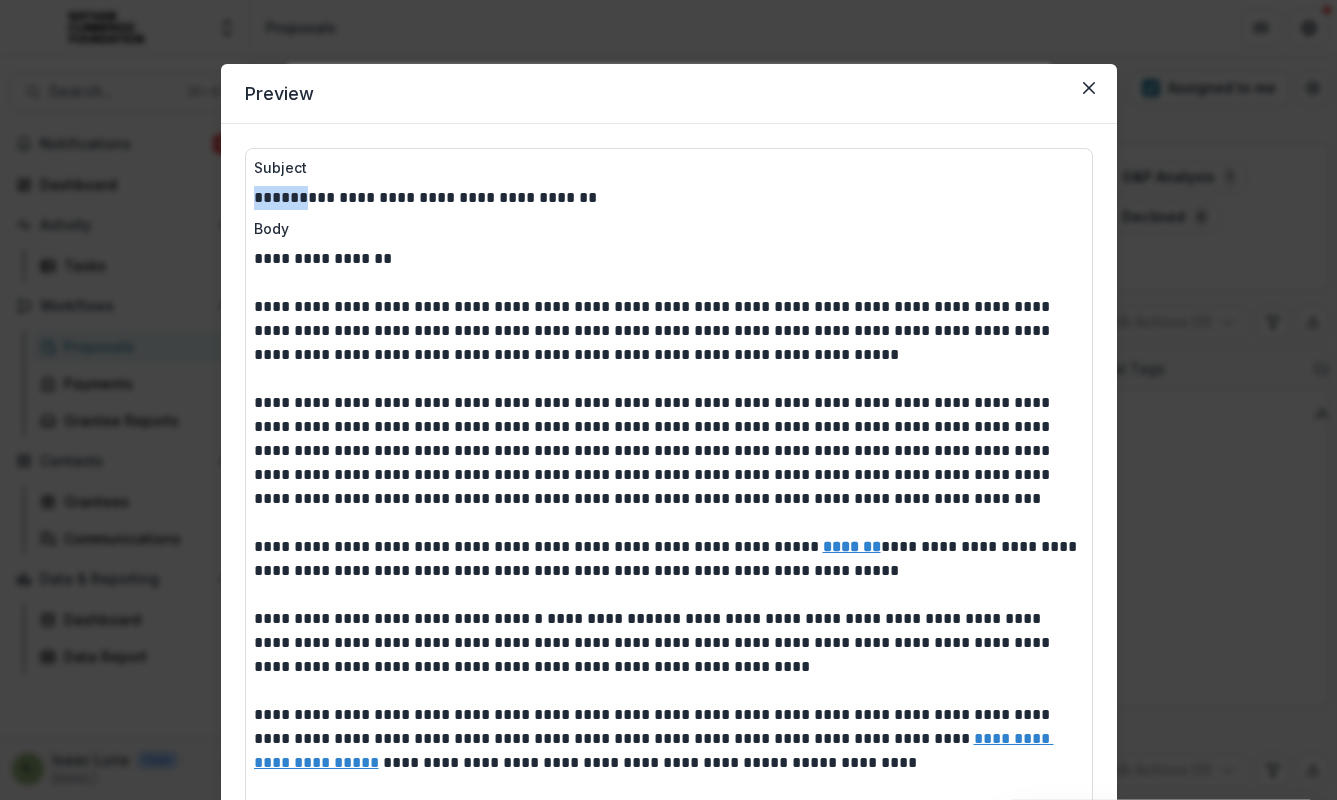 drag, startPoint x: 286, startPoint y: 203, endPoint x: 279, endPoint y: 211, distance: 10.630146 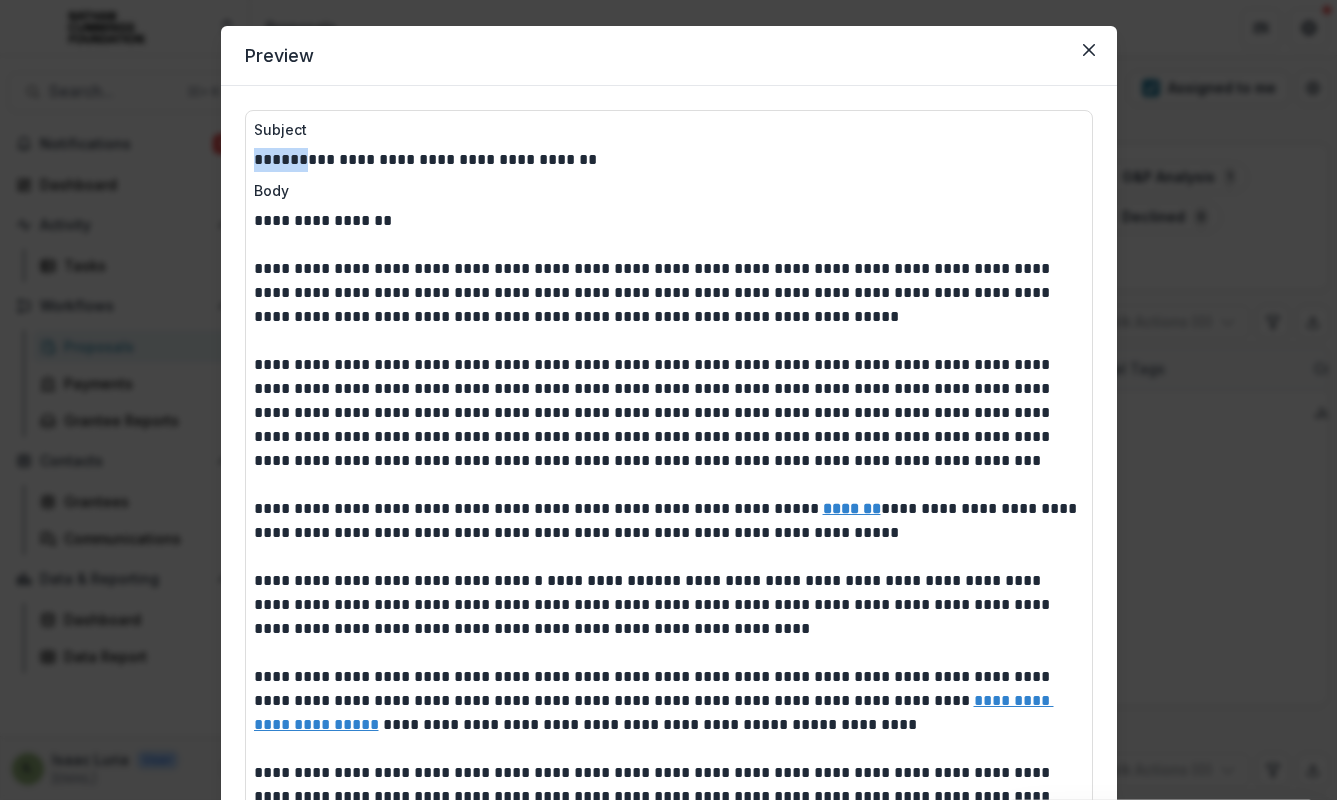 scroll, scrollTop: 39, scrollLeft: 0, axis: vertical 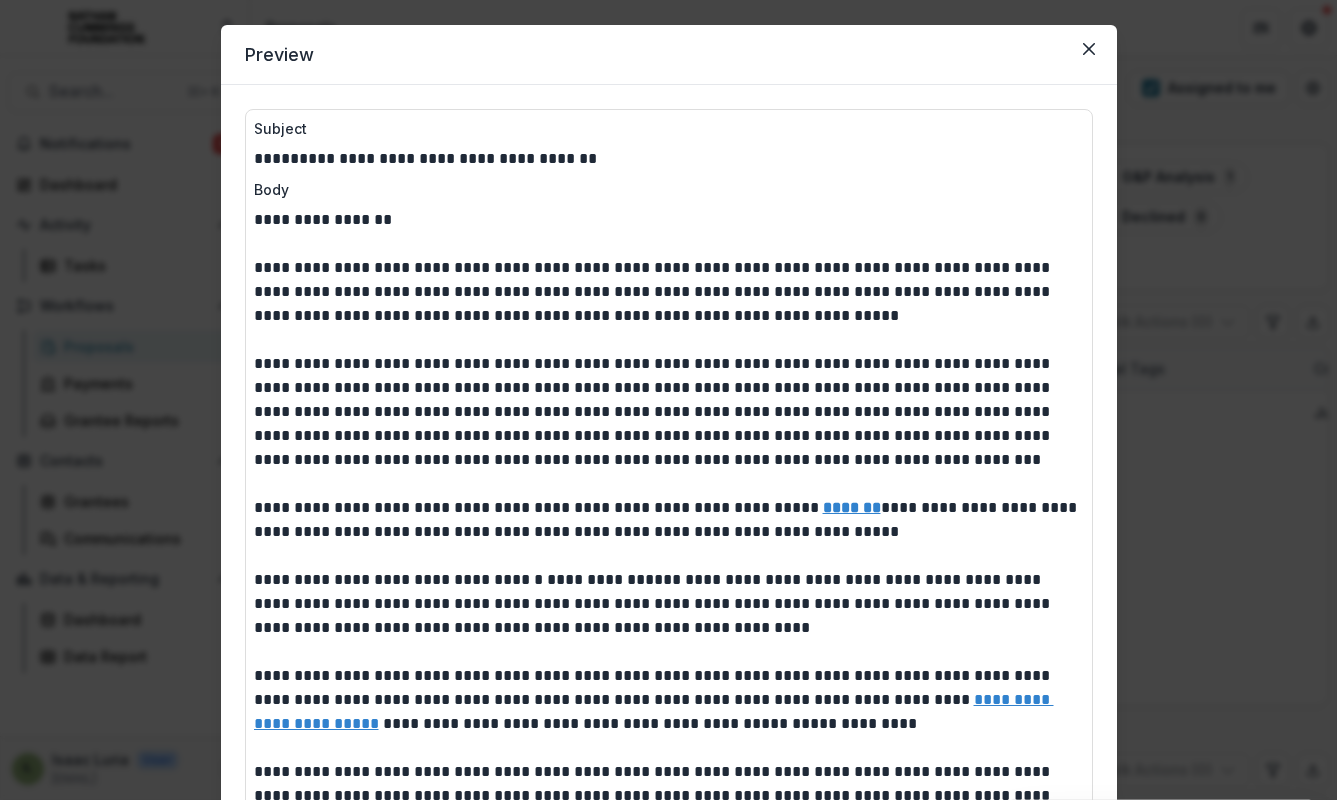 click at bounding box center [669, 340] 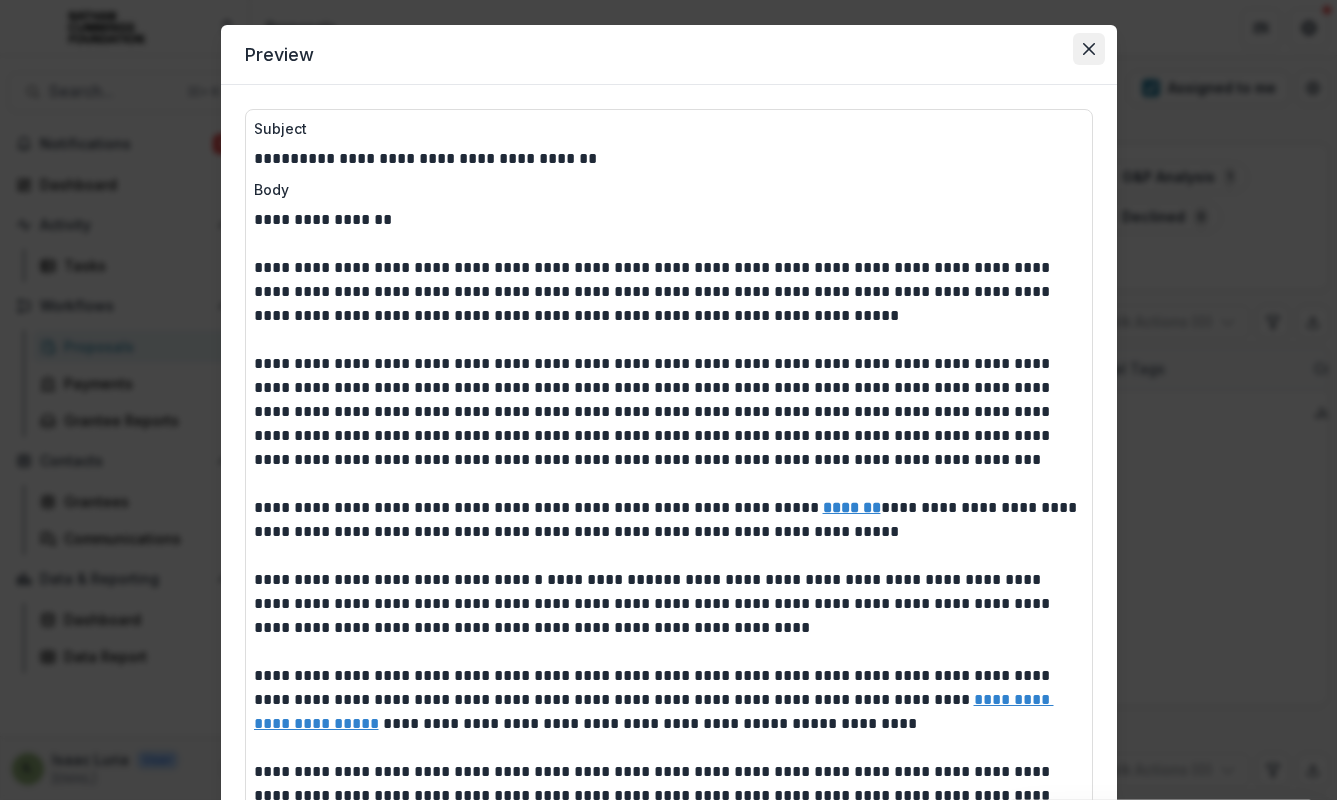 click 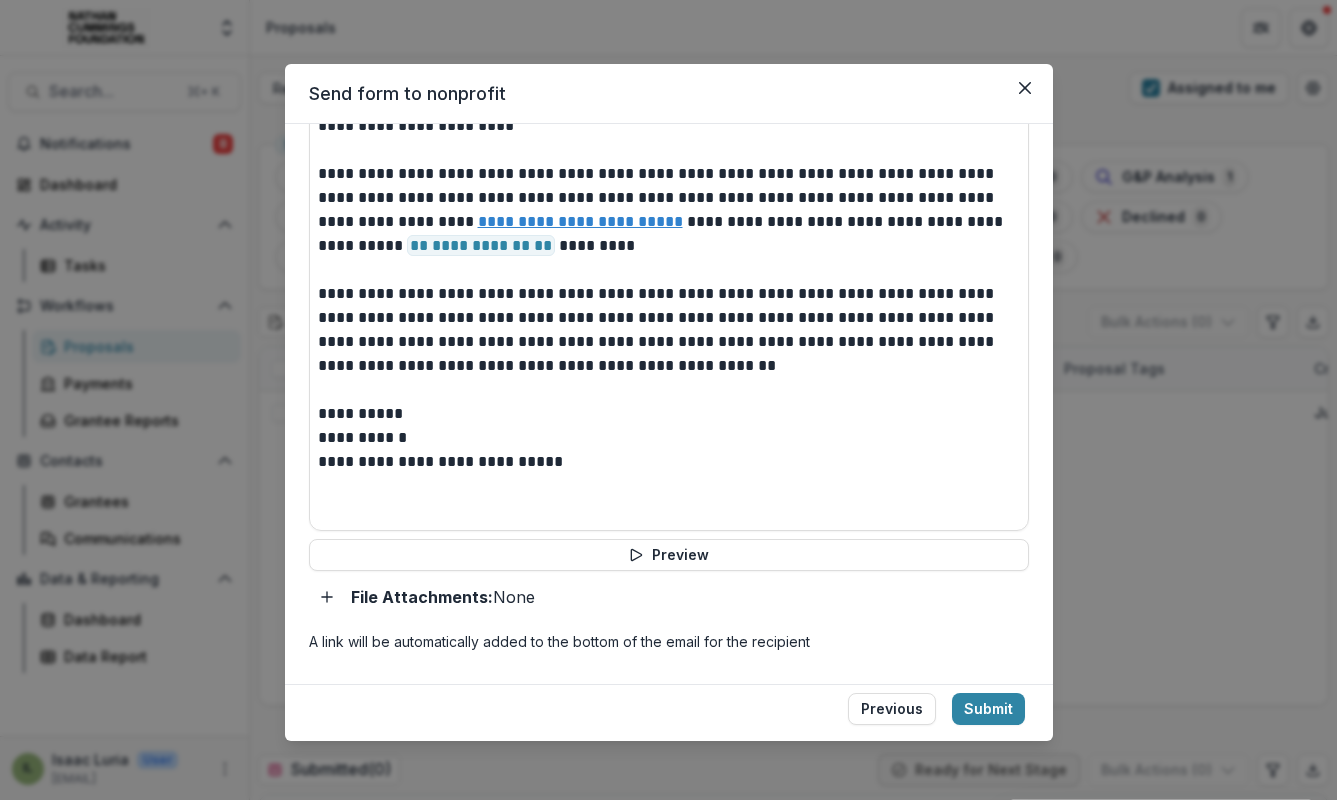 scroll, scrollTop: 0, scrollLeft: 0, axis: both 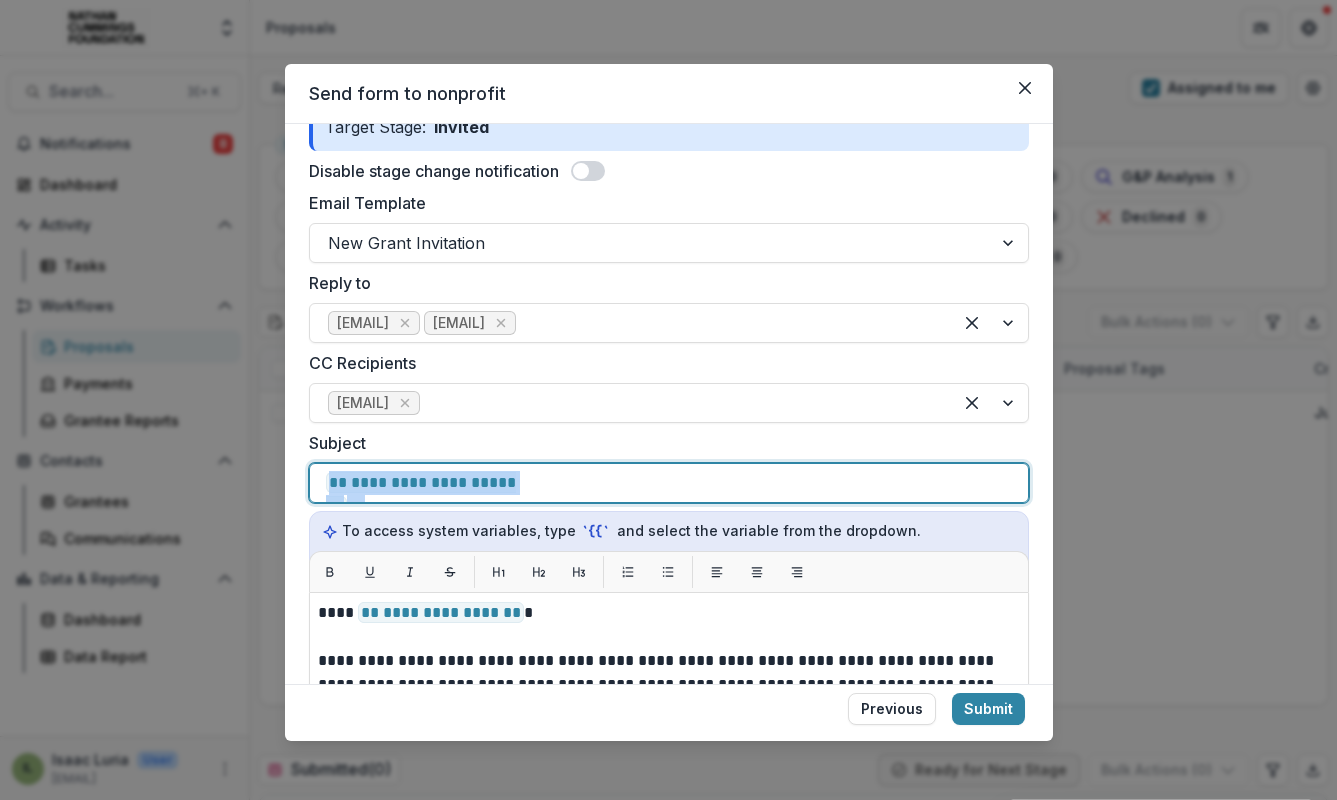 drag, startPoint x: 543, startPoint y: 487, endPoint x: 312, endPoint y: 481, distance: 231.07791 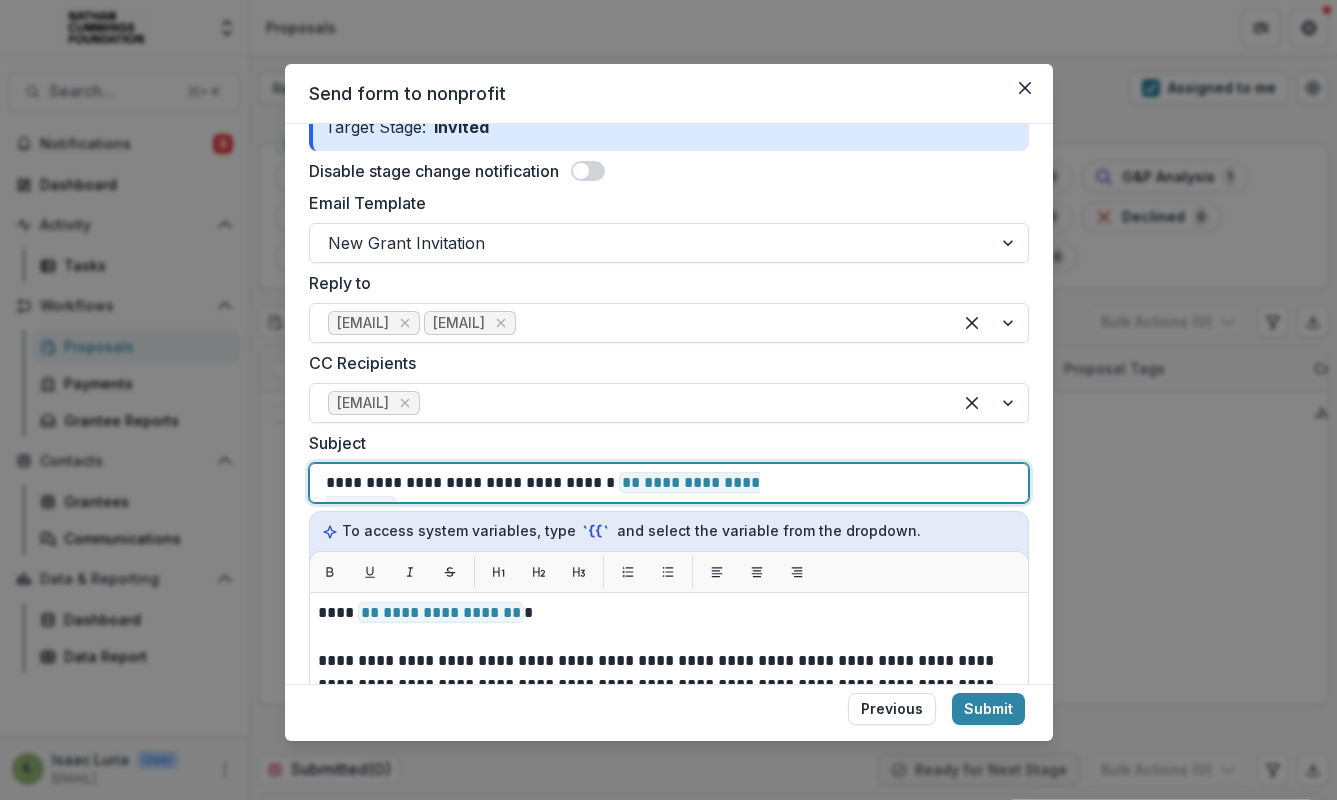 click on "**********" at bounding box center (565, 483) 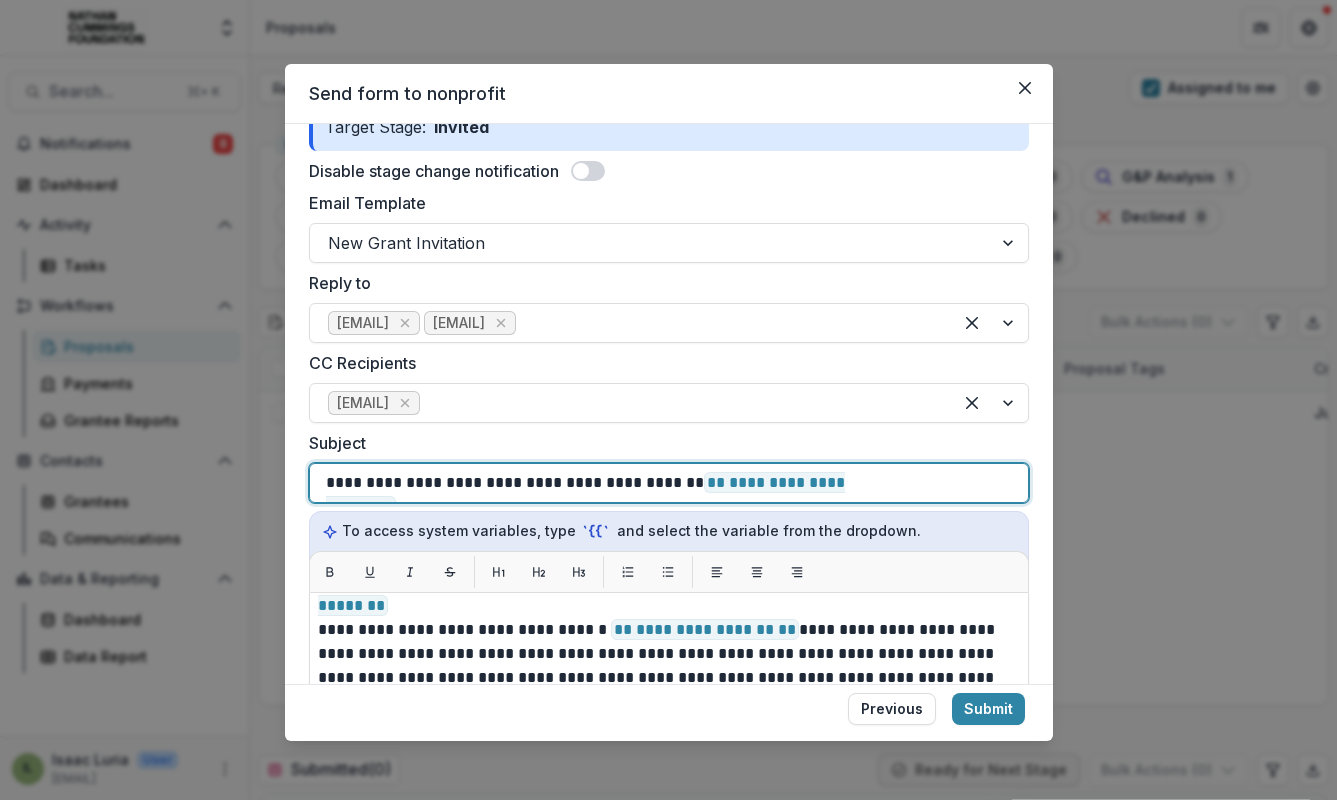 scroll, scrollTop: 406, scrollLeft: 0, axis: vertical 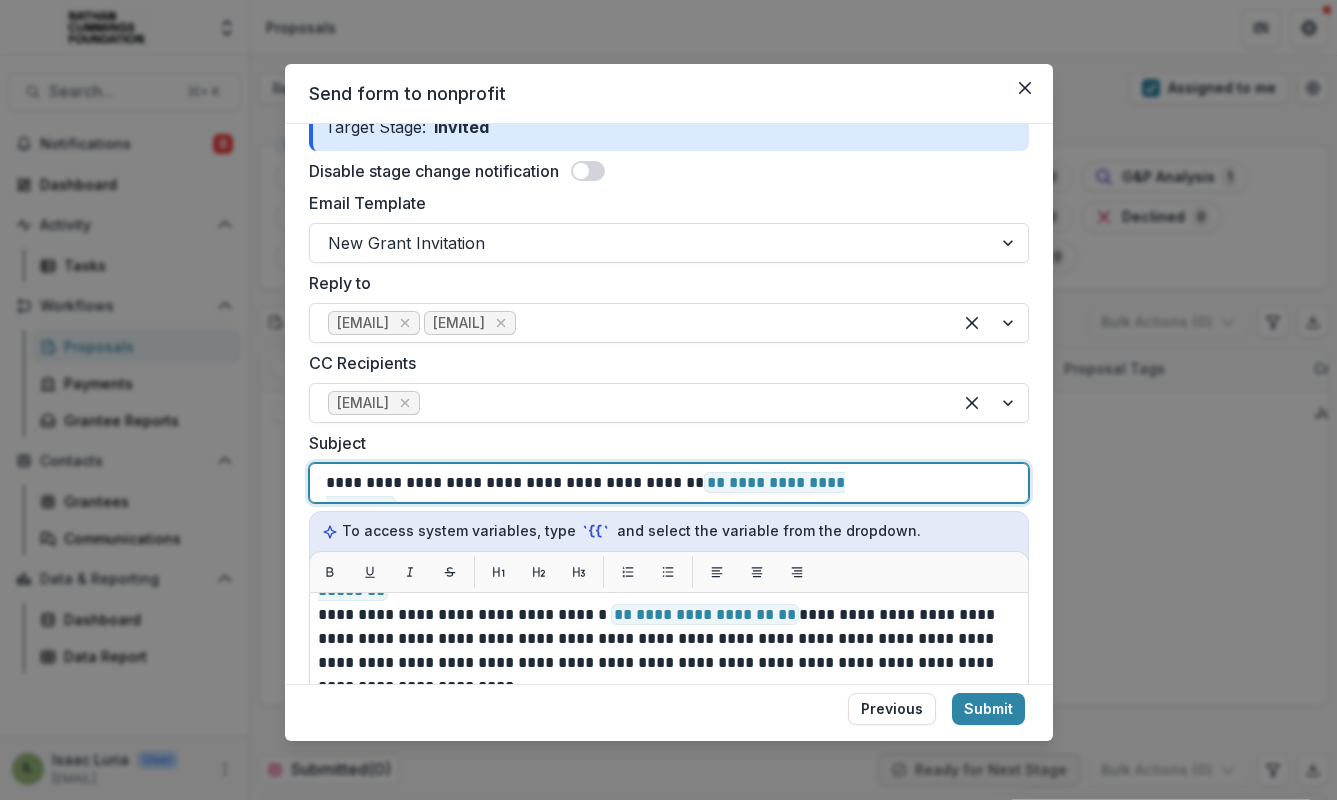 click on "**********" at bounding box center (602, 483) 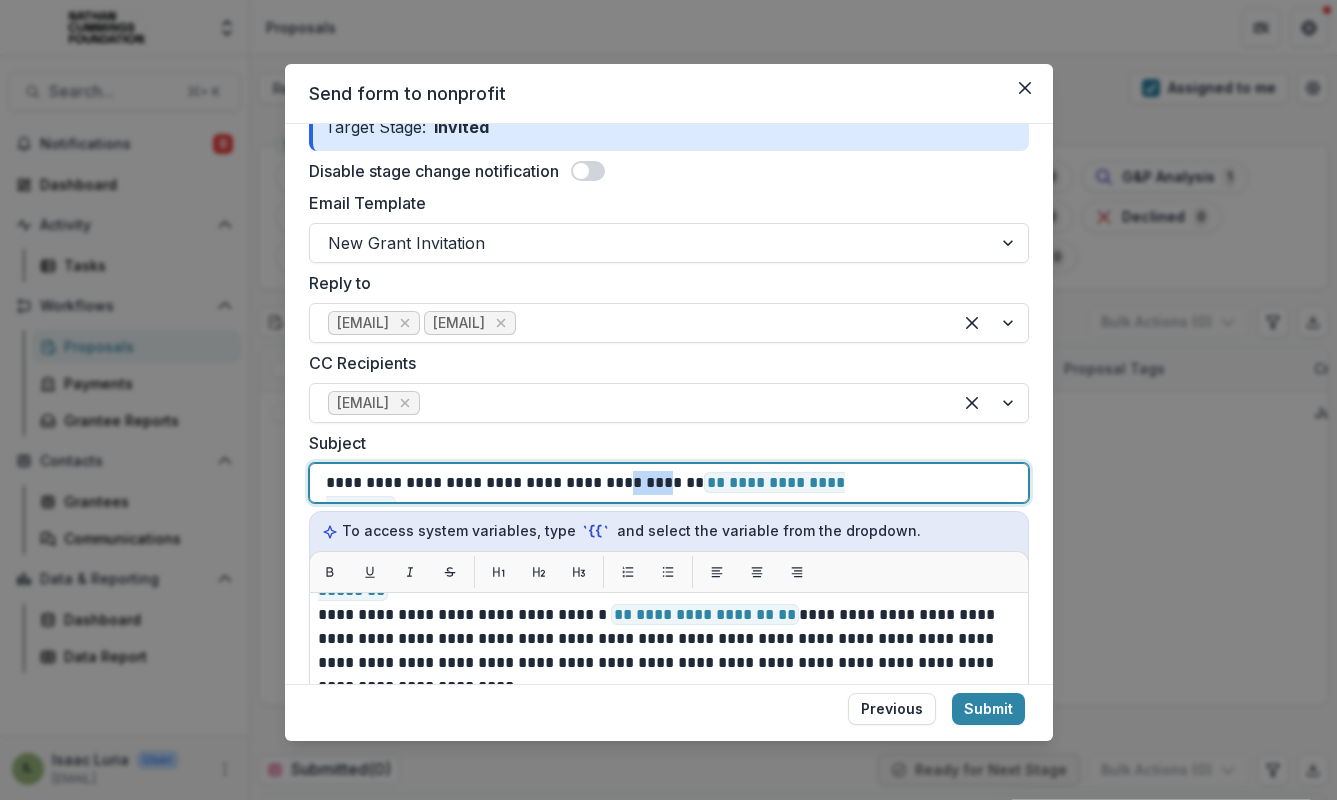 click on "**********" at bounding box center (602, 483) 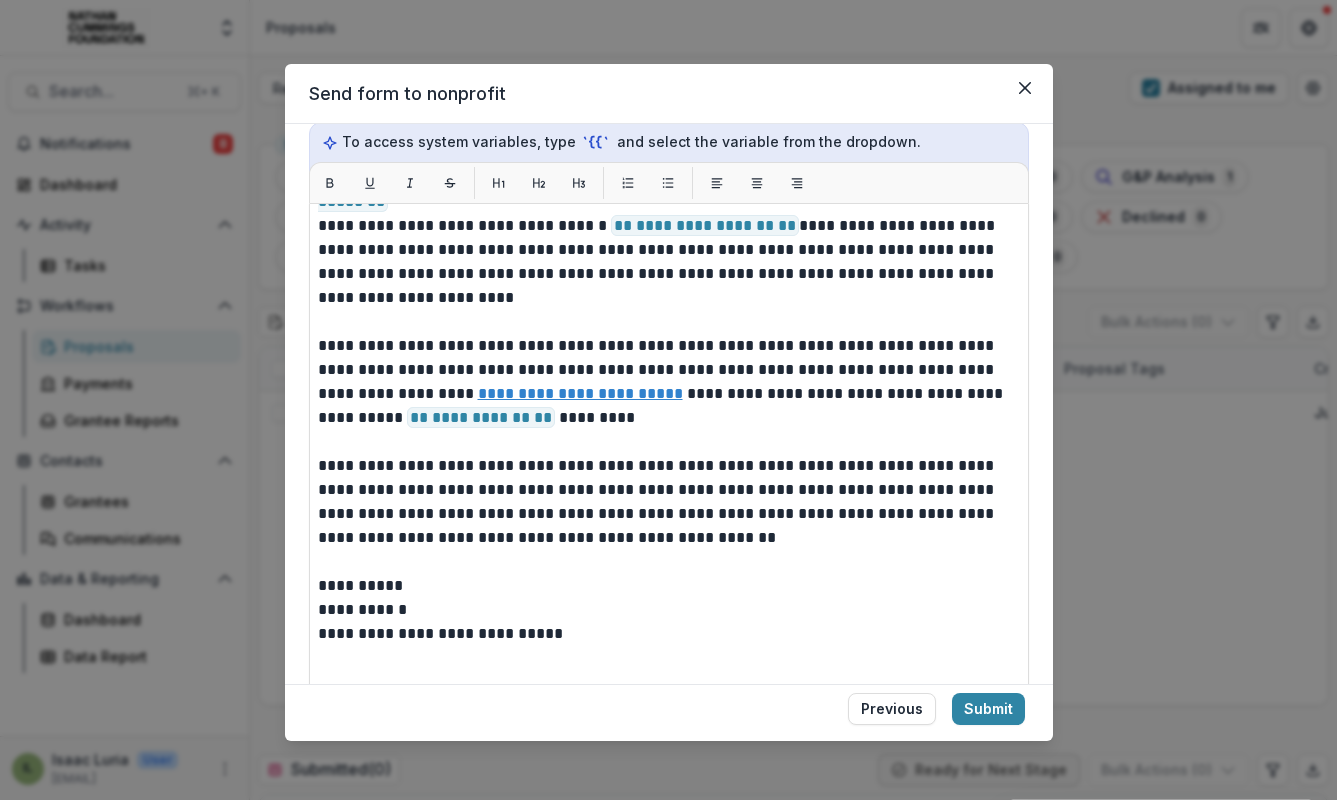 scroll, scrollTop: 901, scrollLeft: 0, axis: vertical 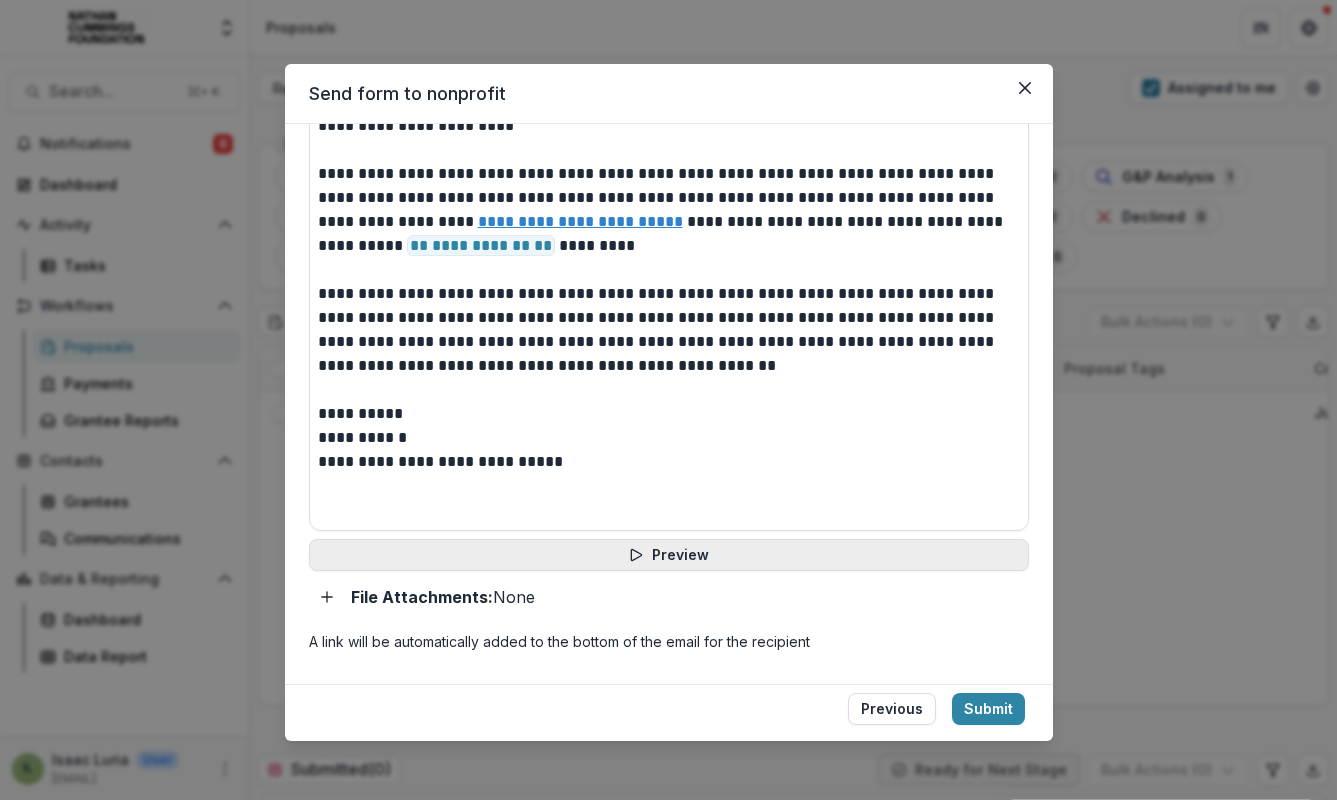 click on "Preview" at bounding box center (669, 555) 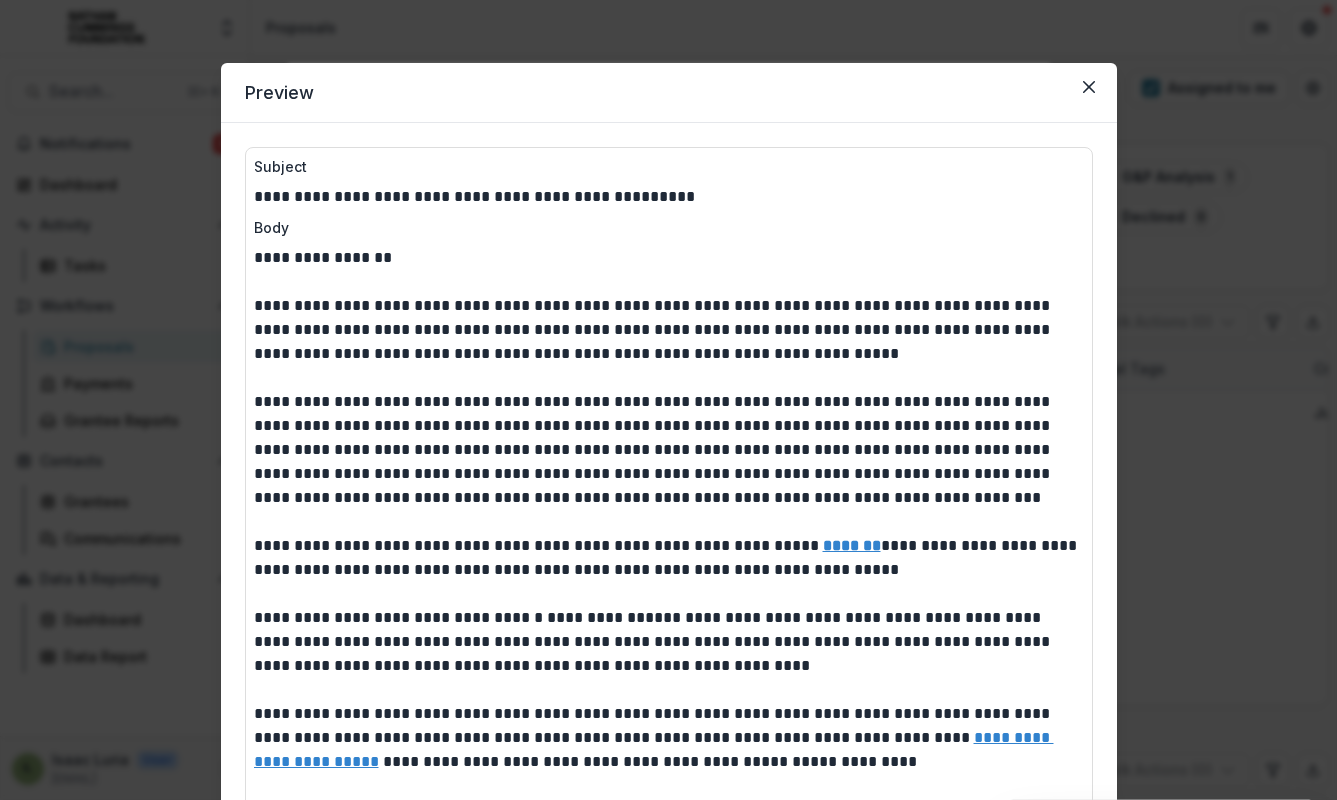 scroll, scrollTop: 0, scrollLeft: 0, axis: both 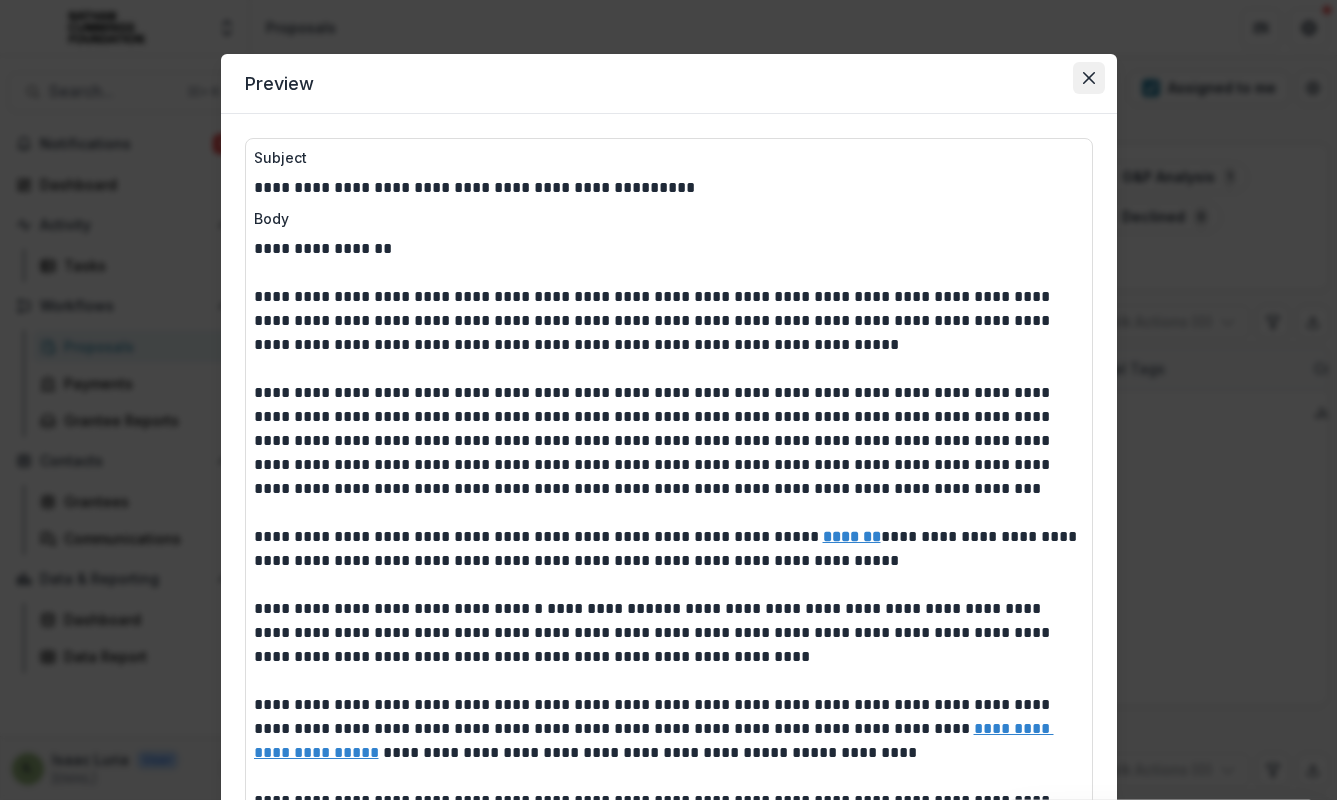 click at bounding box center (1089, 78) 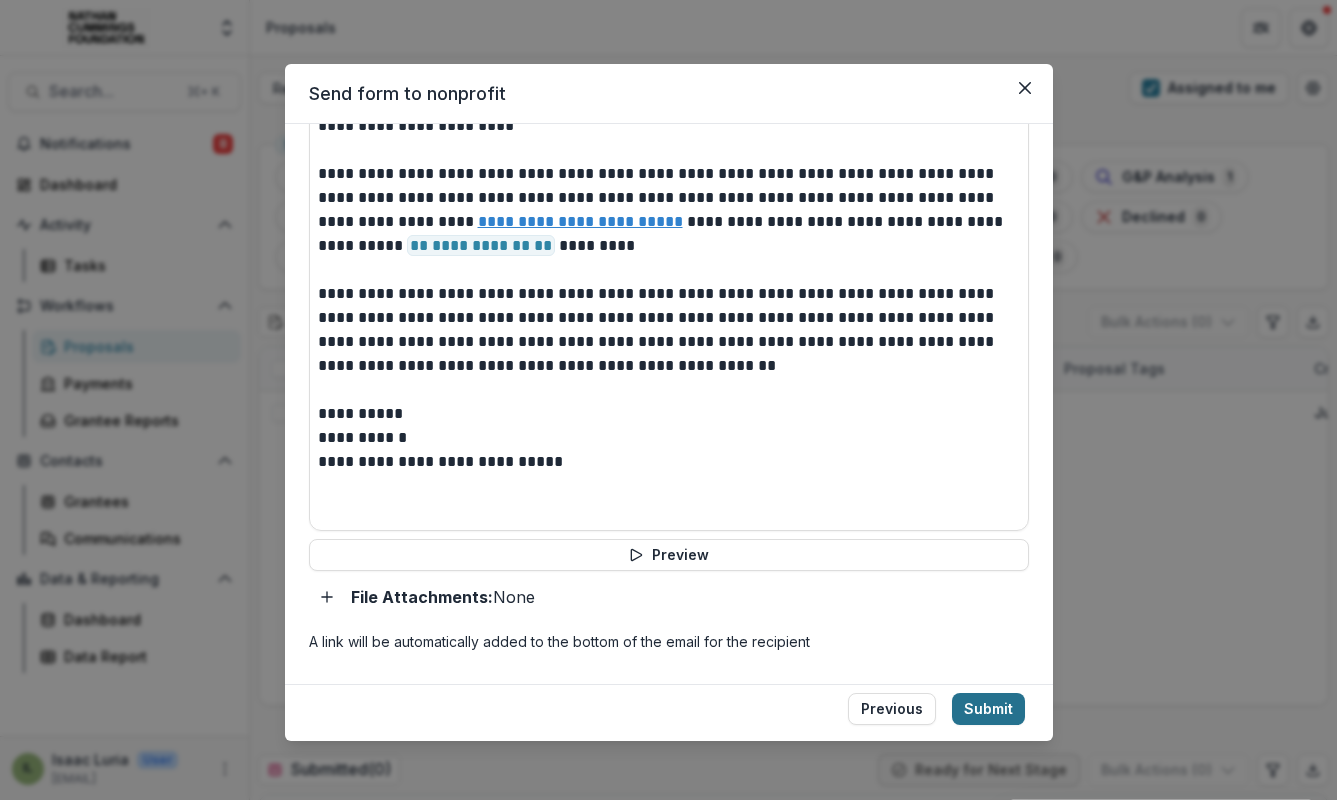 click on "Submit" at bounding box center [988, 709] 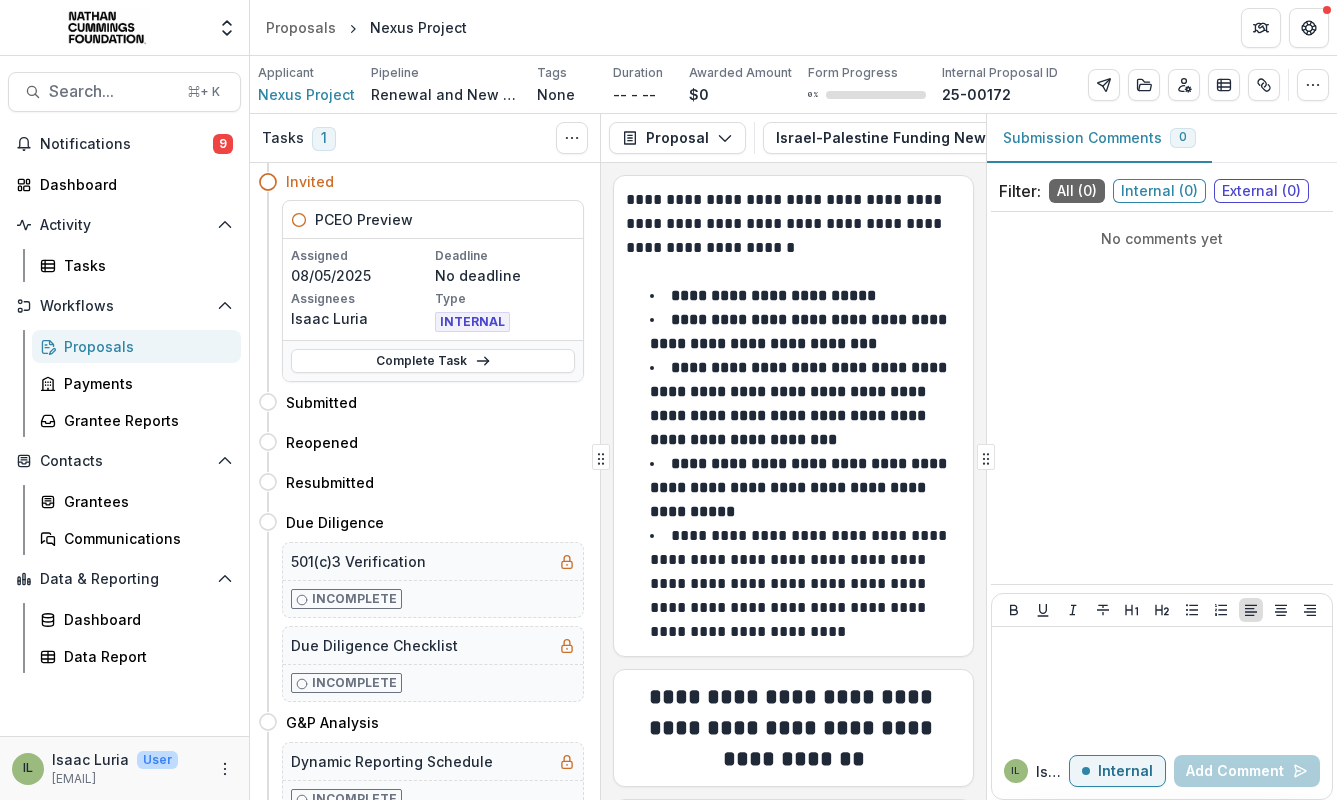 click on "**********" at bounding box center (794, 728) 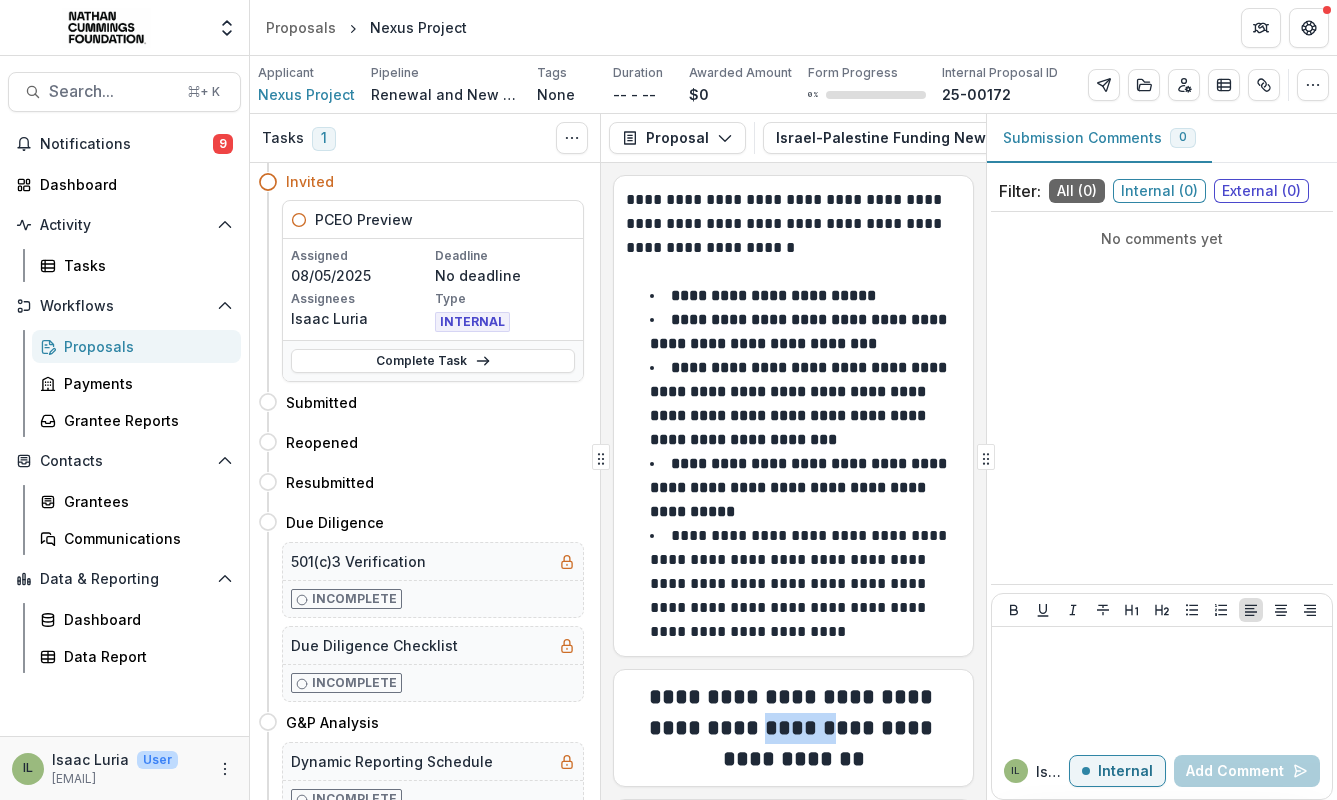 click on "**********" at bounding box center [794, 728] 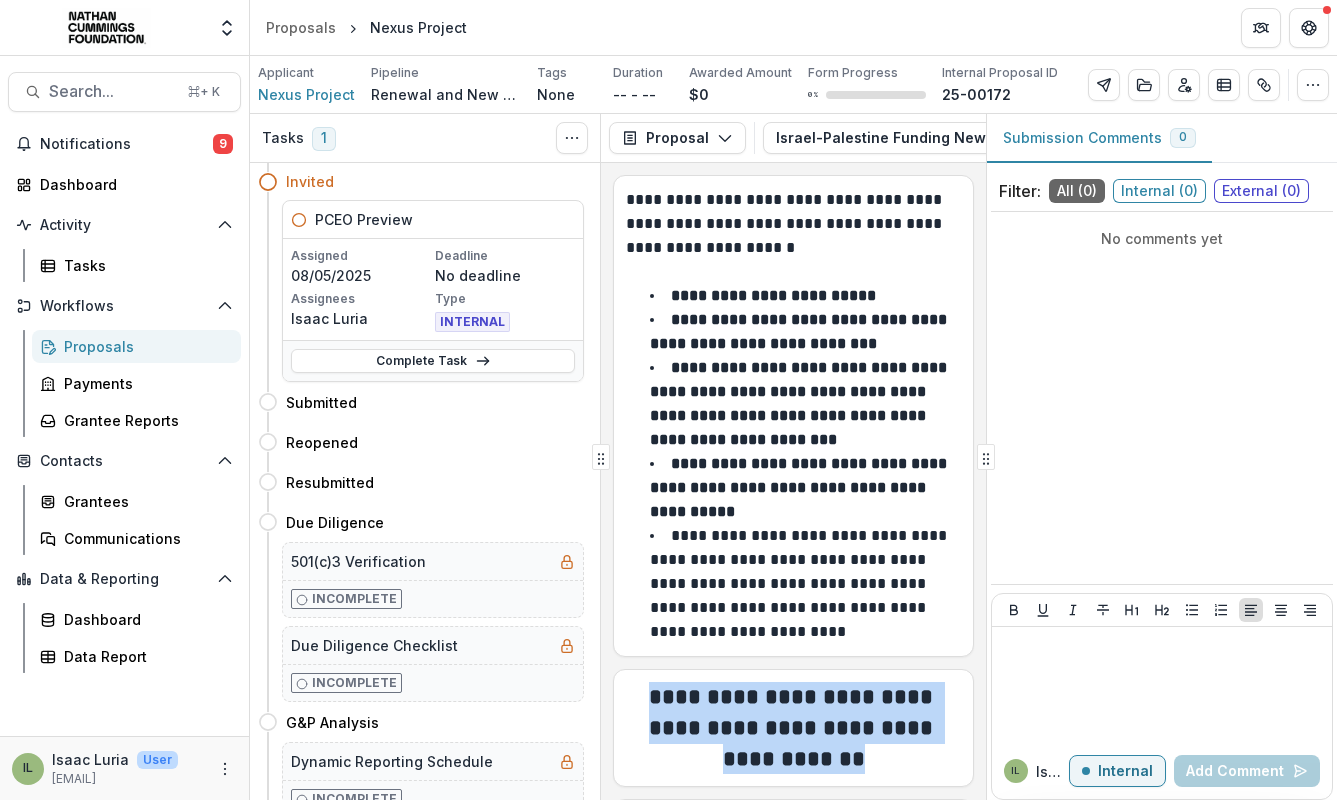 click on "**********" at bounding box center (794, 728) 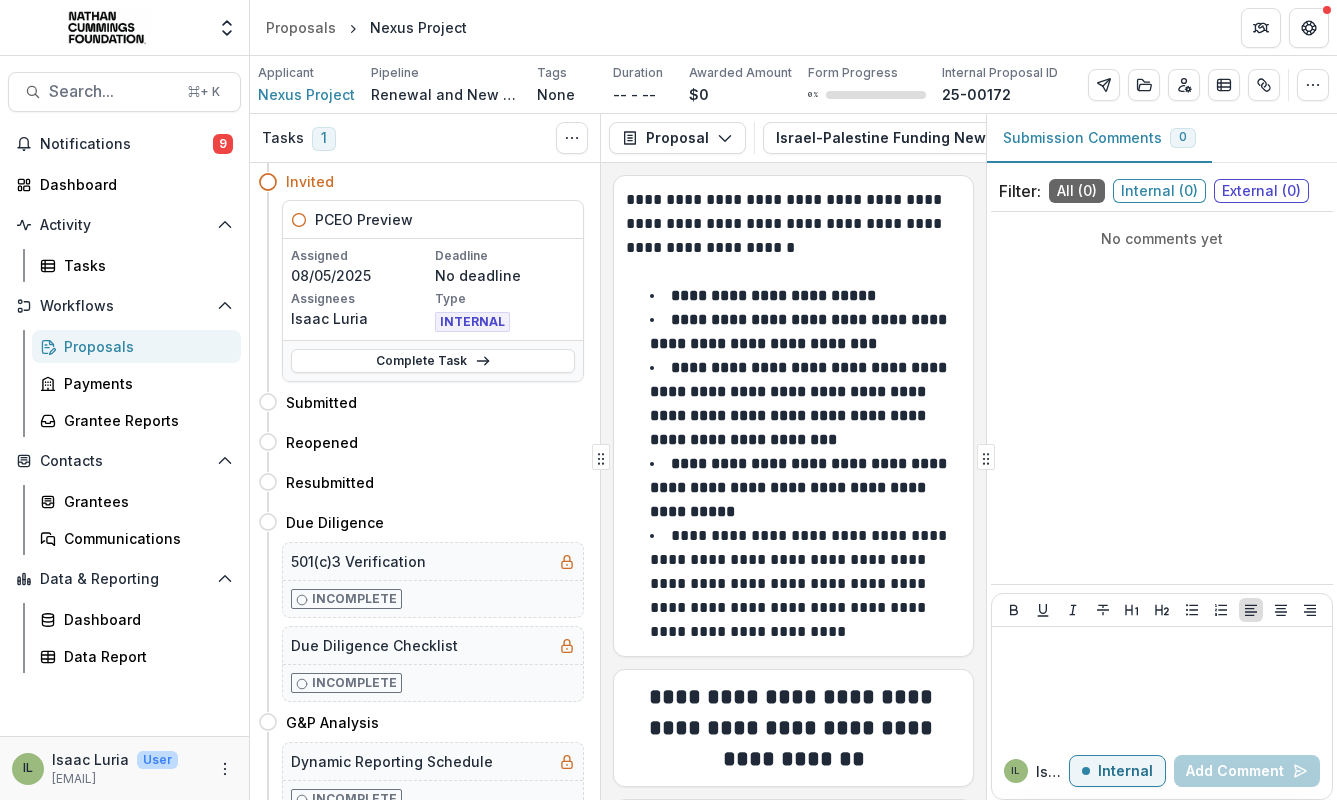 click on "**********" at bounding box center (805, 488) 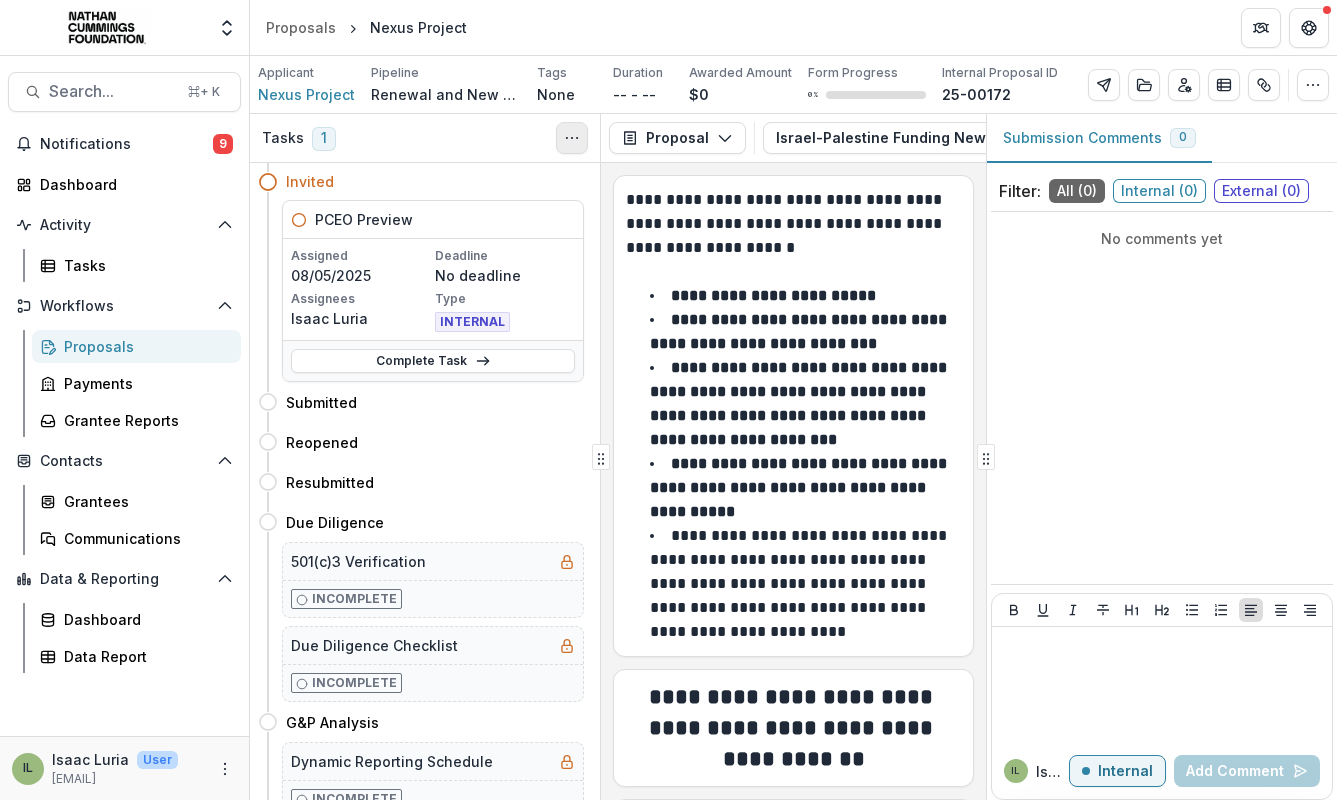 click 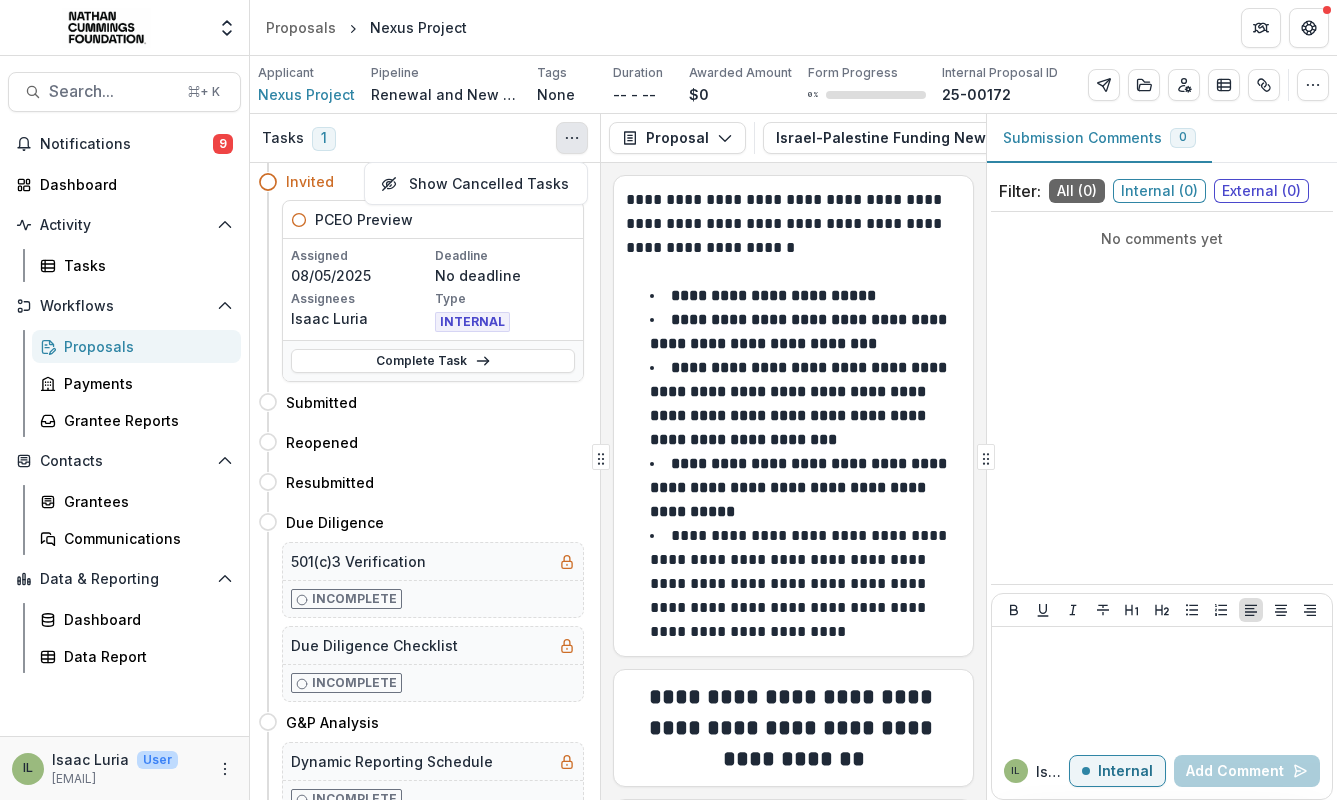 click 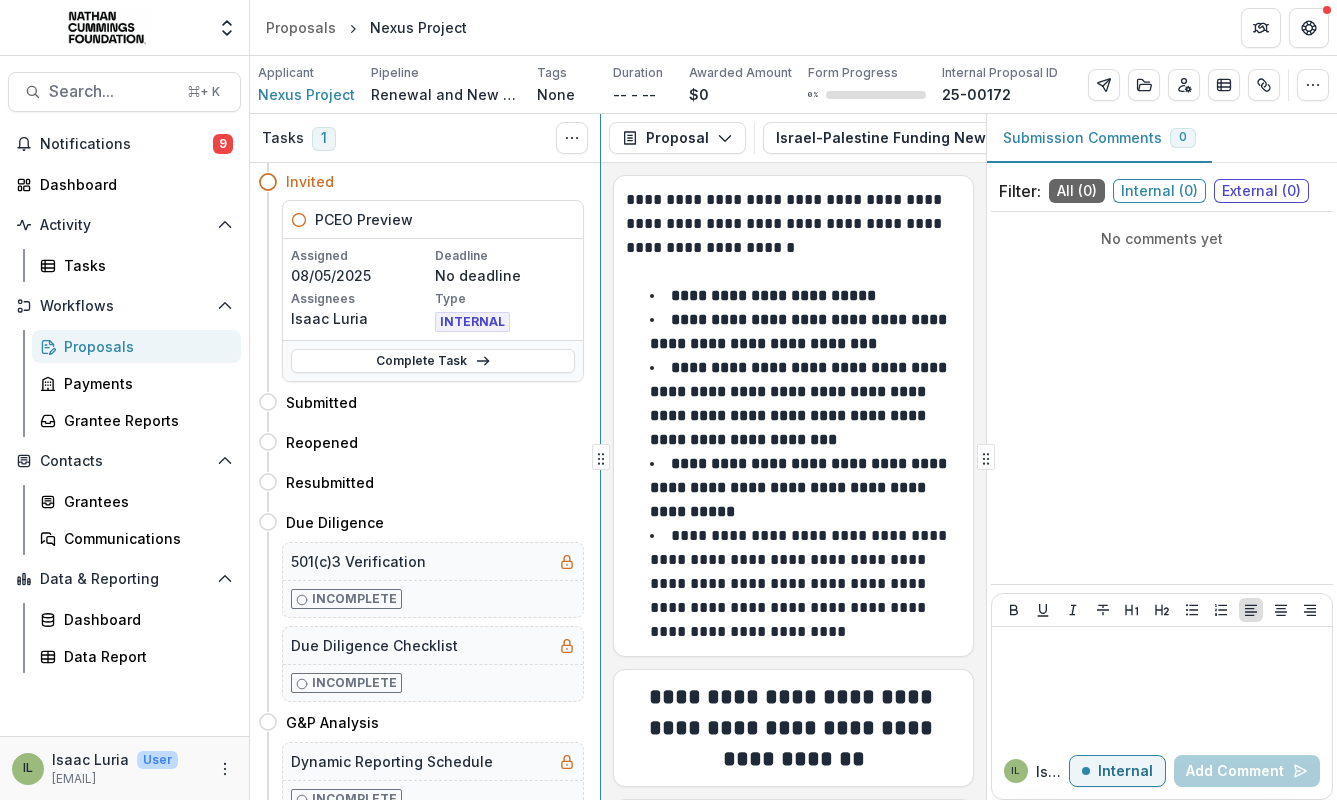 click on "Tasks 1 Show Cancelled Tasks Expand Previous 0 Stages Invited PCEO Preview Assigned 08/05/2025 Deadline No deadline Assignees [FIRST] [LAST] Type INTERNAL Complete Task Submitted Move here Reopened Move here Resubmitted Move here Due Diligence  Move here 501(c)3 Verification Incomplete Due Diligence Checklist Incomplete G&P Analysis Move here Dynamic Reporting Schedule Incomplete Dynamic Payment Schedule Incomplete G&P Analysis Incomplete Partner Review Move here Funding Details Review Incomplete AM Review Move here D&A Memo Incomplete PCEO Approval Move here Pending Board Approval Move here Declined Move here Approved Move here Grant Agreement Generation Incomplete Awarded Move here Report Monitoring Move here Cancelled Move here Closed Move here Proposal Proposal Payments Reports Grant Agreements Board Summaries Bank Details Israel-Palestine Funding New Request Application 1 Forms (1) Israel-Palestine Funding New Request Application Configure forms Word Download Word Download (with field descriptions)" at bounding box center (793, 457) 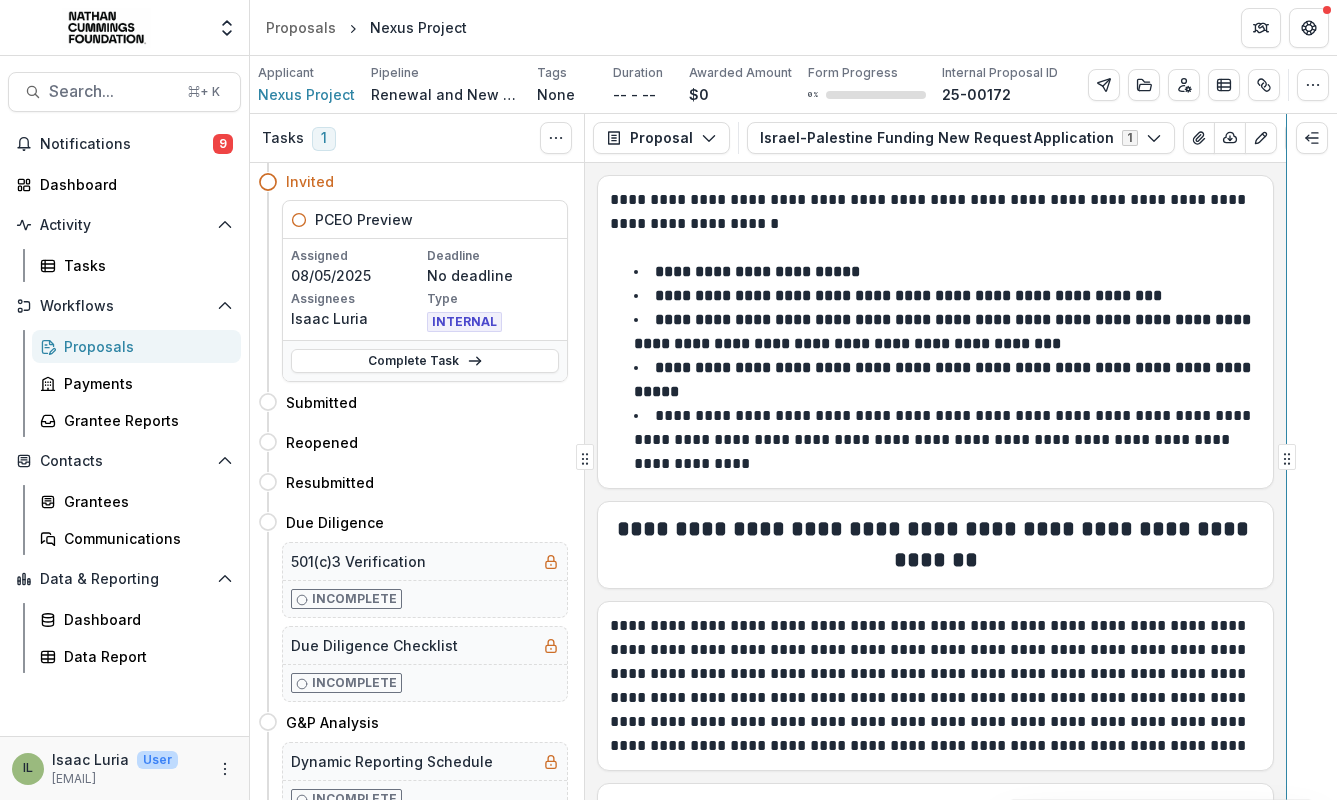 click on "Tasks 1 Show Cancelled Tasks Expand Previous 0 Stages Invited PCEO Preview Assigned 08/05/2025 Deadline No deadline Assignees [FIRST] [LAST] Type INTERNAL Complete Task Submitted Move here Reopened Move here Resubmitted Move here Due Diligence  Move here 501(c)3 Verification Incomplete Due Diligence Checklist Incomplete G&P Analysis Move here Dynamic Reporting Schedule Incomplete Dynamic Payment Schedule Incomplete G&P Analysis Incomplete Partner Review Move here Funding Details Review Incomplete AM Review Move here D&A Memo Incomplete PCEO Approval Move here Pending Board Approval Move here Declined Move here Approved Move here Grant Agreement Generation Incomplete Awarded Move here Report Monitoring Move here Cancelled Move here Closed Move here Proposal Proposal Payments Reports Grant Agreements Board Summaries Bank Details Israel-Palestine Funding New Request Application 1 Forms (1) Israel-Palestine Funding New Request Application Configure forms Word Download Word Download (with field descriptions)" at bounding box center [793, 457] 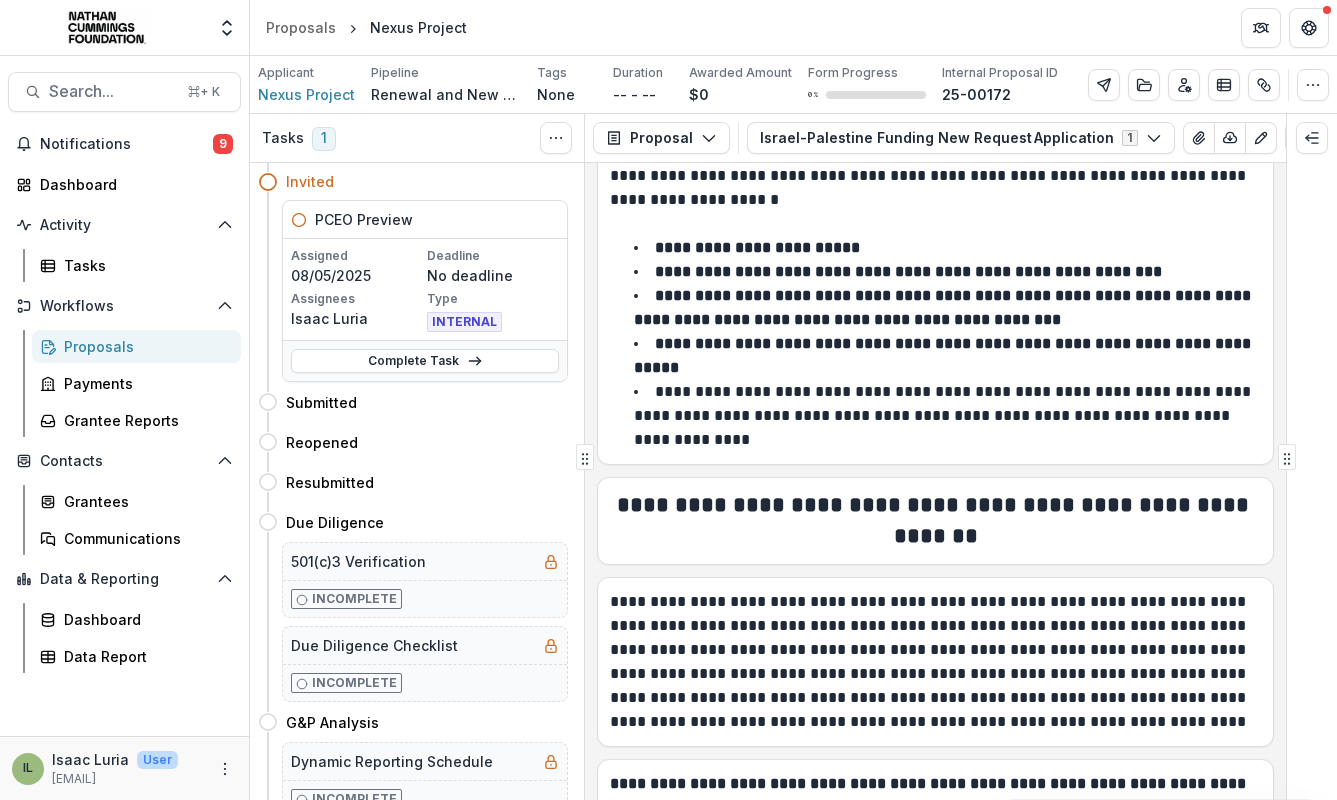 scroll, scrollTop: 0, scrollLeft: 0, axis: both 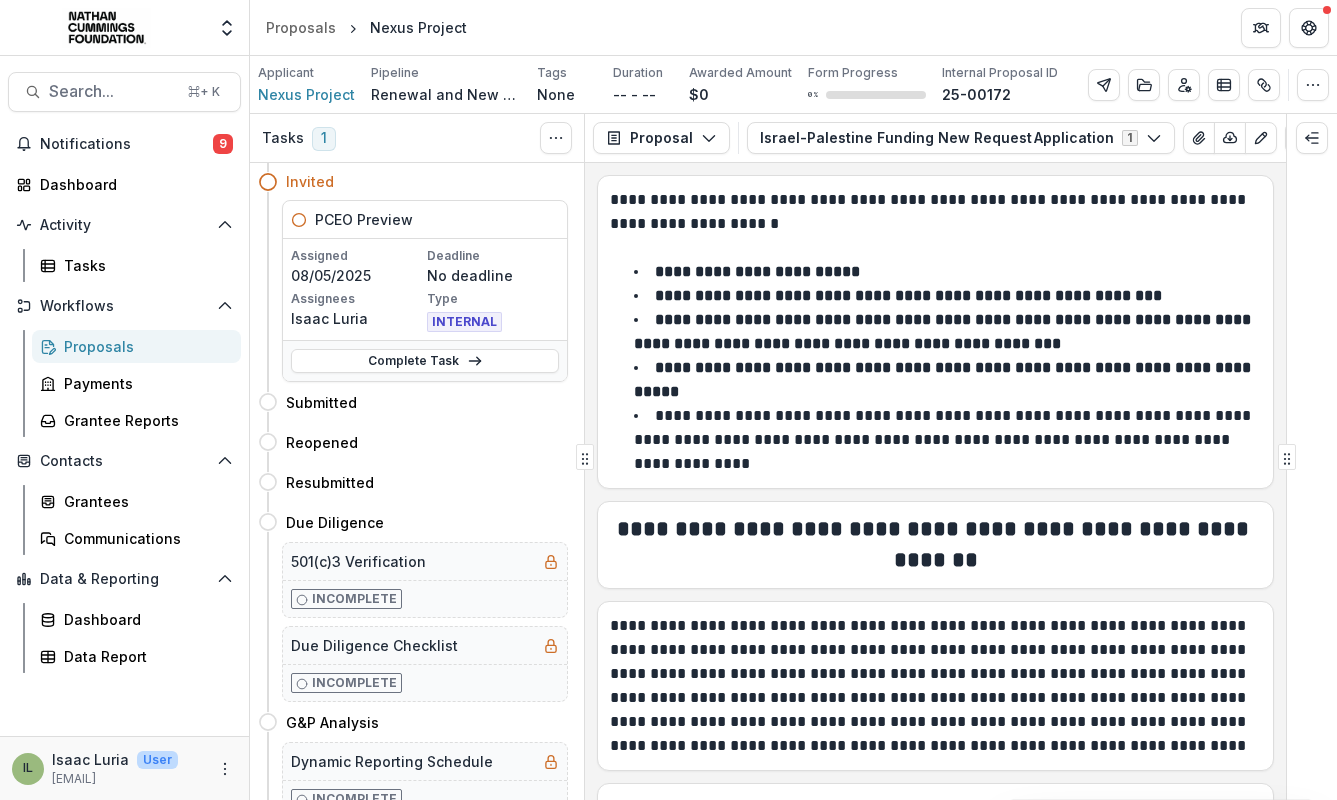 click on "PCEO Preview" at bounding box center (425, 220) 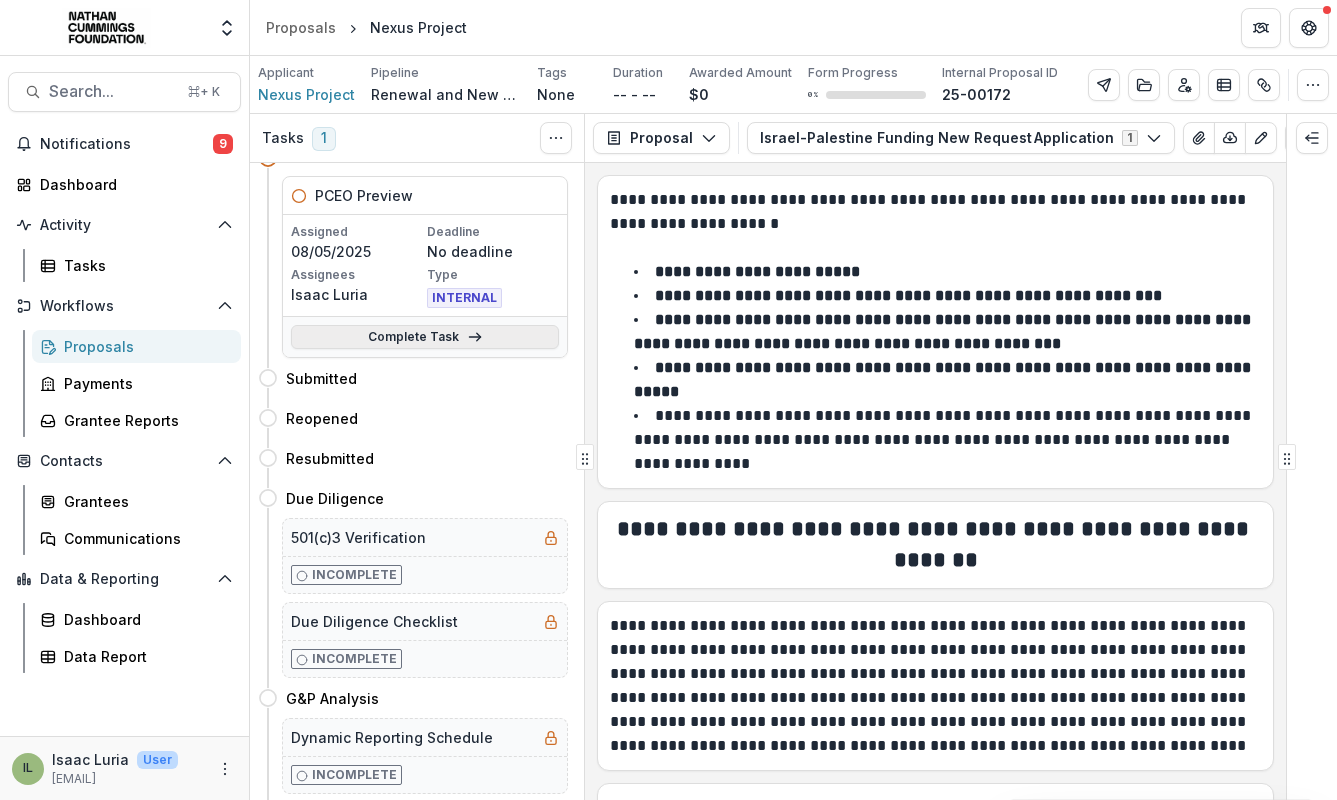scroll, scrollTop: 0, scrollLeft: 0, axis: both 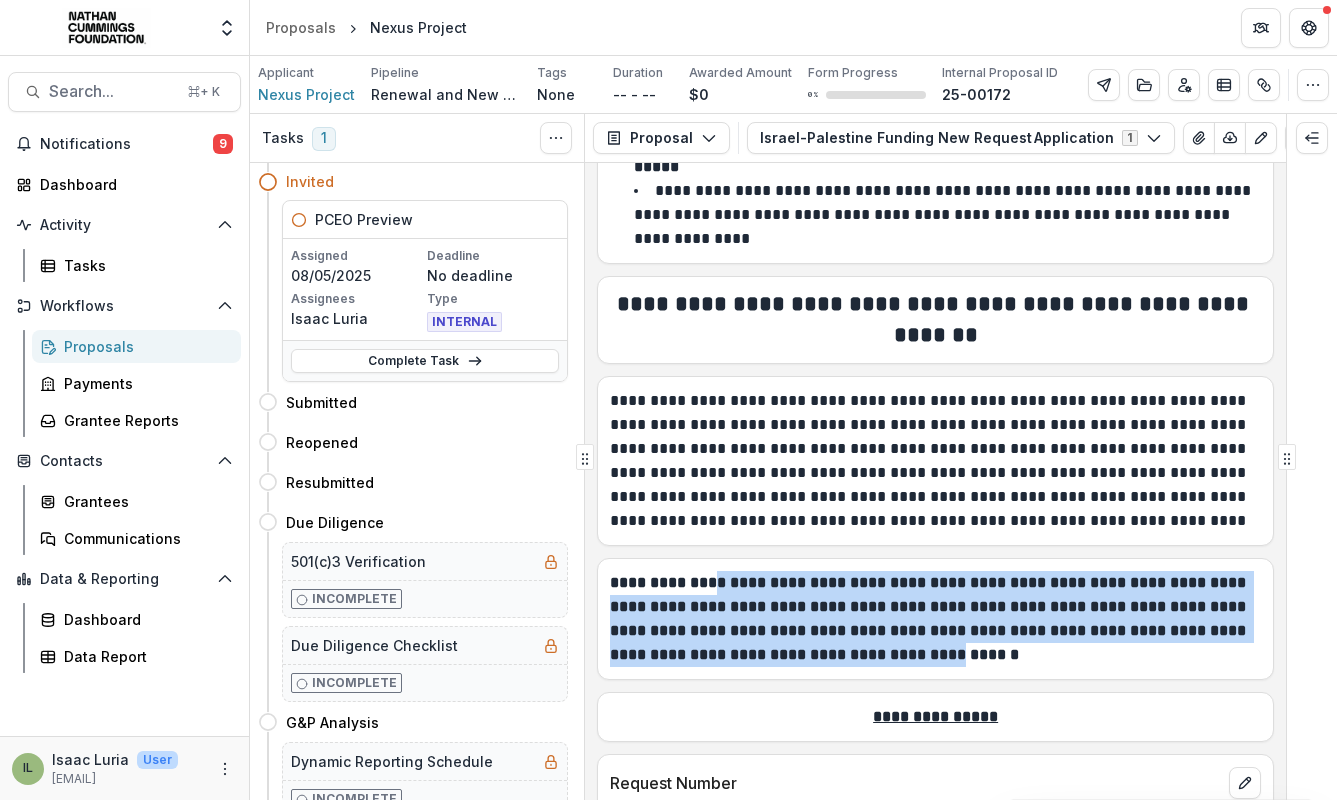 drag, startPoint x: 721, startPoint y: 581, endPoint x: 910, endPoint y: 660, distance: 204.84628 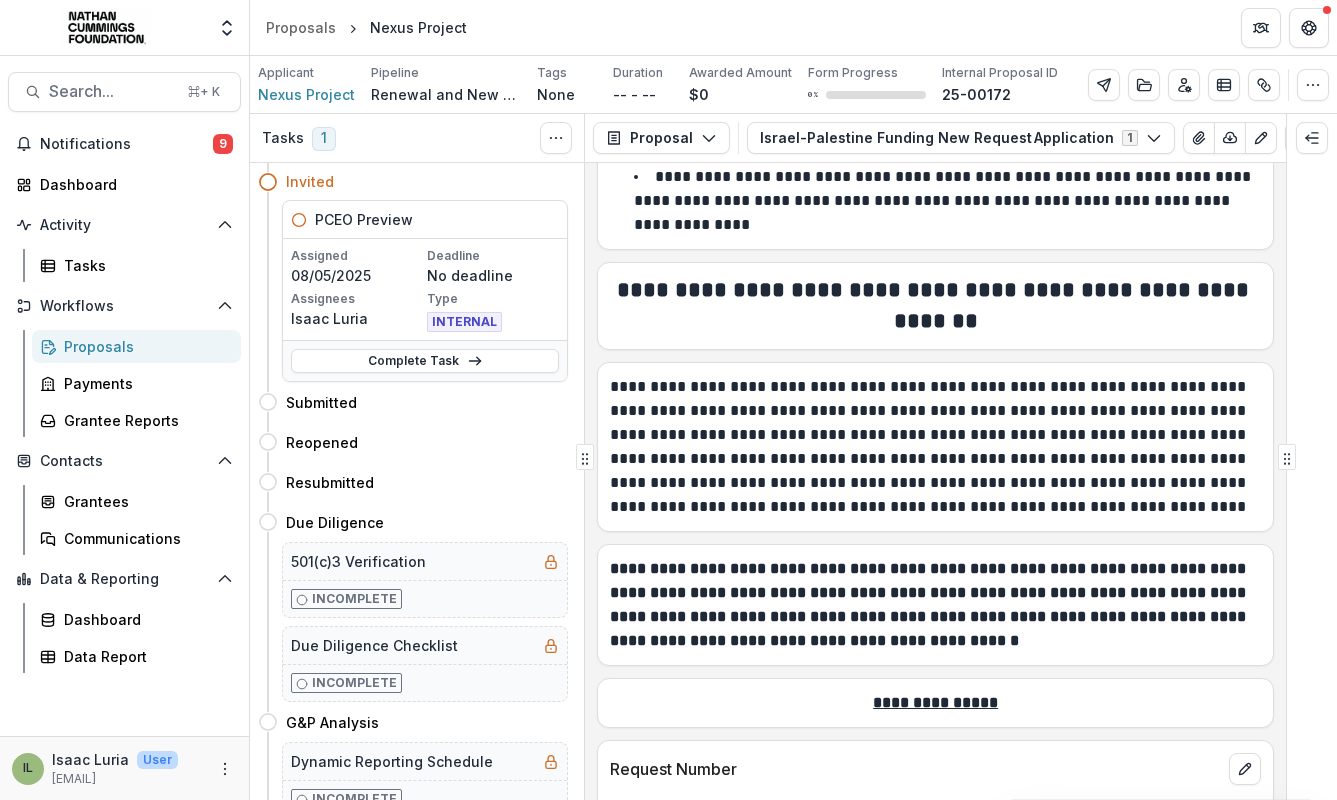 scroll, scrollTop: 241, scrollLeft: 0, axis: vertical 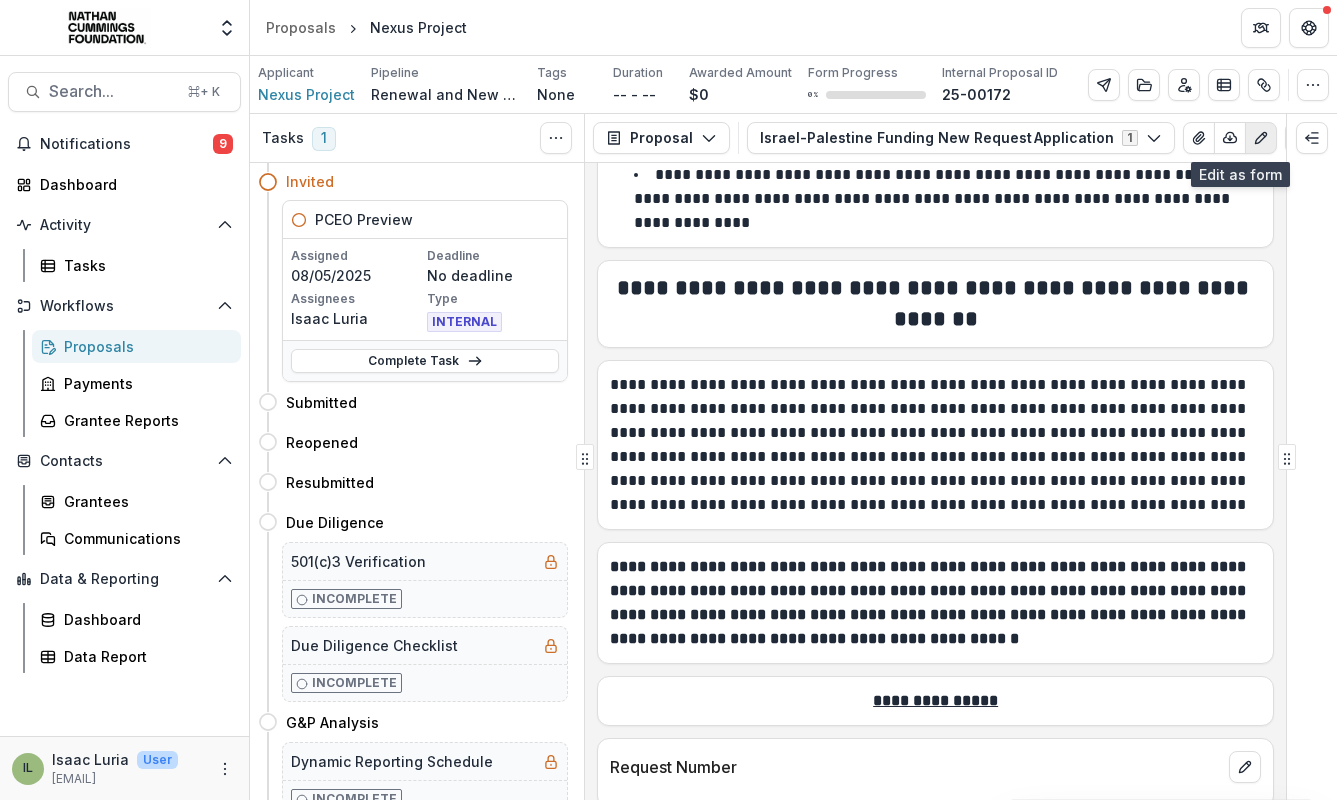 click 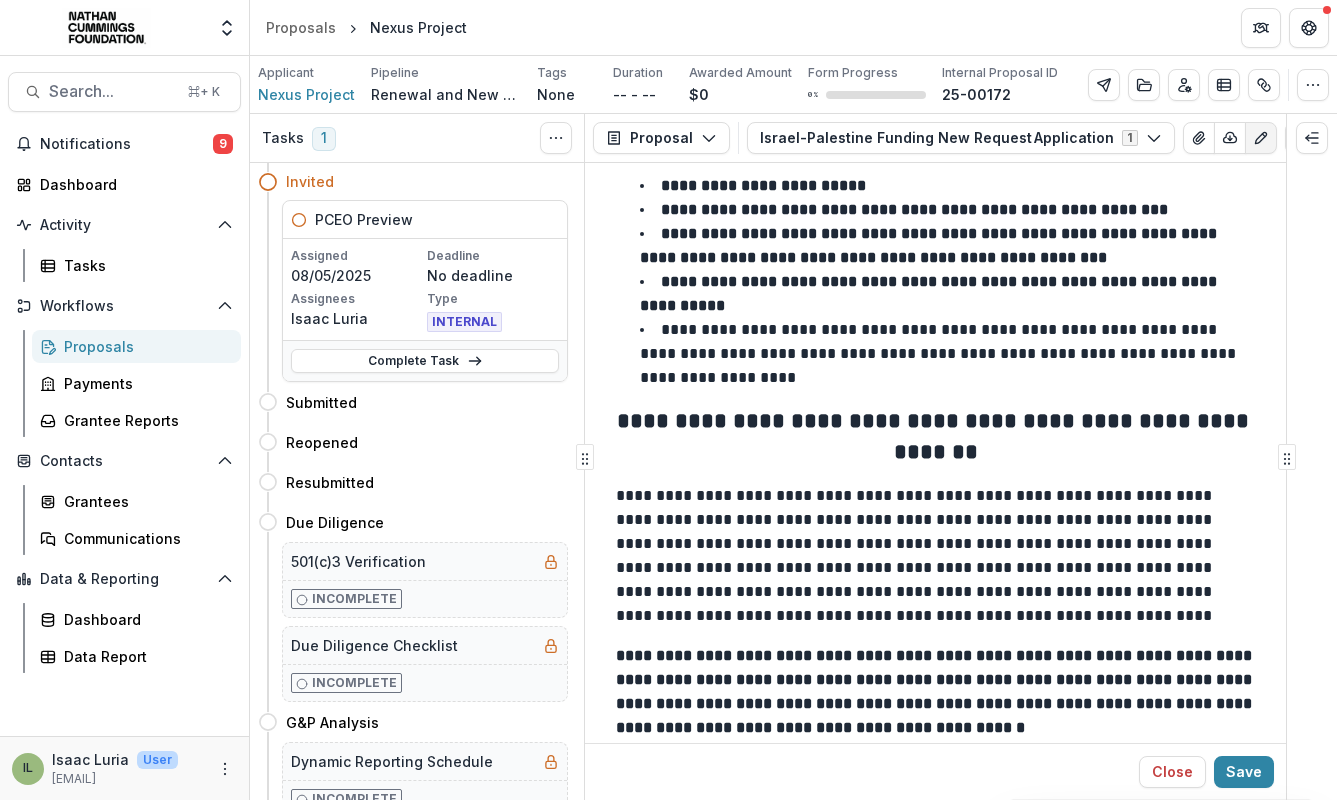 scroll, scrollTop: 90, scrollLeft: 0, axis: vertical 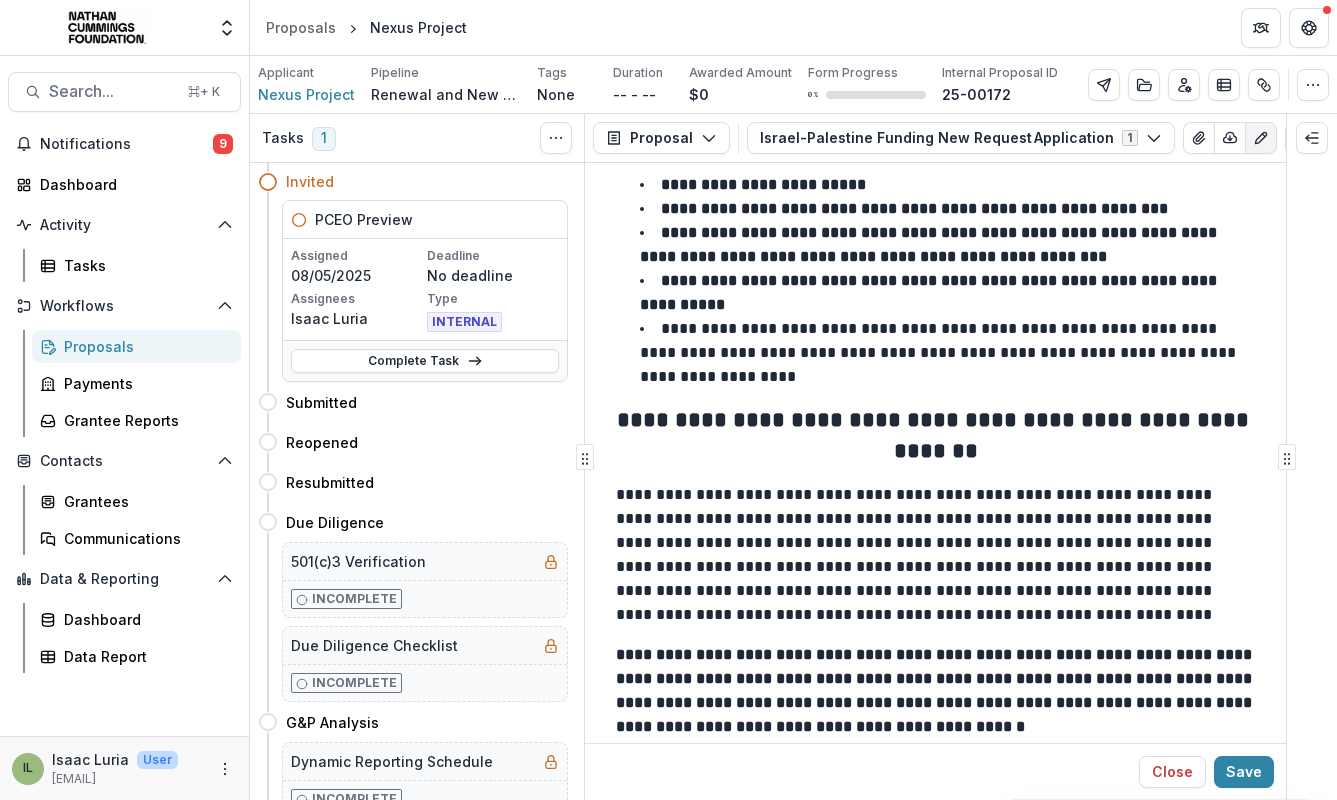 click on "**********" at bounding box center [936, 435] 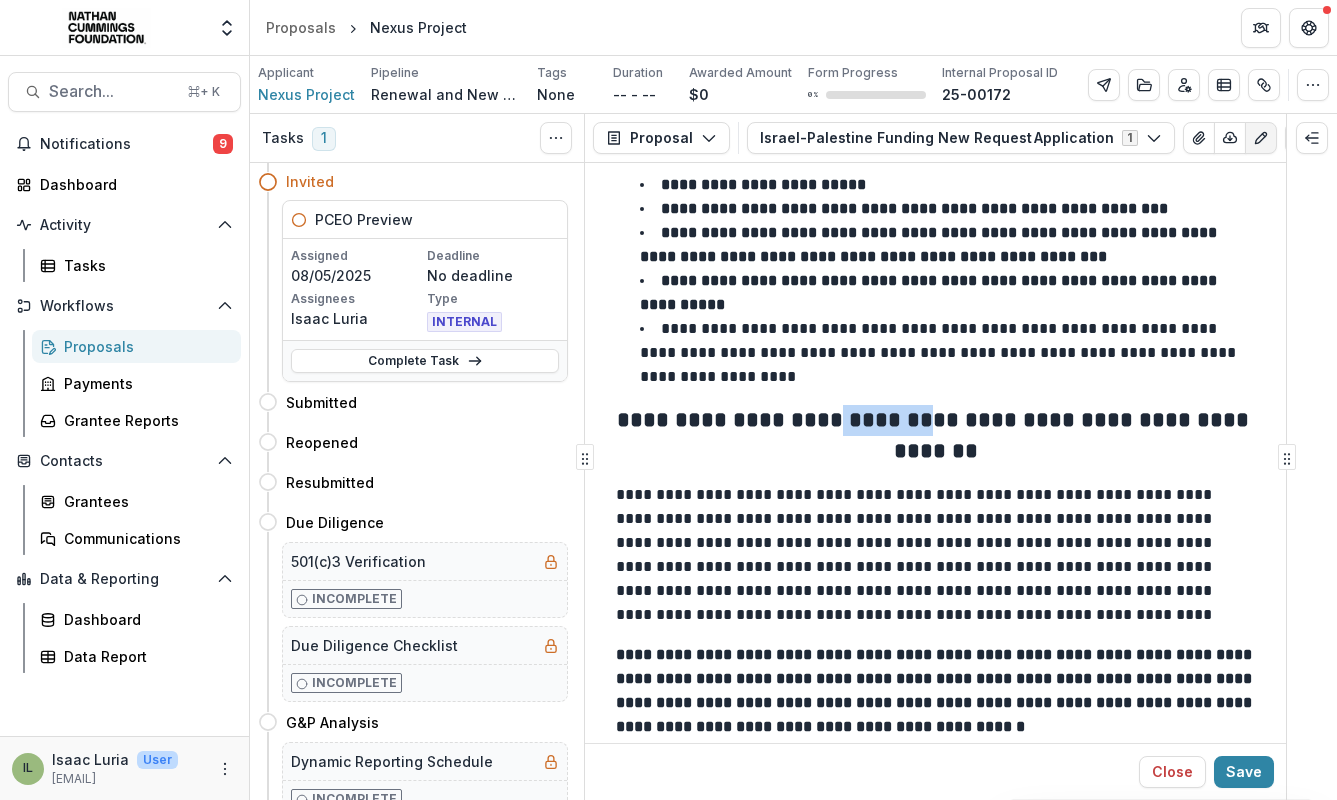 click on "**********" at bounding box center [936, 435] 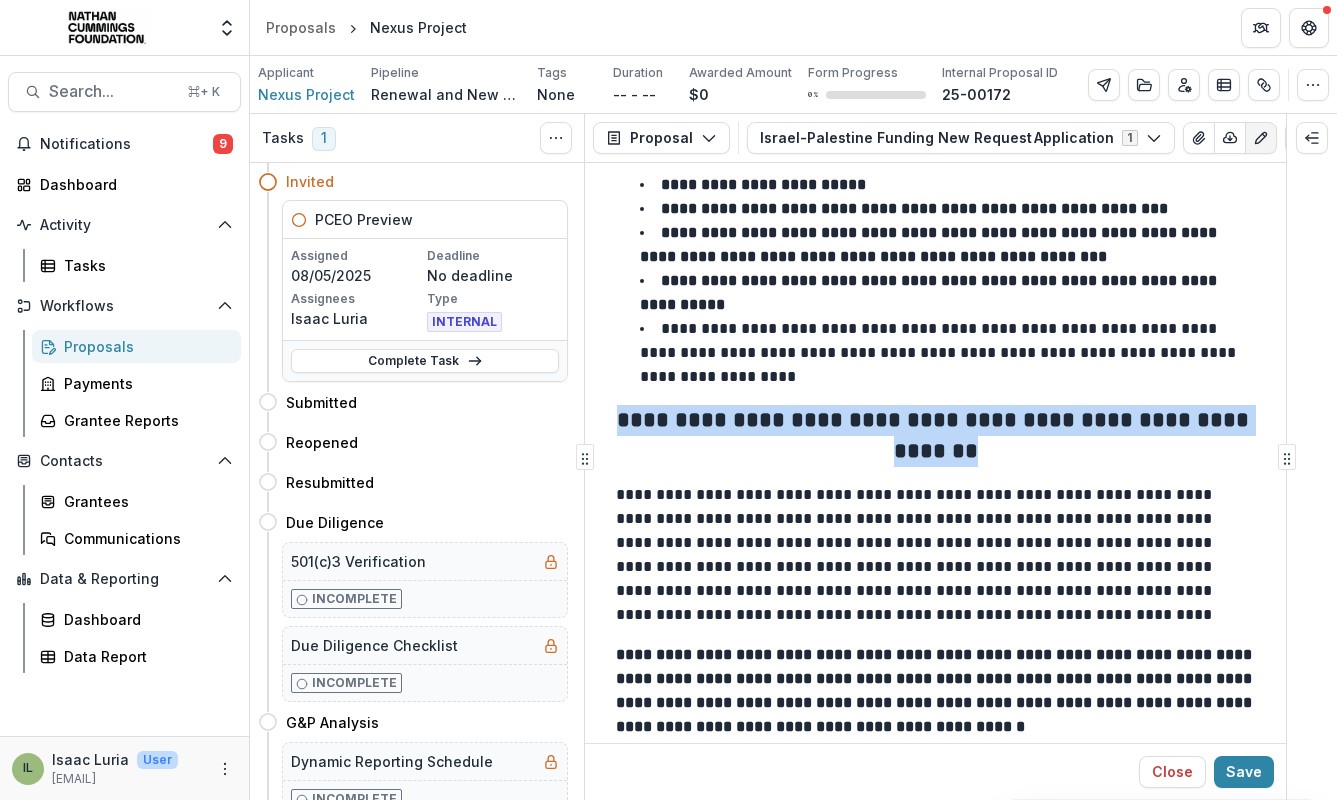 click on "**********" at bounding box center [936, 435] 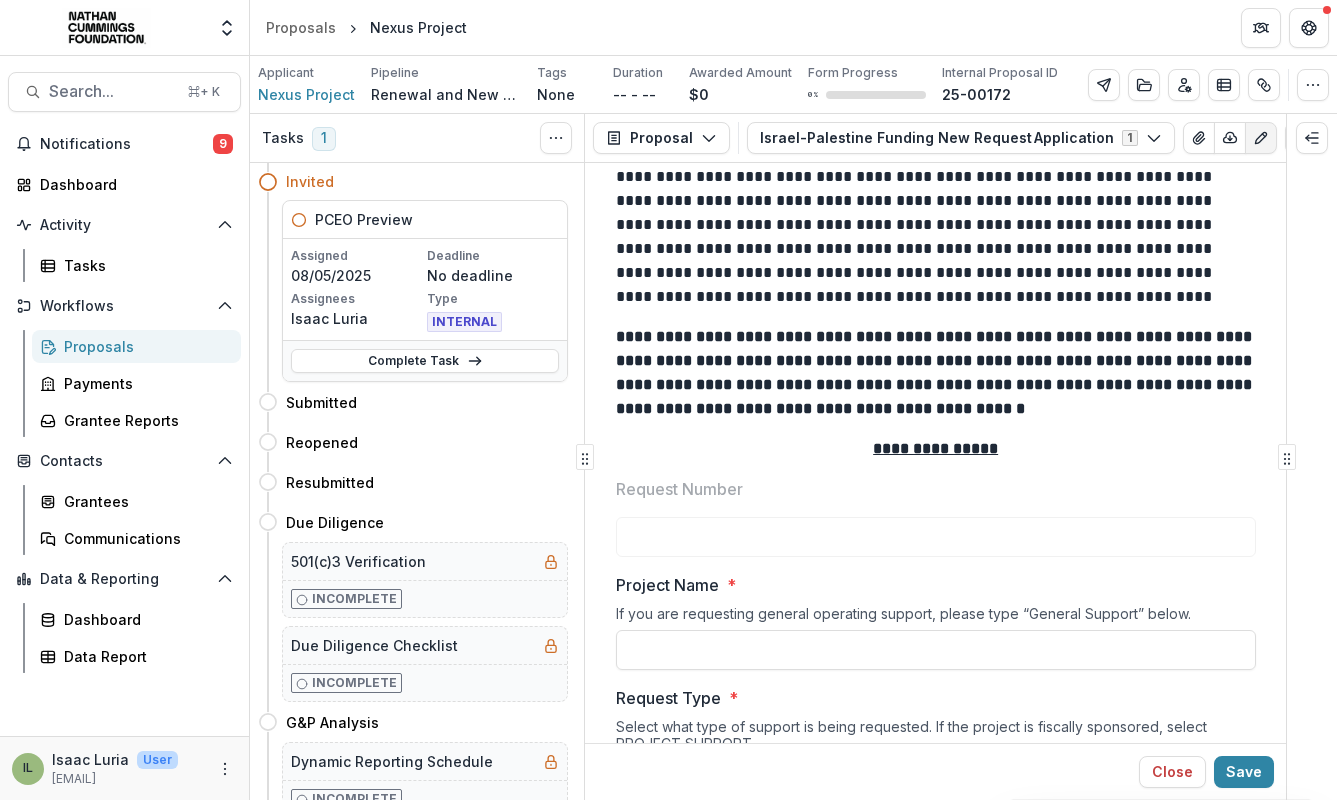 scroll, scrollTop: 385, scrollLeft: 0, axis: vertical 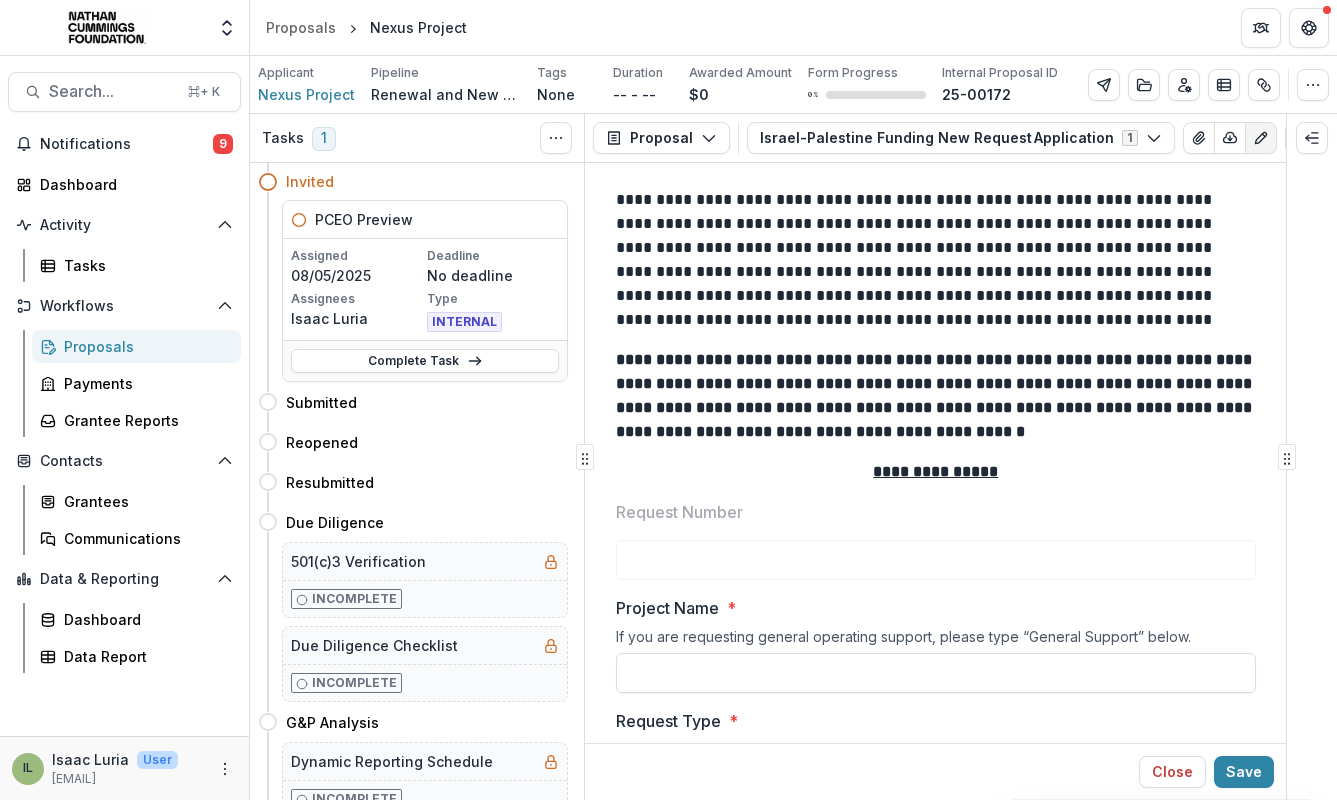 click on "**********" at bounding box center (936, 396) 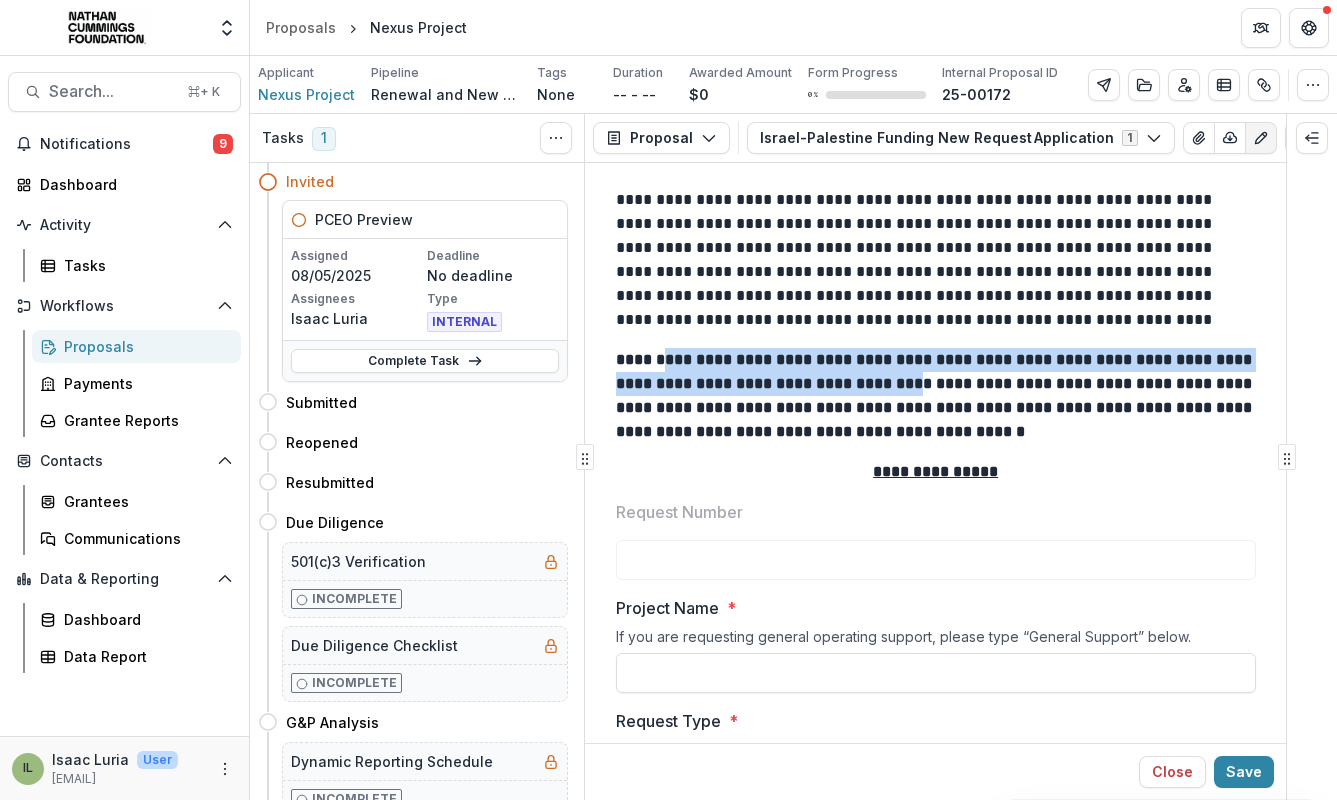 drag, startPoint x: 911, startPoint y: 384, endPoint x: 666, endPoint y: 360, distance: 246.1727 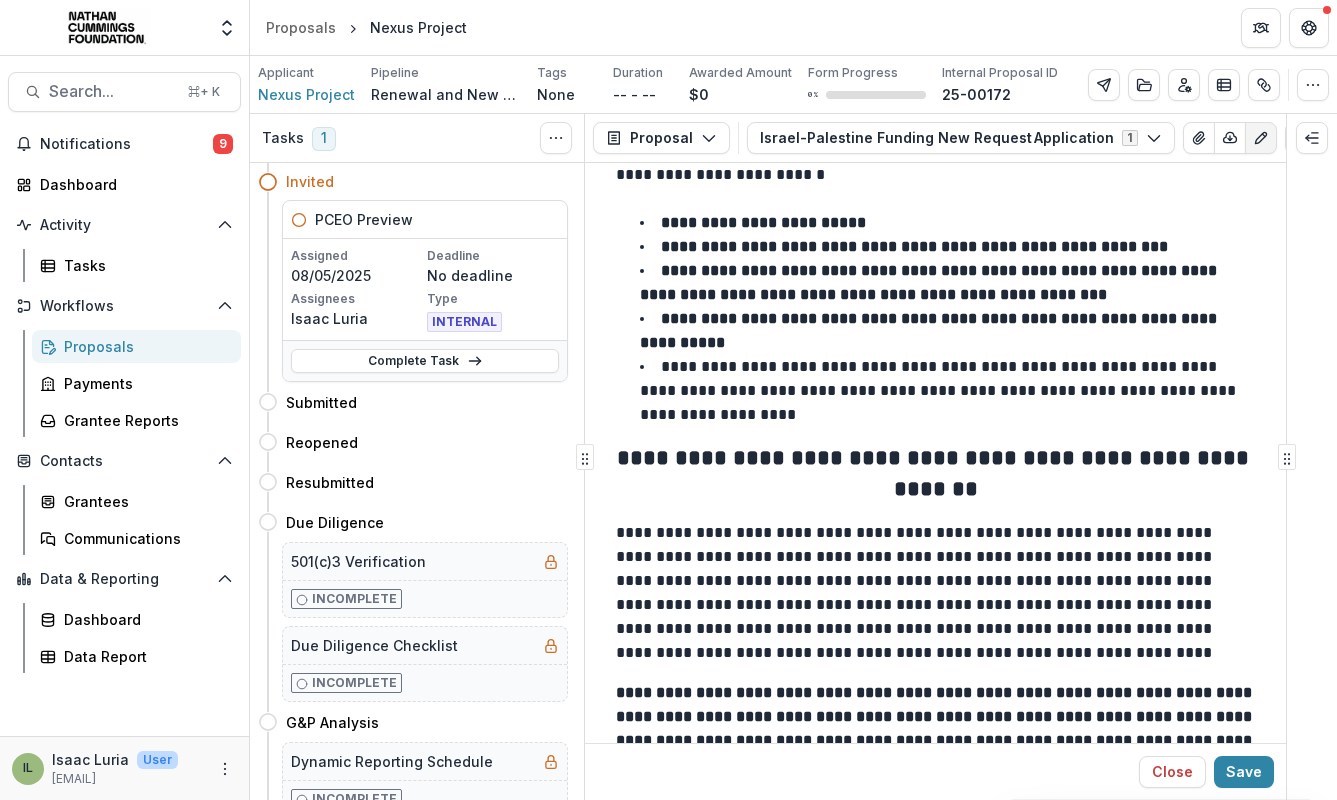 scroll, scrollTop: 0, scrollLeft: 0, axis: both 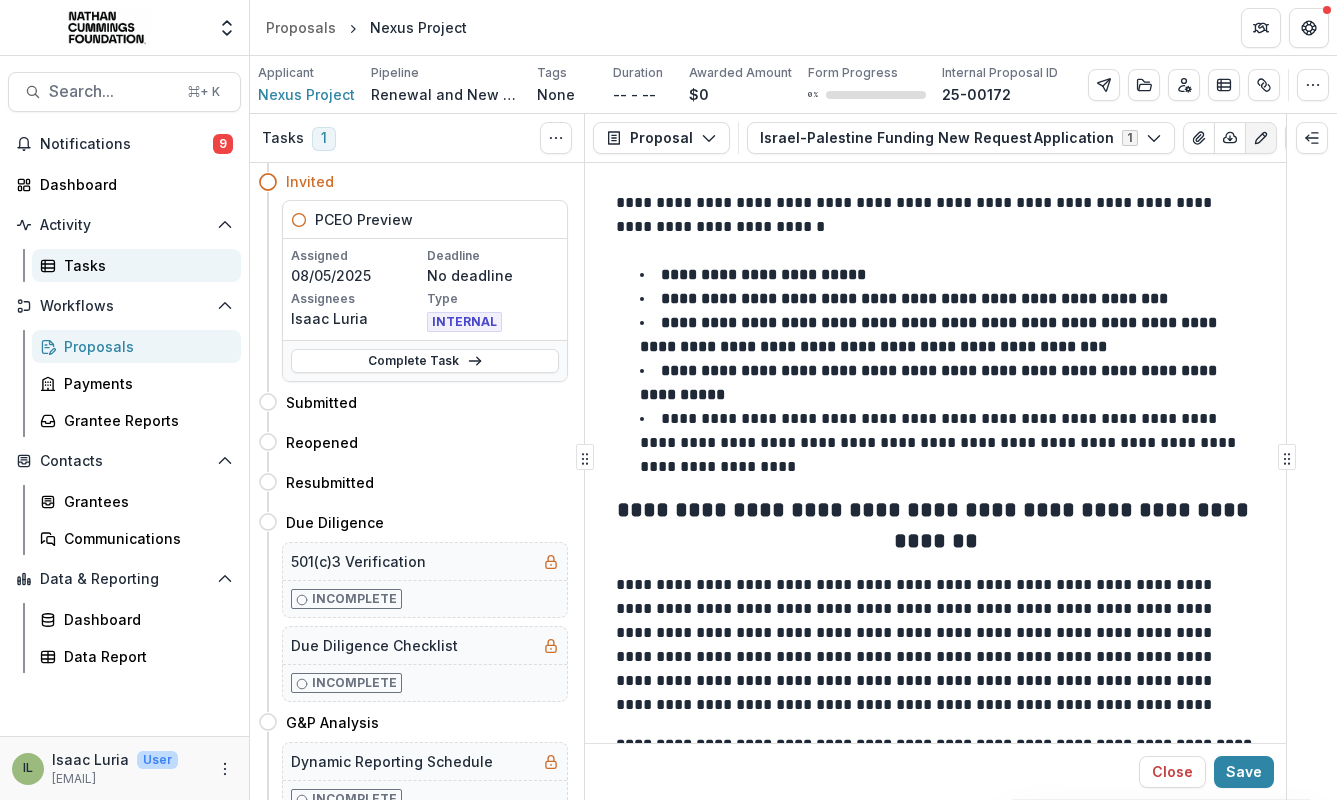 click on "Tasks" at bounding box center [144, 265] 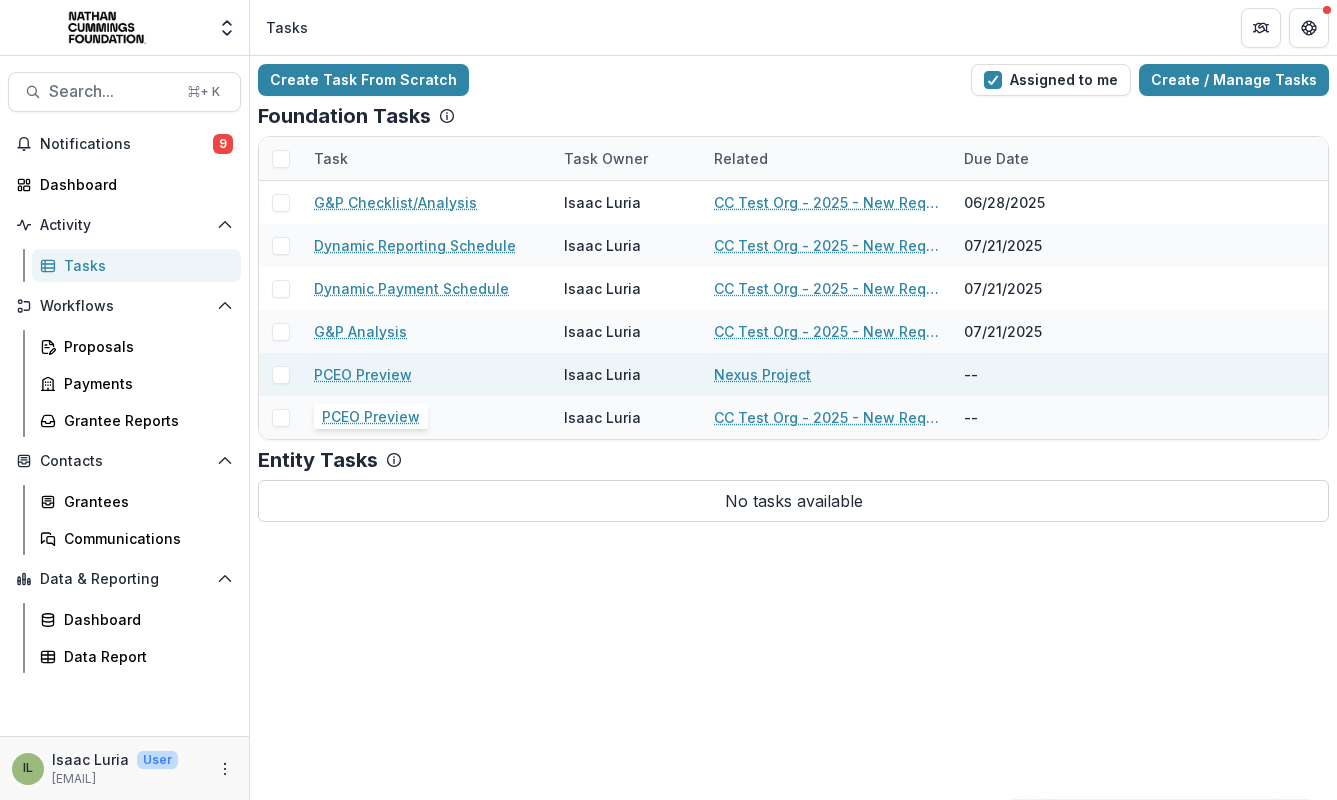 click on "PCEO Preview" at bounding box center [363, 374] 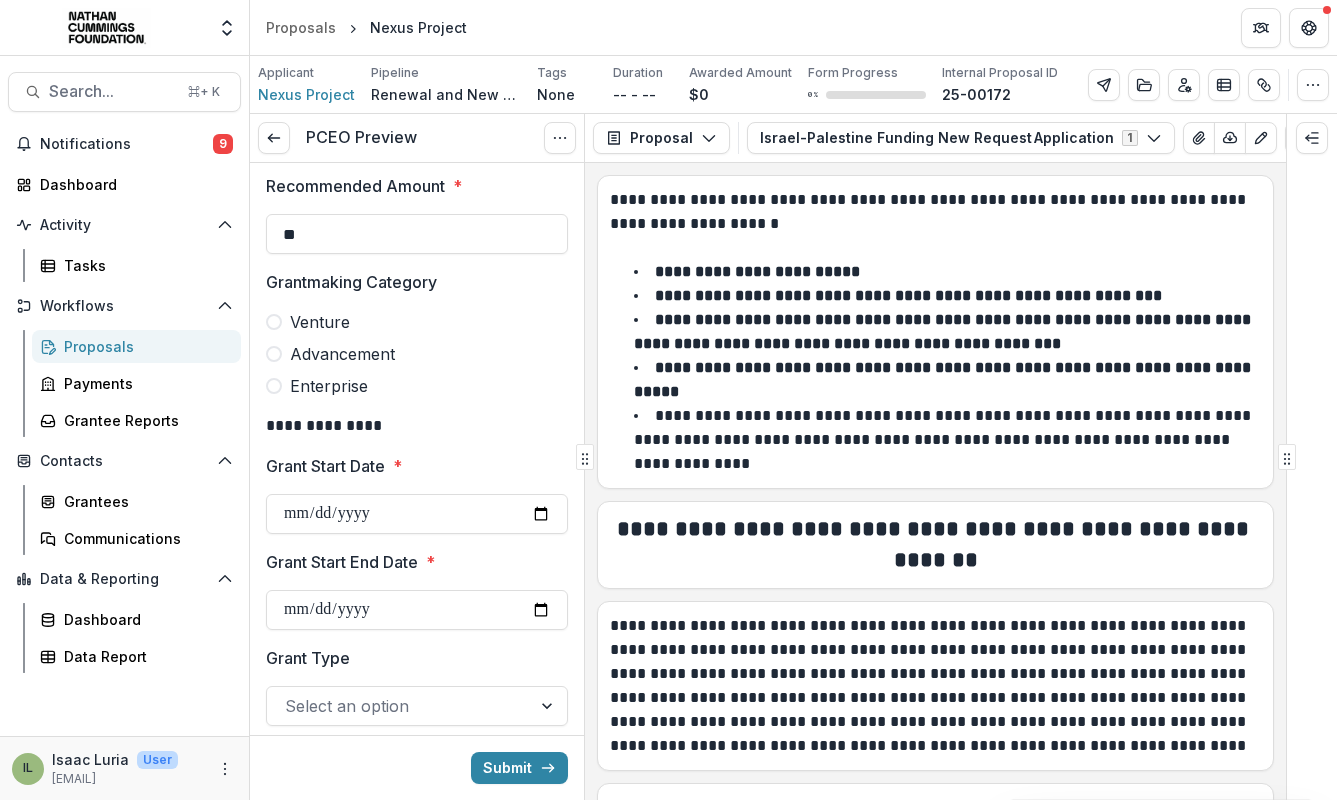 scroll, scrollTop: 374, scrollLeft: 0, axis: vertical 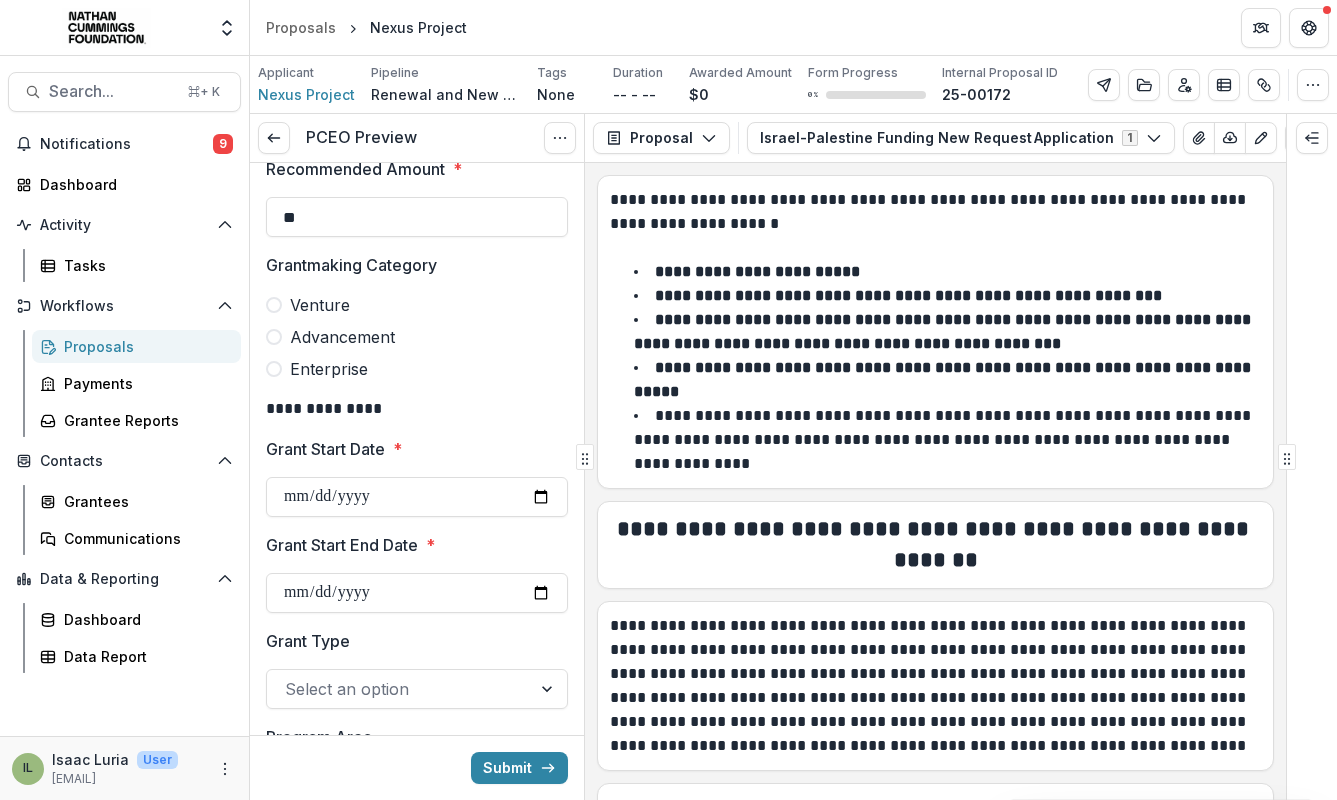 click on "Venture" at bounding box center [320, 305] 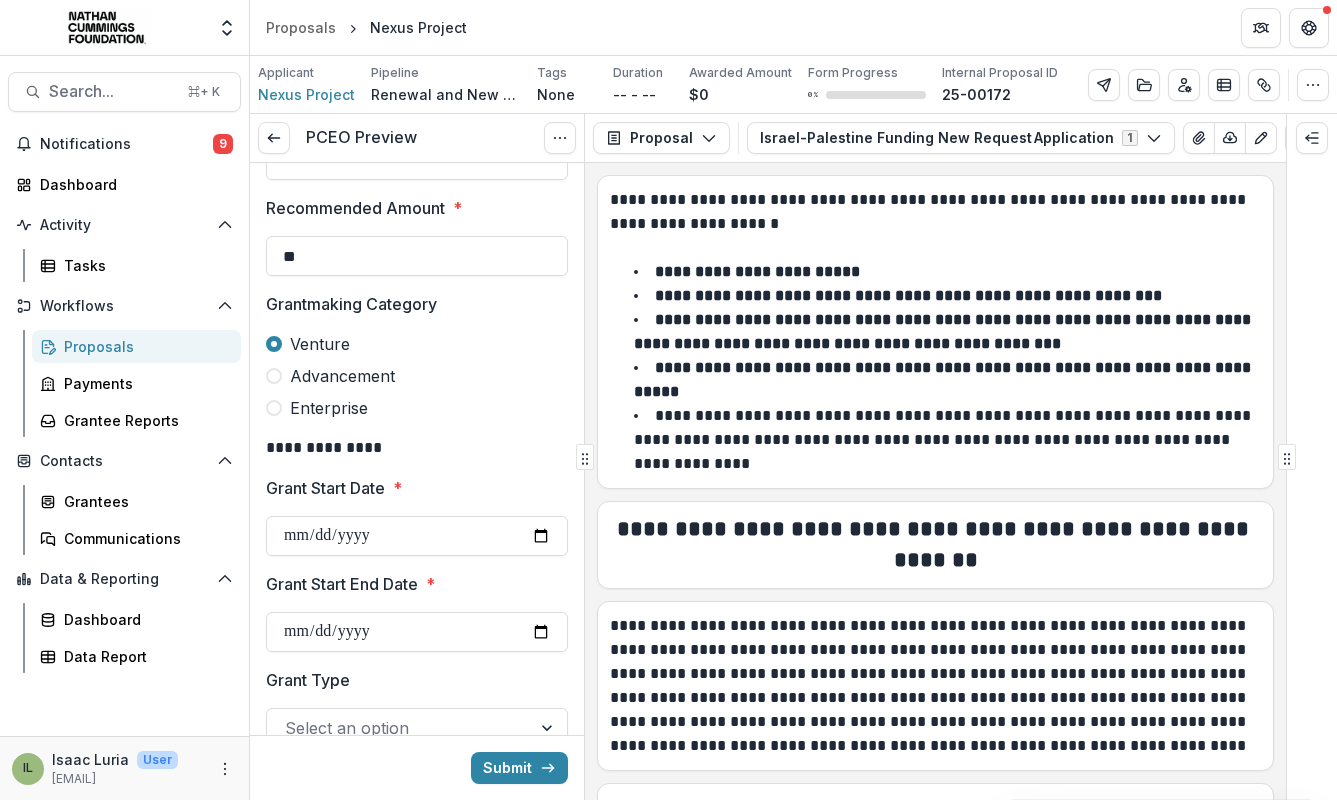 scroll, scrollTop: 303, scrollLeft: 0, axis: vertical 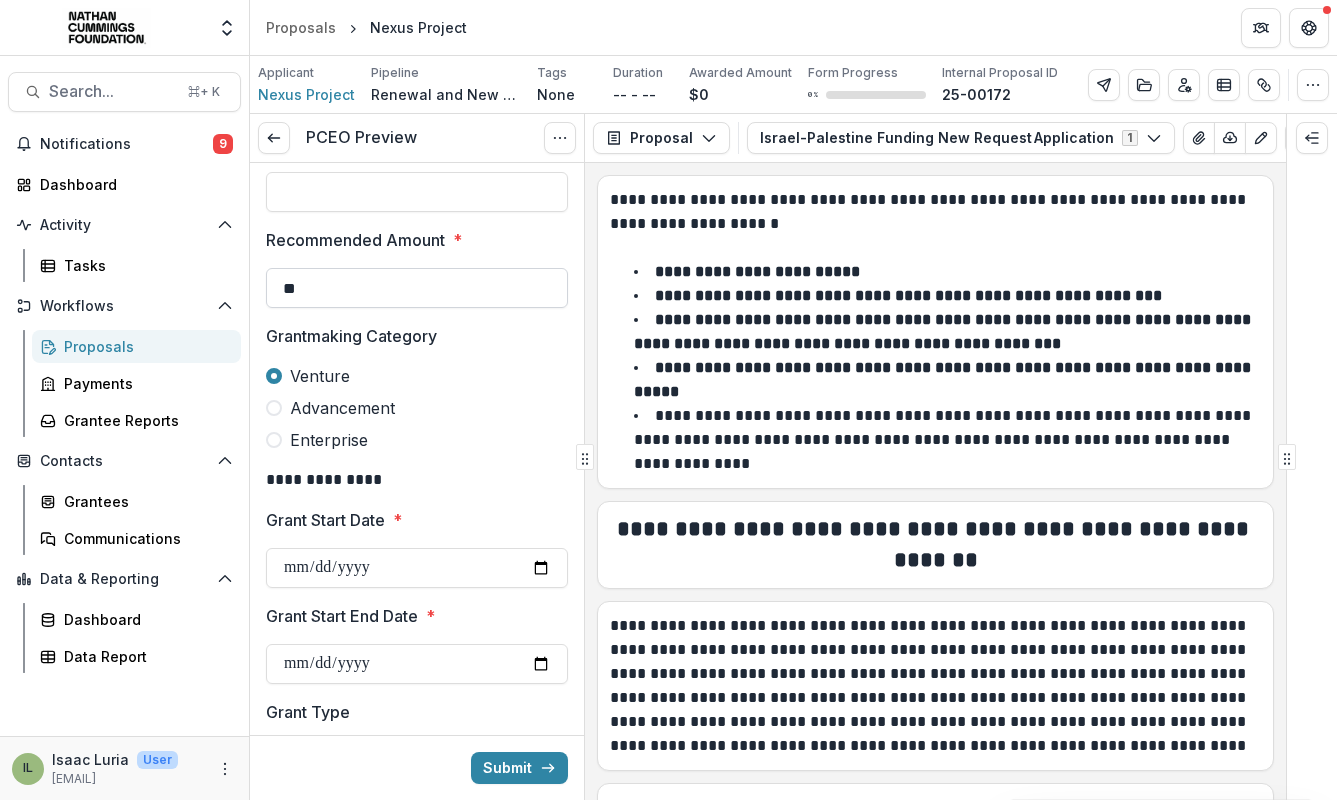 click on "**" at bounding box center (417, 288) 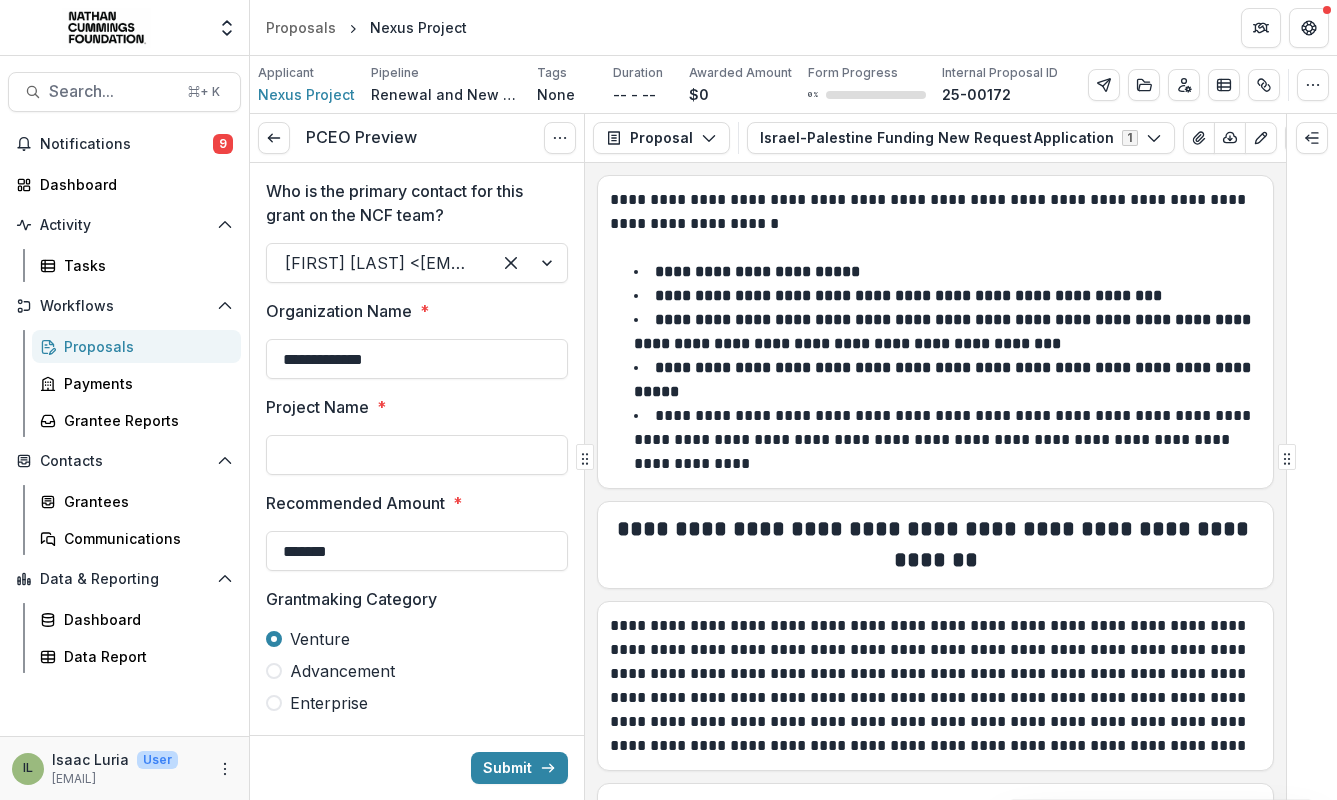 scroll, scrollTop: 30, scrollLeft: 0, axis: vertical 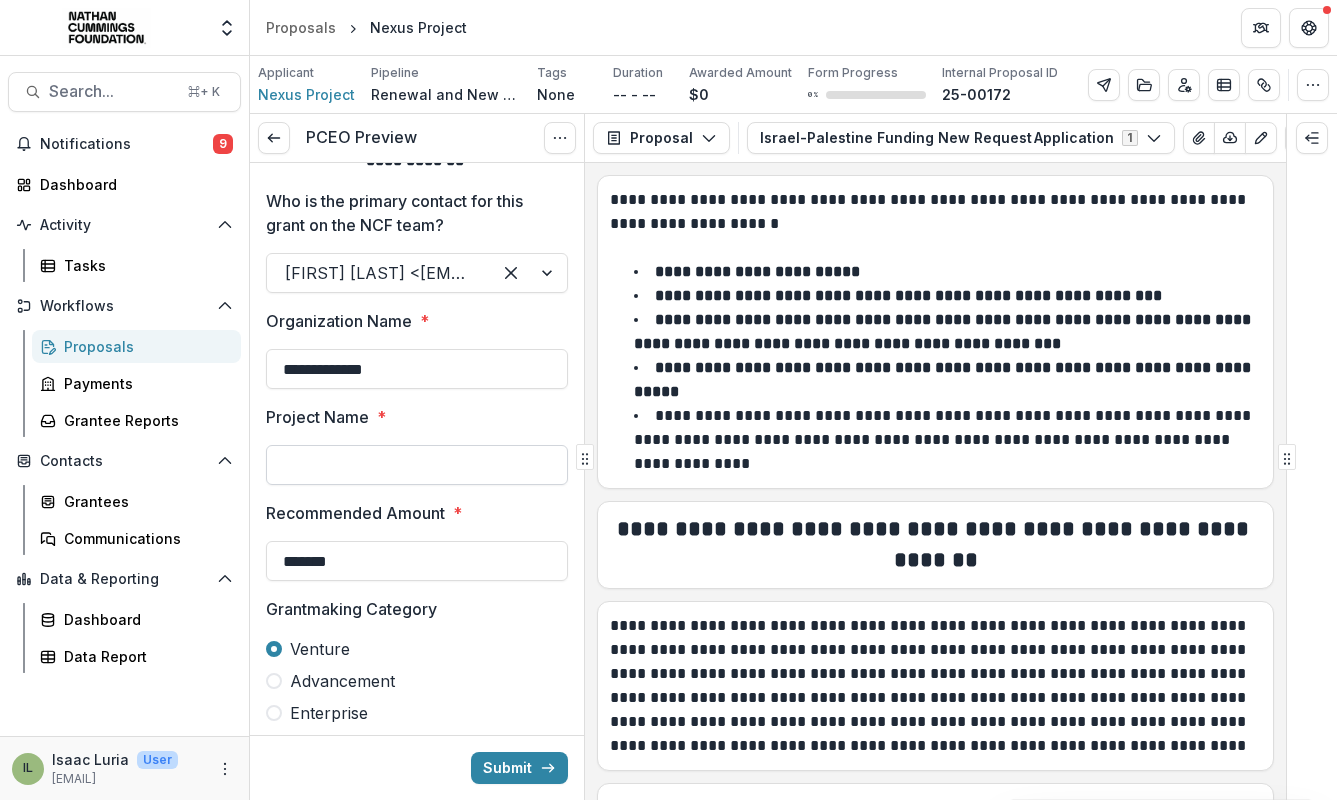 type on "*******" 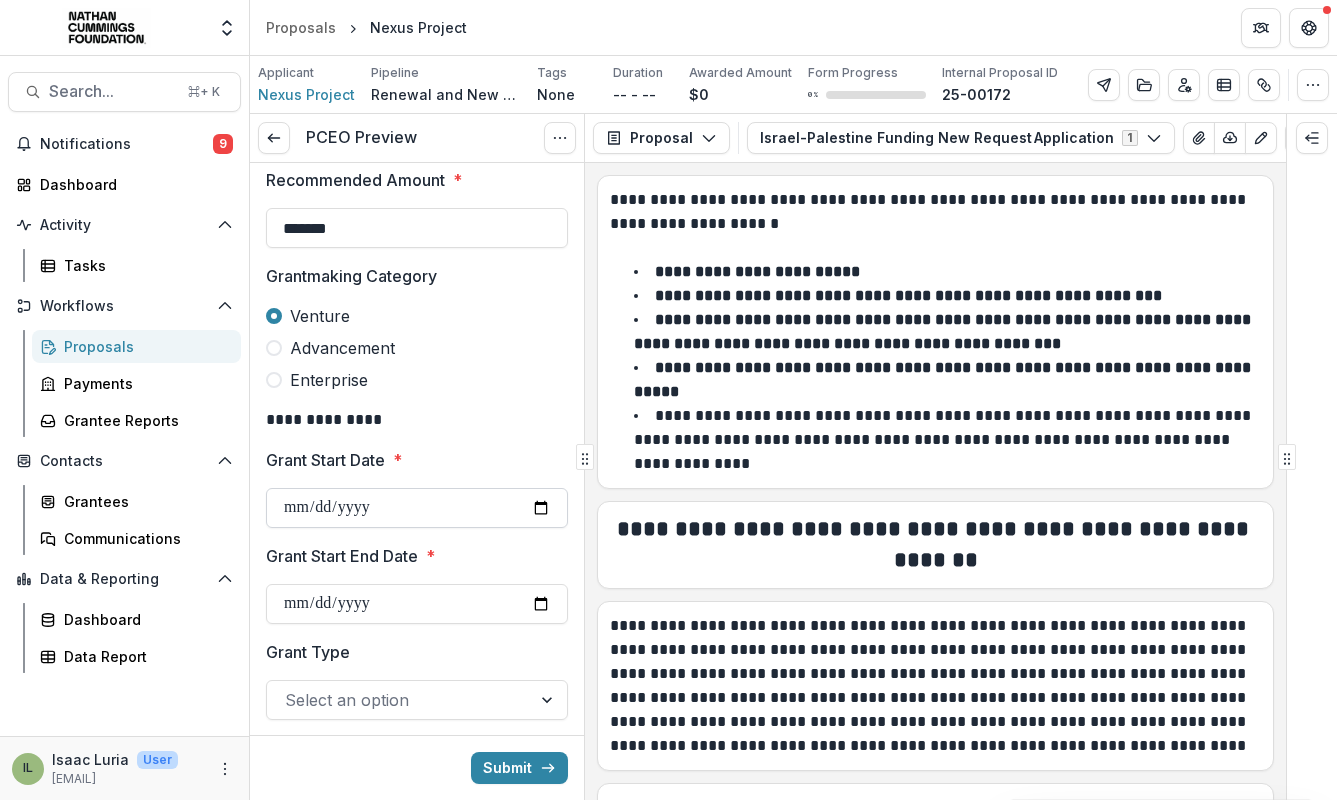 scroll, scrollTop: 369, scrollLeft: 0, axis: vertical 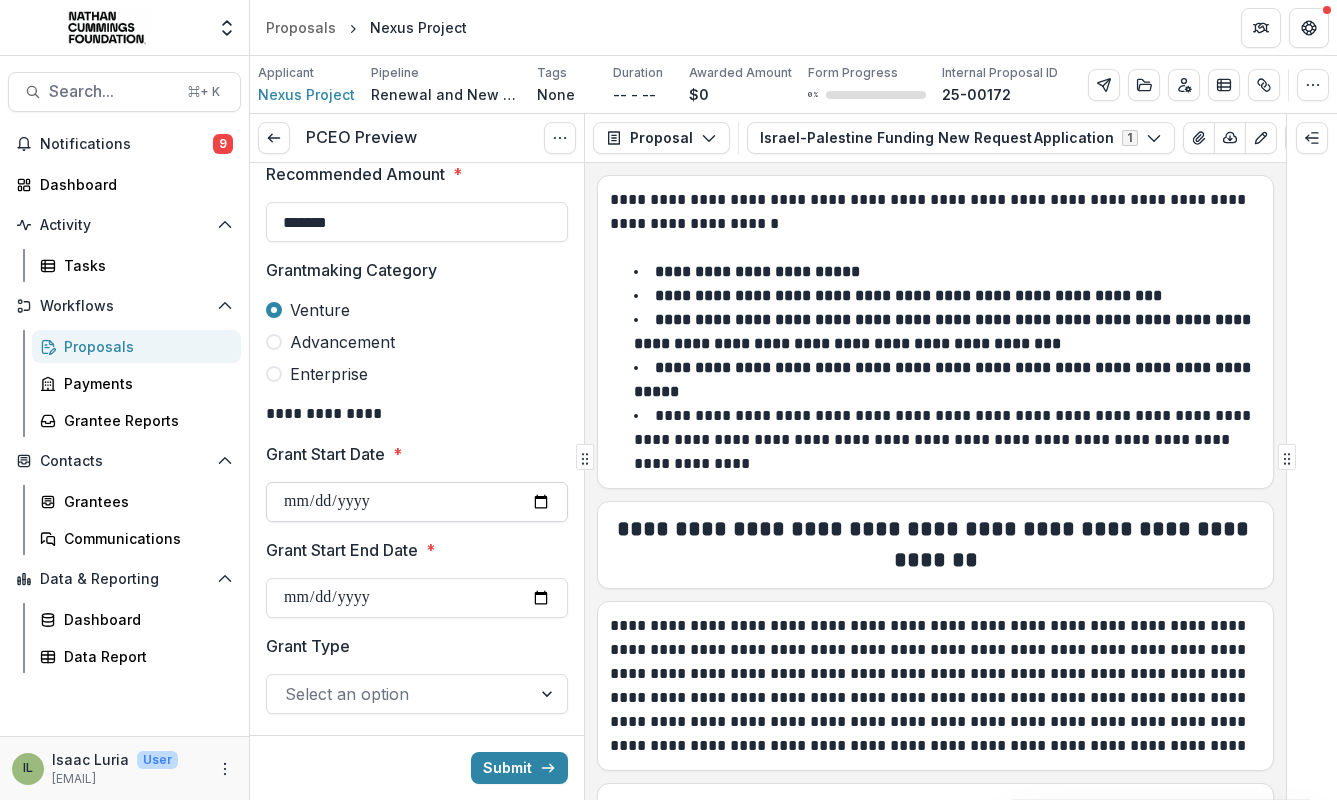type on "**********" 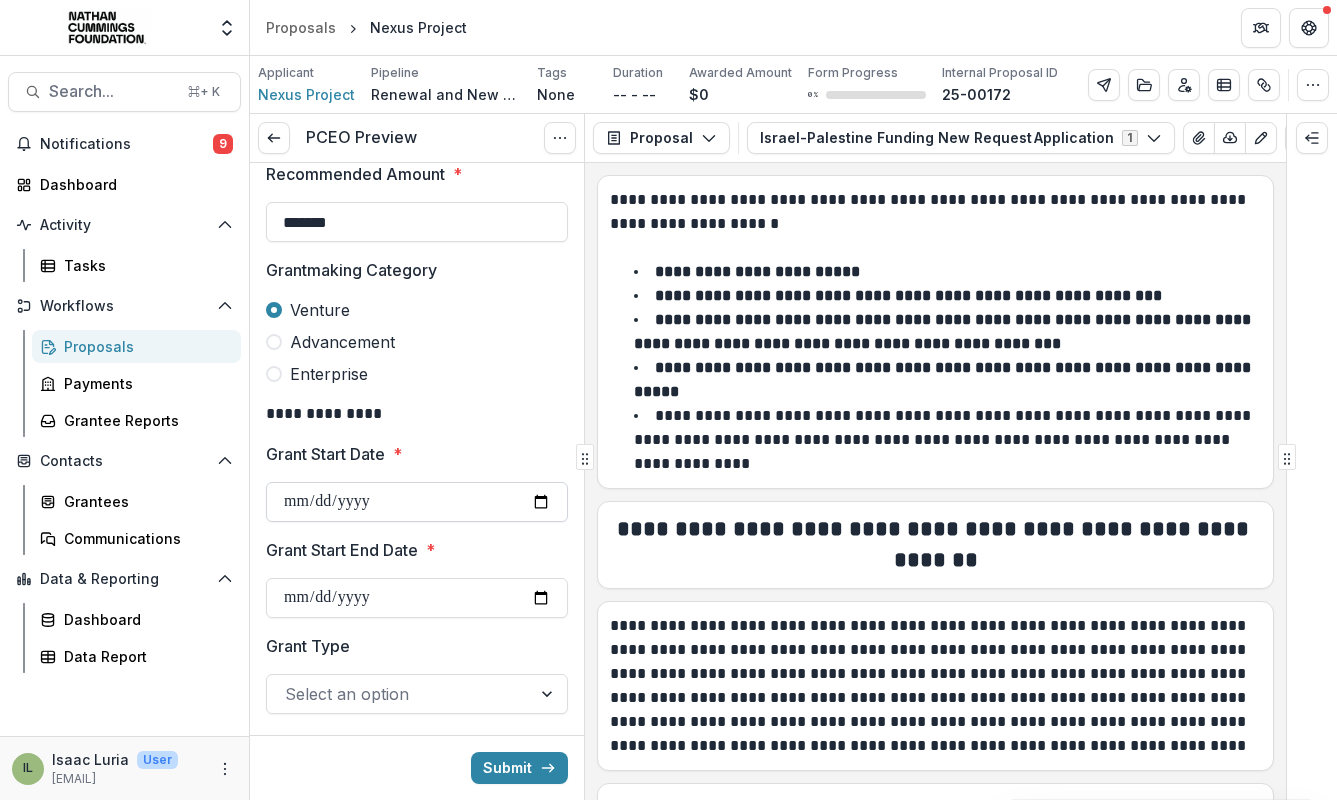 type on "**********" 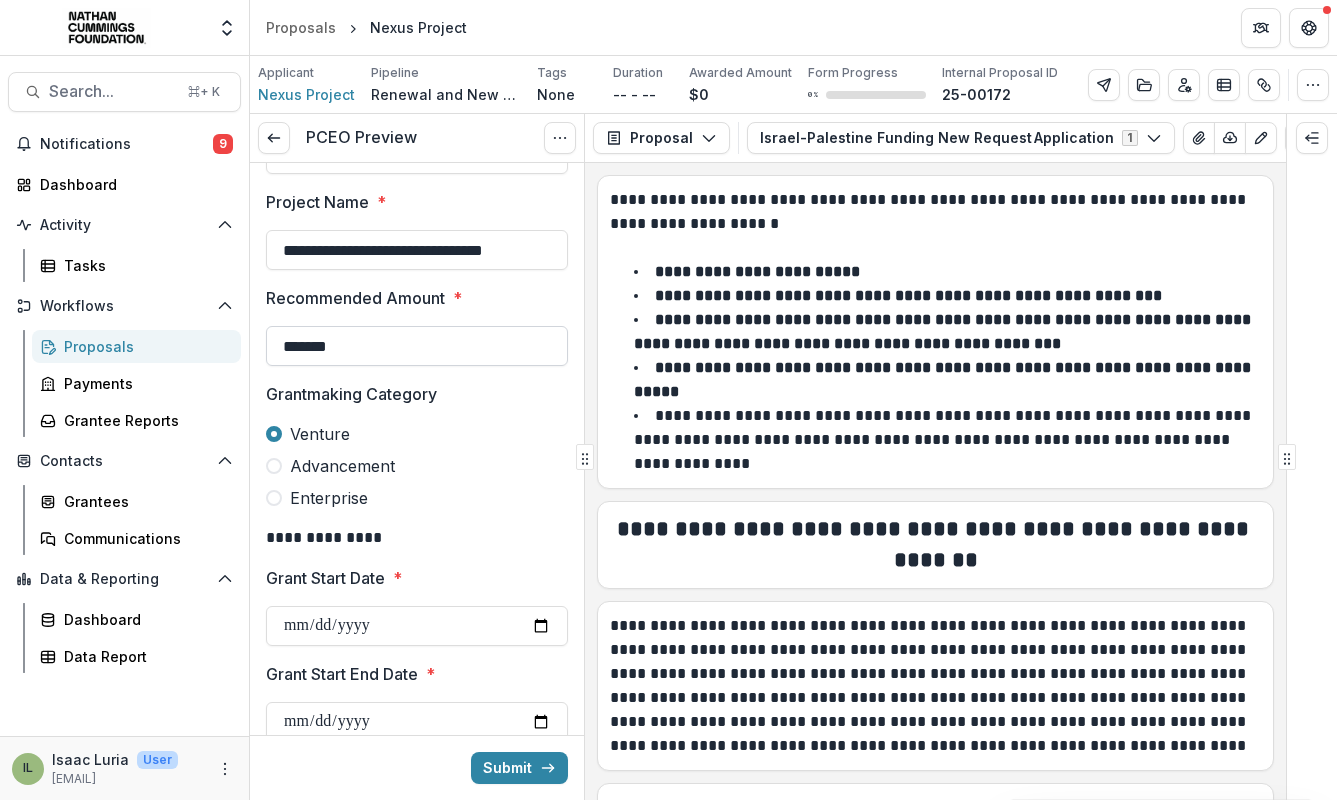 scroll, scrollTop: 217, scrollLeft: 0, axis: vertical 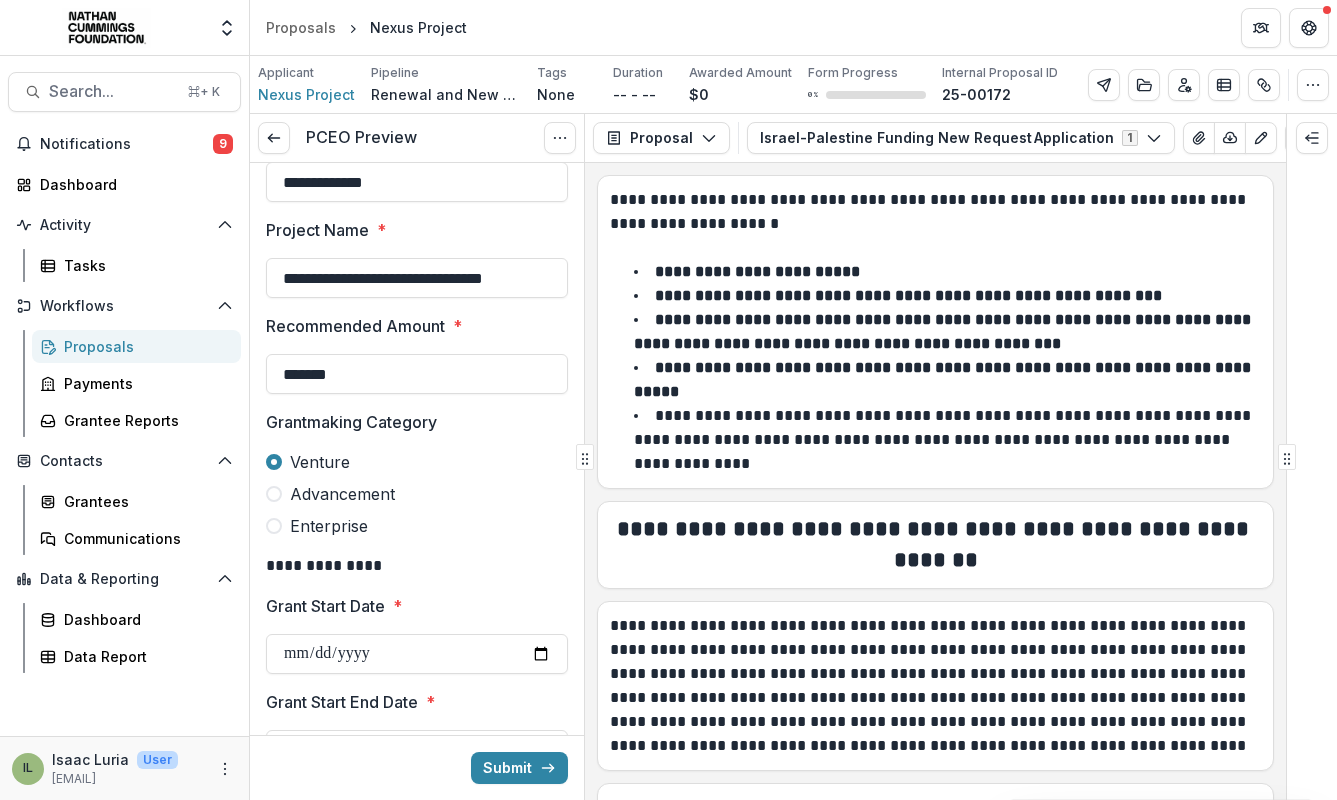 drag, startPoint x: 475, startPoint y: 276, endPoint x: 609, endPoint y: 268, distance: 134.23859 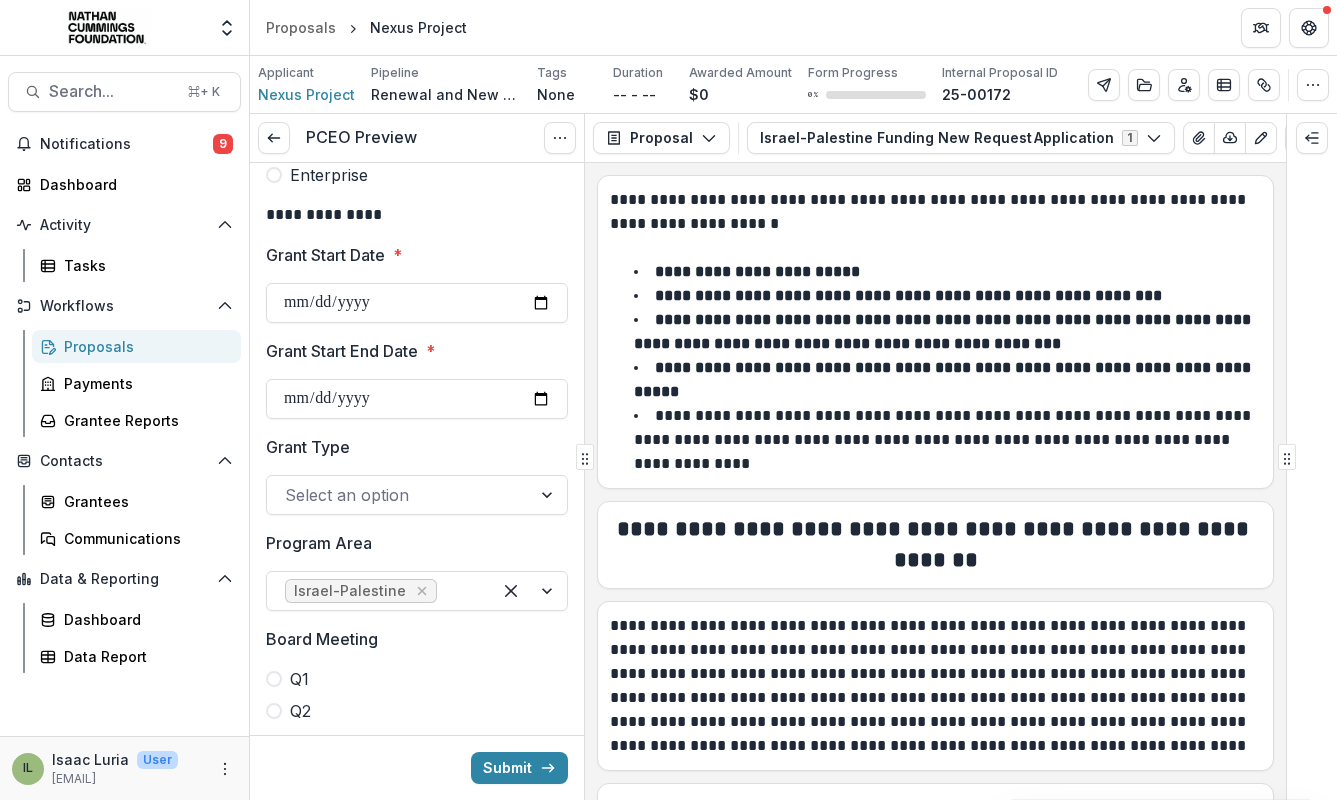 scroll, scrollTop: 574, scrollLeft: 0, axis: vertical 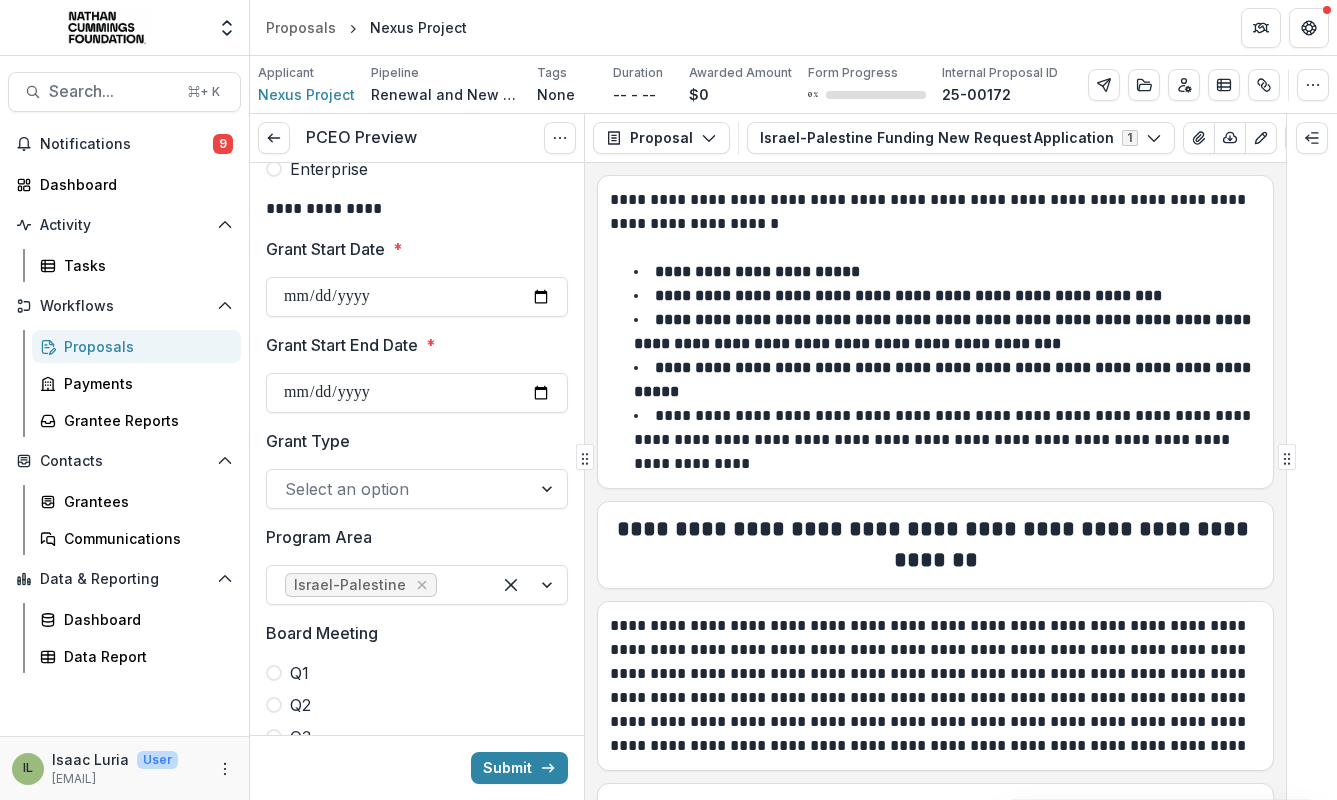 type on "**********" 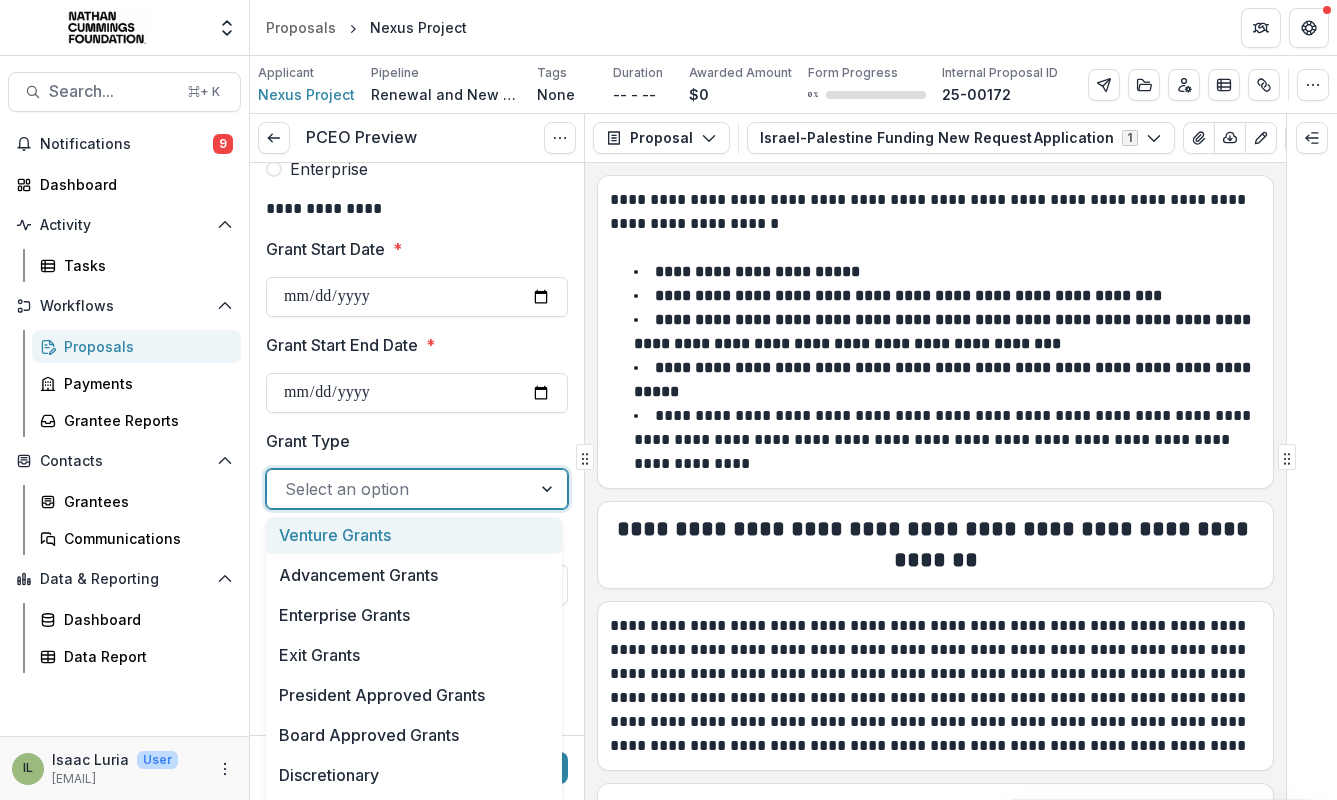 click at bounding box center [399, 489] 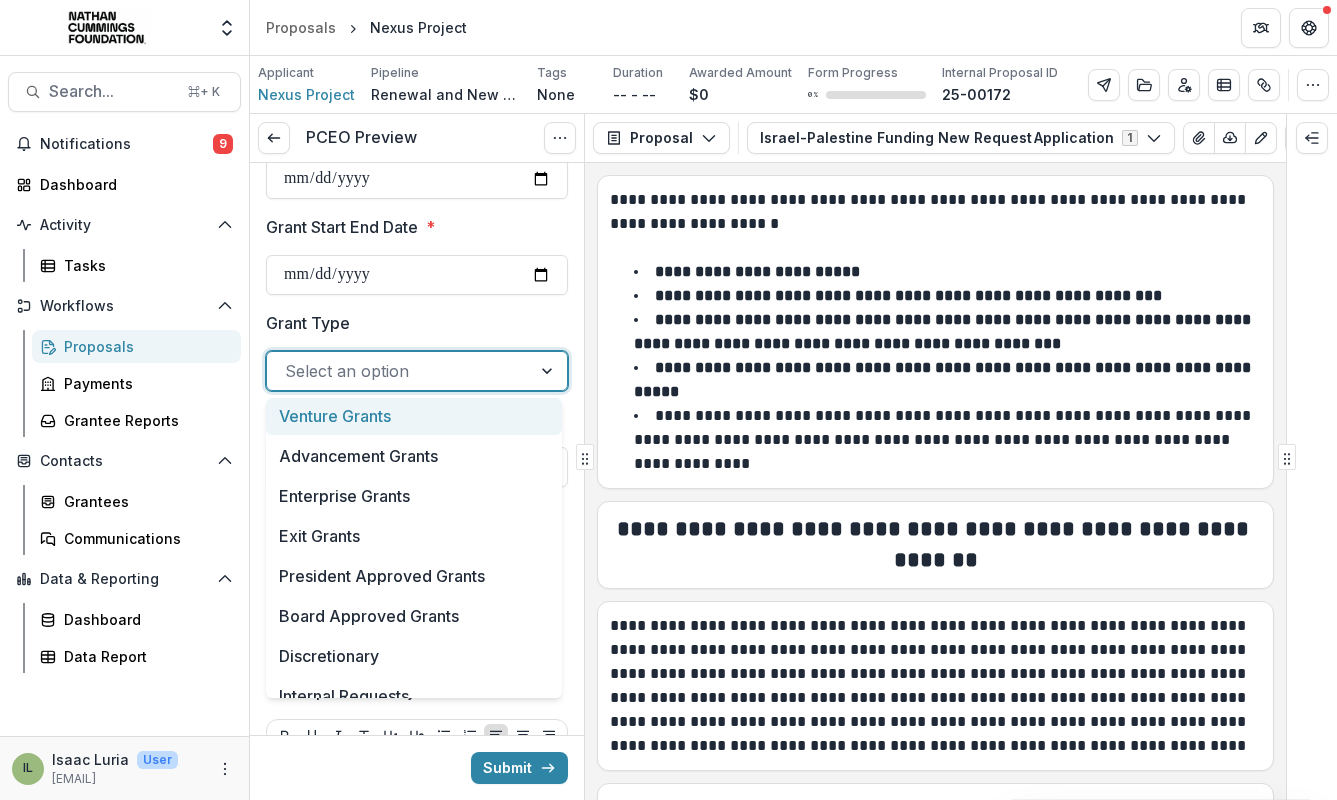 scroll, scrollTop: 693, scrollLeft: 0, axis: vertical 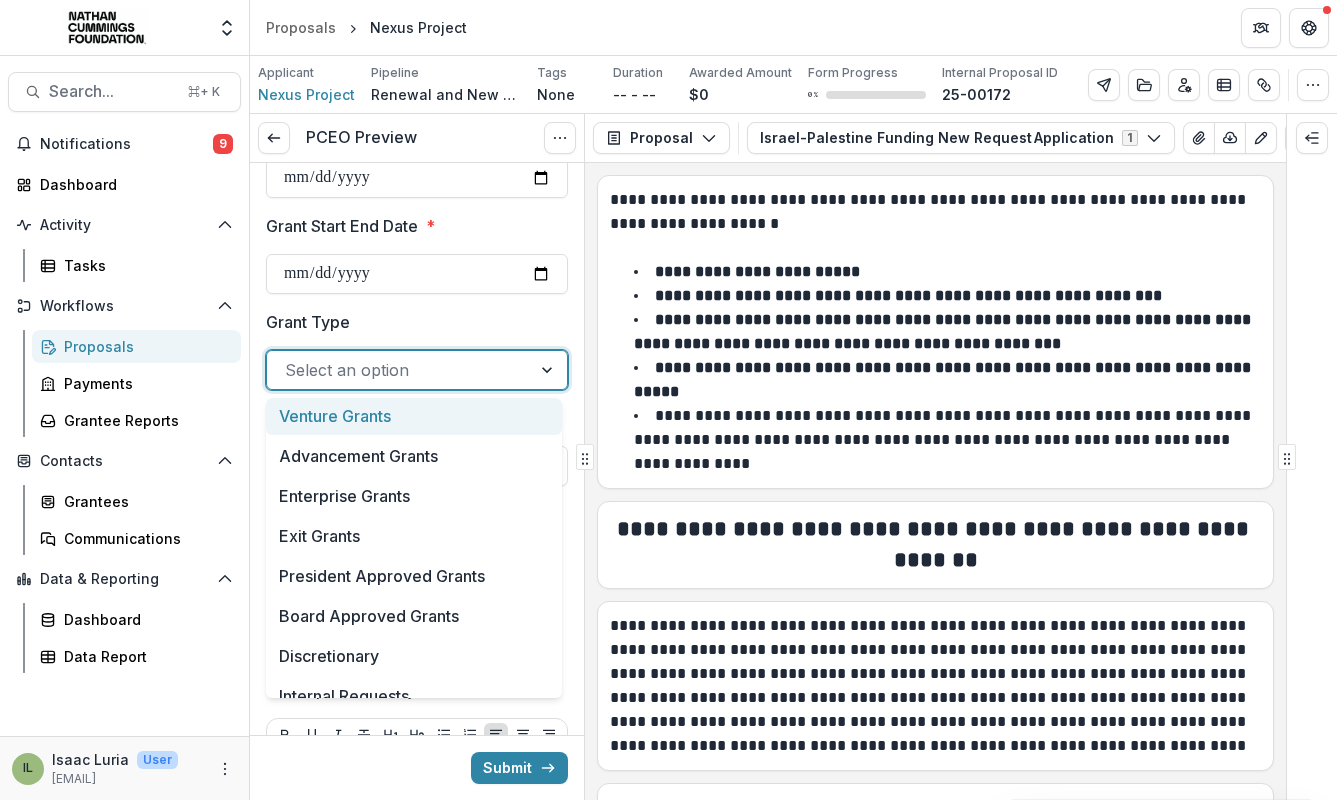 click on "Venture Grants" at bounding box center [414, 416] 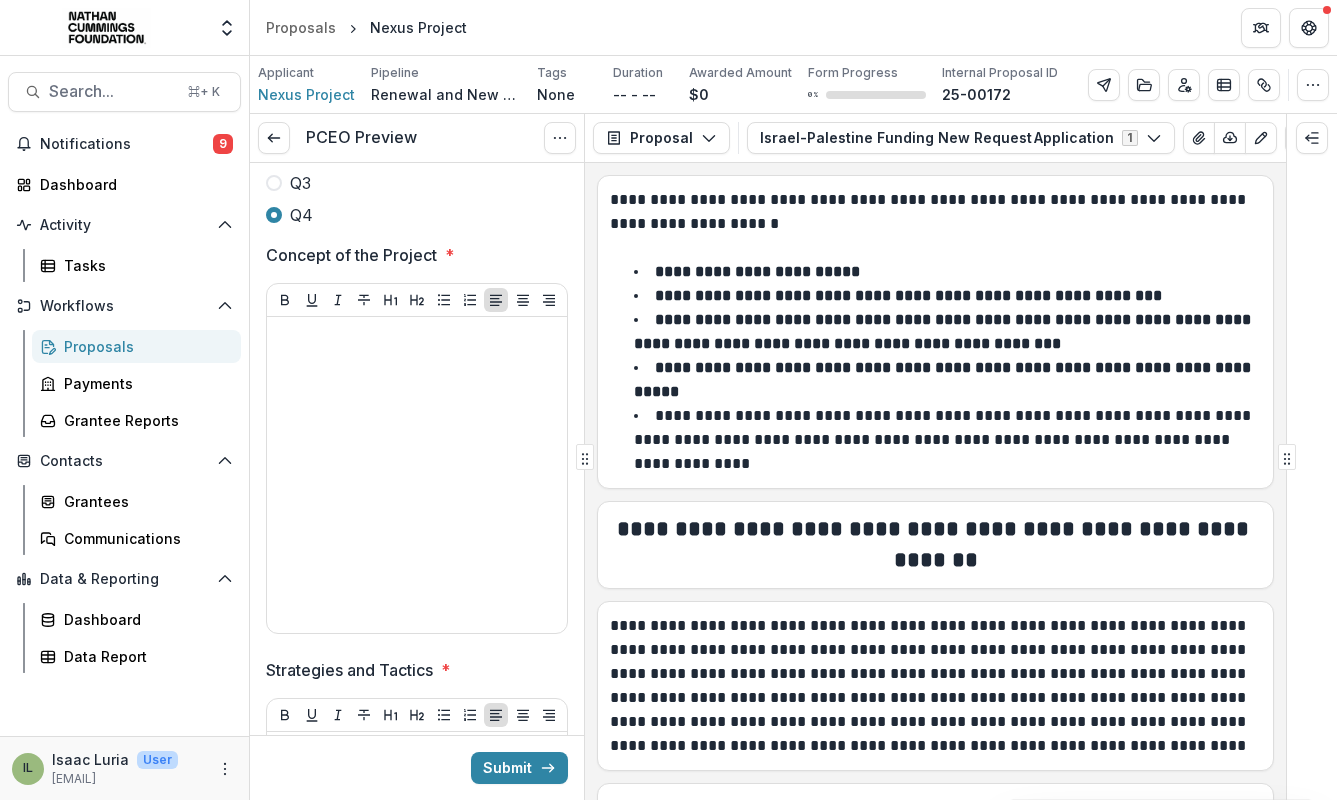 scroll, scrollTop: 1131, scrollLeft: 0, axis: vertical 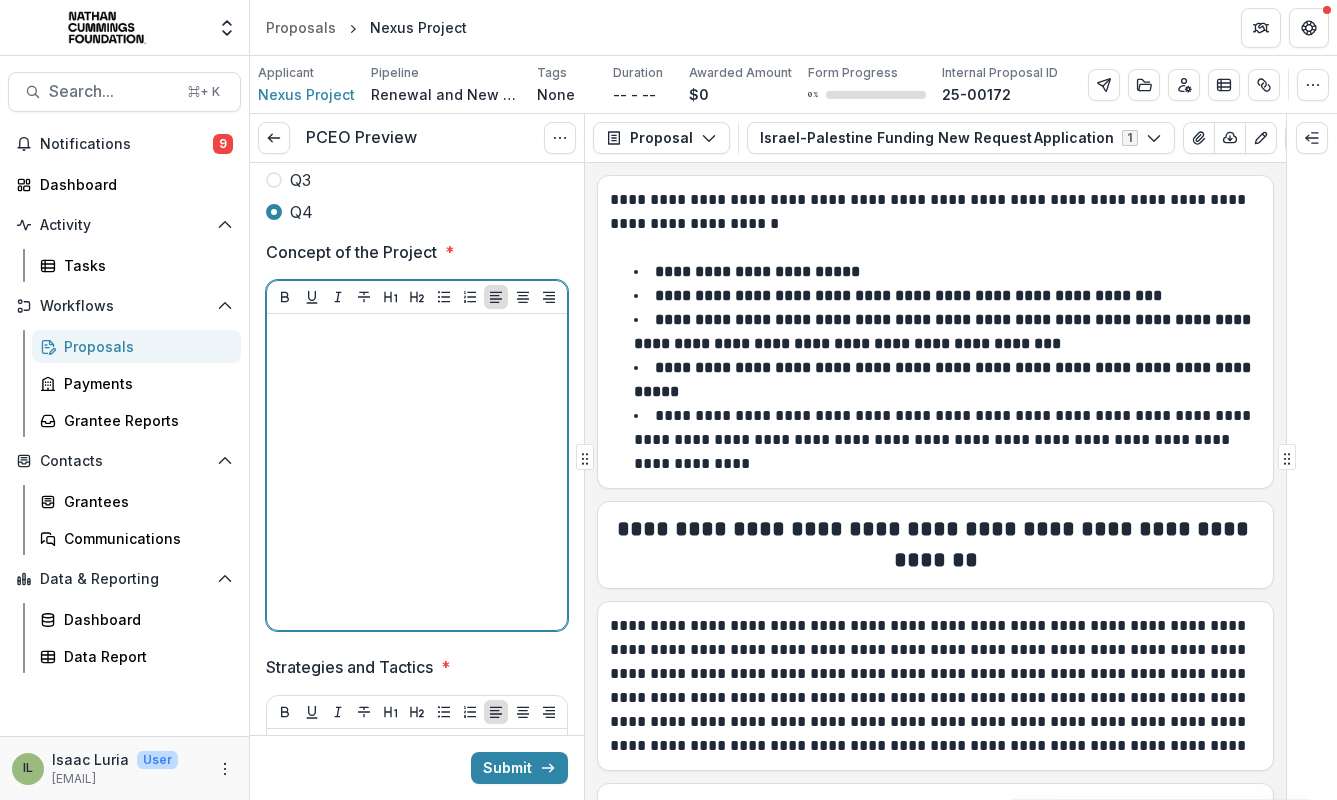 click at bounding box center [417, 472] 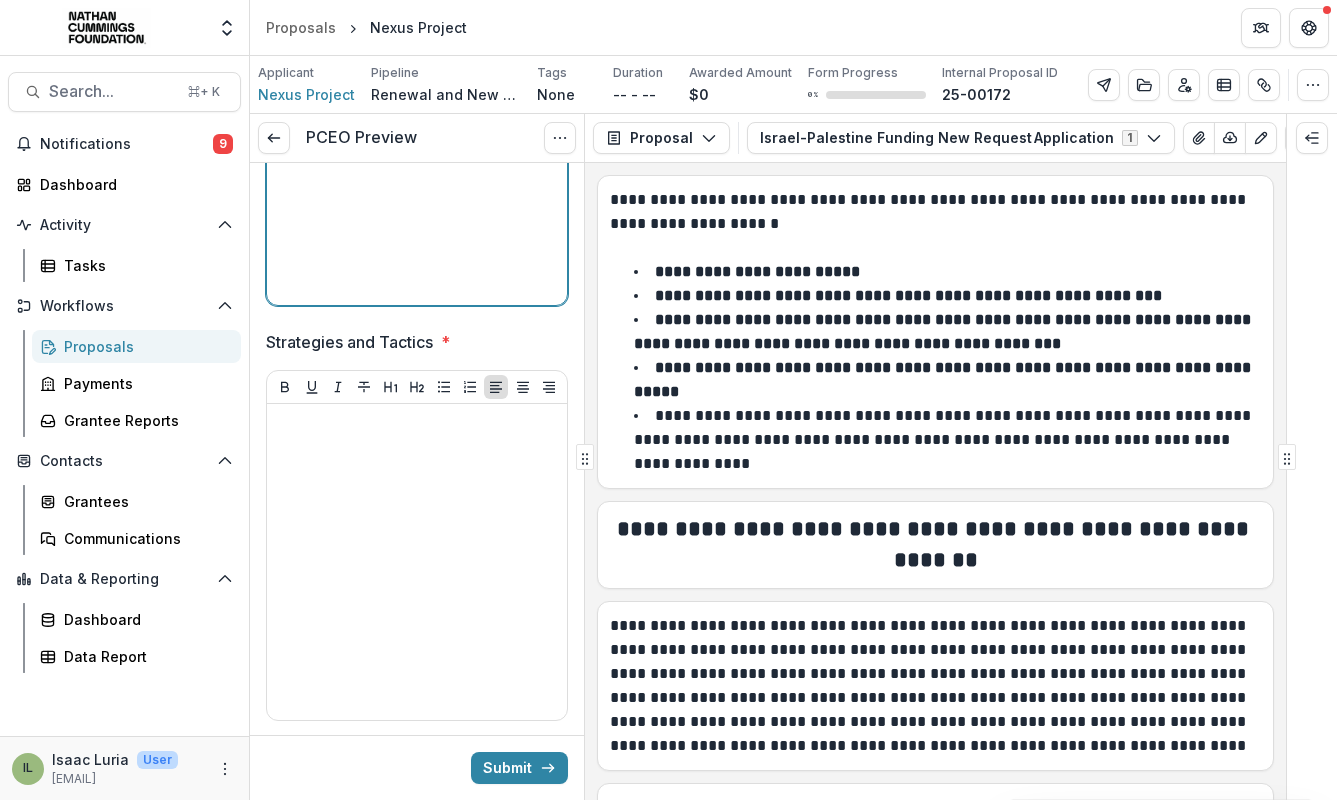 scroll, scrollTop: 1464, scrollLeft: 0, axis: vertical 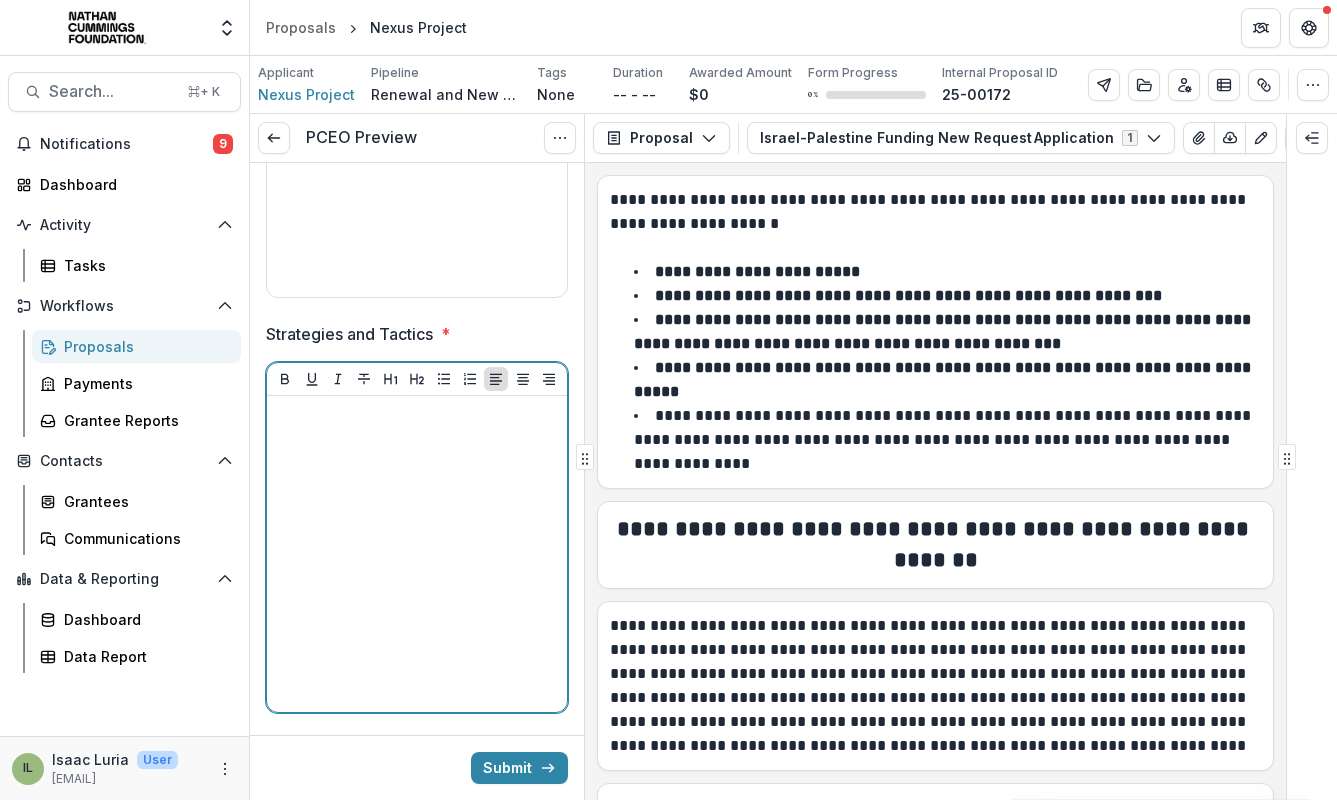click at bounding box center (417, 554) 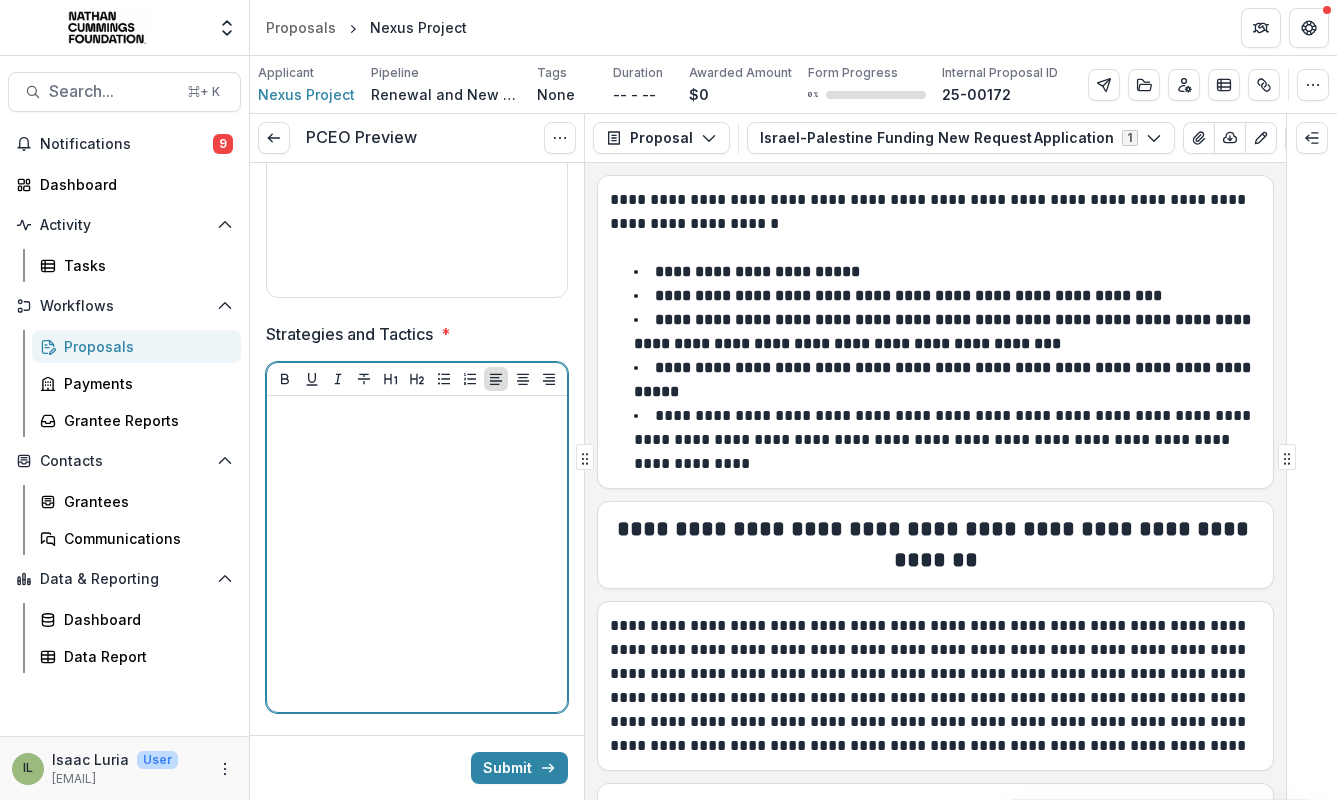 type 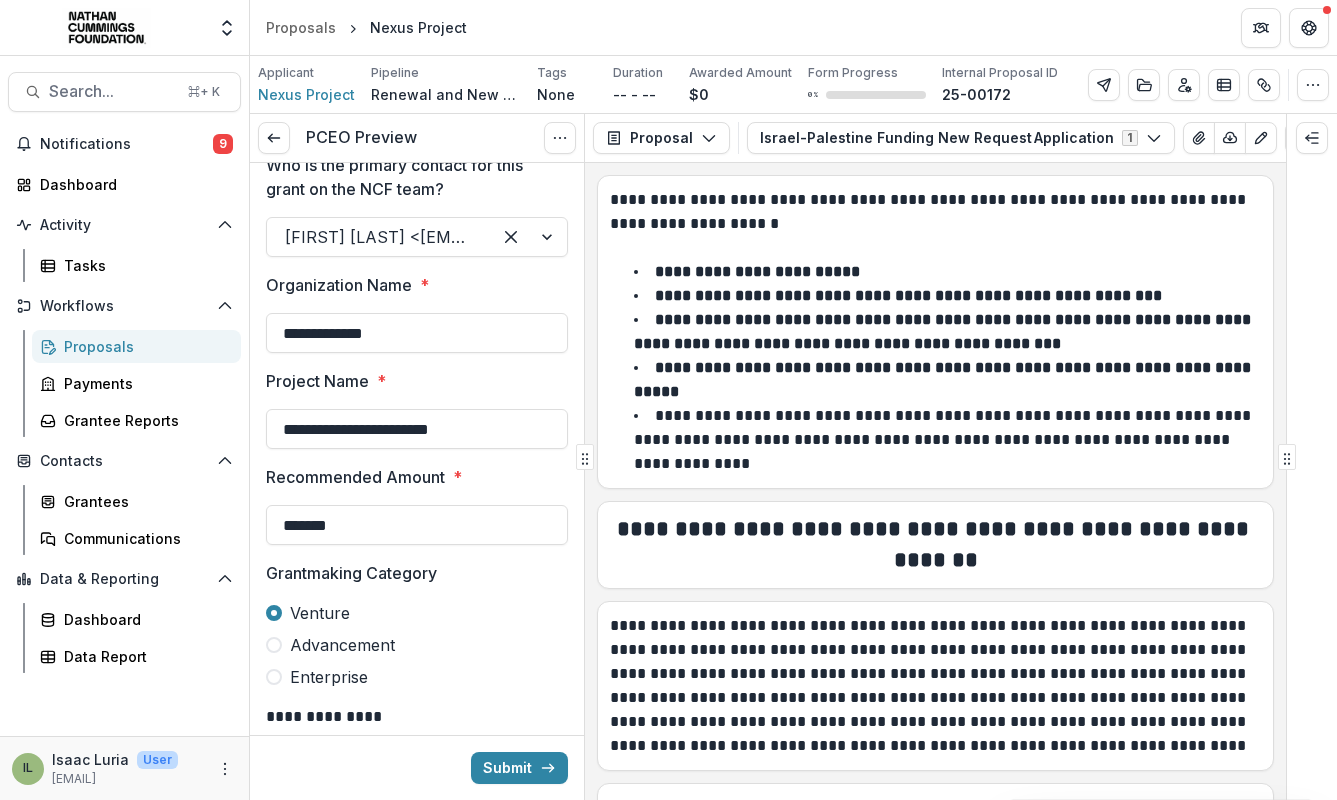 scroll, scrollTop: 0, scrollLeft: 0, axis: both 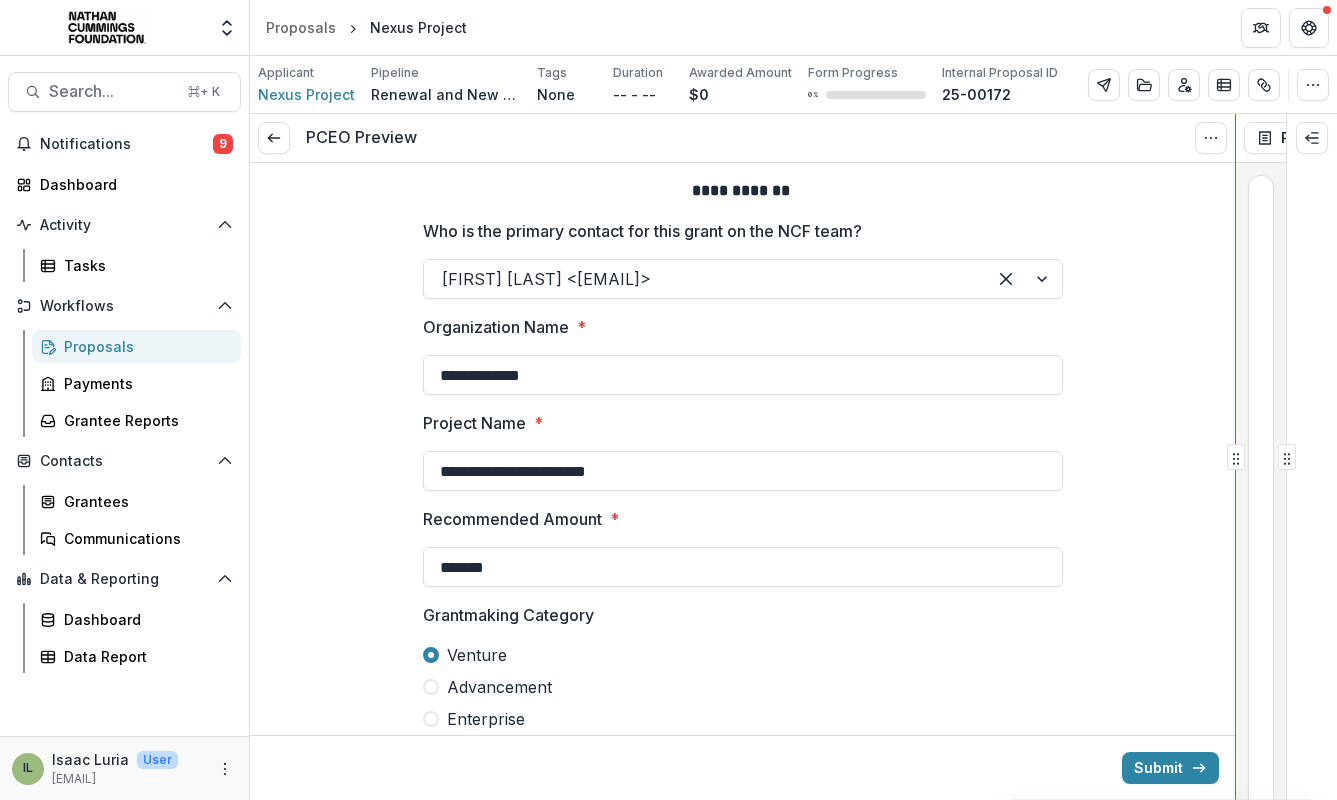 click on "**********" at bounding box center [668, 400] 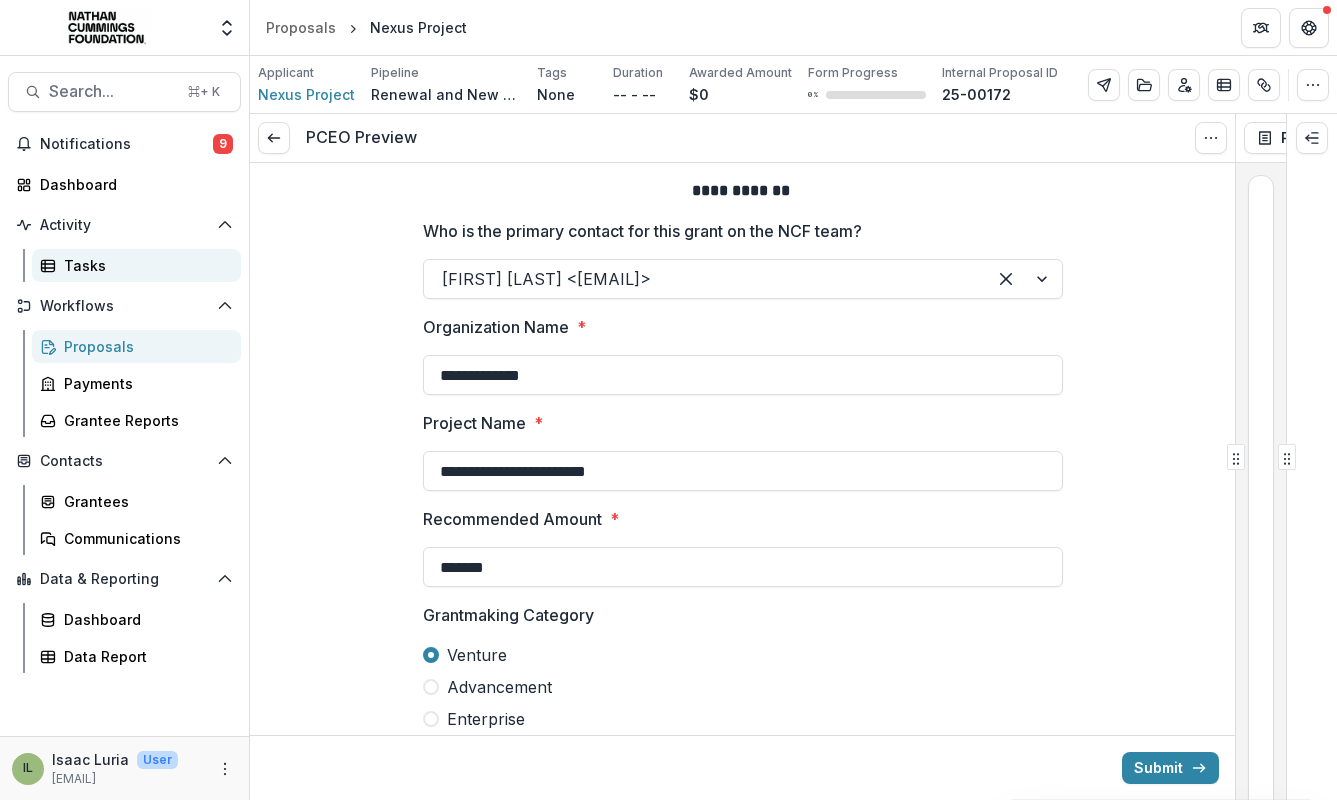 click on "Tasks" at bounding box center (144, 265) 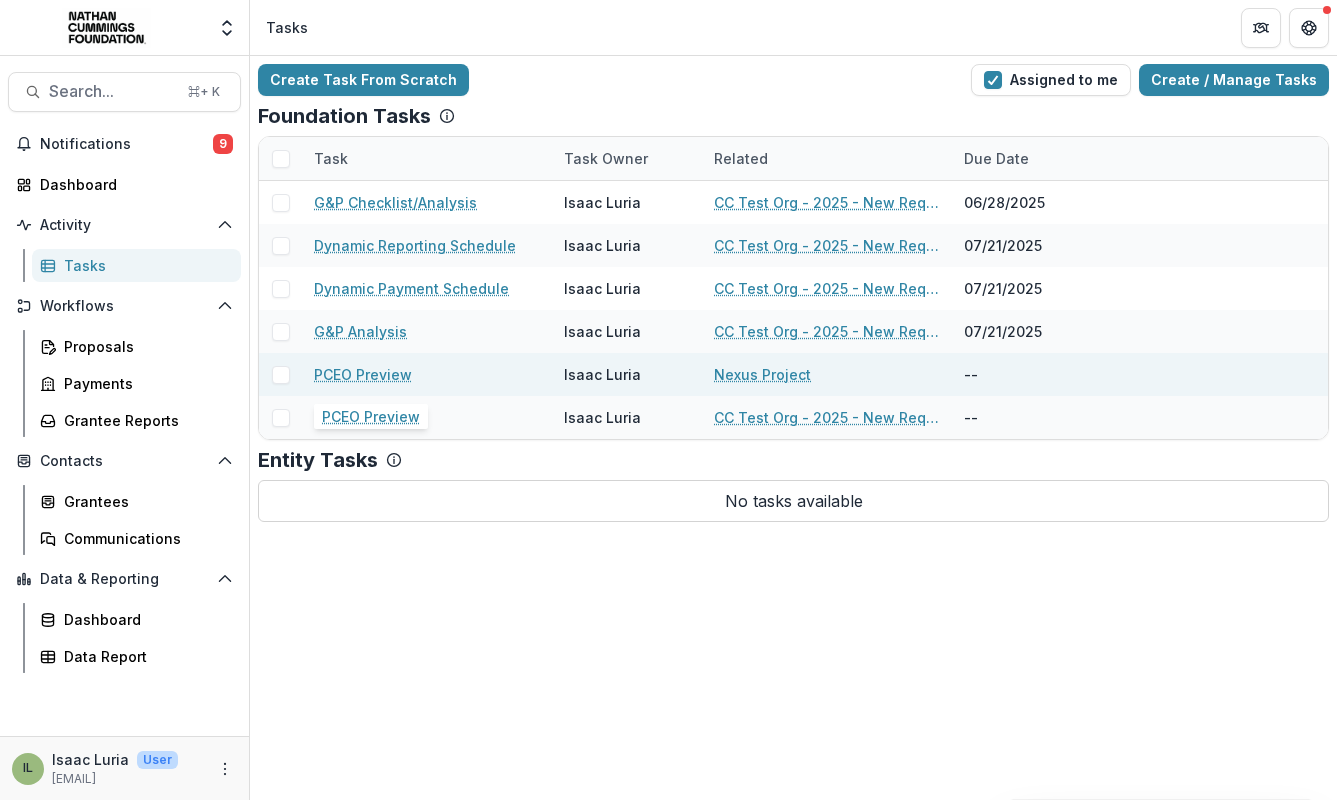click on "PCEO Preview" at bounding box center (363, 374) 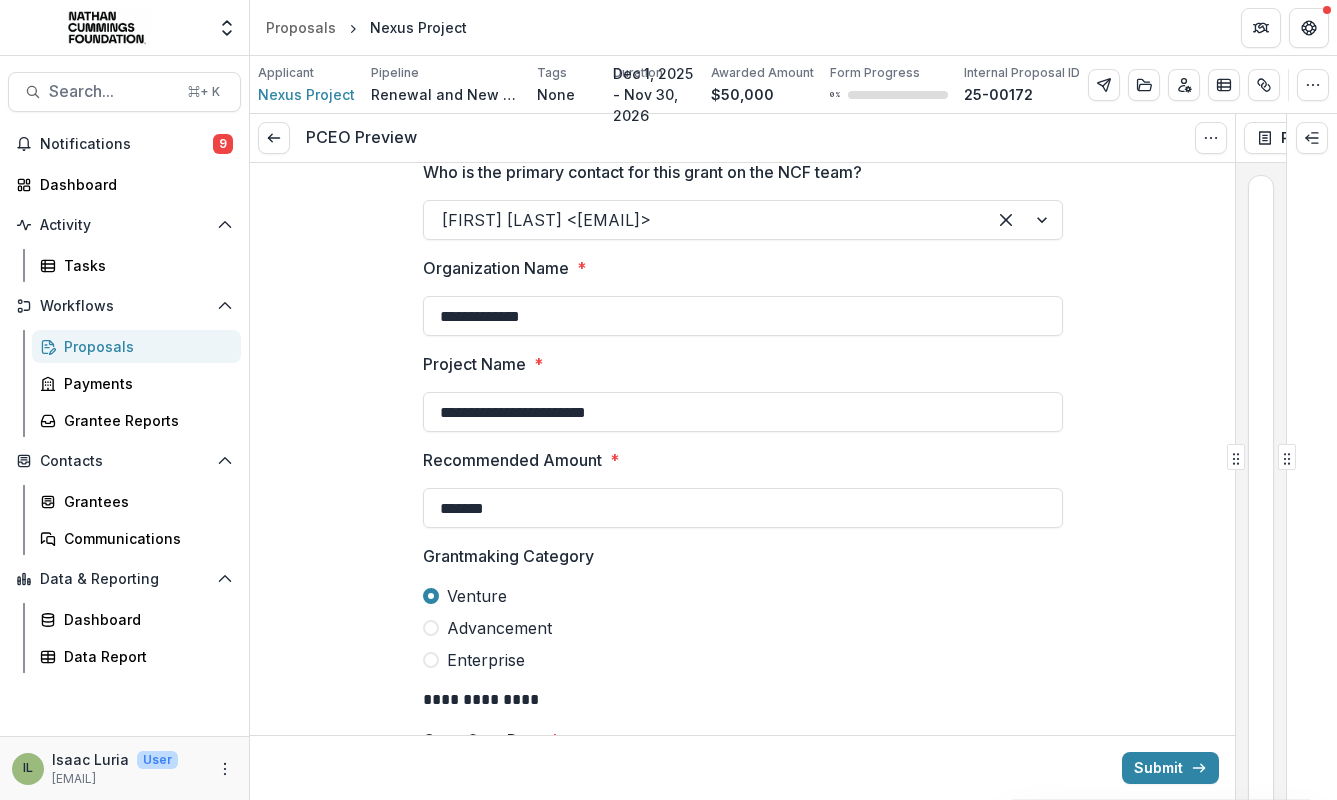 scroll, scrollTop: 0, scrollLeft: 0, axis: both 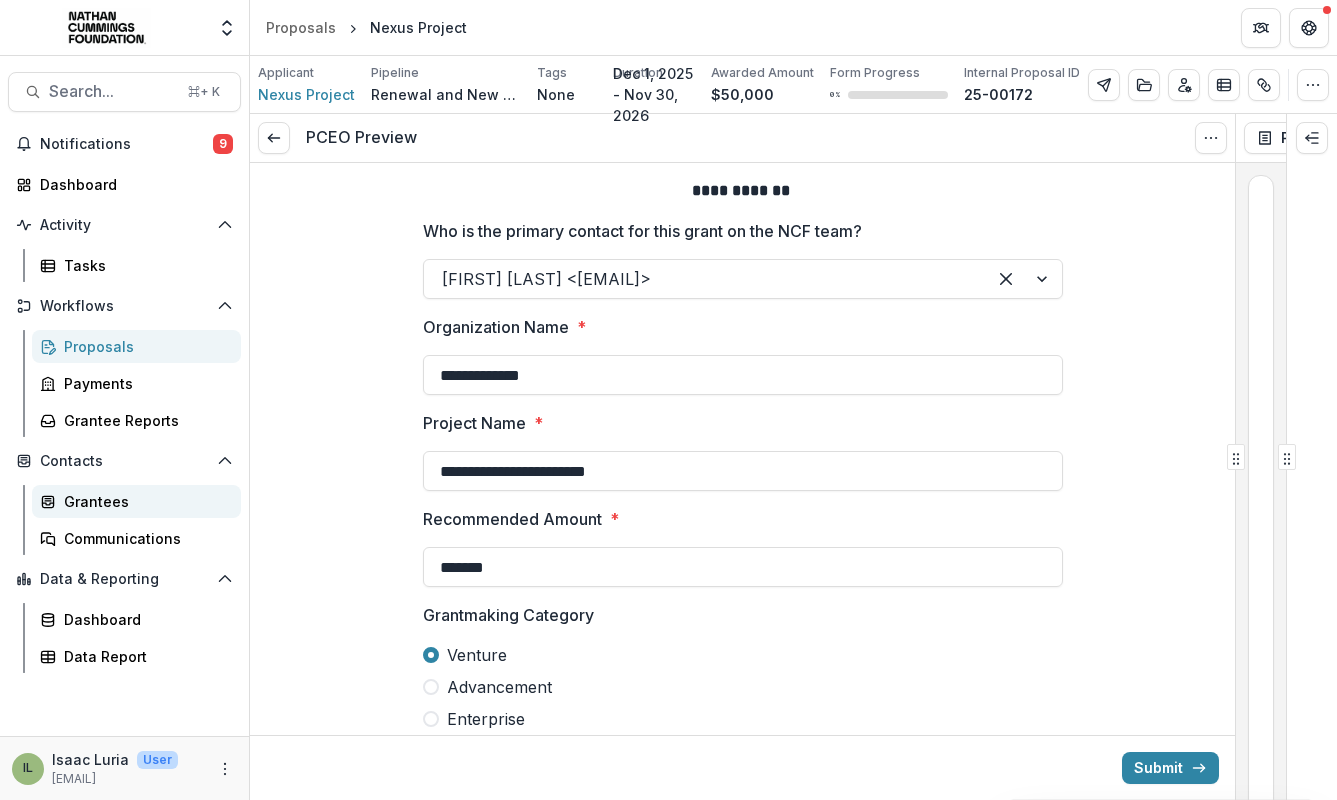 click on "Grantees" at bounding box center (144, 501) 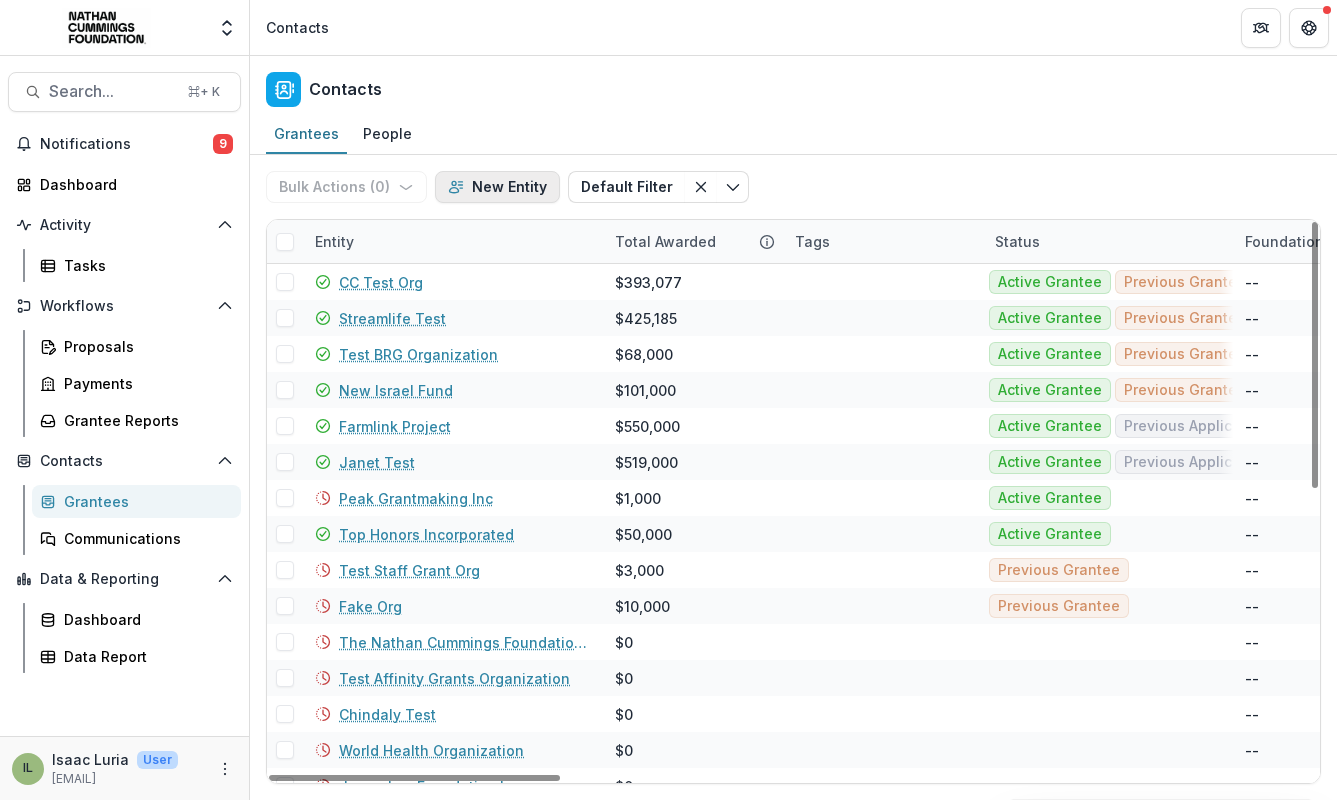 click on "New Entity" at bounding box center [497, 187] 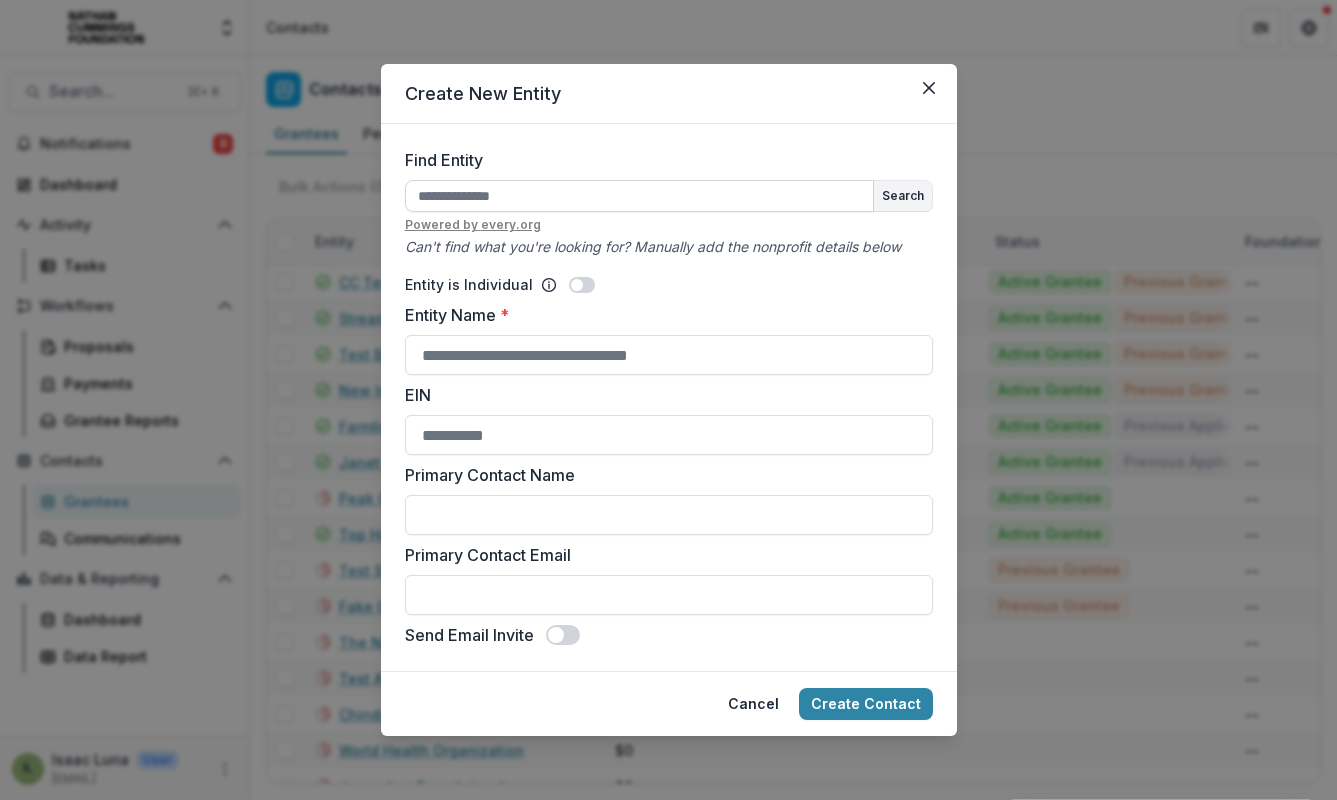 click on "Find Entity" at bounding box center [639, 196] 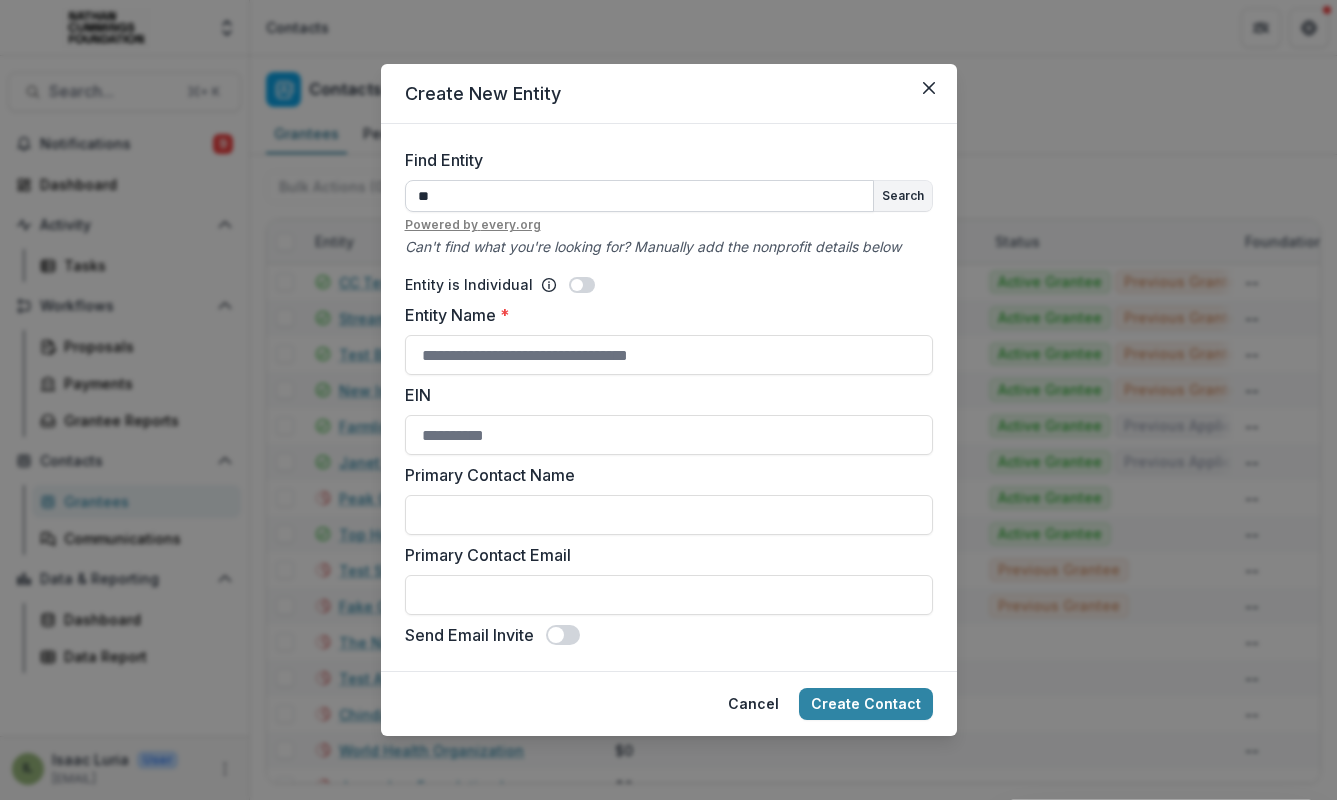 type on "*" 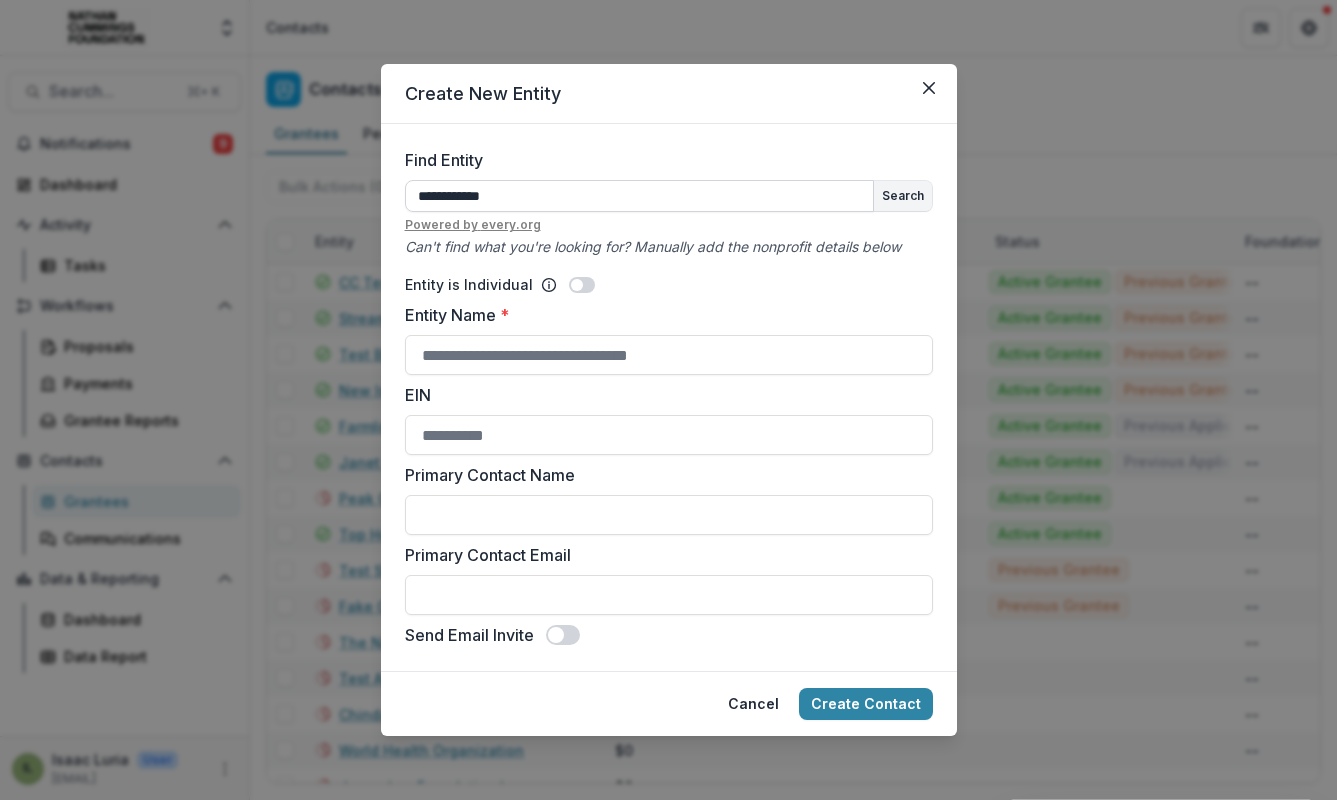type on "**********" 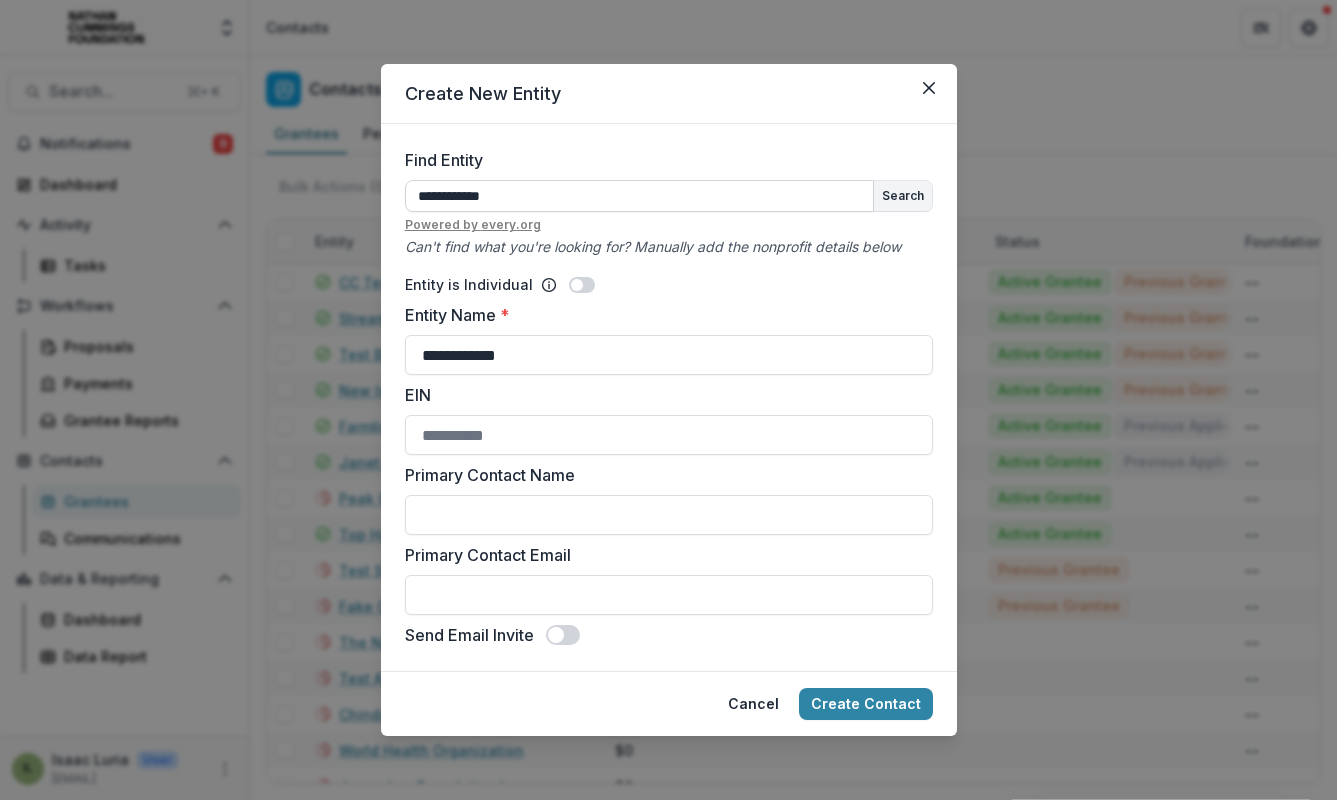 click on "**********" at bounding box center (639, 196) 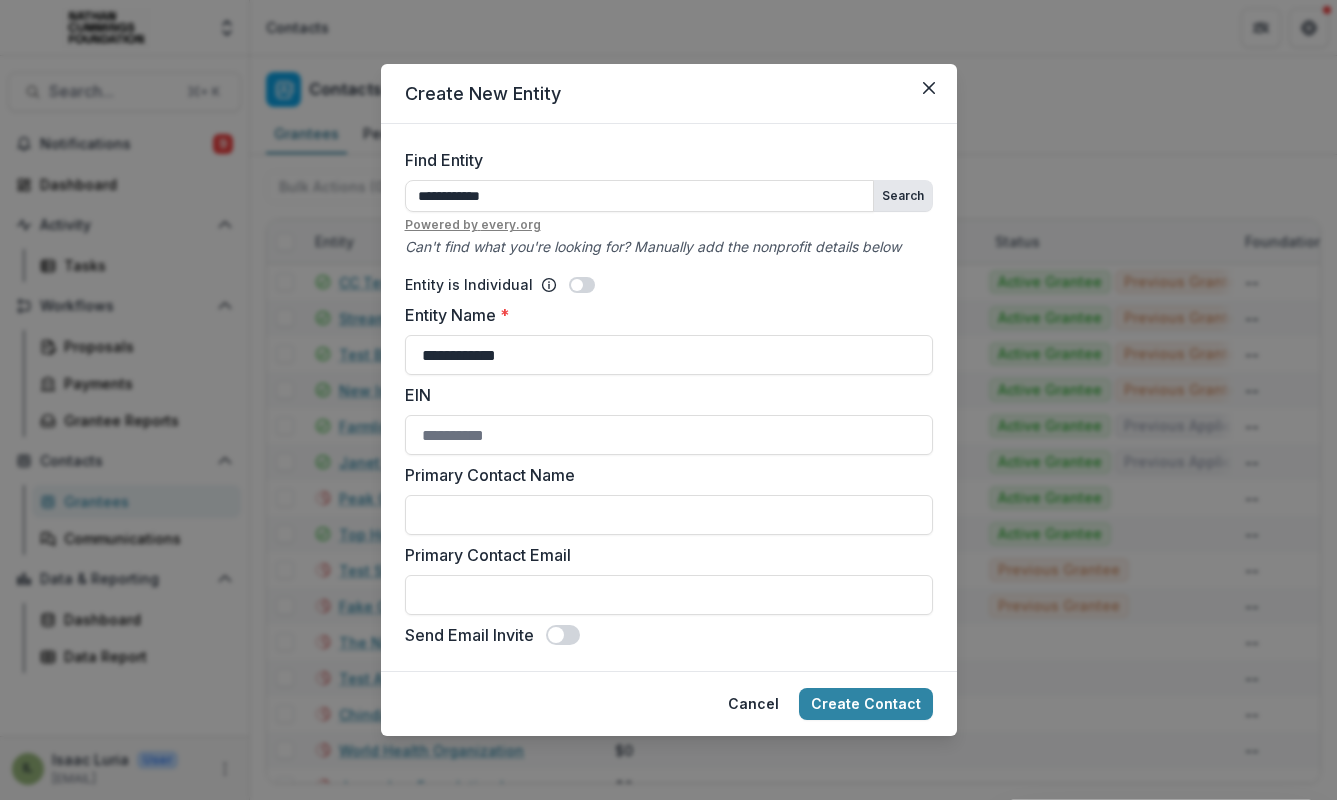 click on "Search" at bounding box center [903, 196] 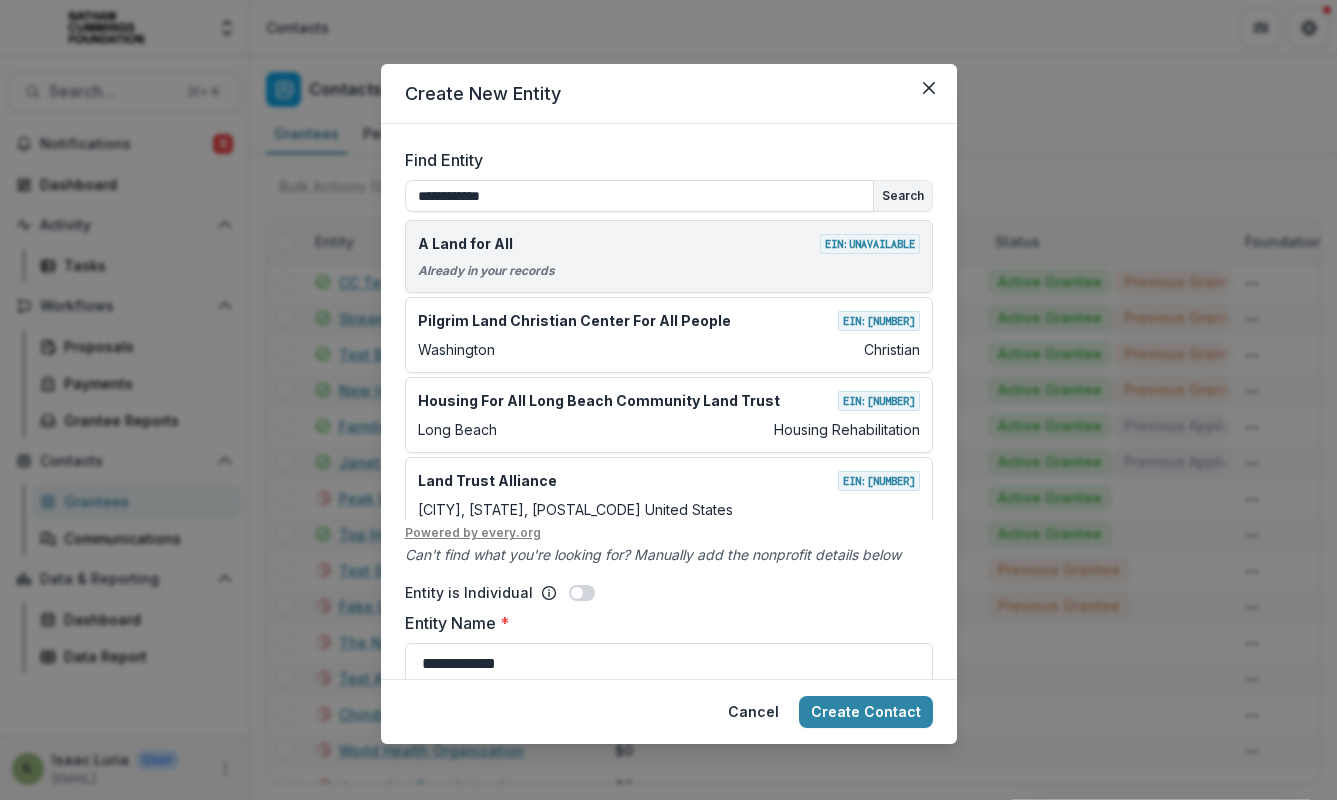 click on "Already in your records" at bounding box center [669, 271] 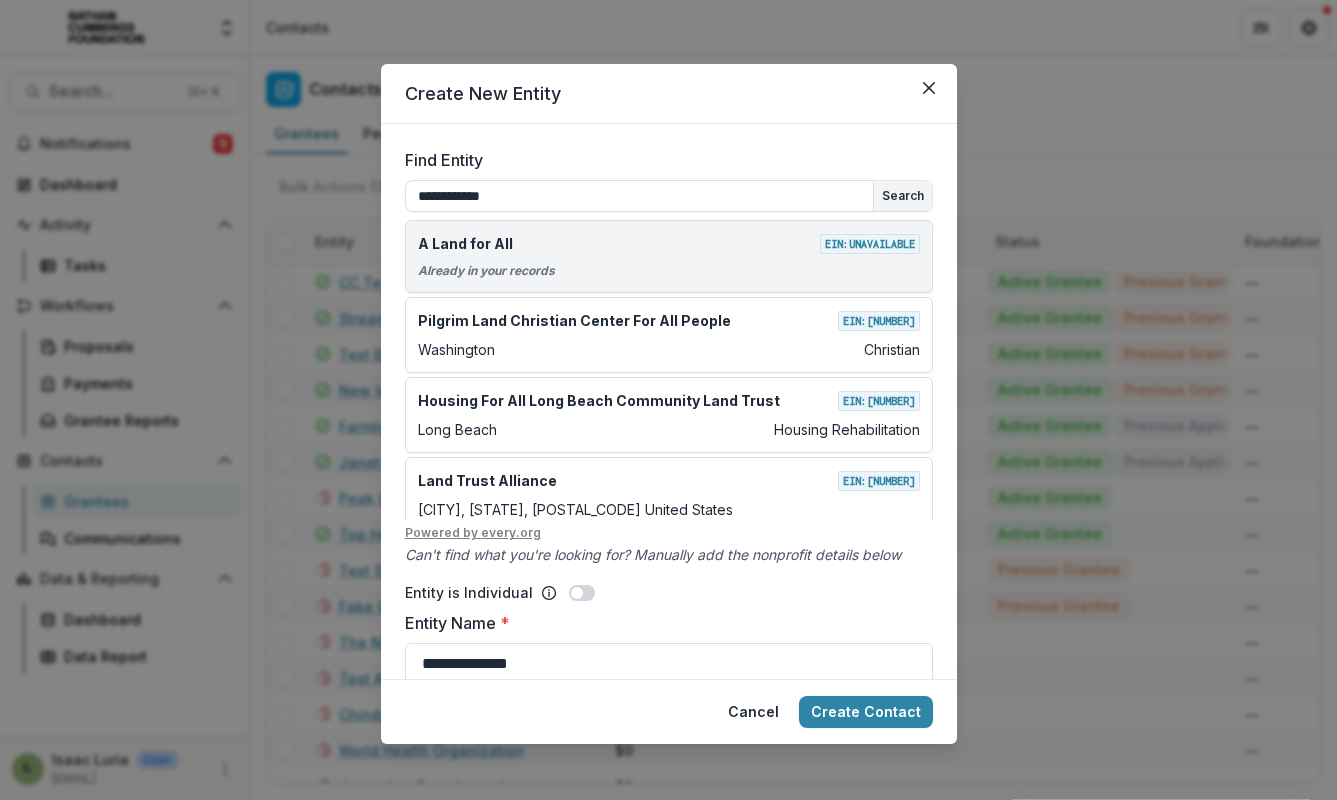 click on "A Land for All EIN:  Unavailable Already in your records" at bounding box center (669, 256) 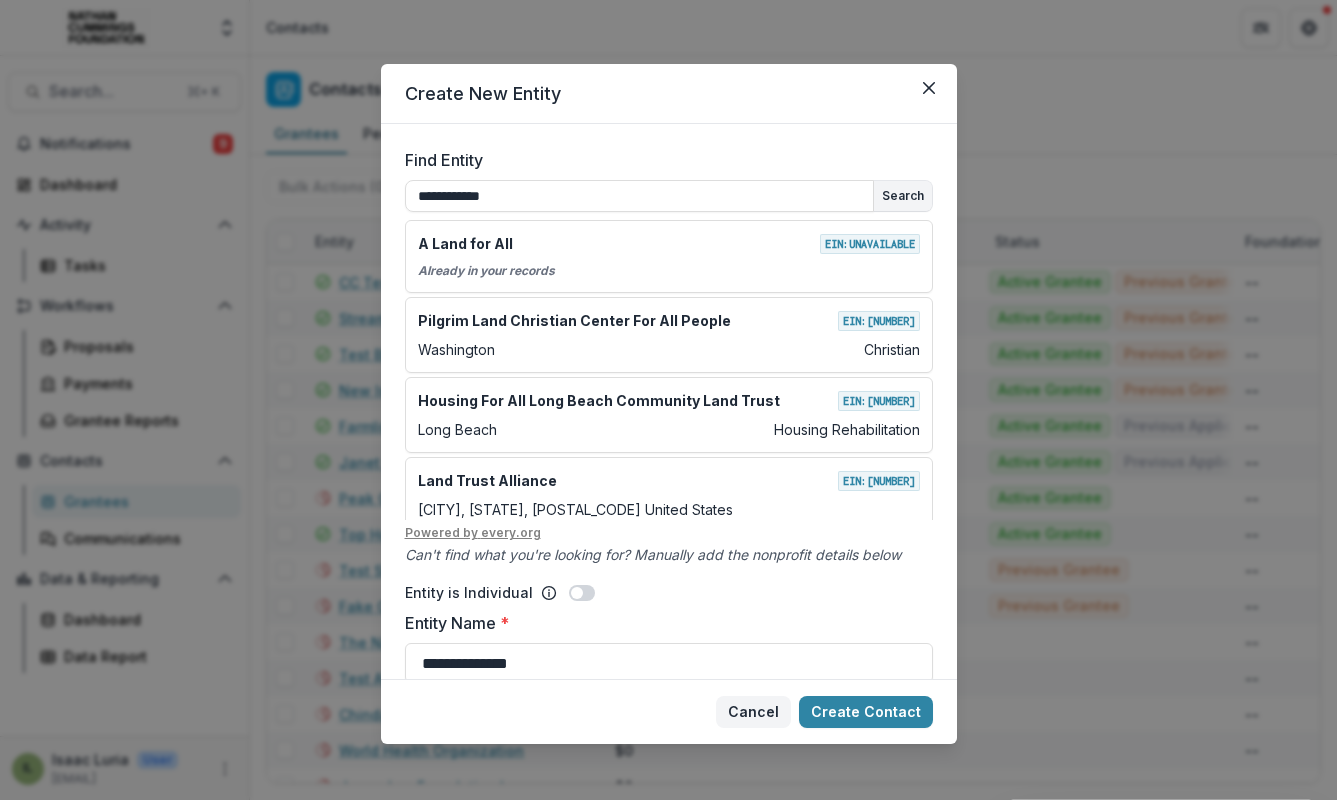 click on "Cancel" at bounding box center (753, 712) 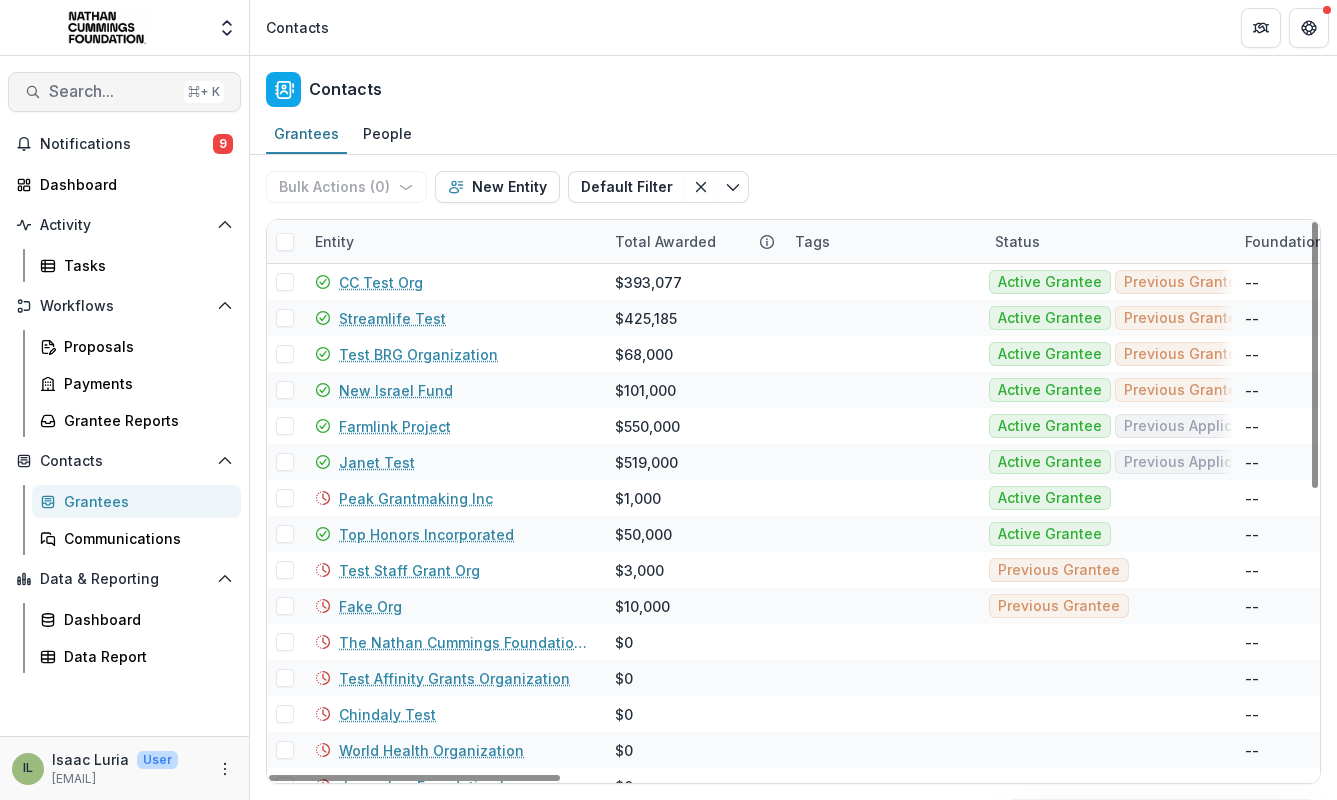 click on "Search..." at bounding box center [112, 91] 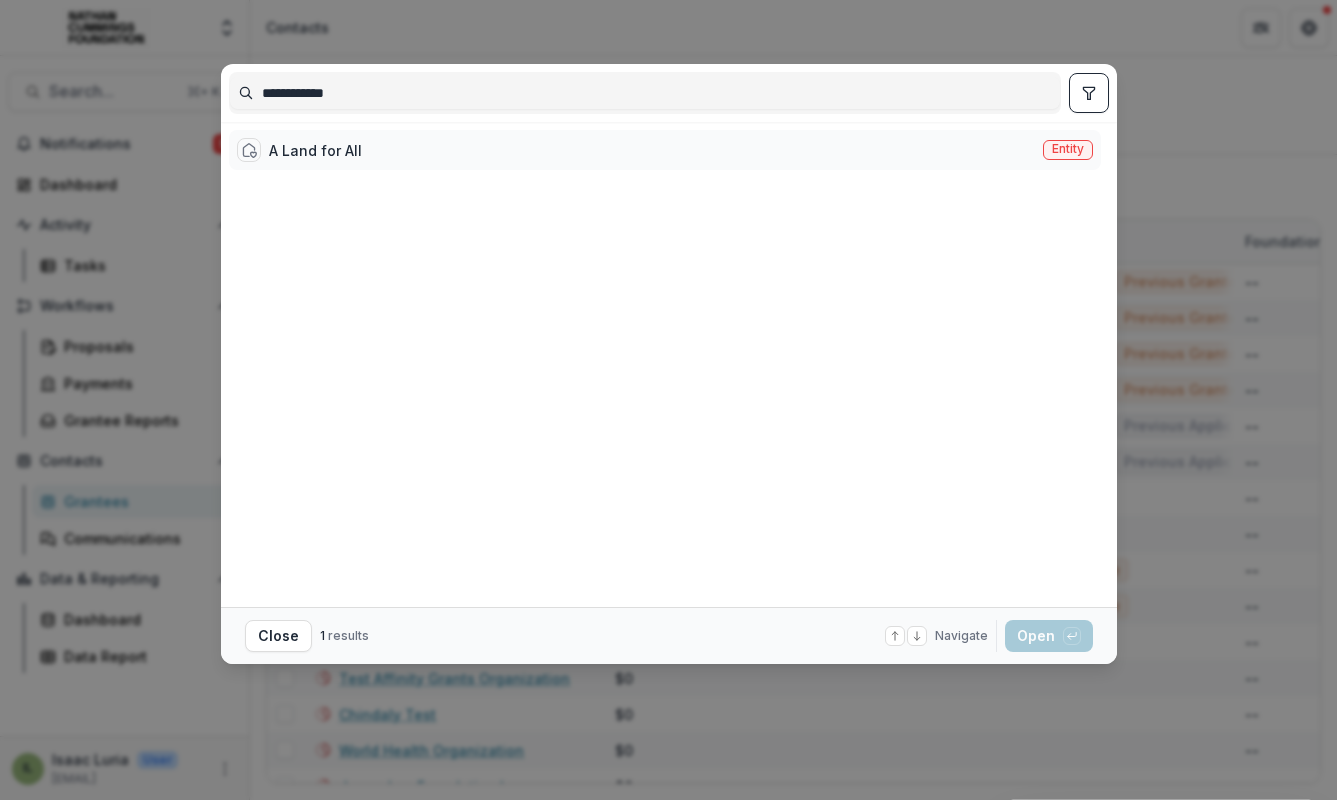 type on "**********" 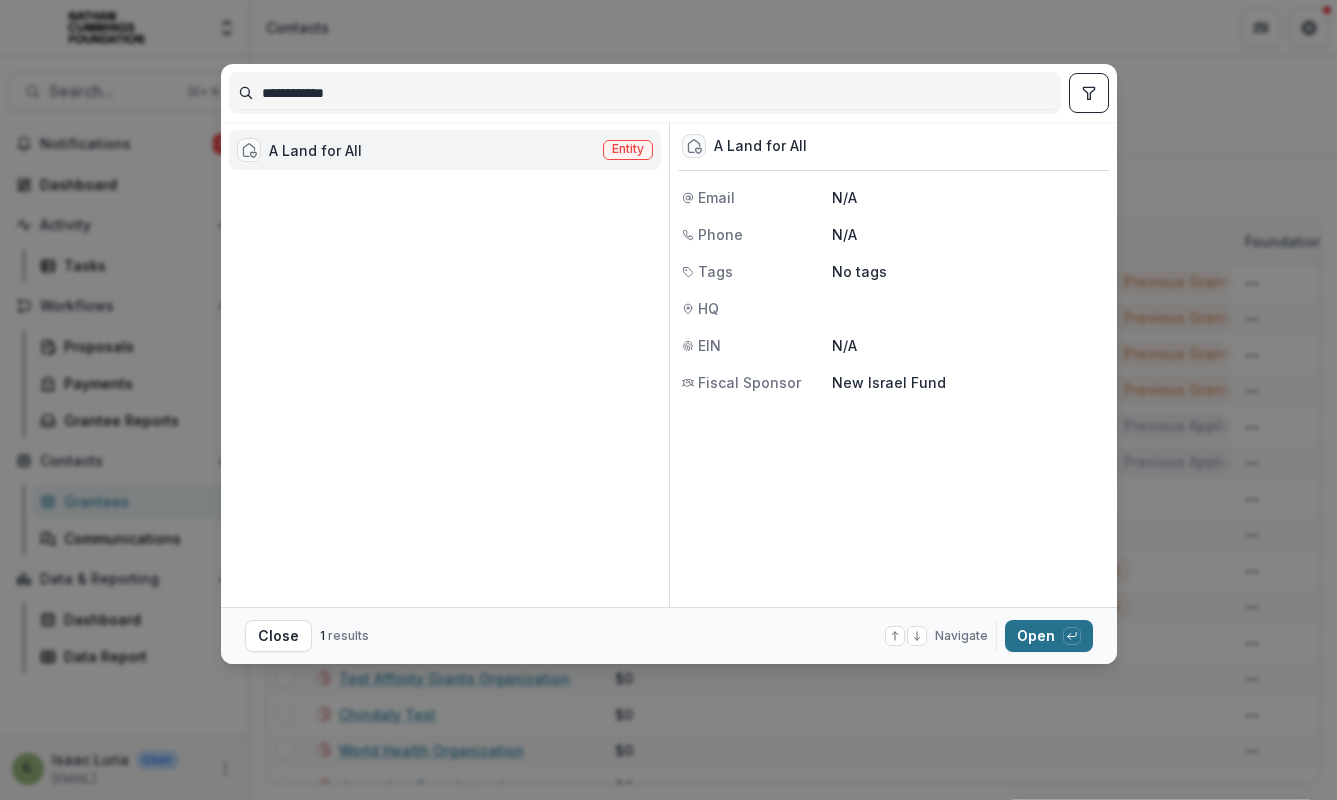 click on "Open with enter key" at bounding box center [1049, 636] 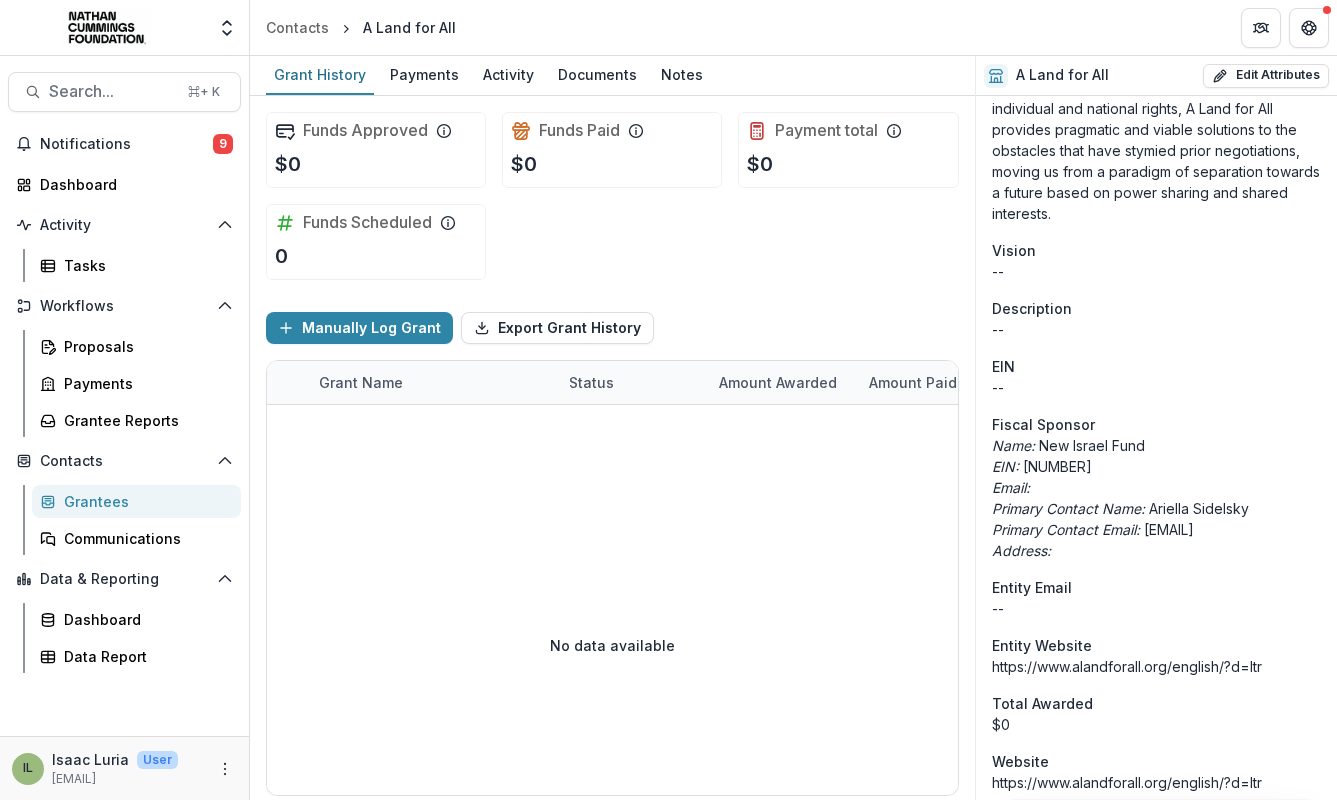 scroll, scrollTop: 0, scrollLeft: 0, axis: both 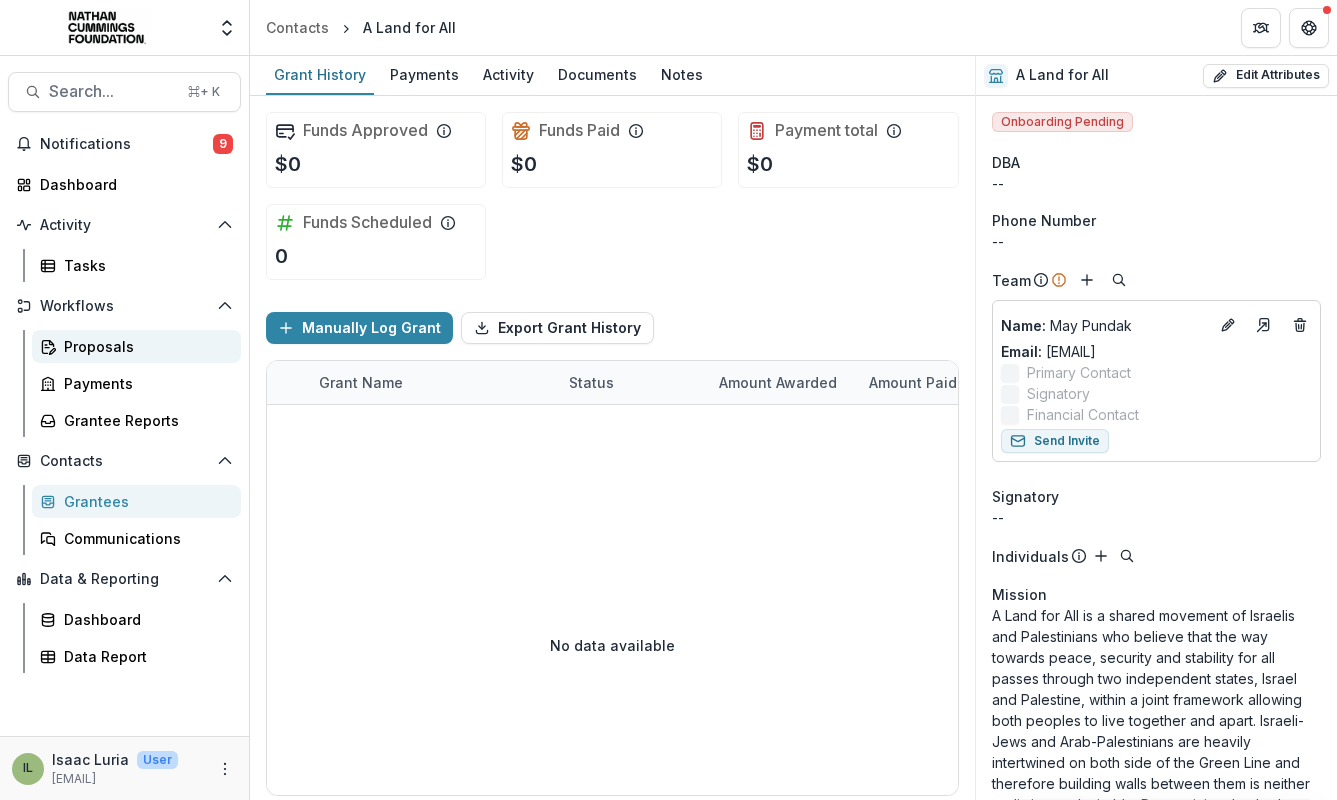 click on "Proposals" at bounding box center (144, 346) 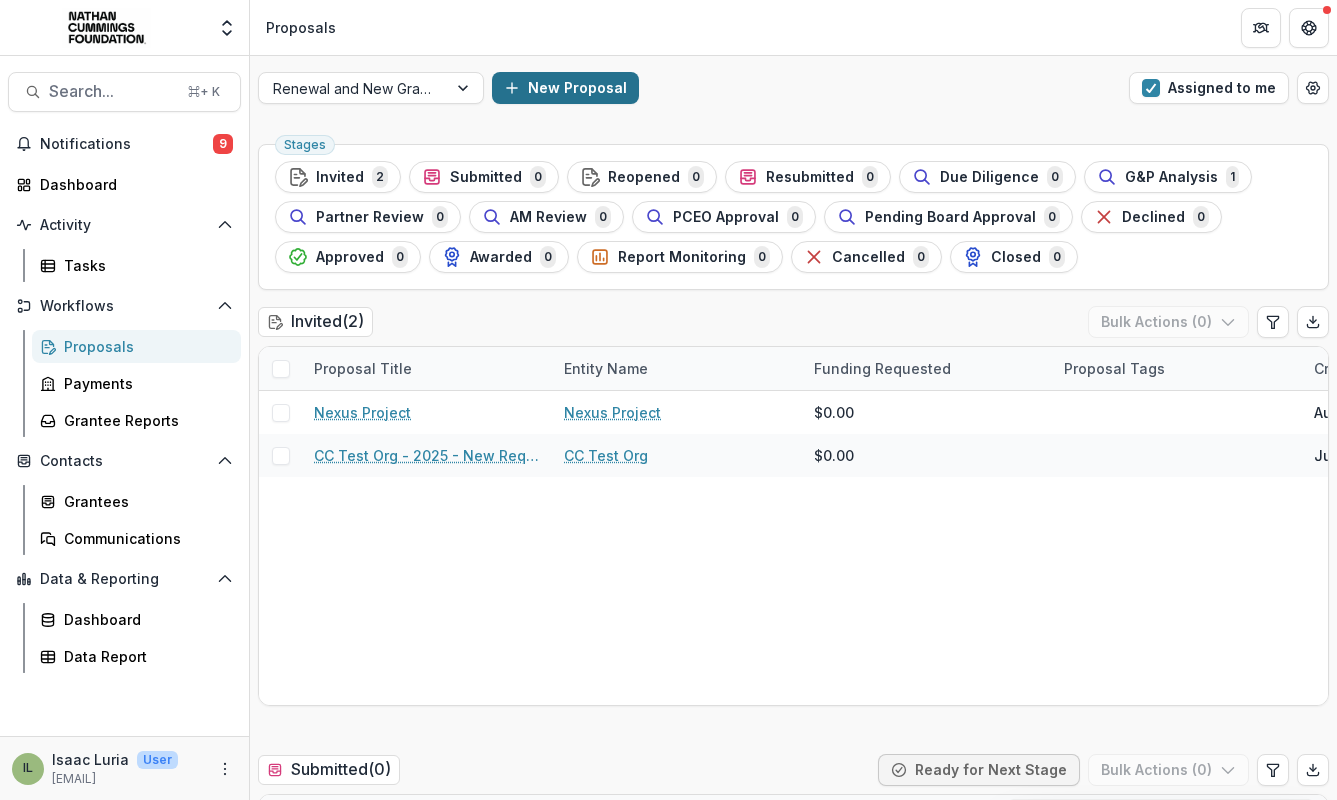 click on "New Proposal" at bounding box center (565, 88) 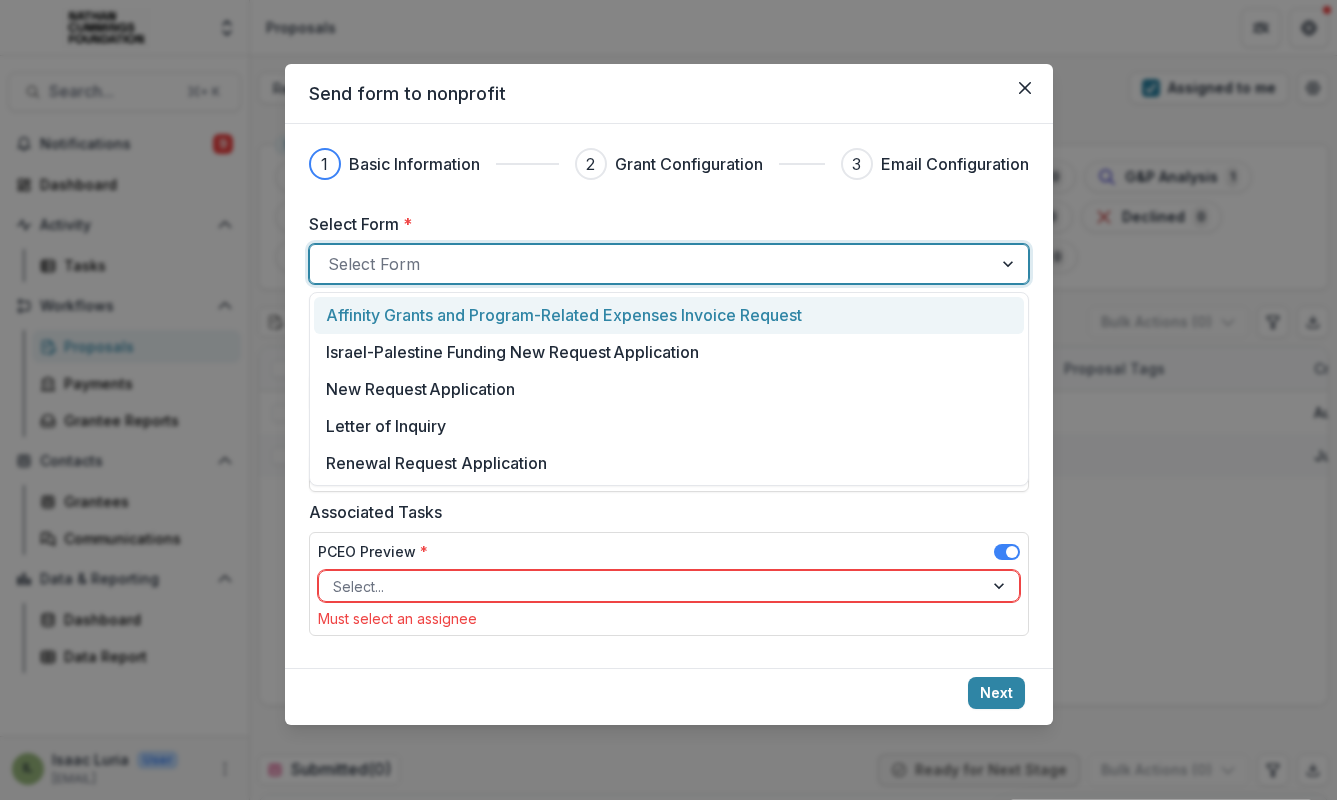 click at bounding box center [651, 264] 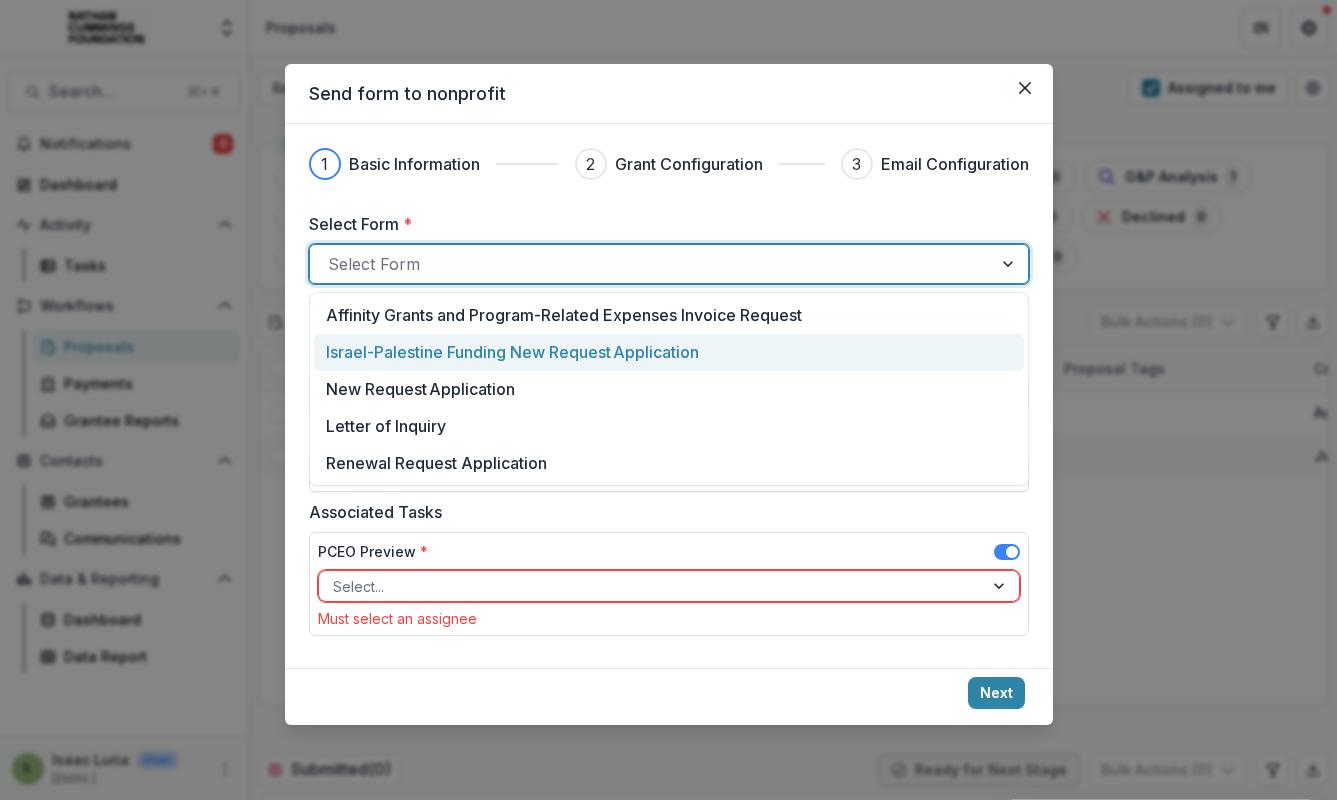 click on "Israel-Palestine Funding New Request Application" at bounding box center [512, 352] 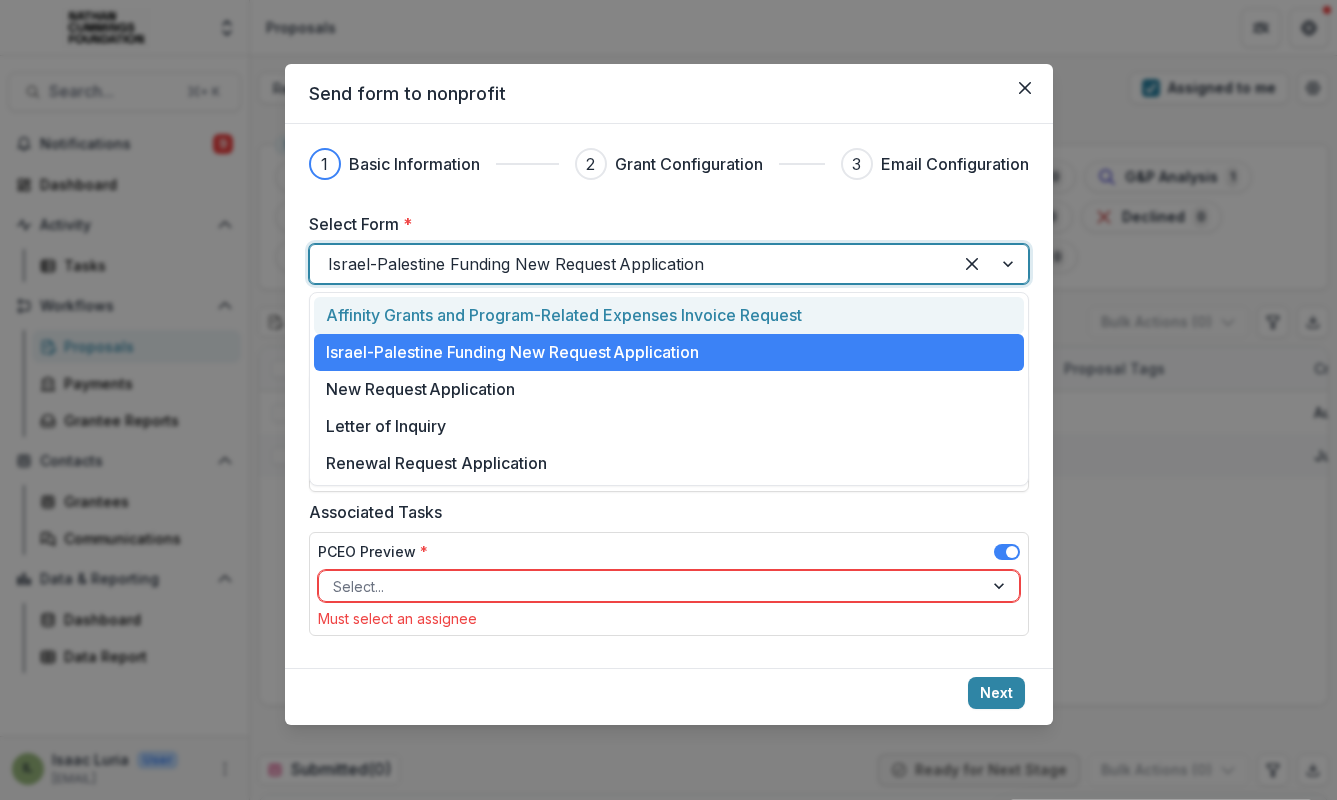 click at bounding box center [631, 264] 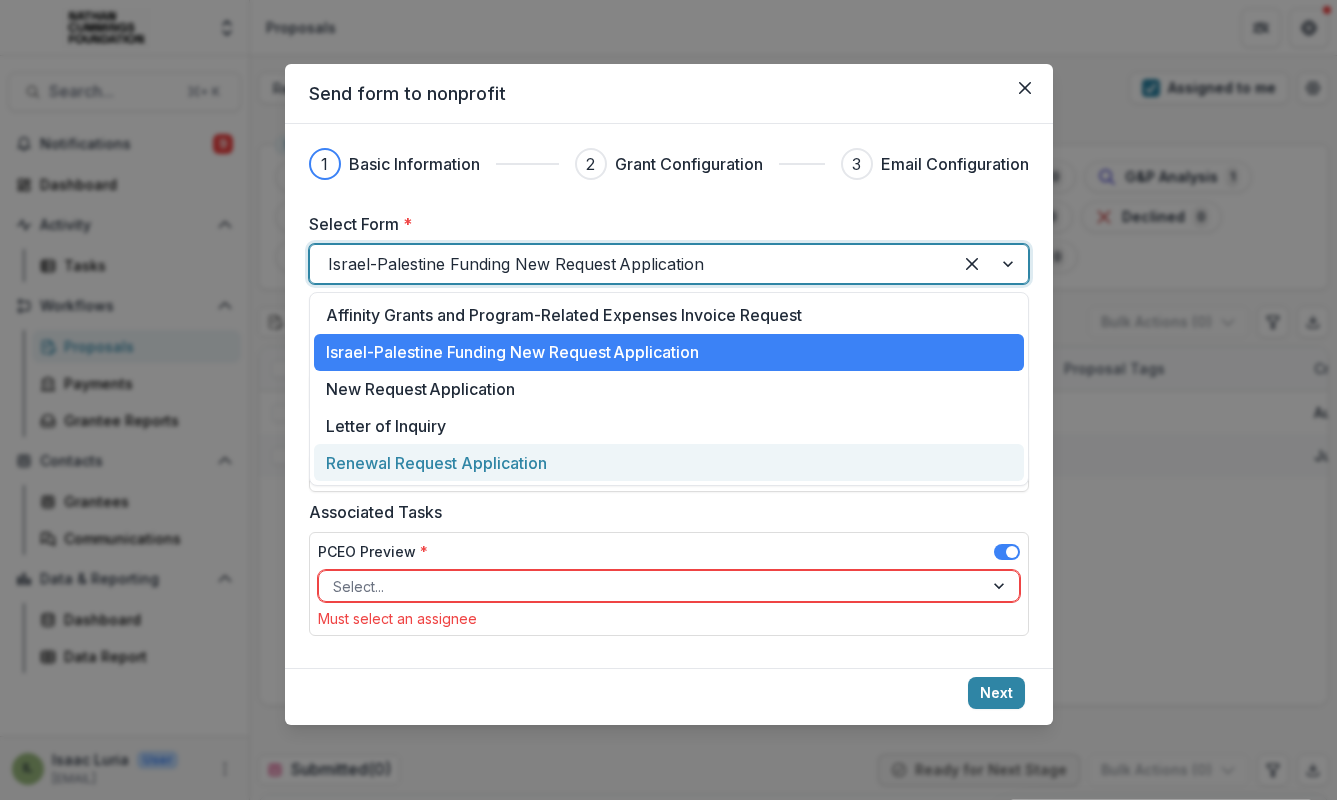 click on "Renewal Request Application" at bounding box center [669, 462] 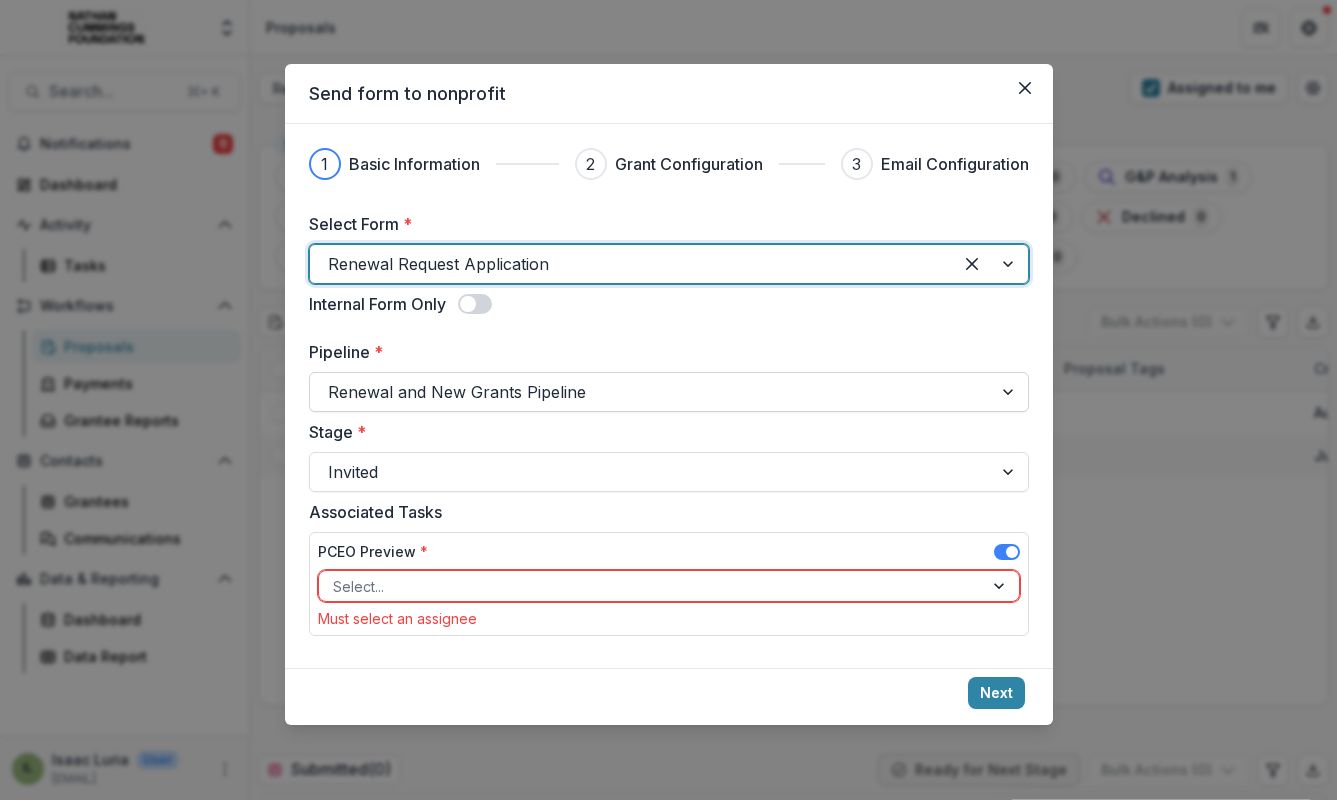 click at bounding box center [651, 392] 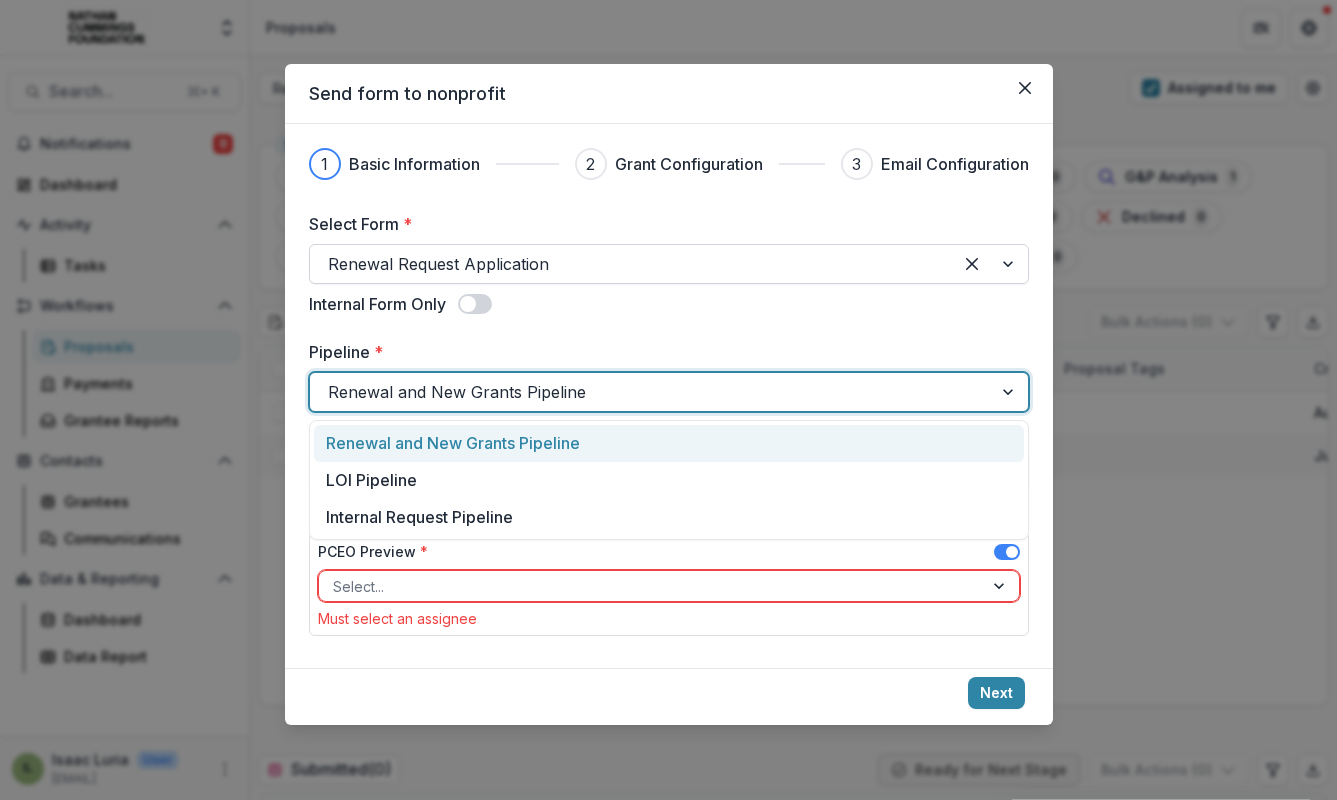 click at bounding box center (631, 264) 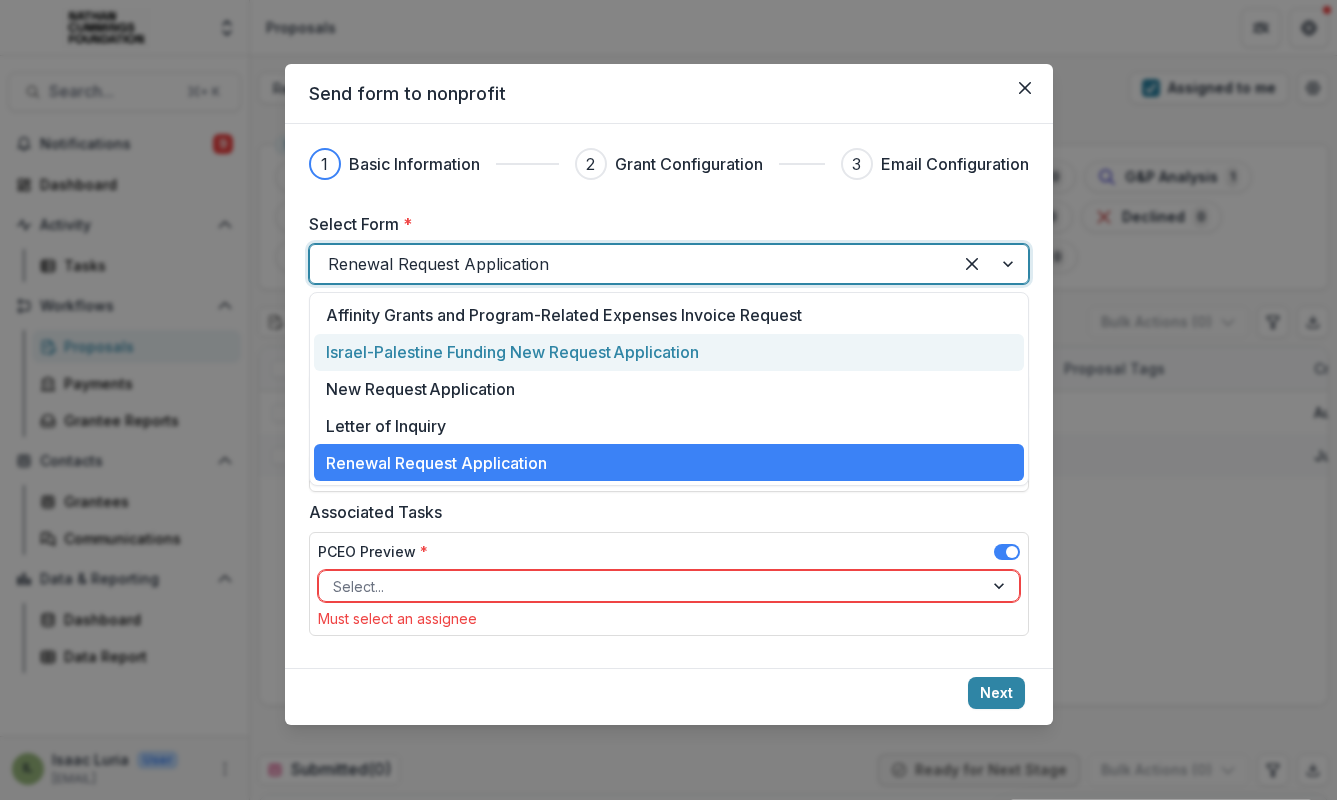 click on "Israel-Palestine Funding New Request Application" at bounding box center (512, 352) 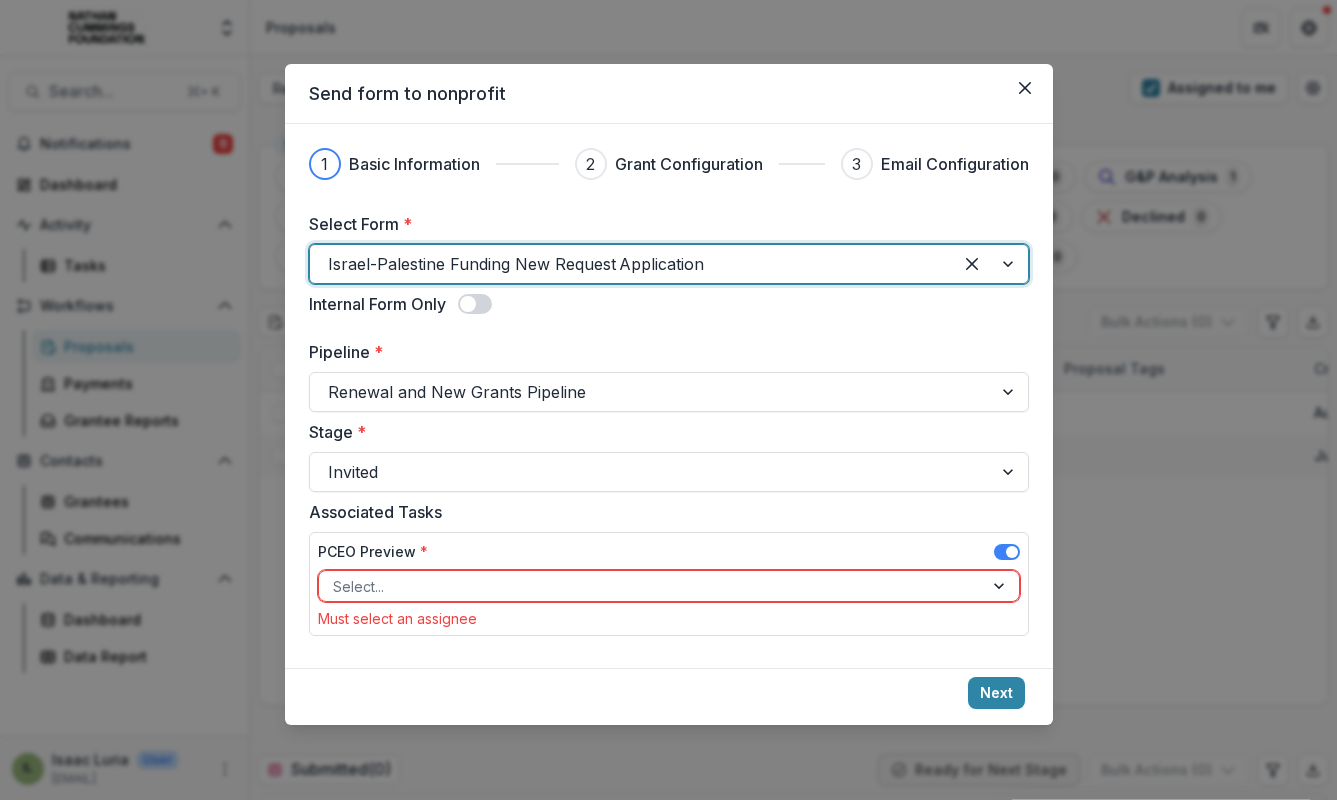click at bounding box center (631, 264) 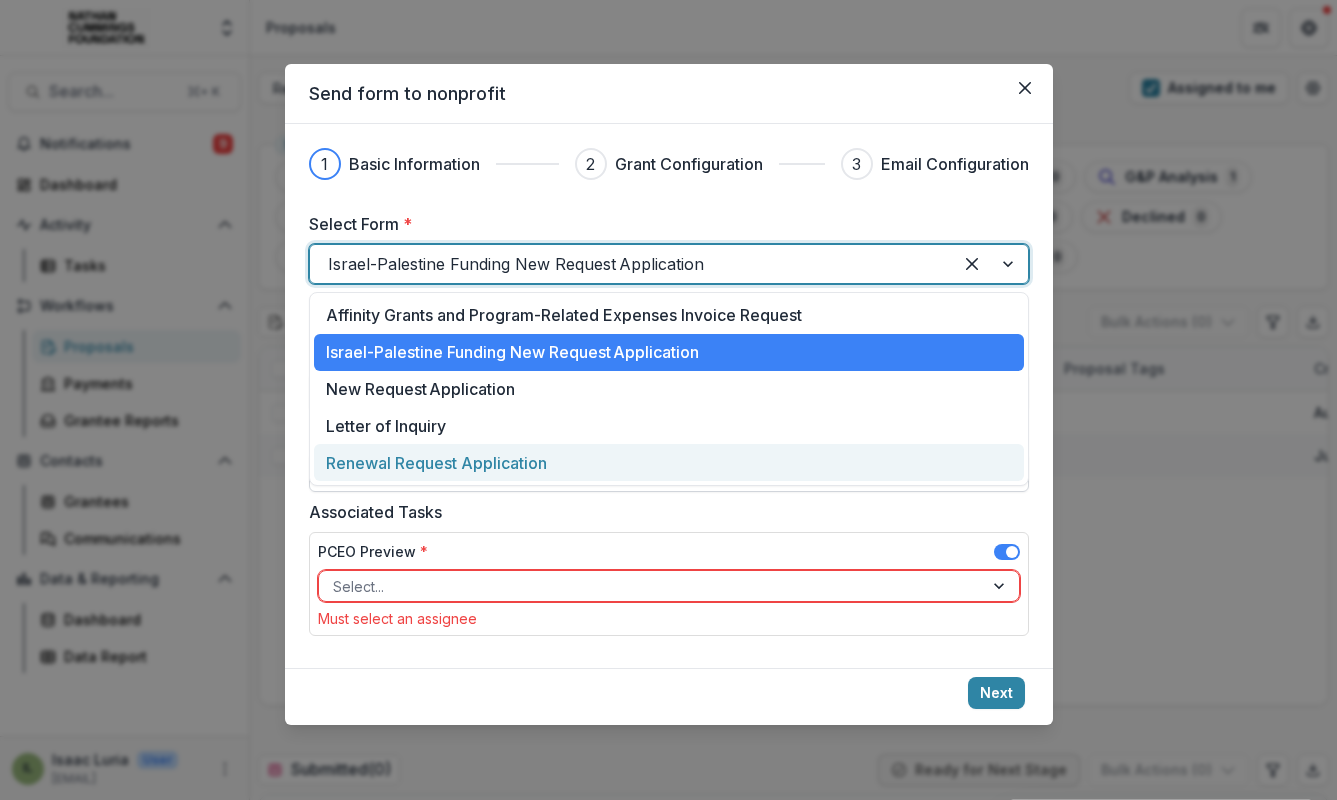 click on "Renewal Request Application" at bounding box center (436, 463) 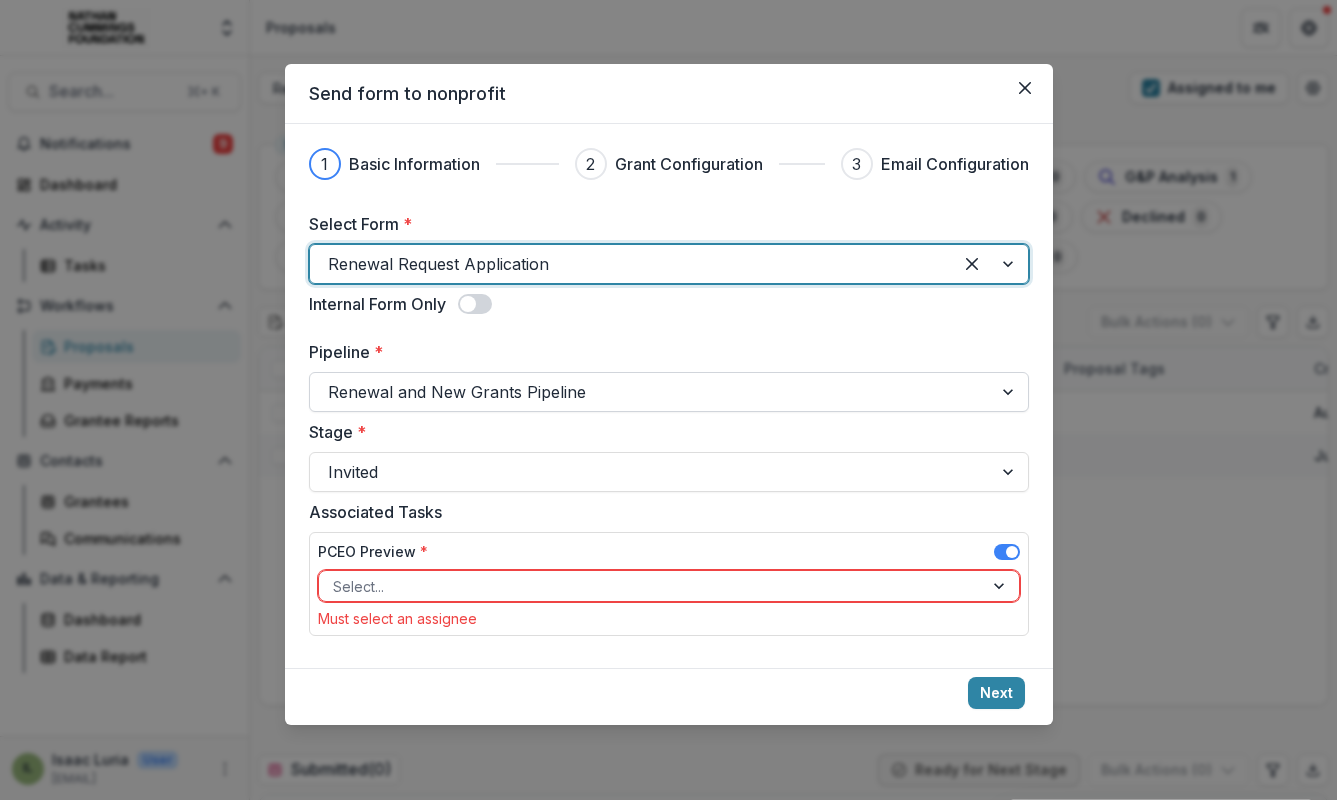 click at bounding box center (651, 392) 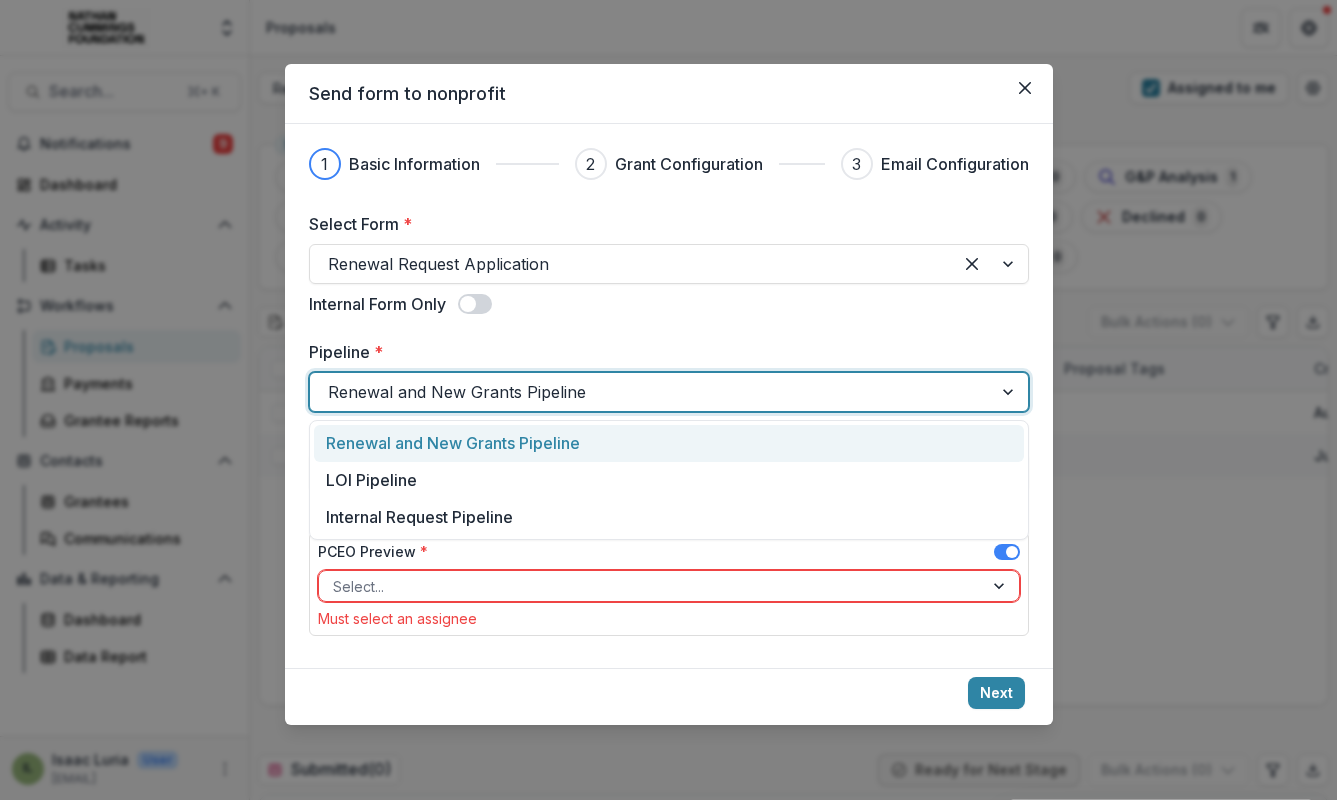 click at bounding box center (651, 392) 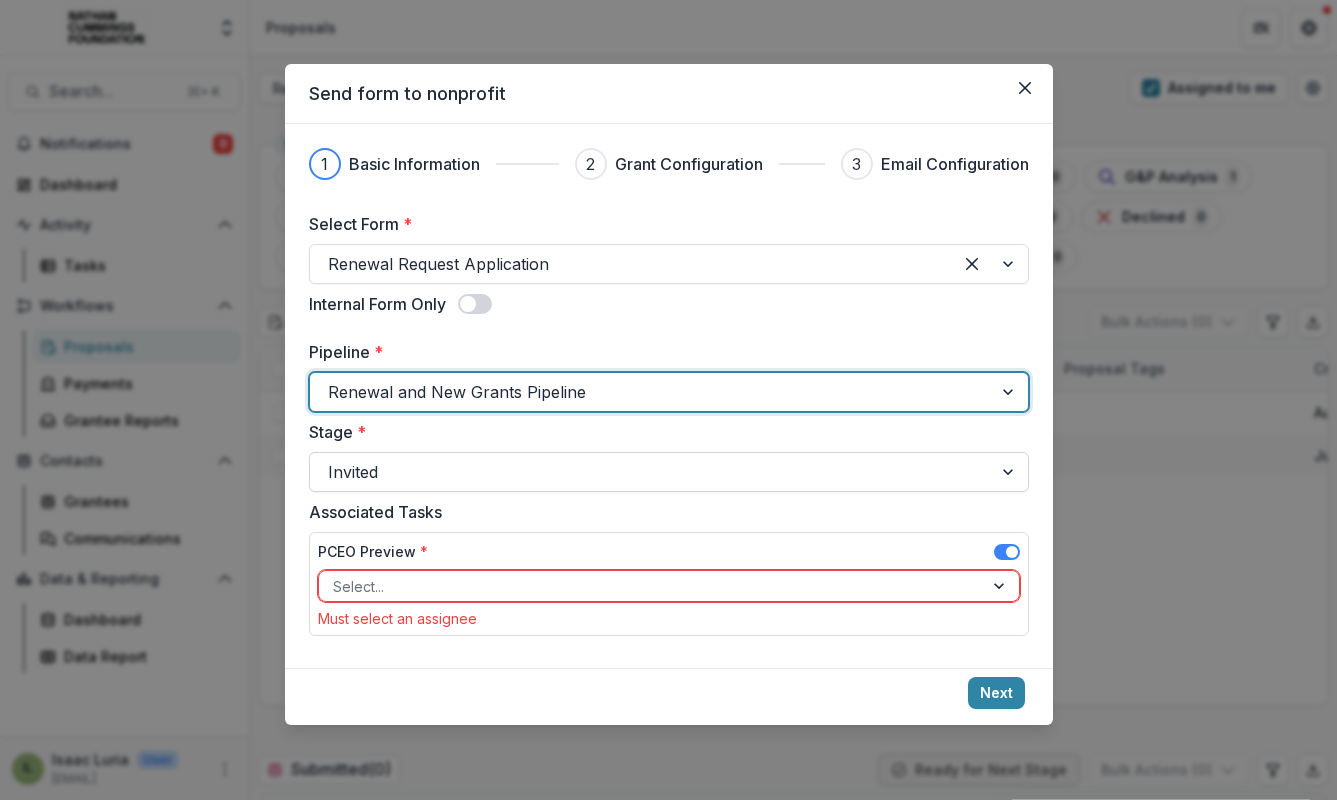 click at bounding box center (651, 472) 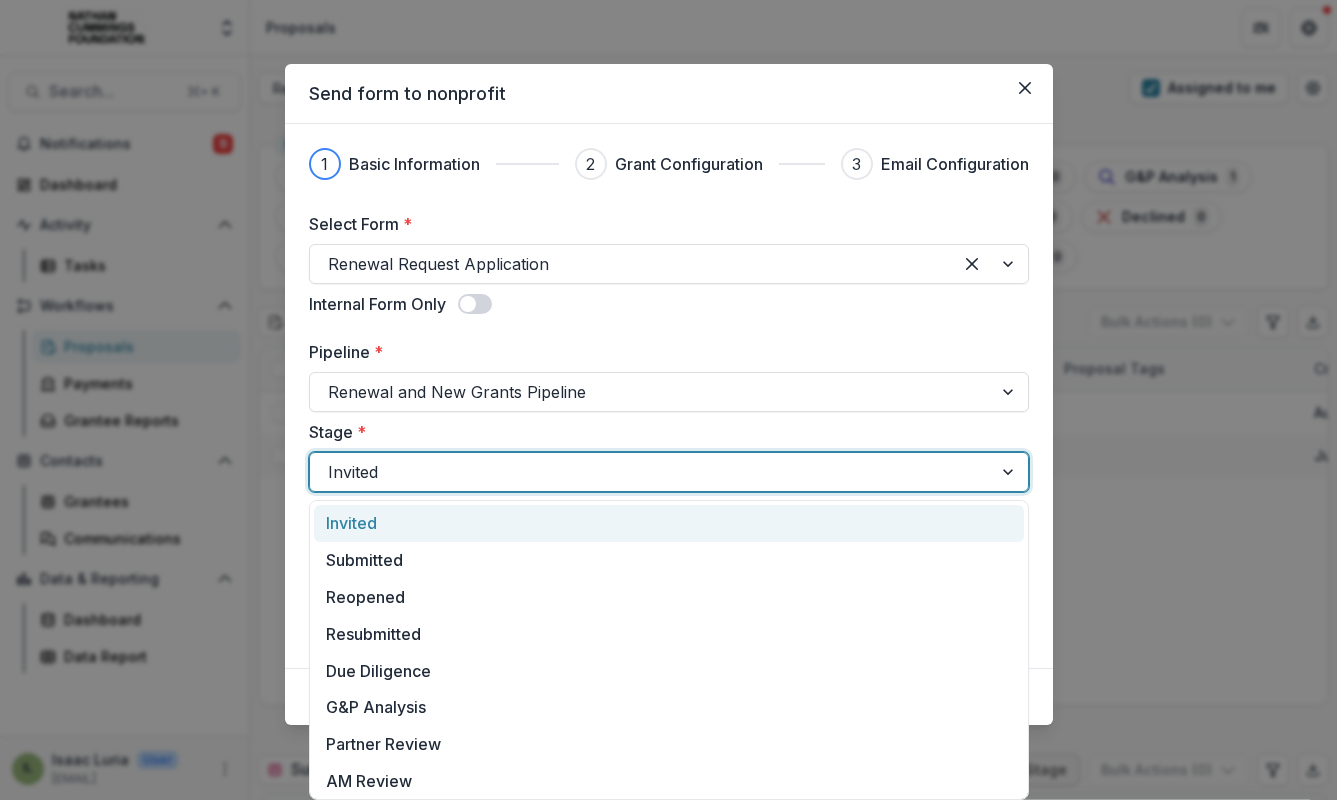 click on "Stage *" at bounding box center (663, 432) 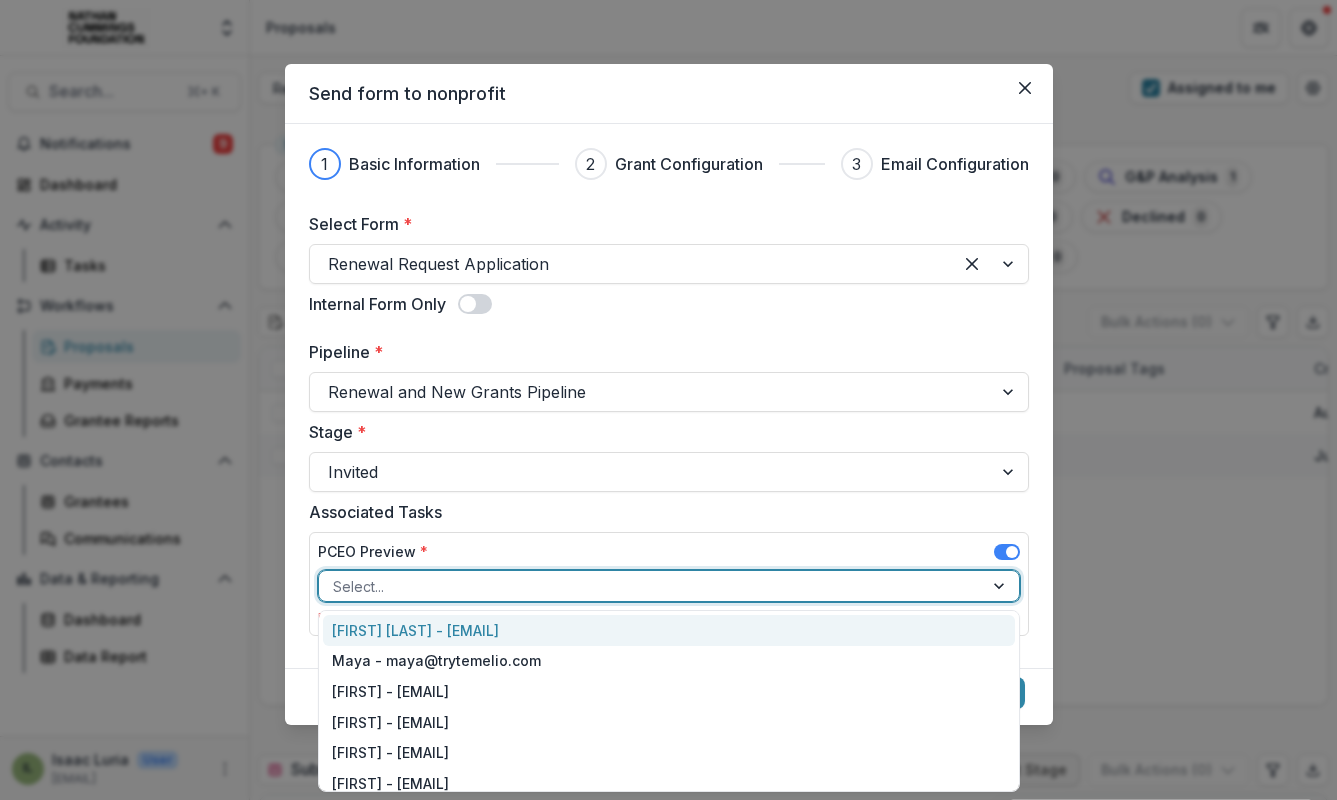 click at bounding box center [651, 586] 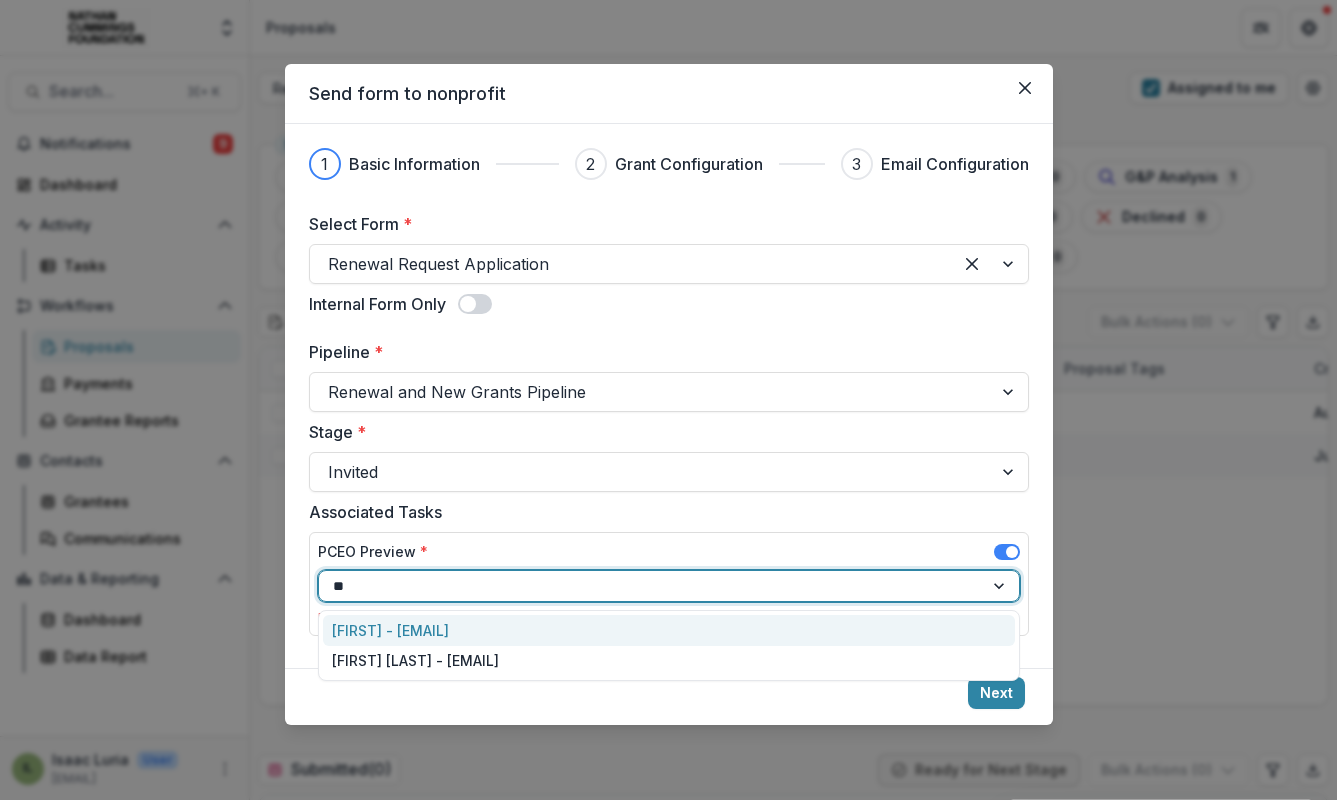 type on "***" 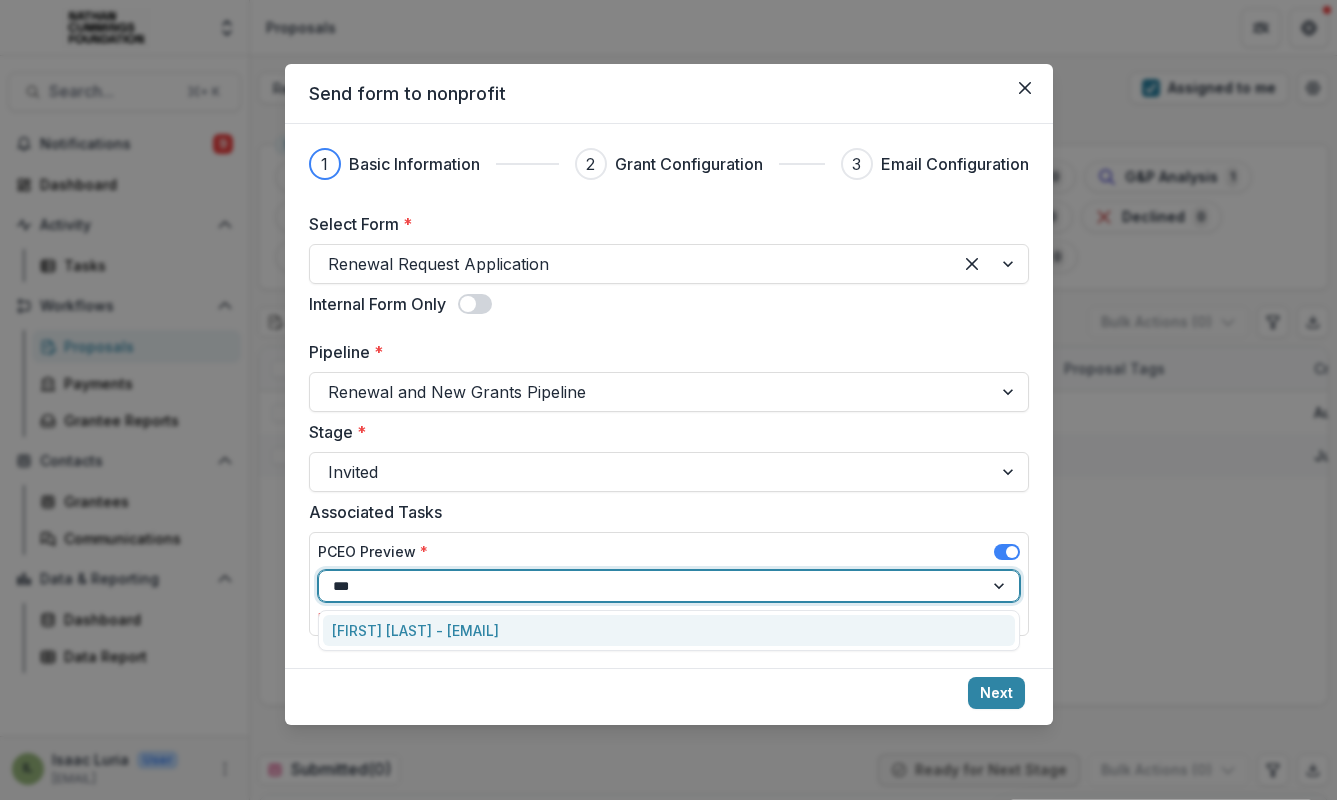 type 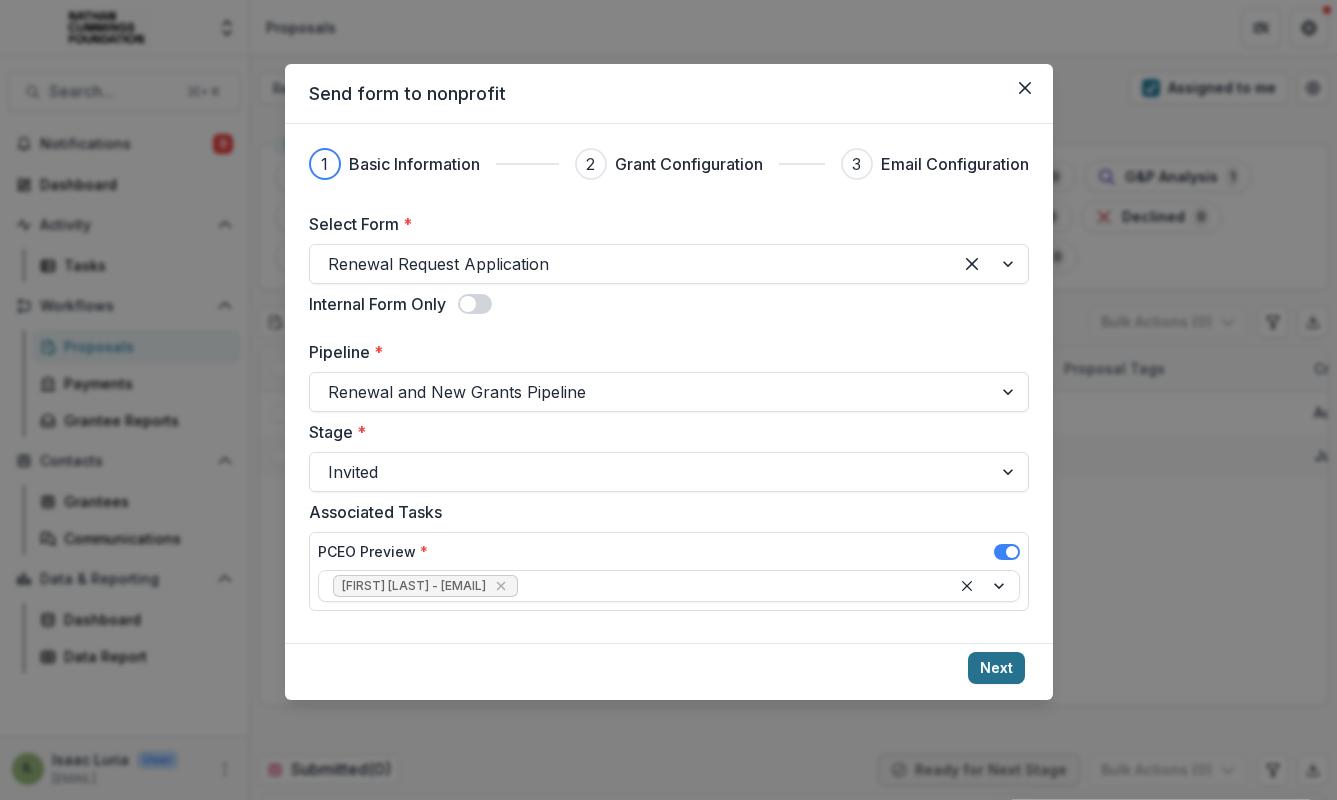 click on "Next" at bounding box center [996, 668] 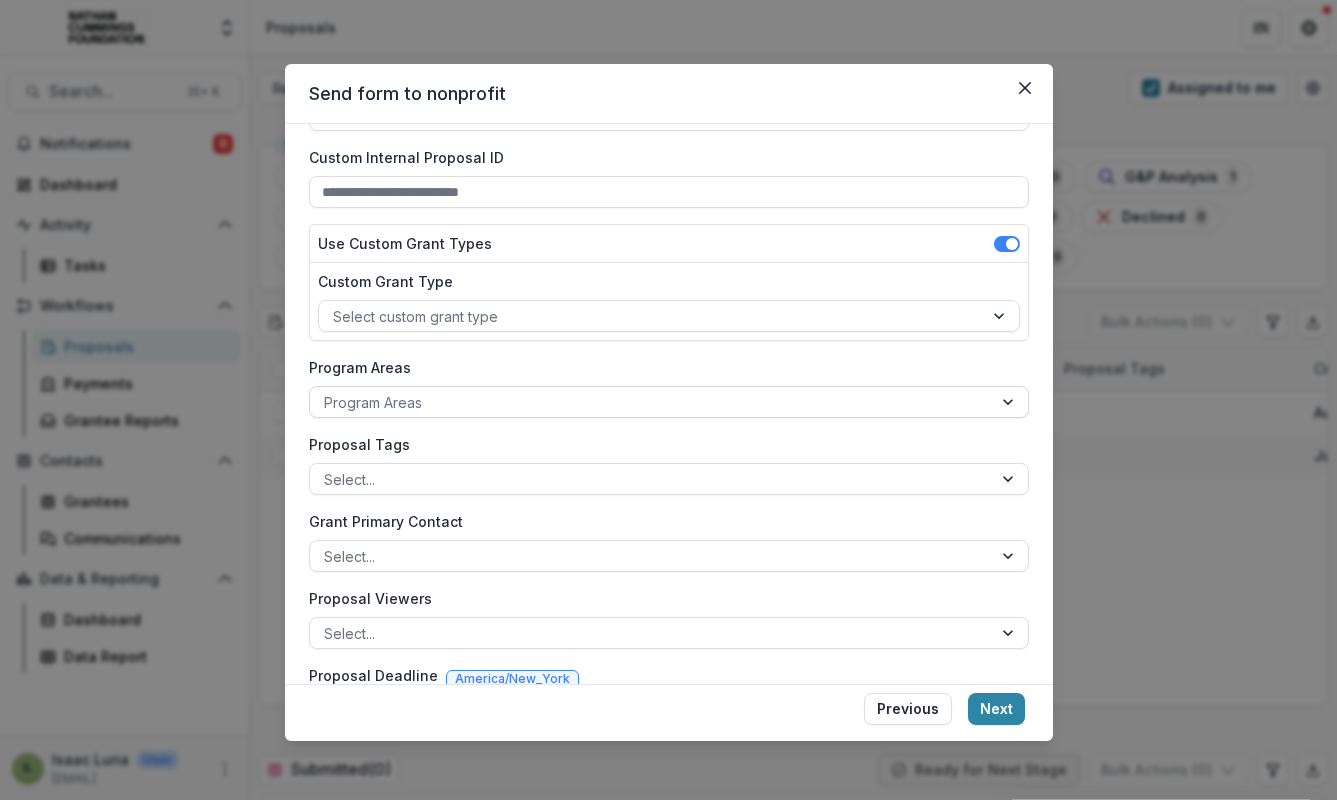 scroll, scrollTop: 143, scrollLeft: 0, axis: vertical 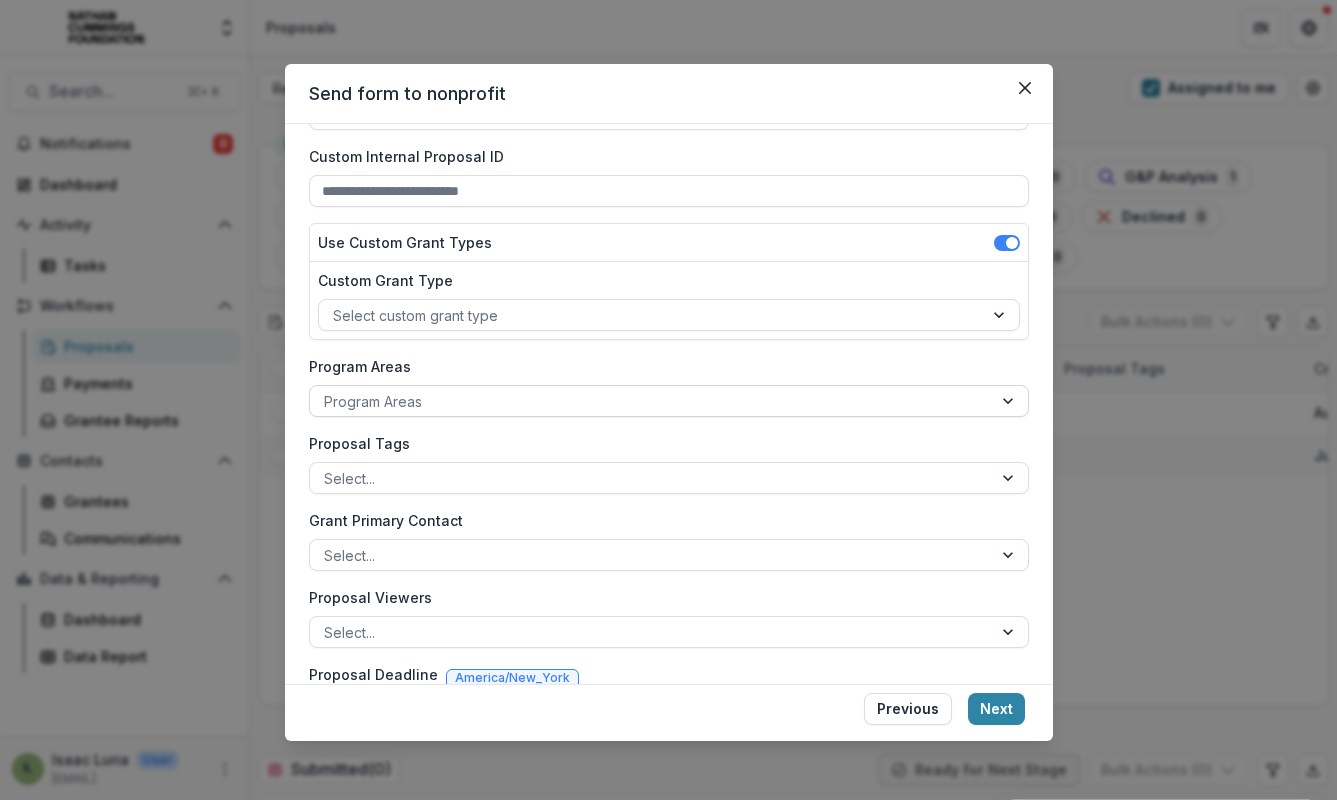 click on "Program Areas" at bounding box center [651, 401] 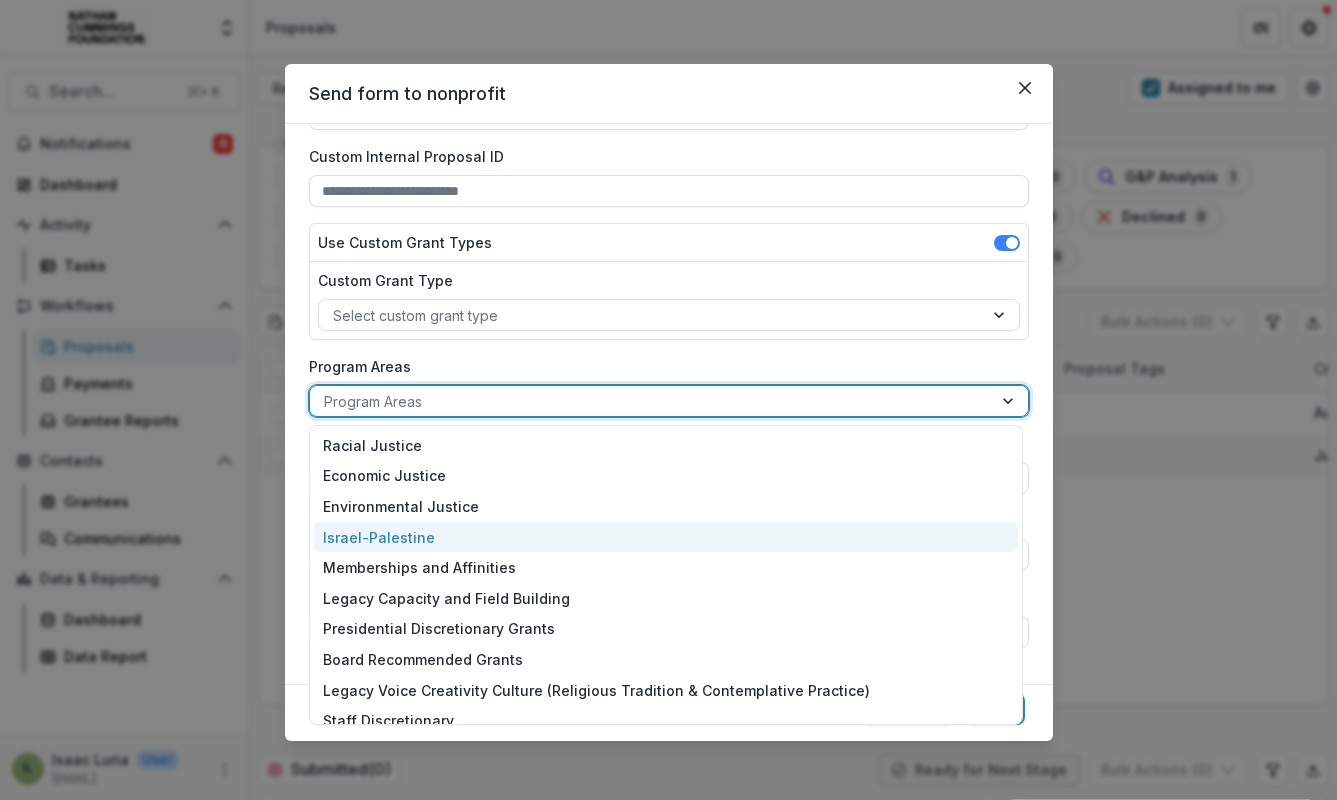 click on "Israel-Palestine" at bounding box center [666, 537] 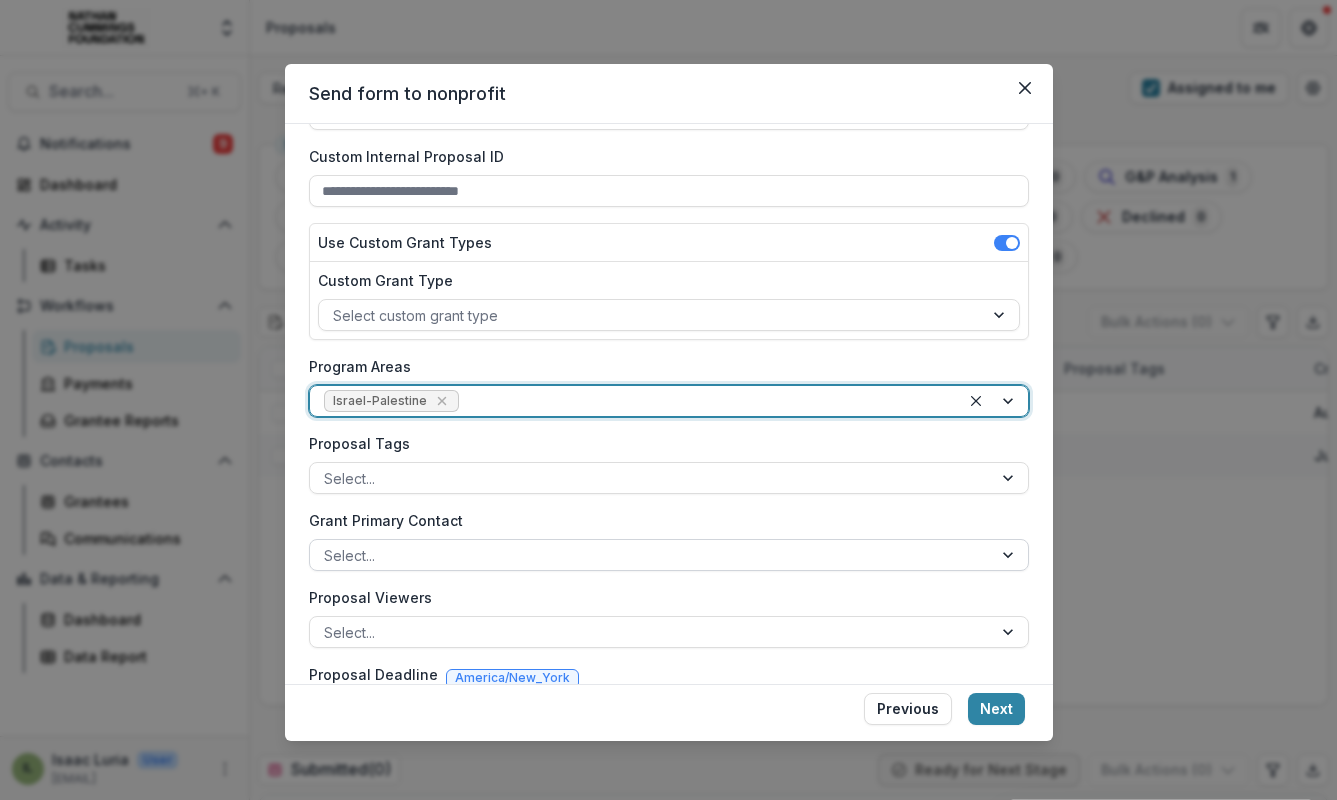 click at bounding box center (651, 555) 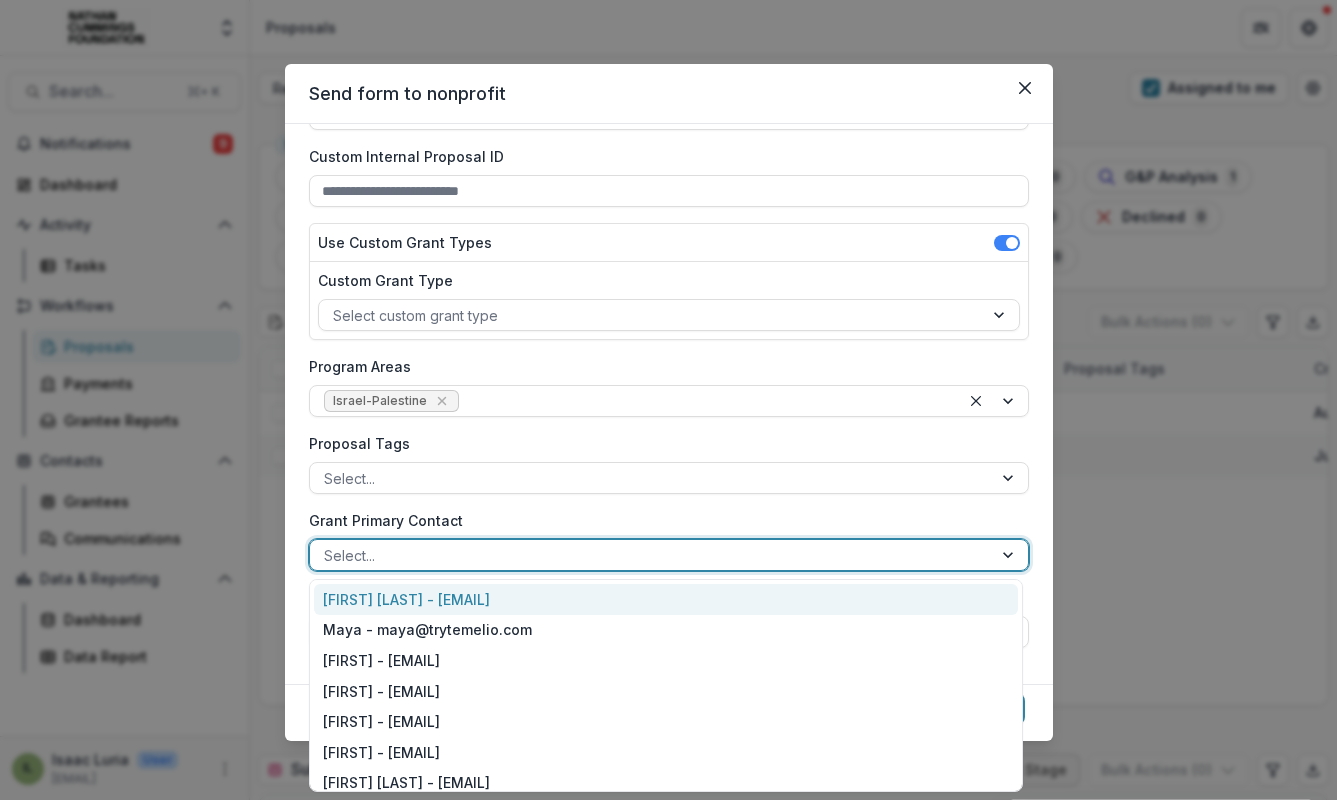 type on "*" 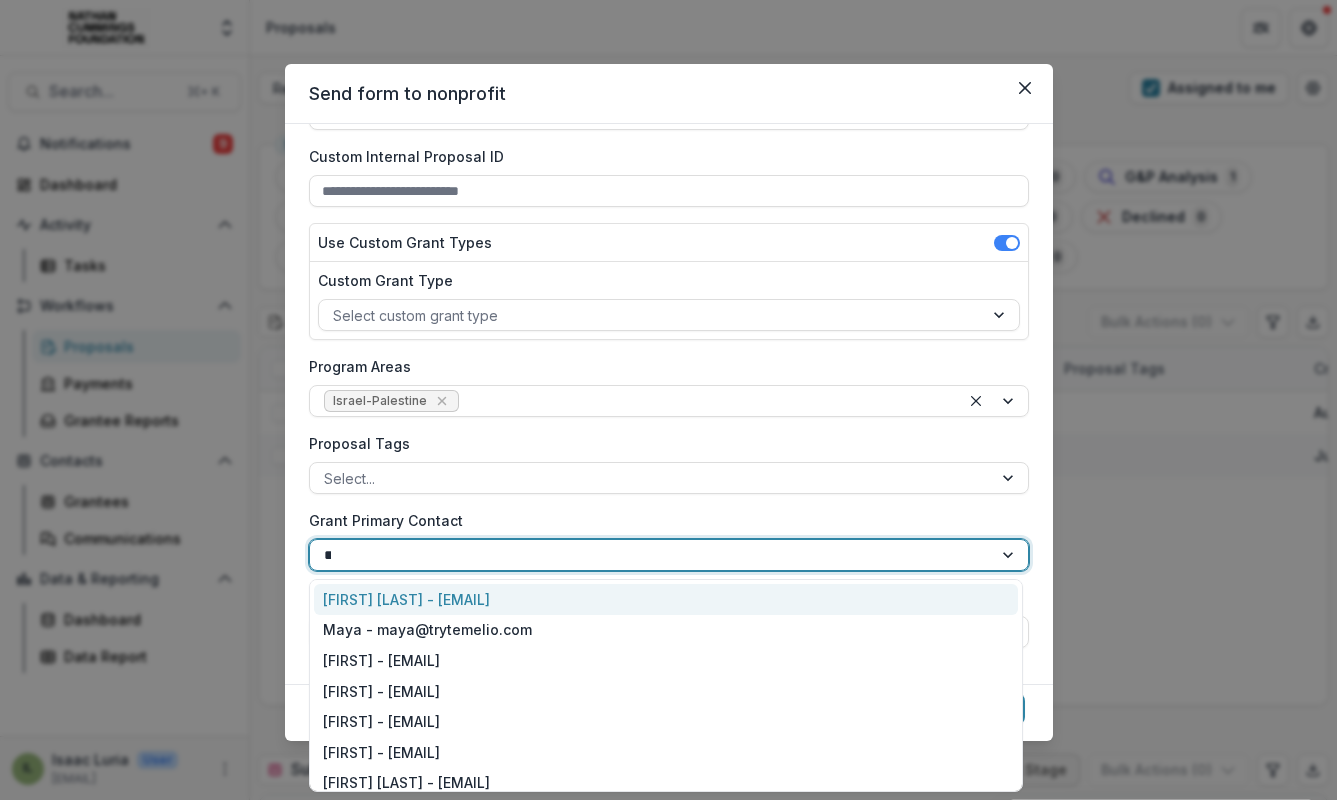 type on "***" 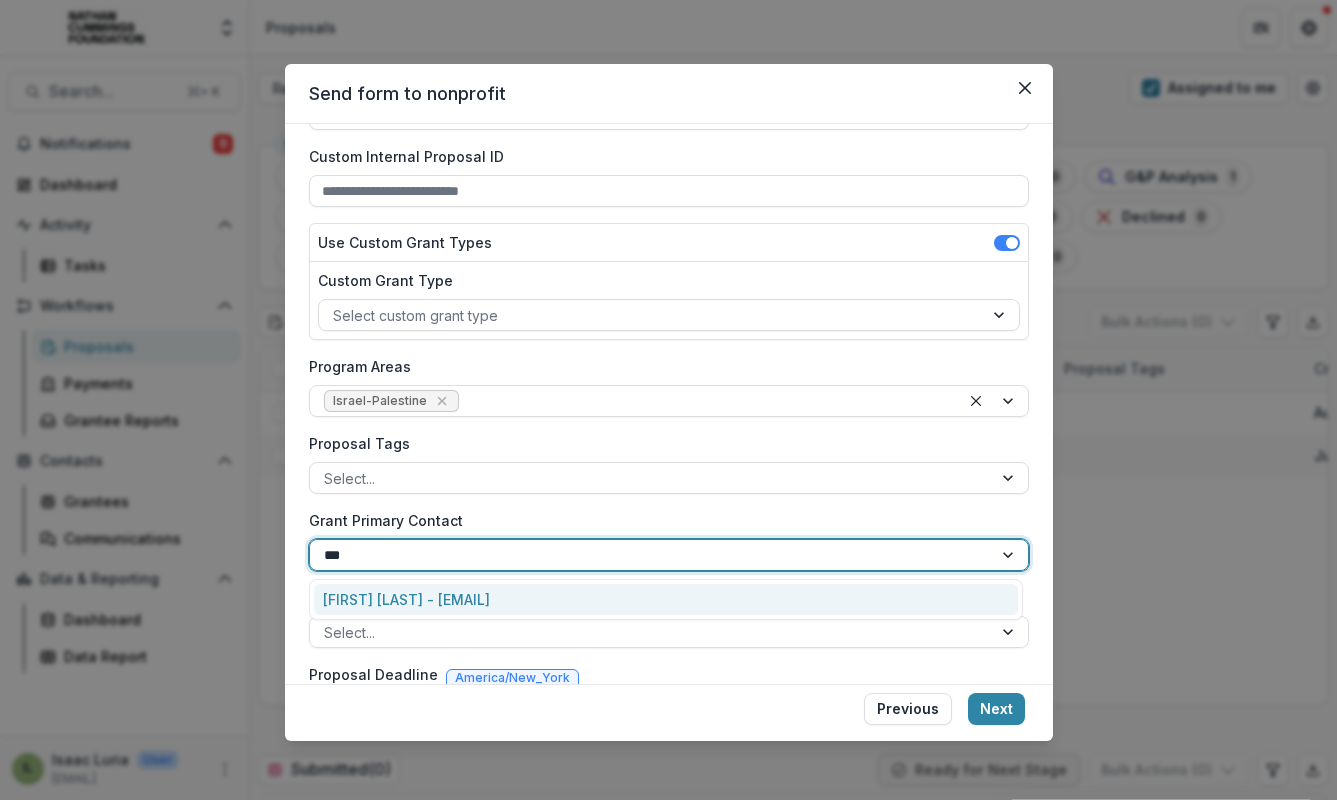type 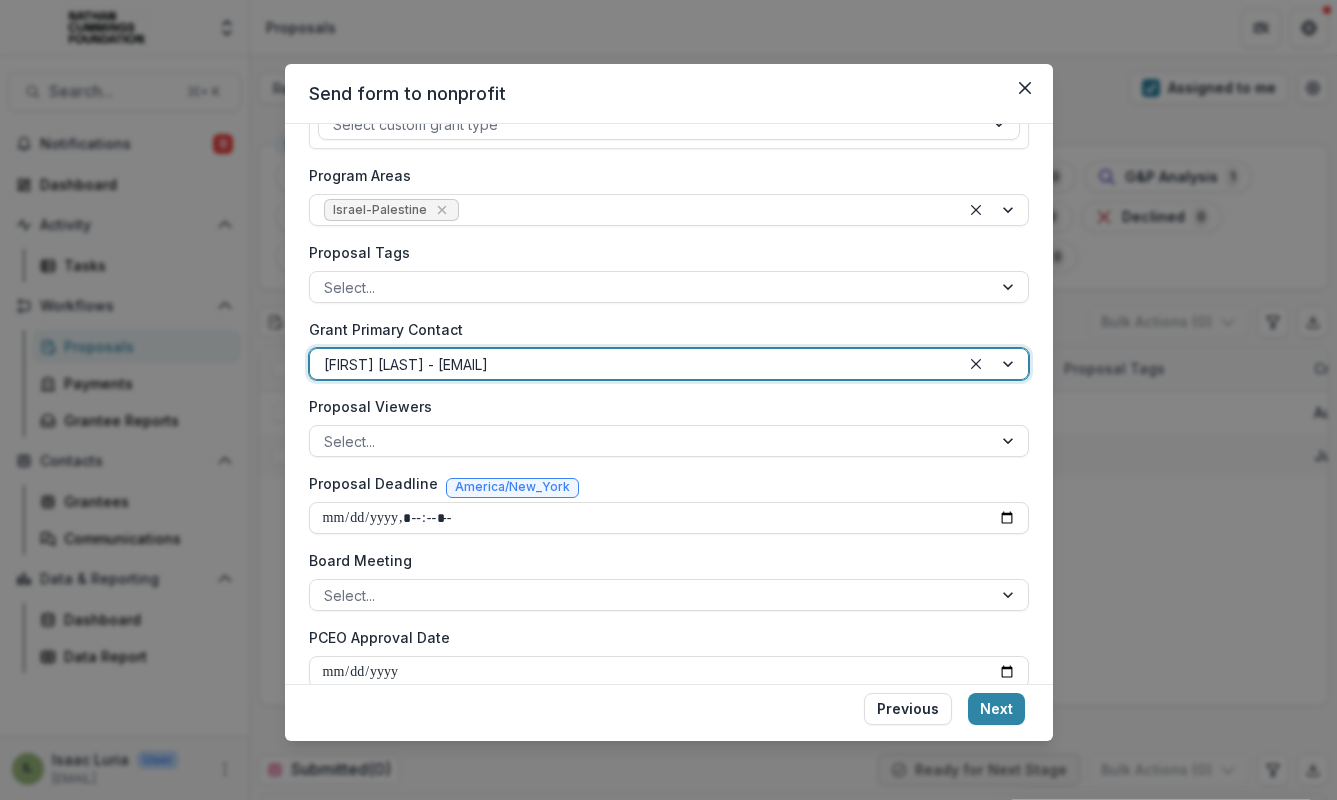 scroll, scrollTop: 335, scrollLeft: 0, axis: vertical 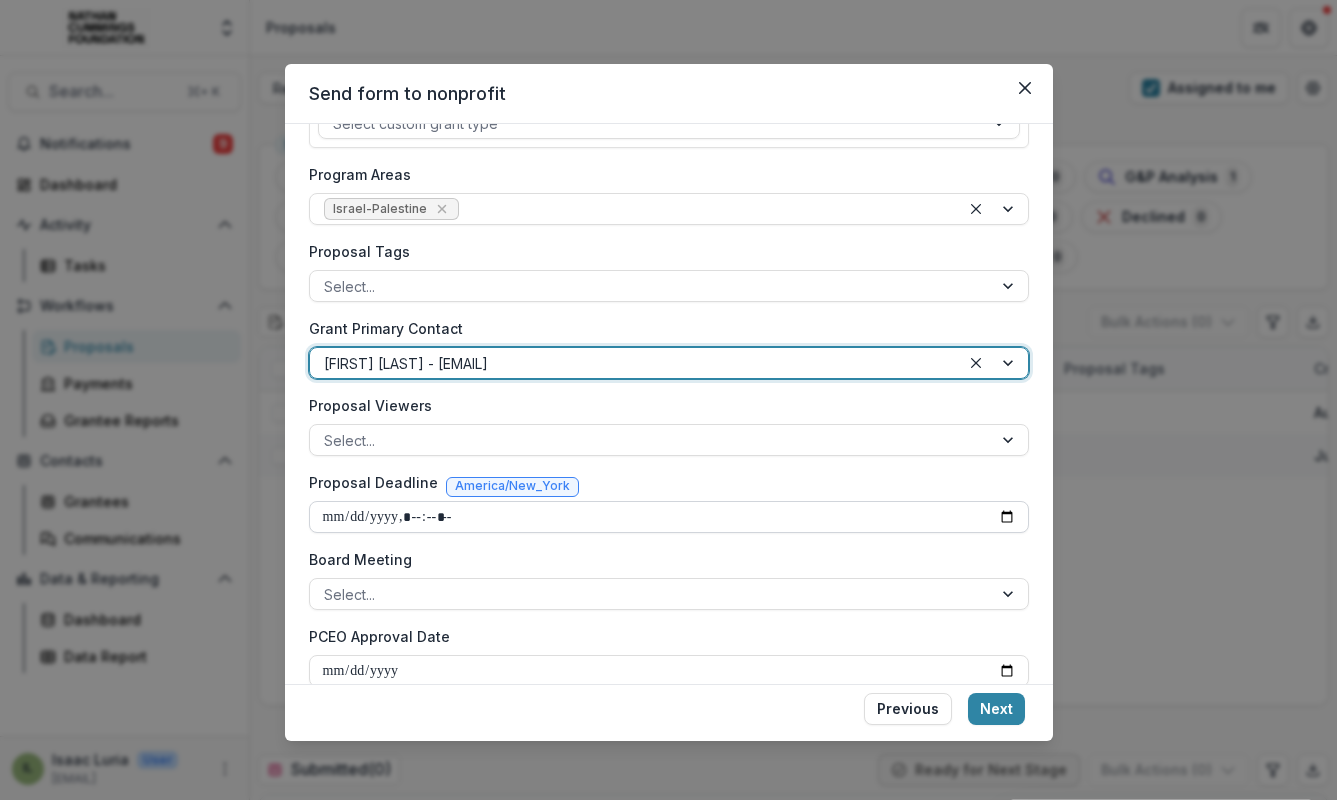 click on "Proposal Deadline" at bounding box center (669, 517) 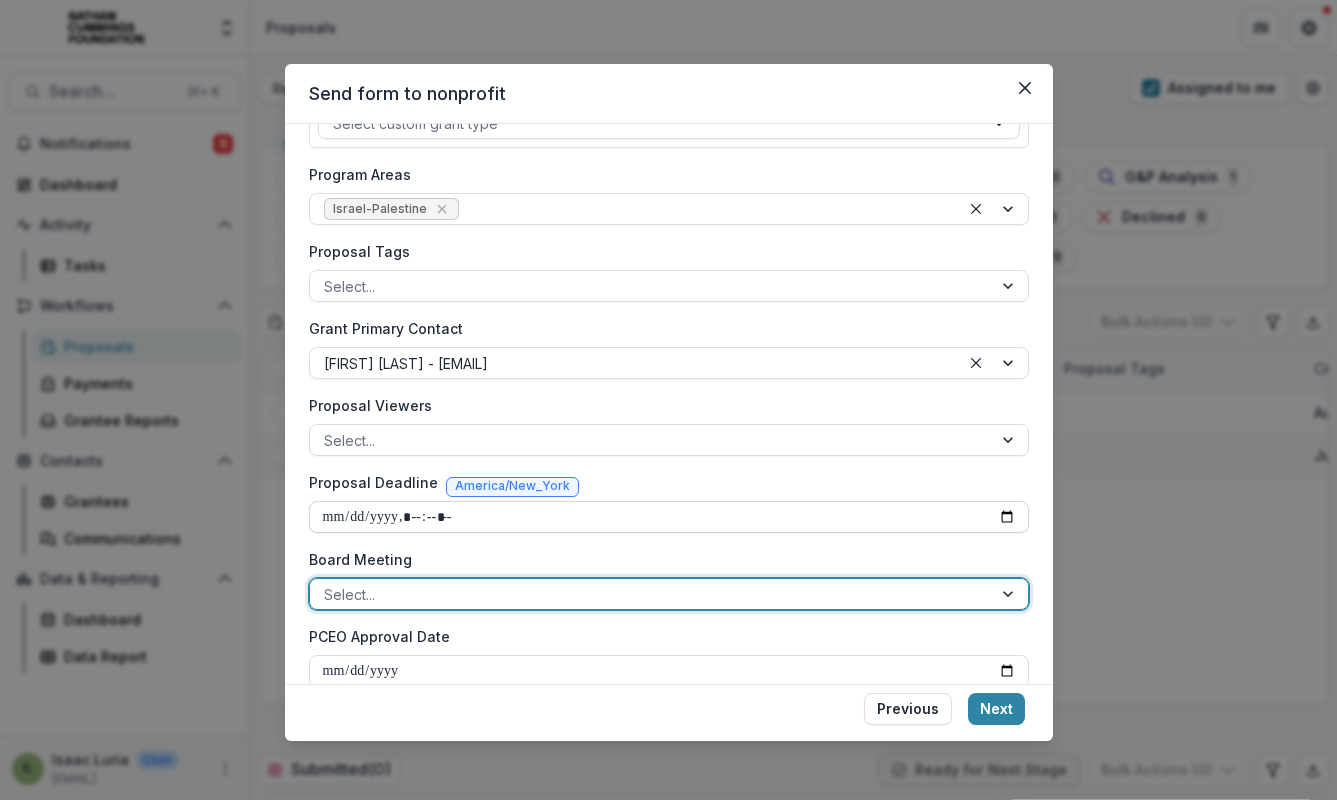 click on "Proposal Deadline" at bounding box center (669, 517) 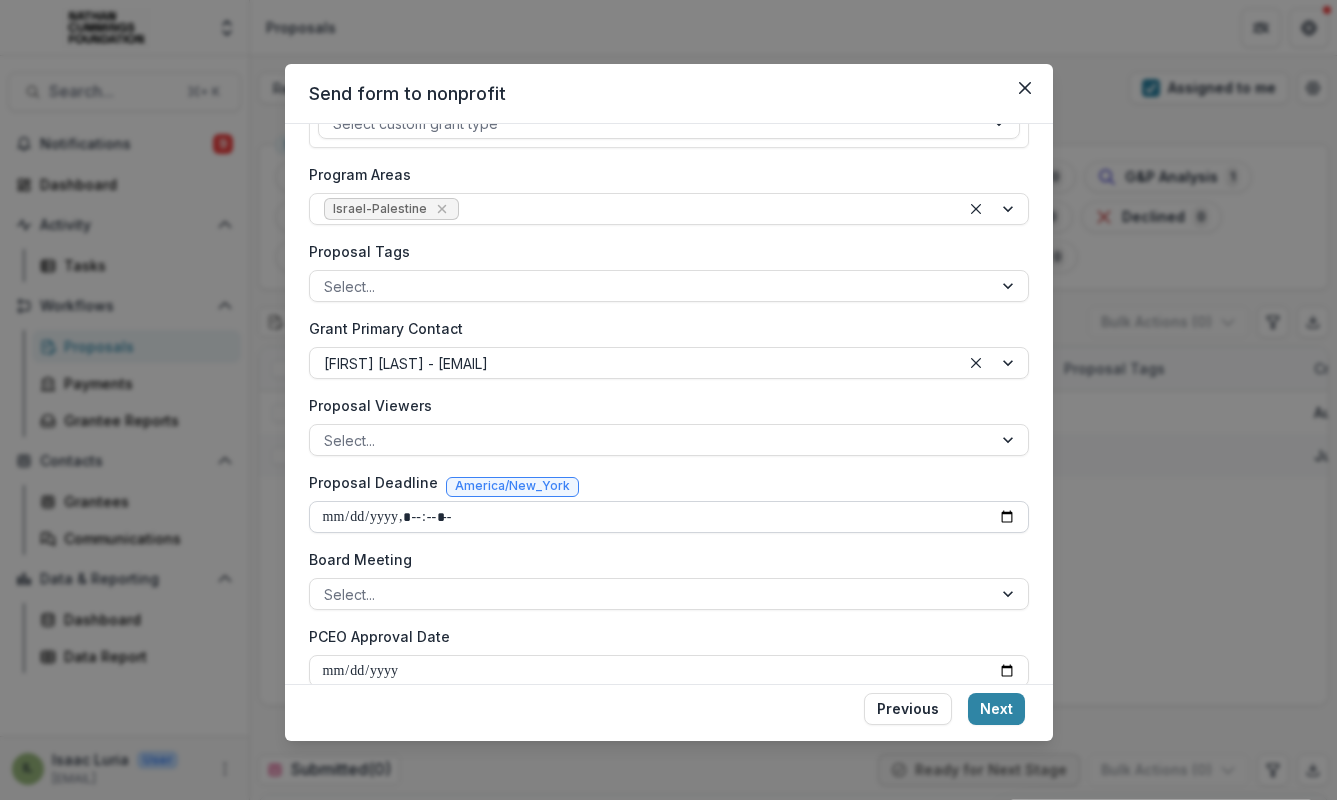 type on "**********" 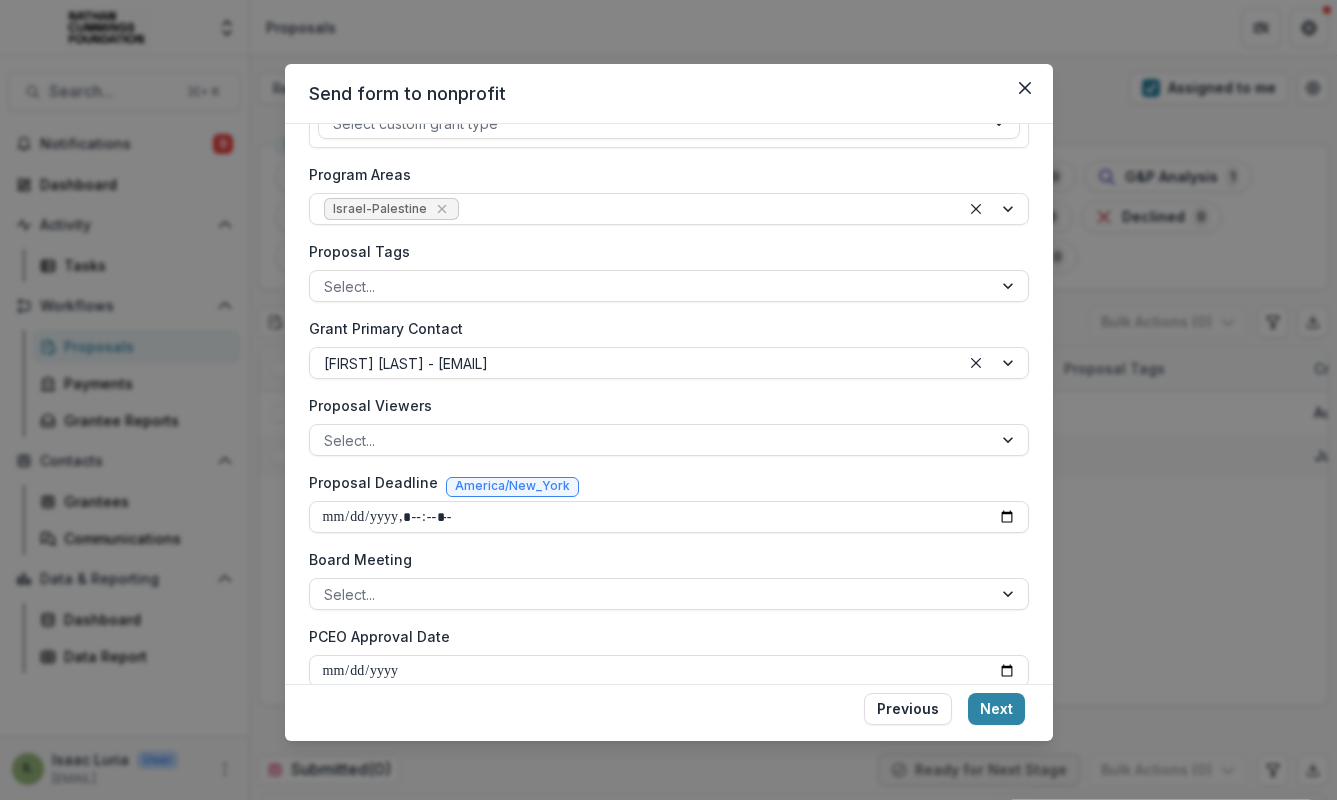 click on "**********" at bounding box center [669, 282] 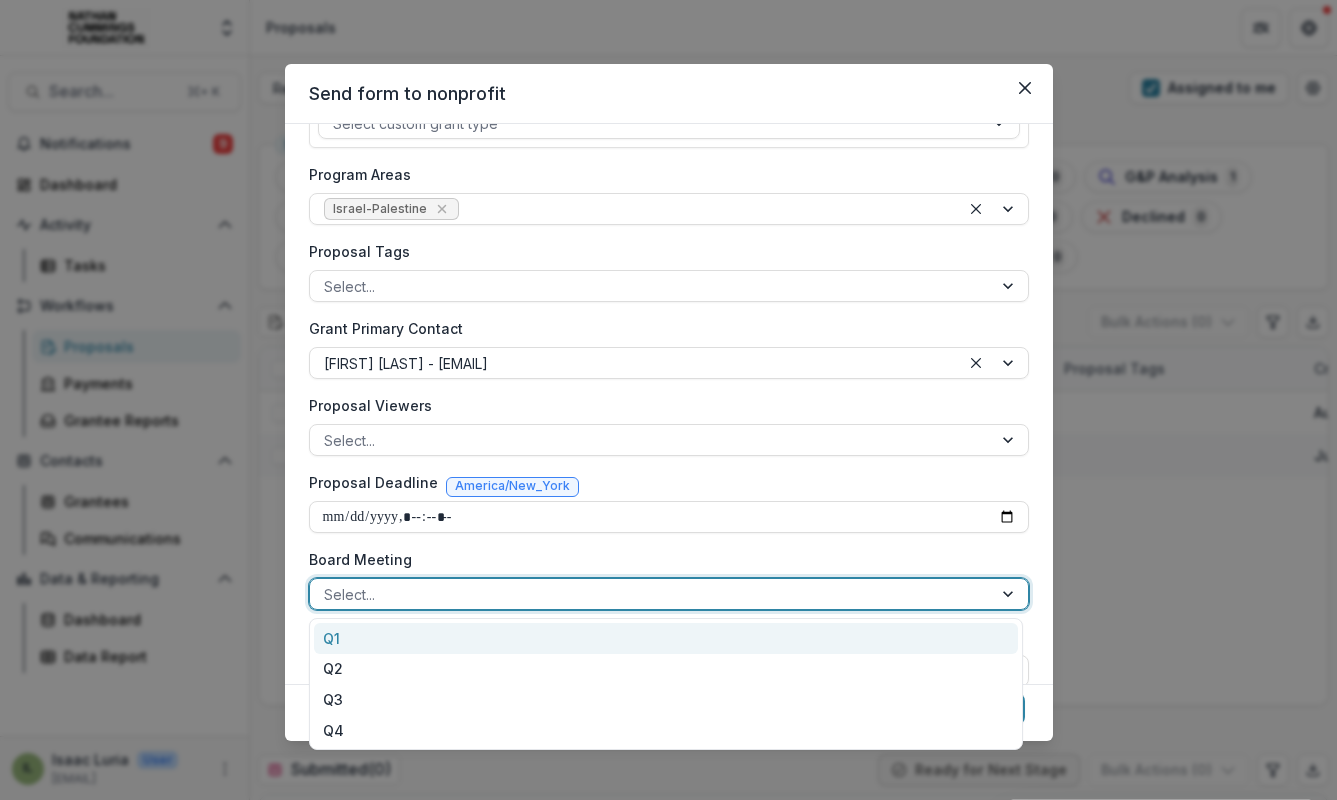 click at bounding box center [651, 594] 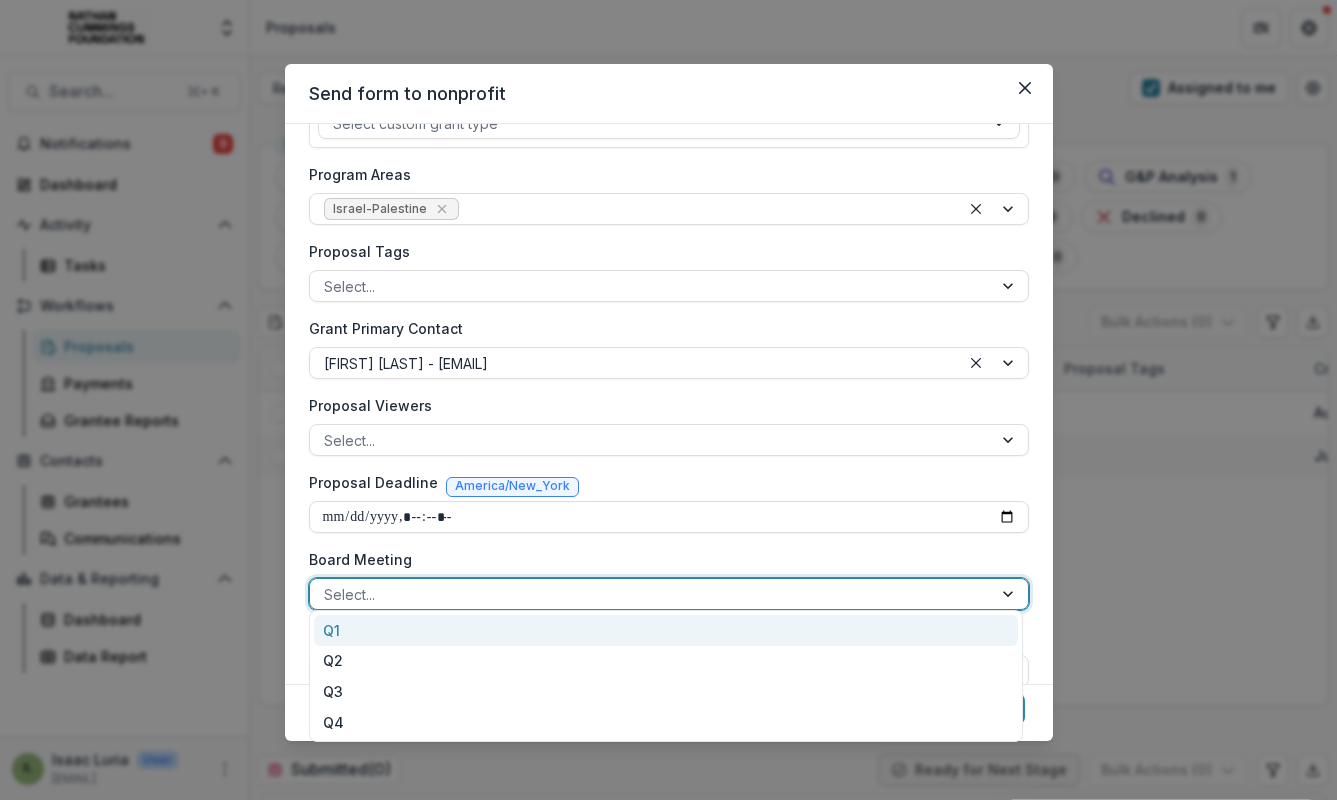 scroll, scrollTop: 346, scrollLeft: 0, axis: vertical 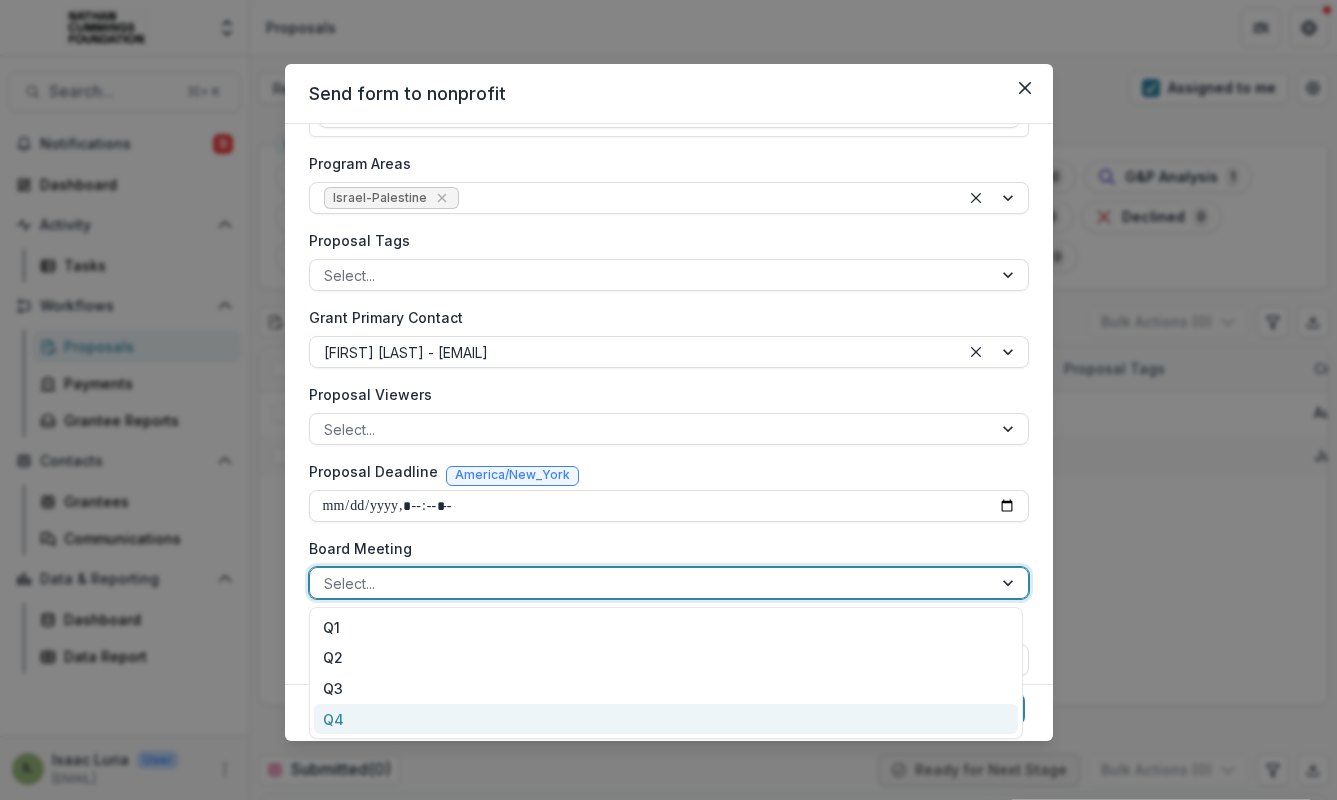 click on "Q4" at bounding box center (666, 719) 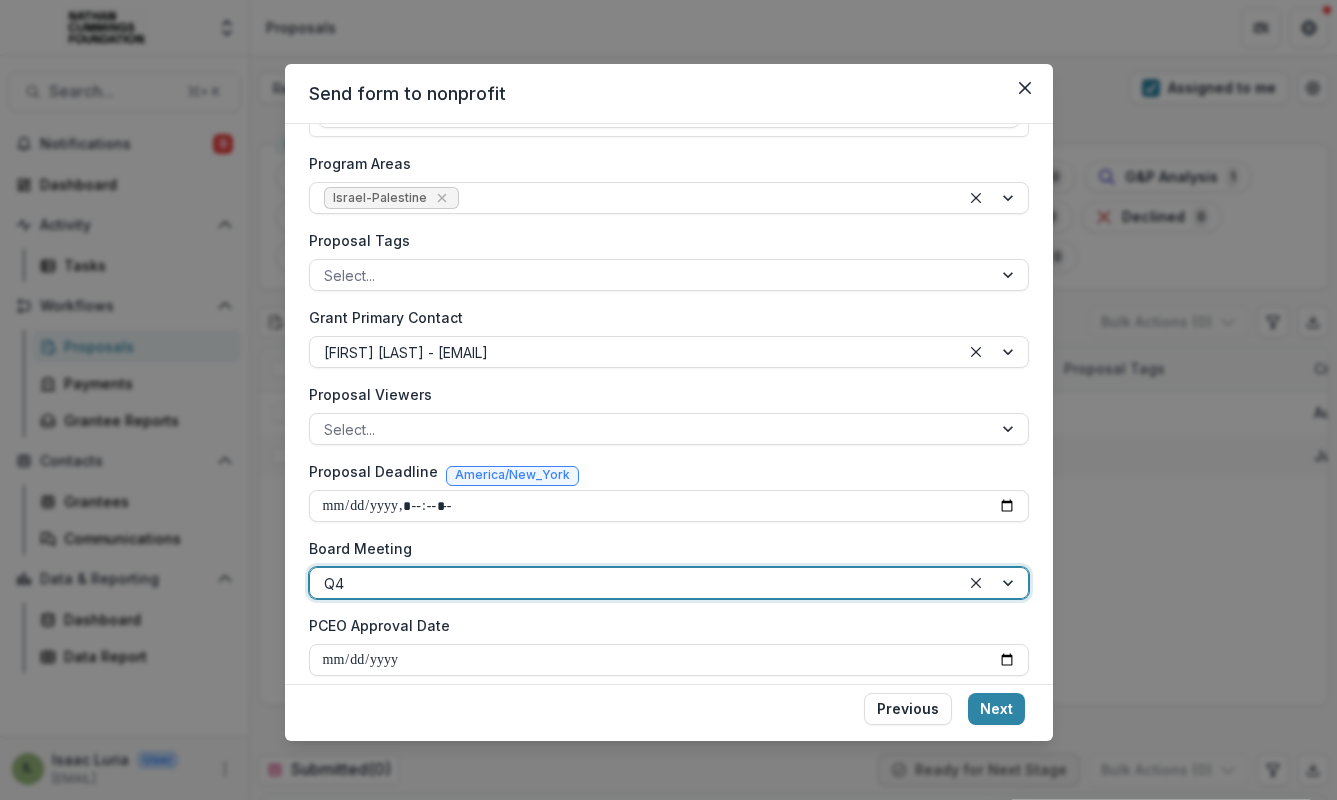 scroll, scrollTop: 362, scrollLeft: 0, axis: vertical 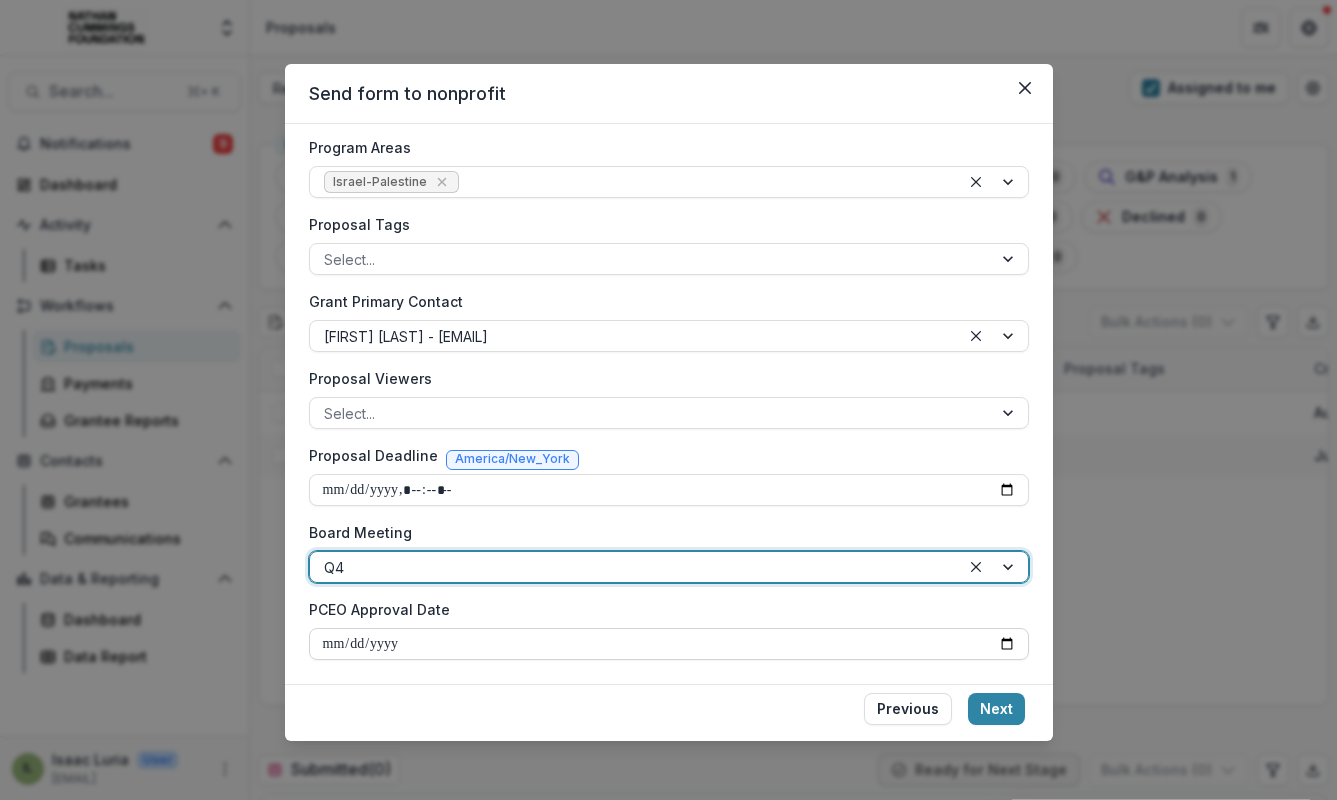 click on "PCEO Approval Date" at bounding box center (669, 644) 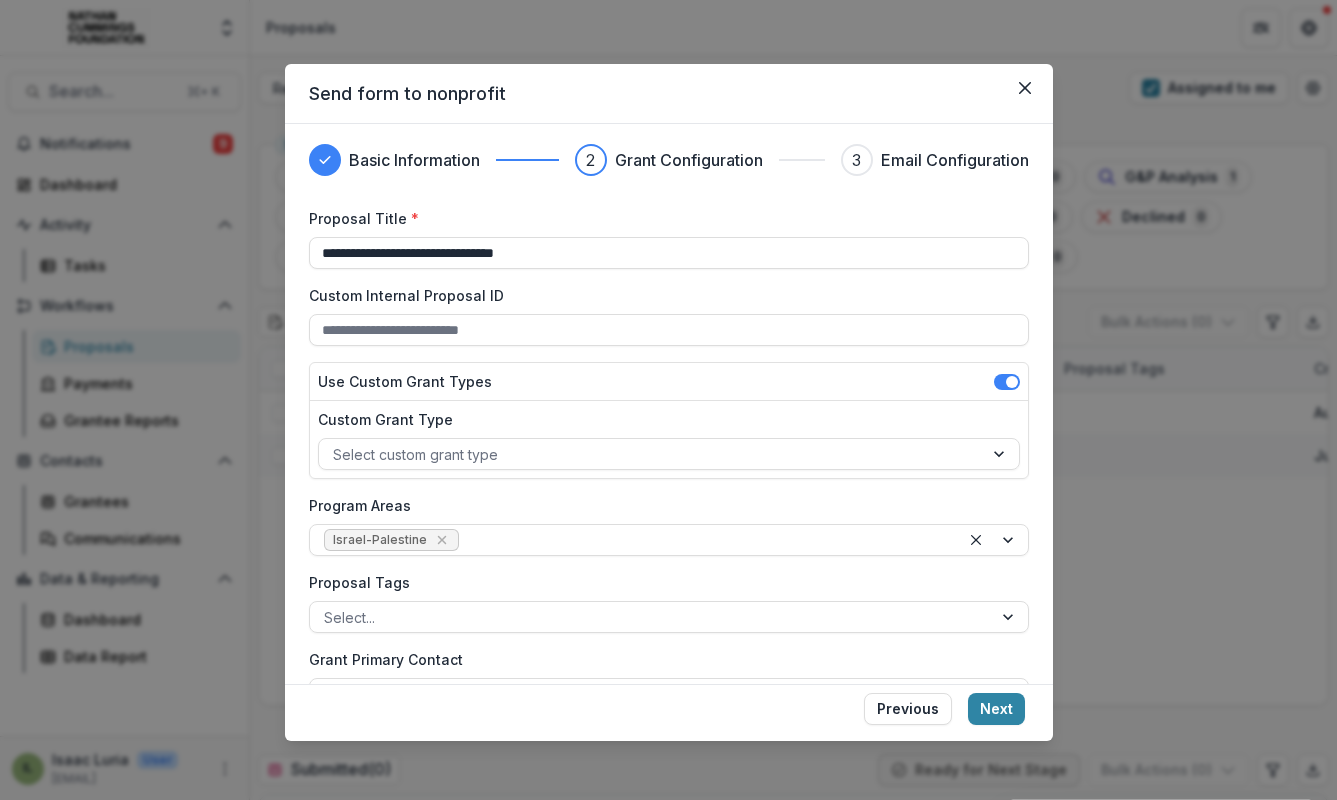 scroll, scrollTop: 0, scrollLeft: 0, axis: both 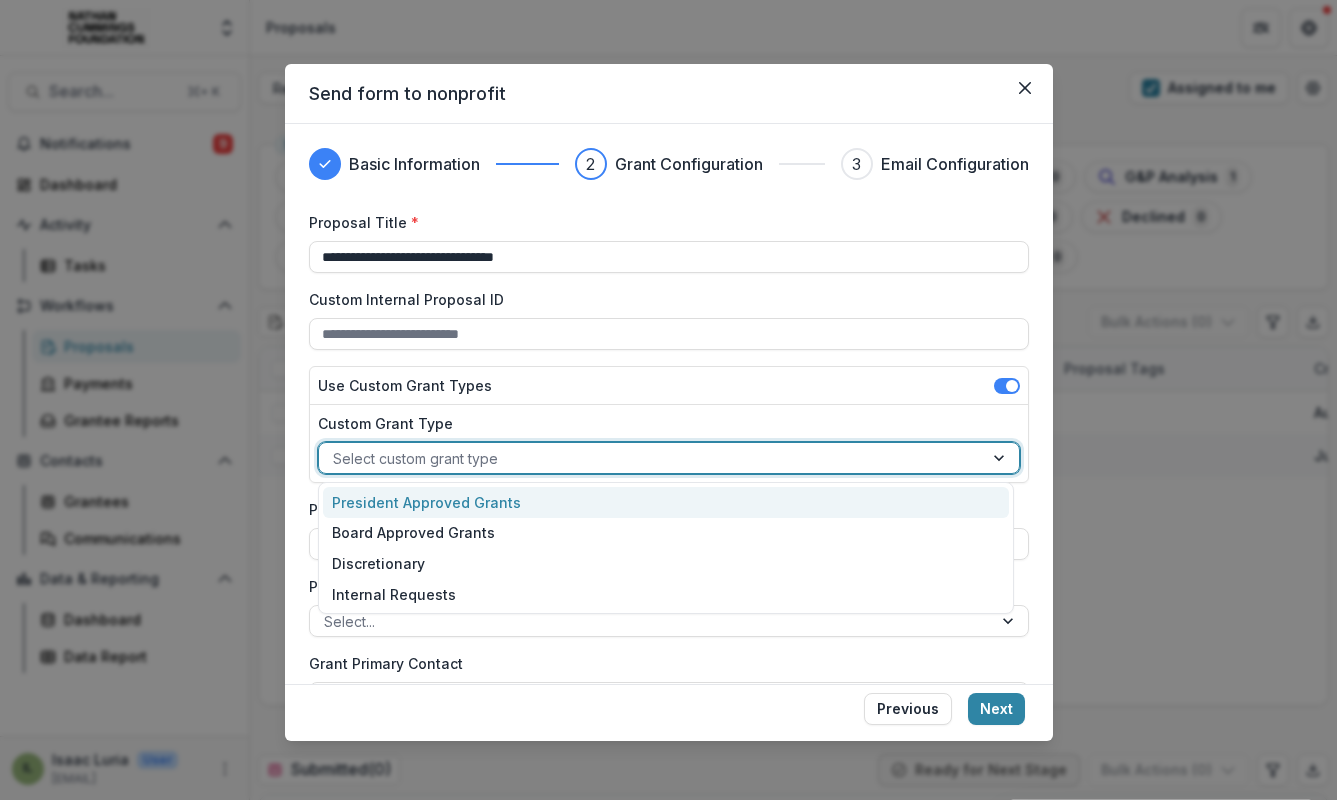 click at bounding box center [651, 458] 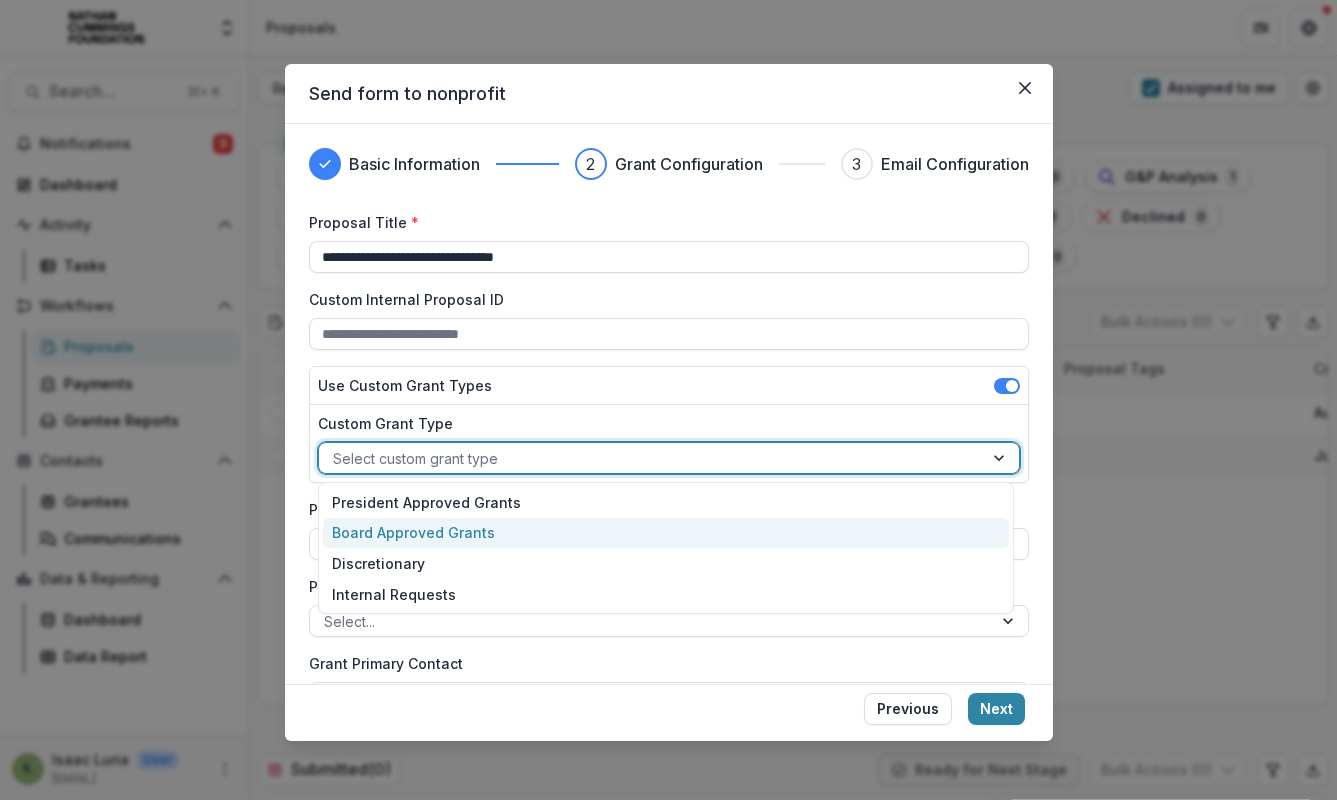 click on "Board Approved Grants" at bounding box center [666, 533] 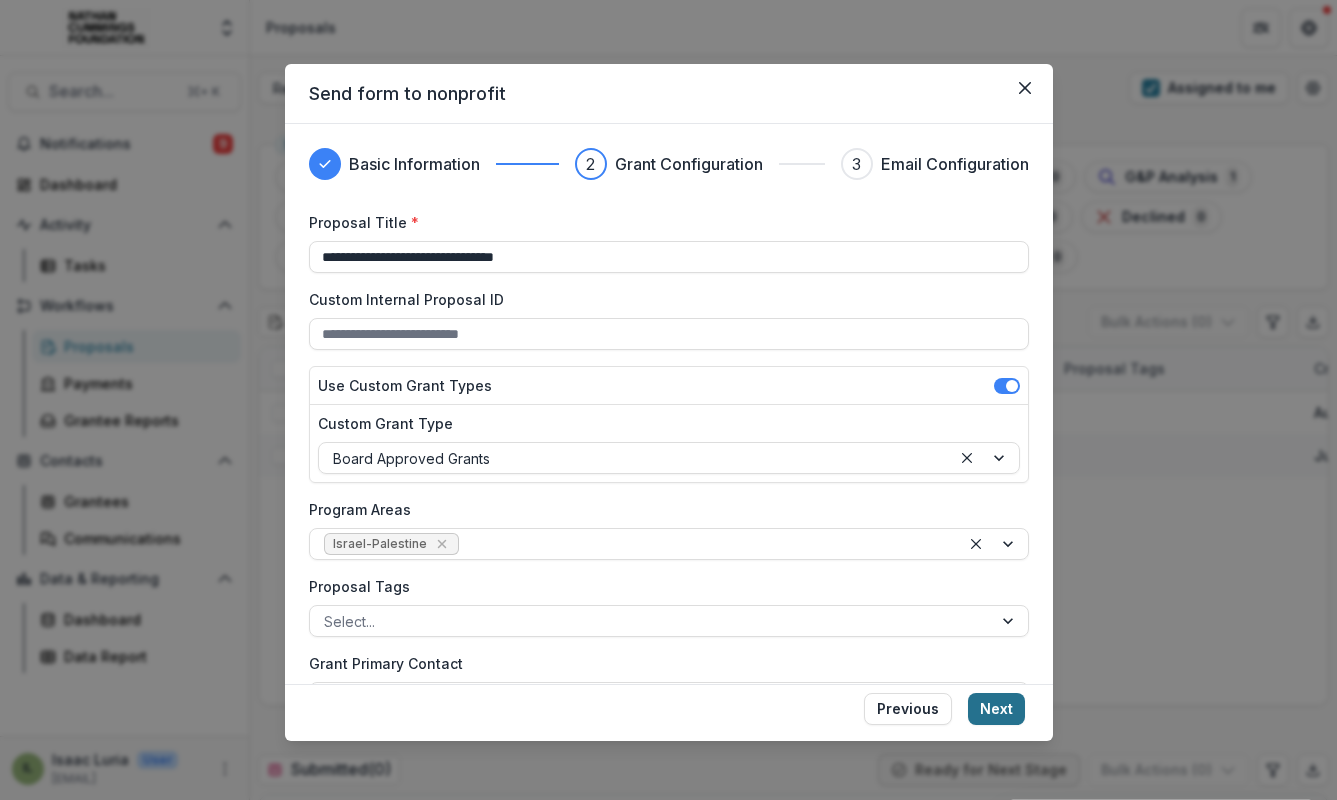 click on "Next" at bounding box center [996, 709] 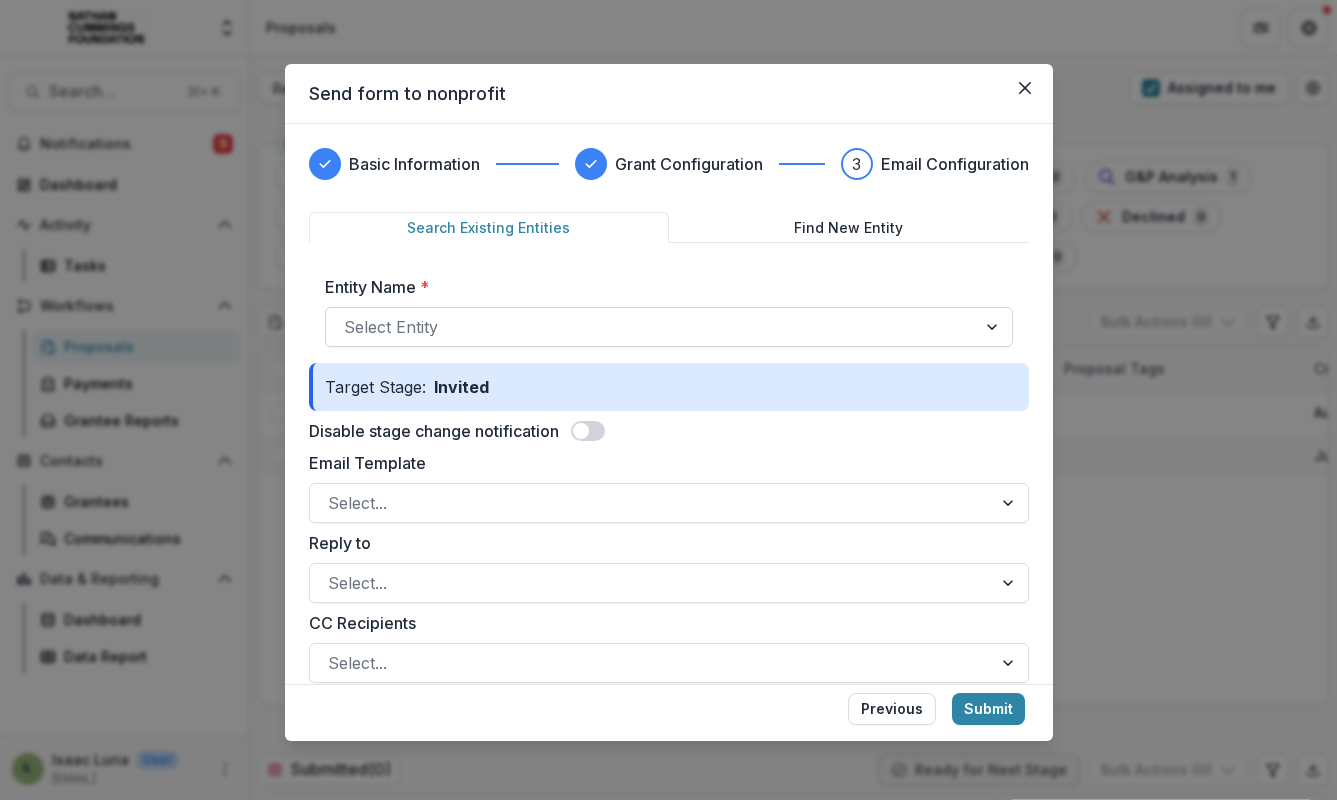 click at bounding box center [651, 327] 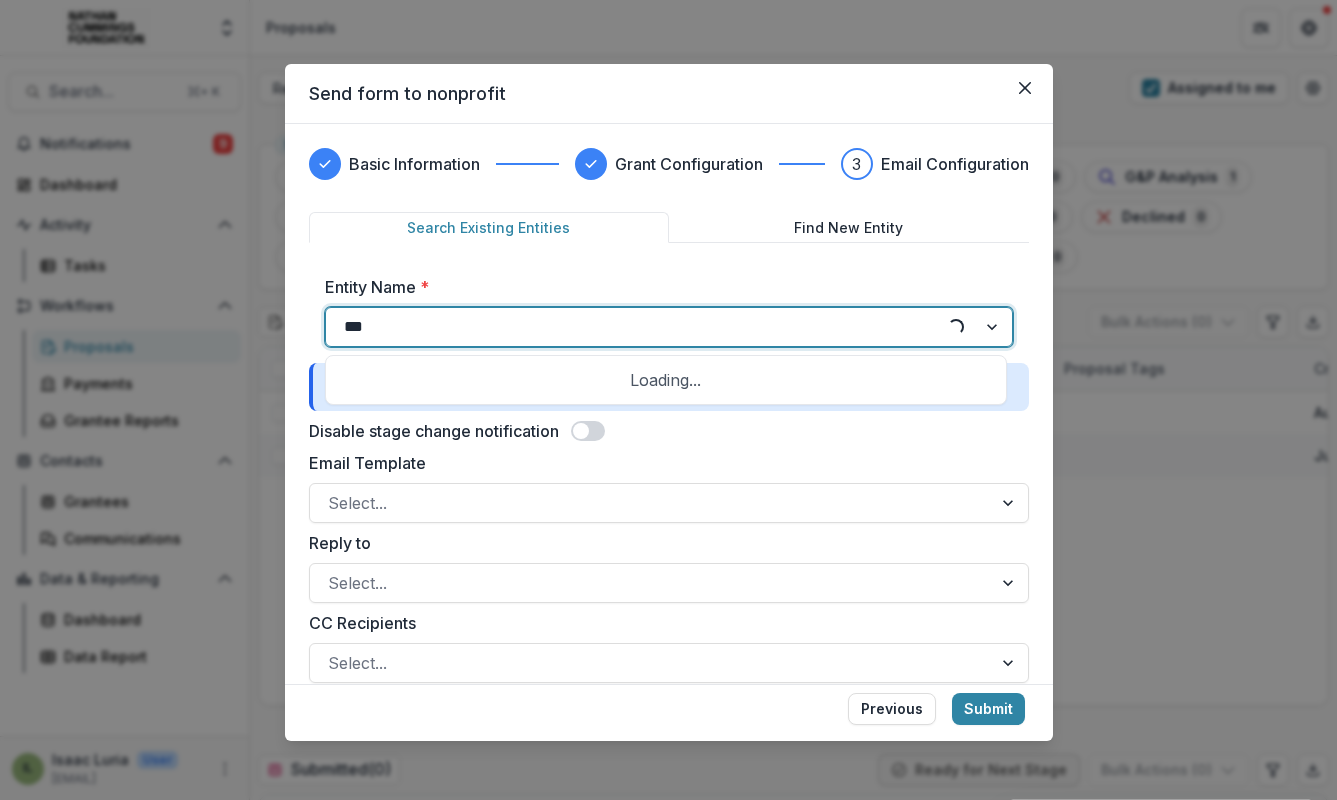 type on "****" 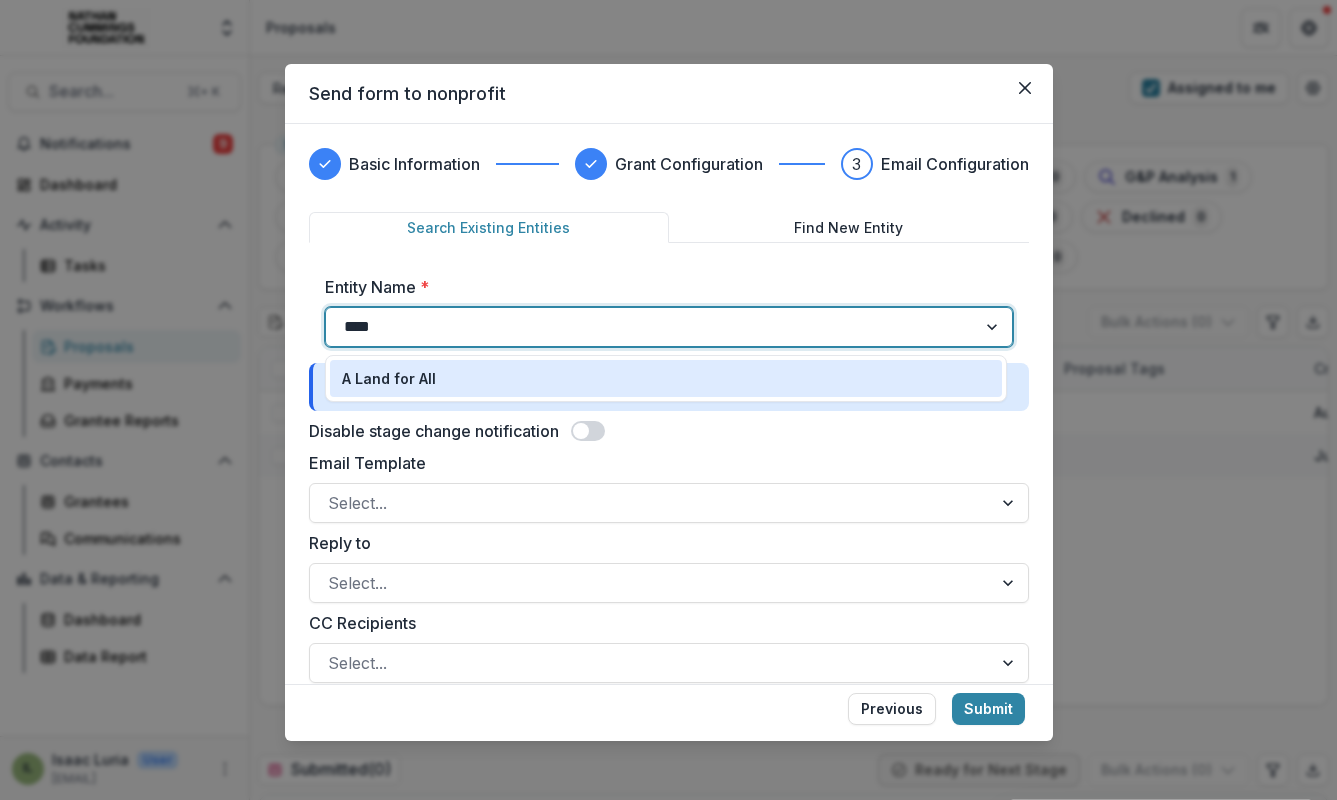 type 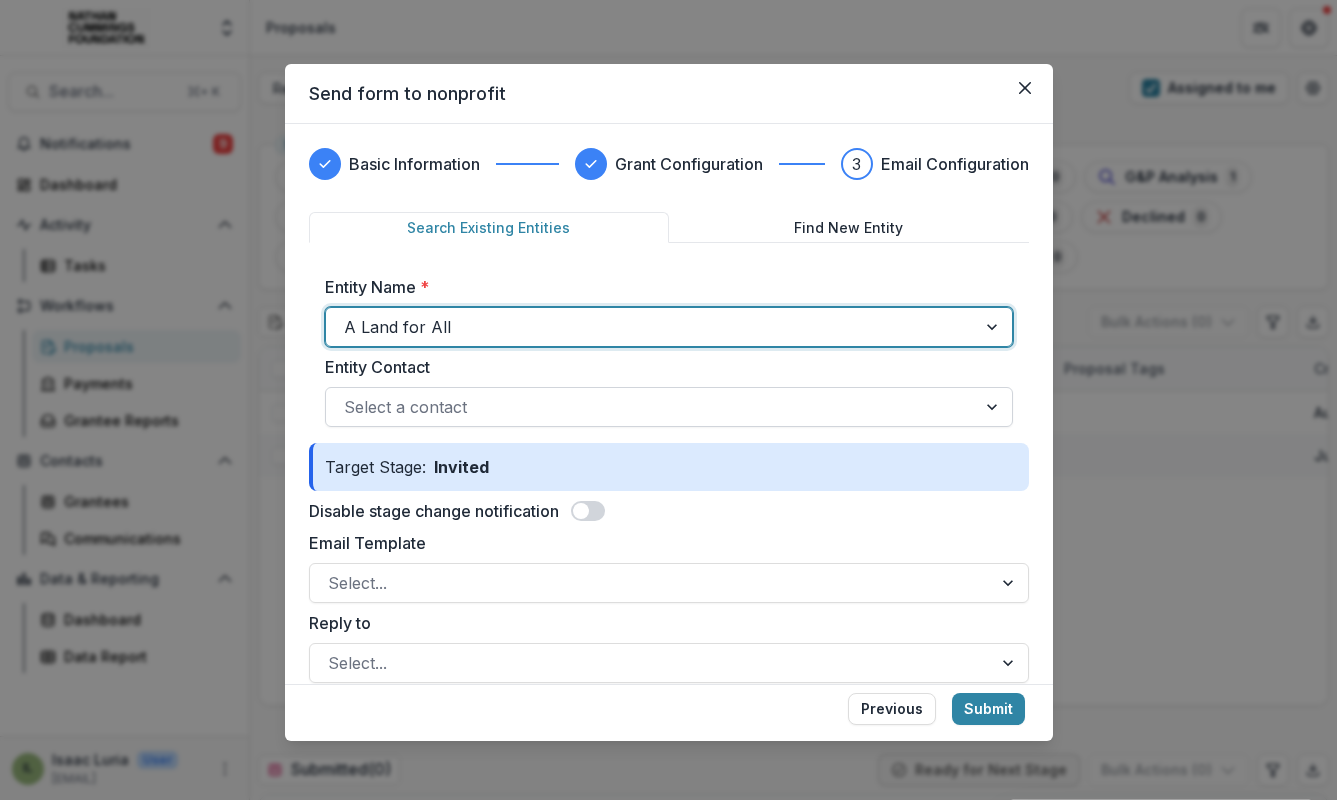 click at bounding box center (651, 407) 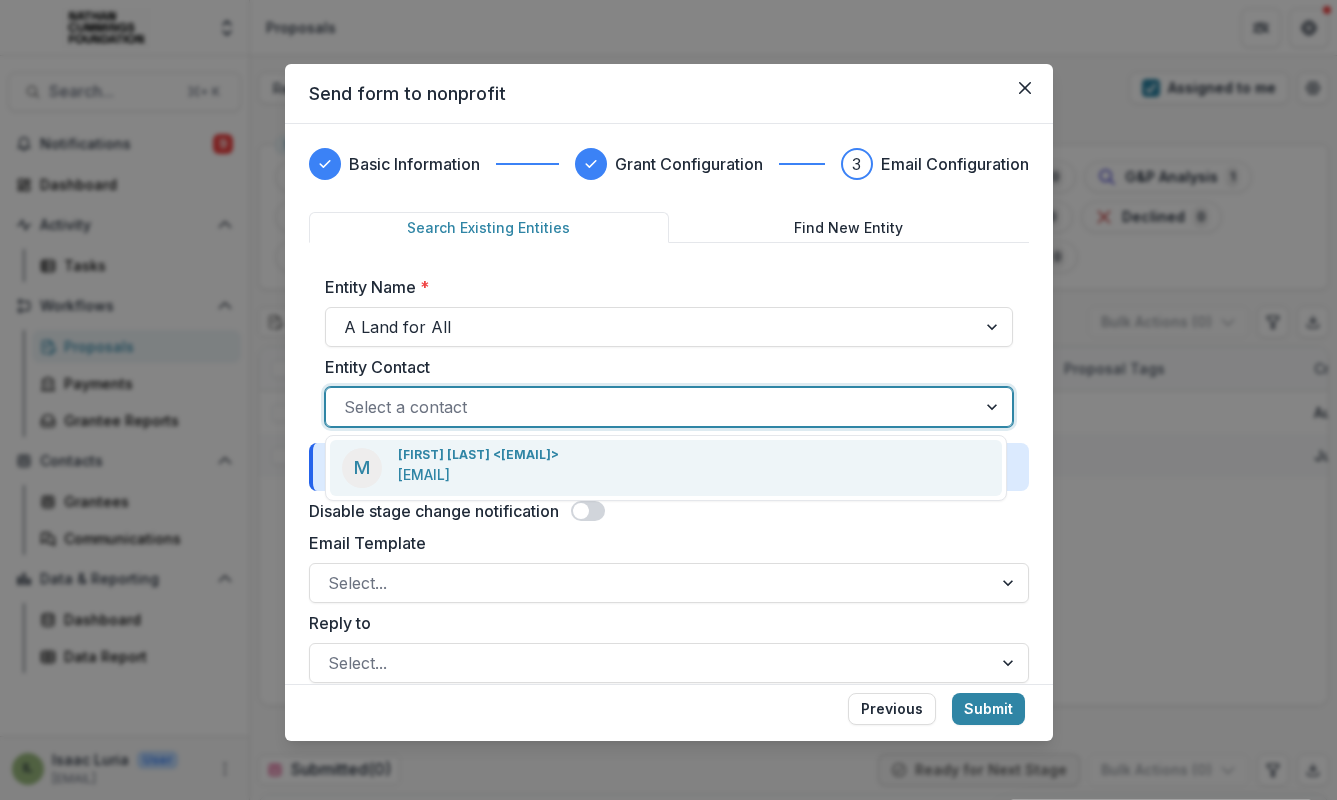 click on "[FIRST] [LAST] <[EMAIL]>" at bounding box center [478, 455] 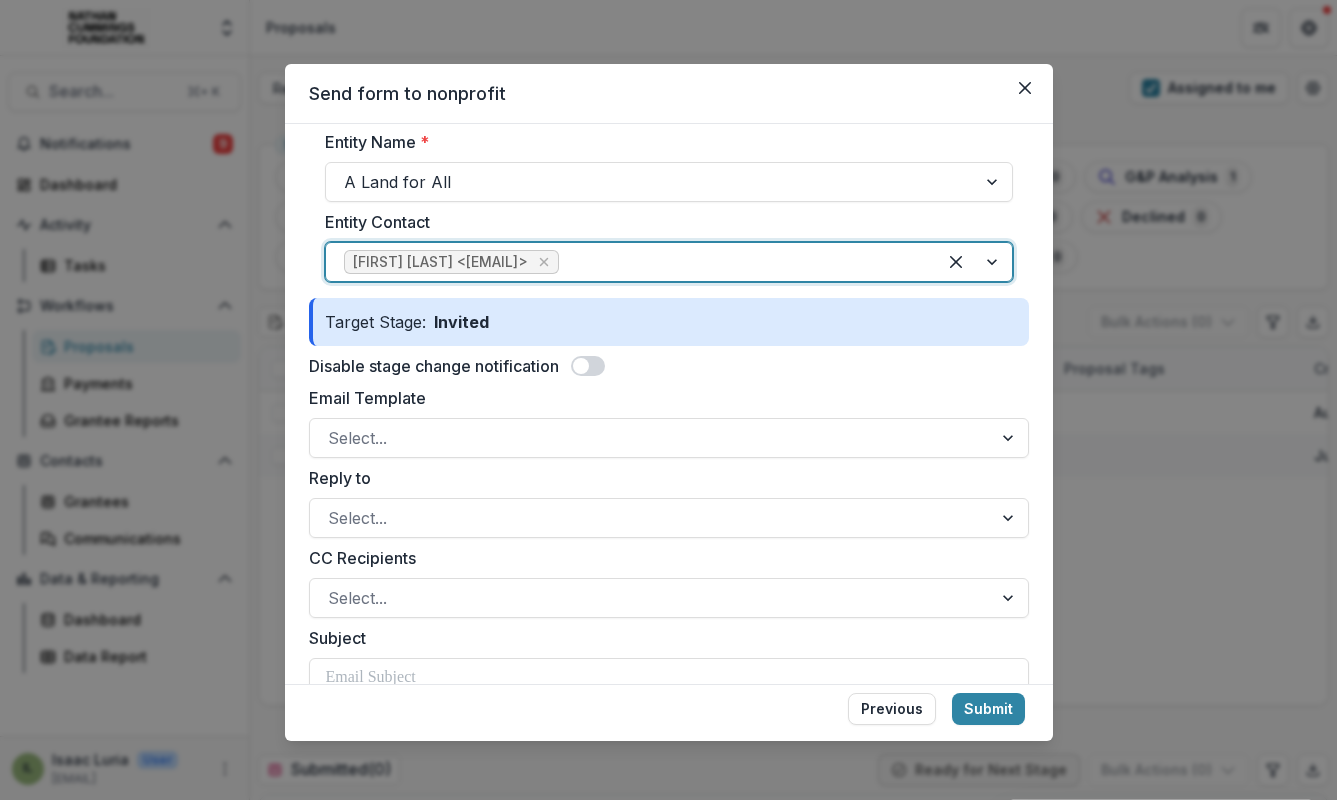 click on "Email Template Select..." at bounding box center [669, 422] 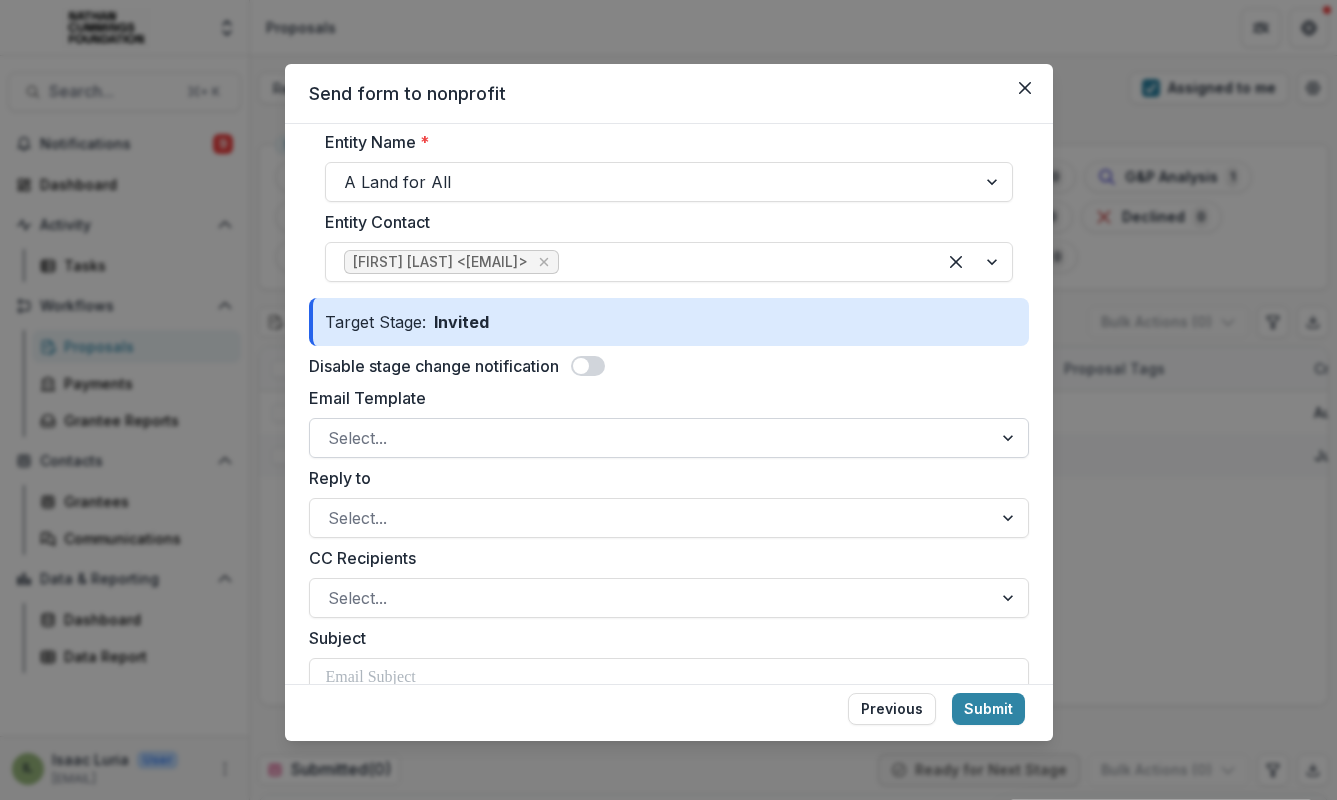 click at bounding box center (651, 438) 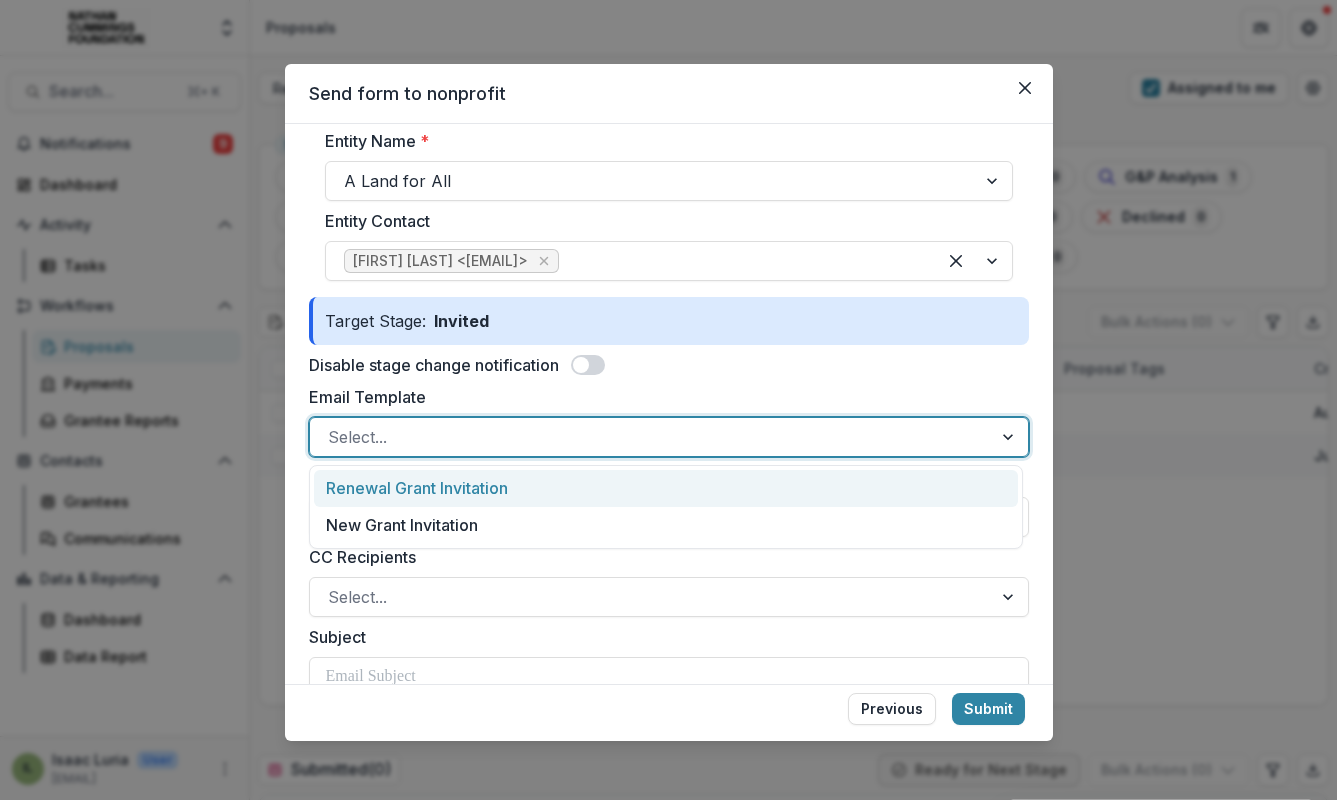 click on "Renewal Grant Invitation" at bounding box center (666, 488) 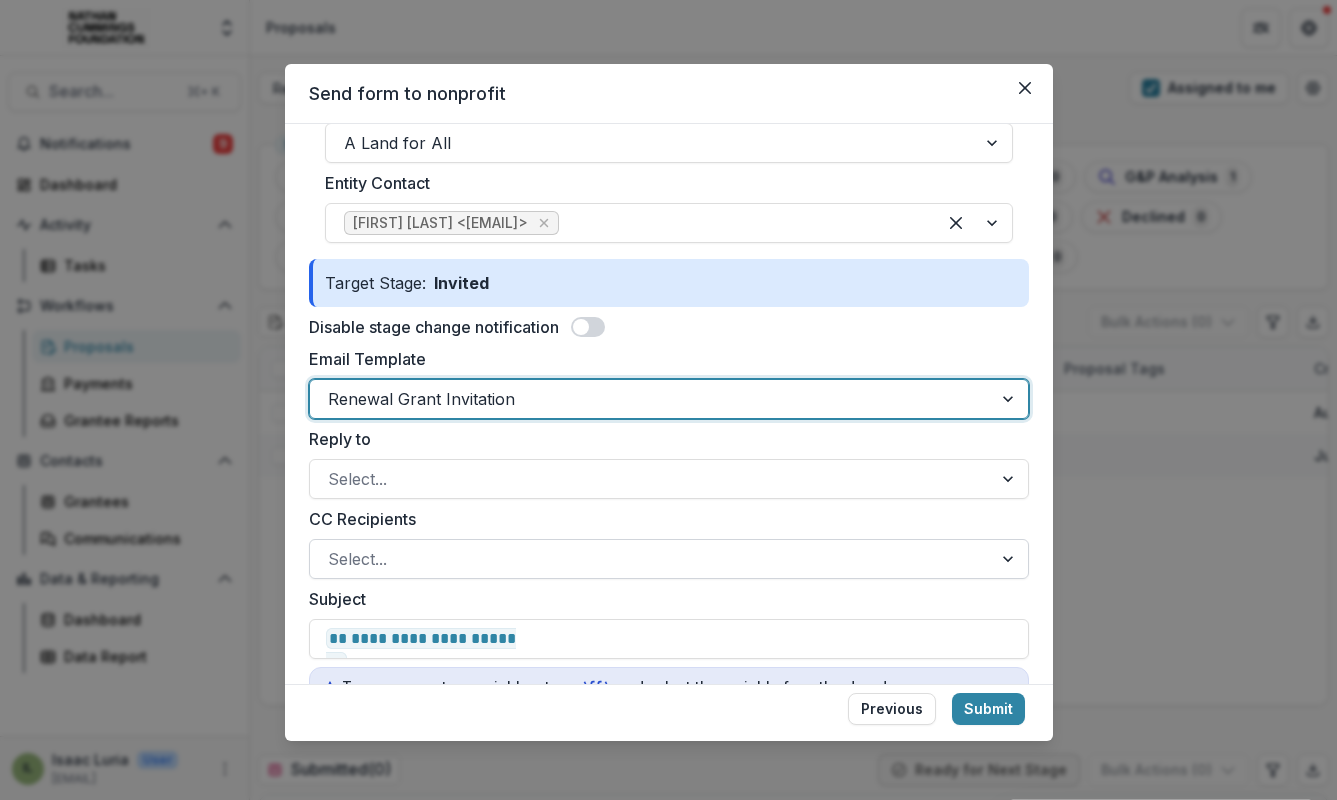 scroll, scrollTop: 203, scrollLeft: 0, axis: vertical 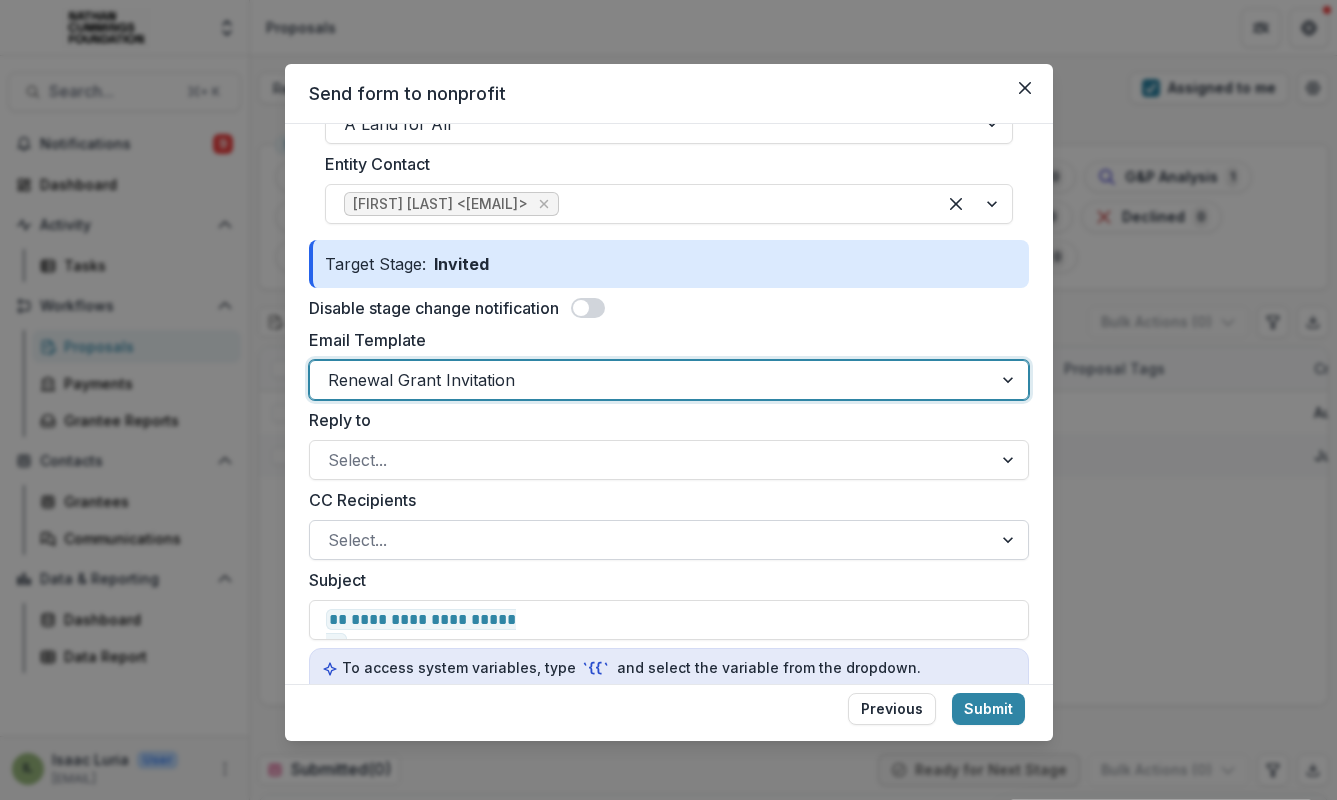 click on "Select..." at bounding box center (669, 540) 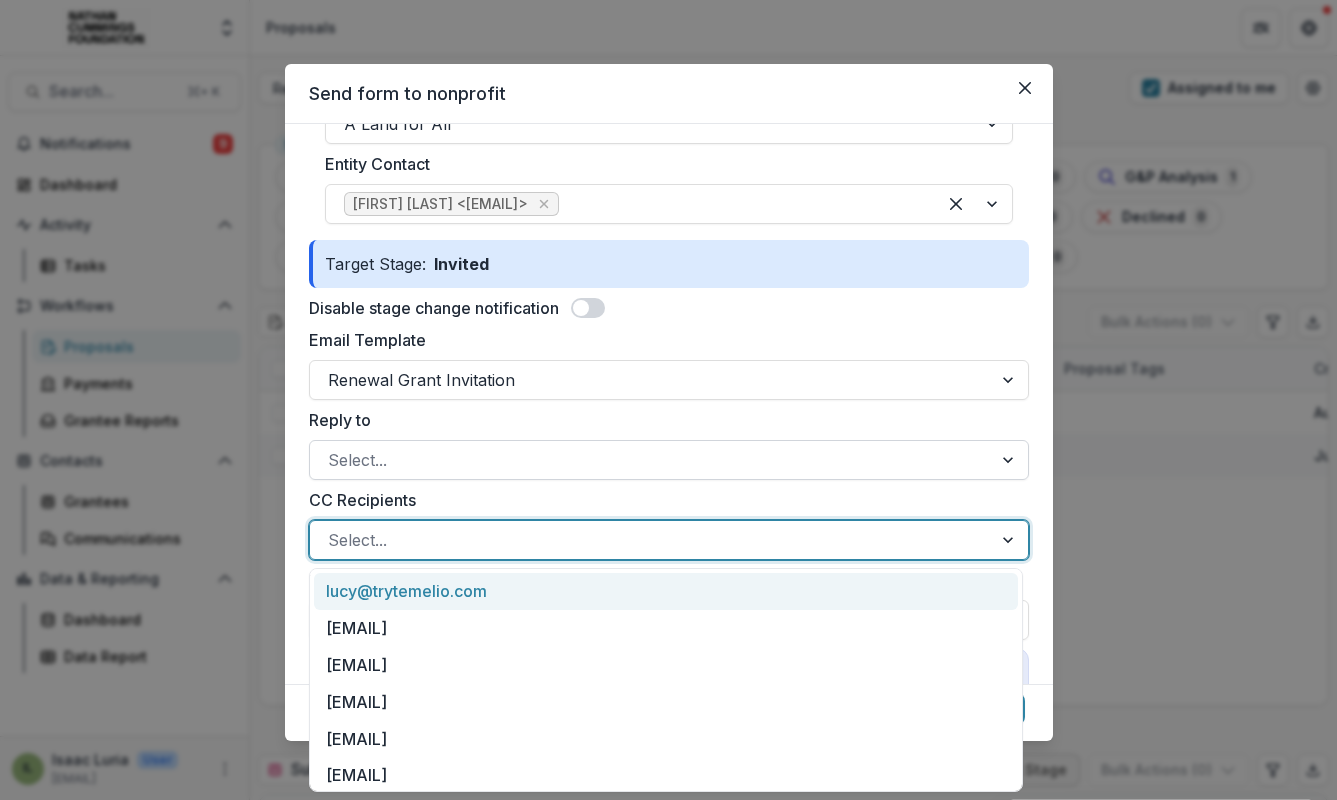 click at bounding box center (651, 460) 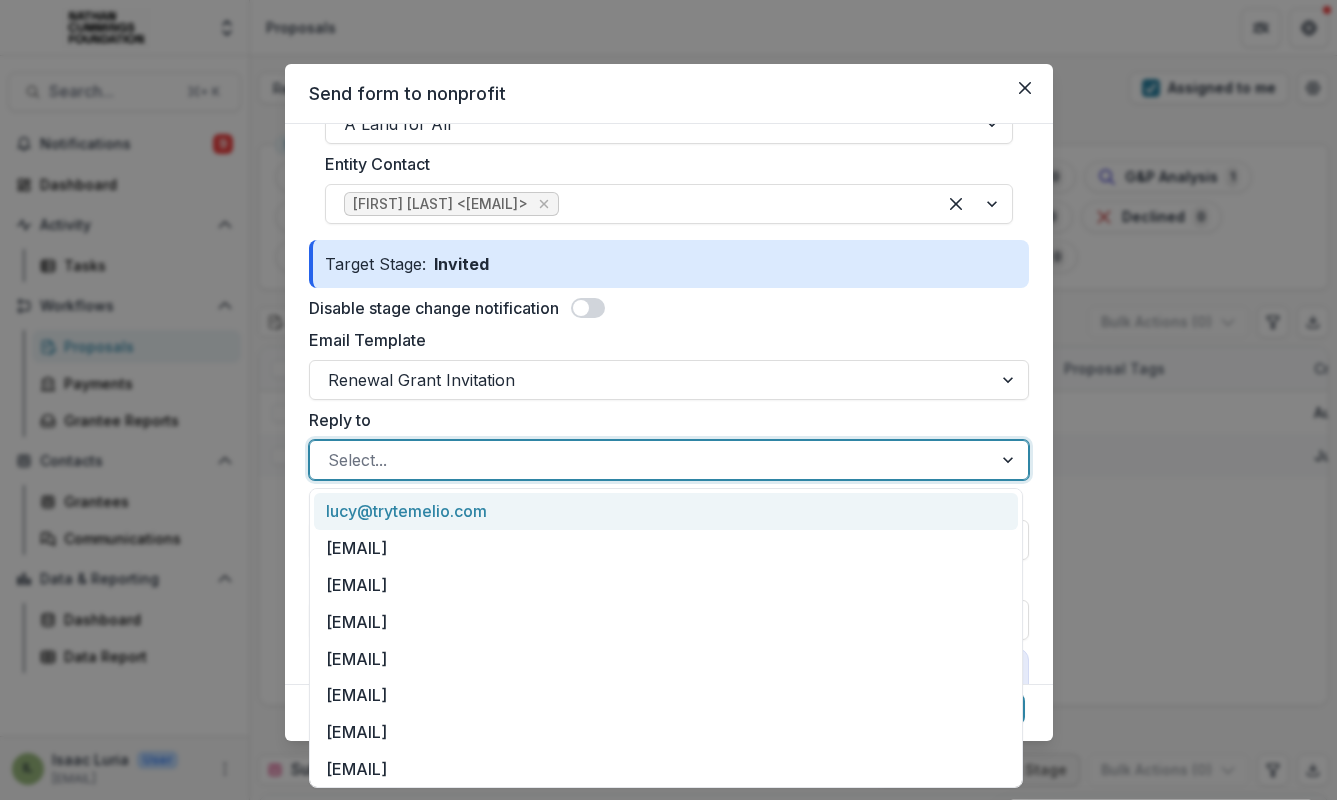 type on "*" 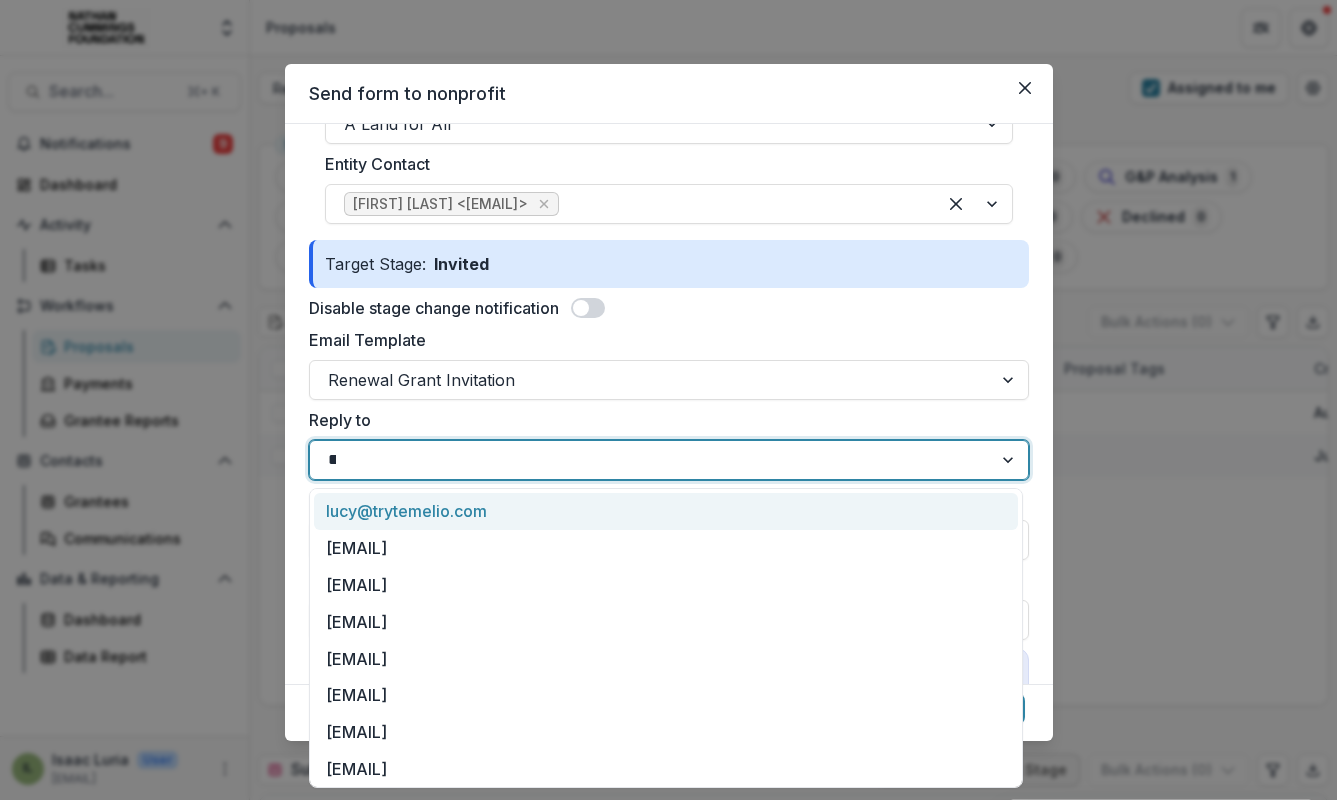 type on "***" 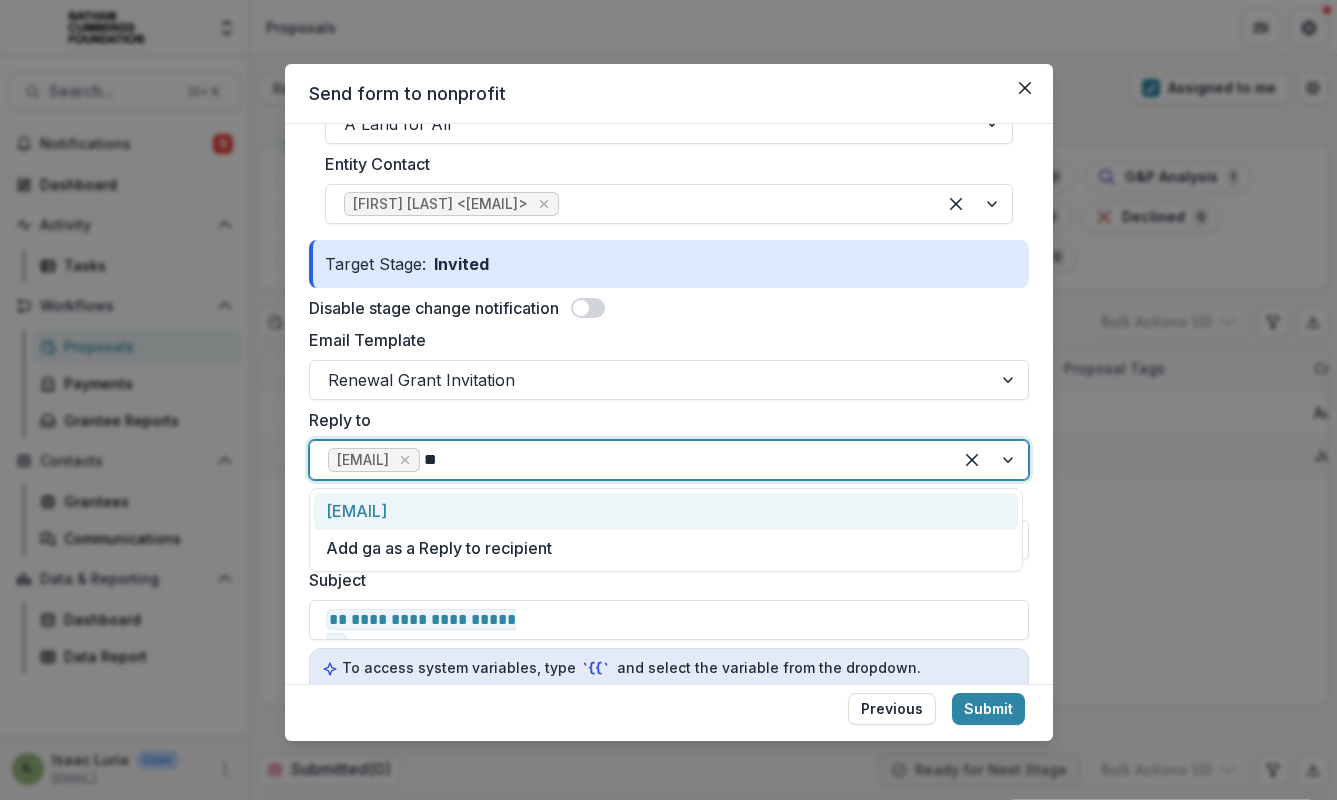 type on "***" 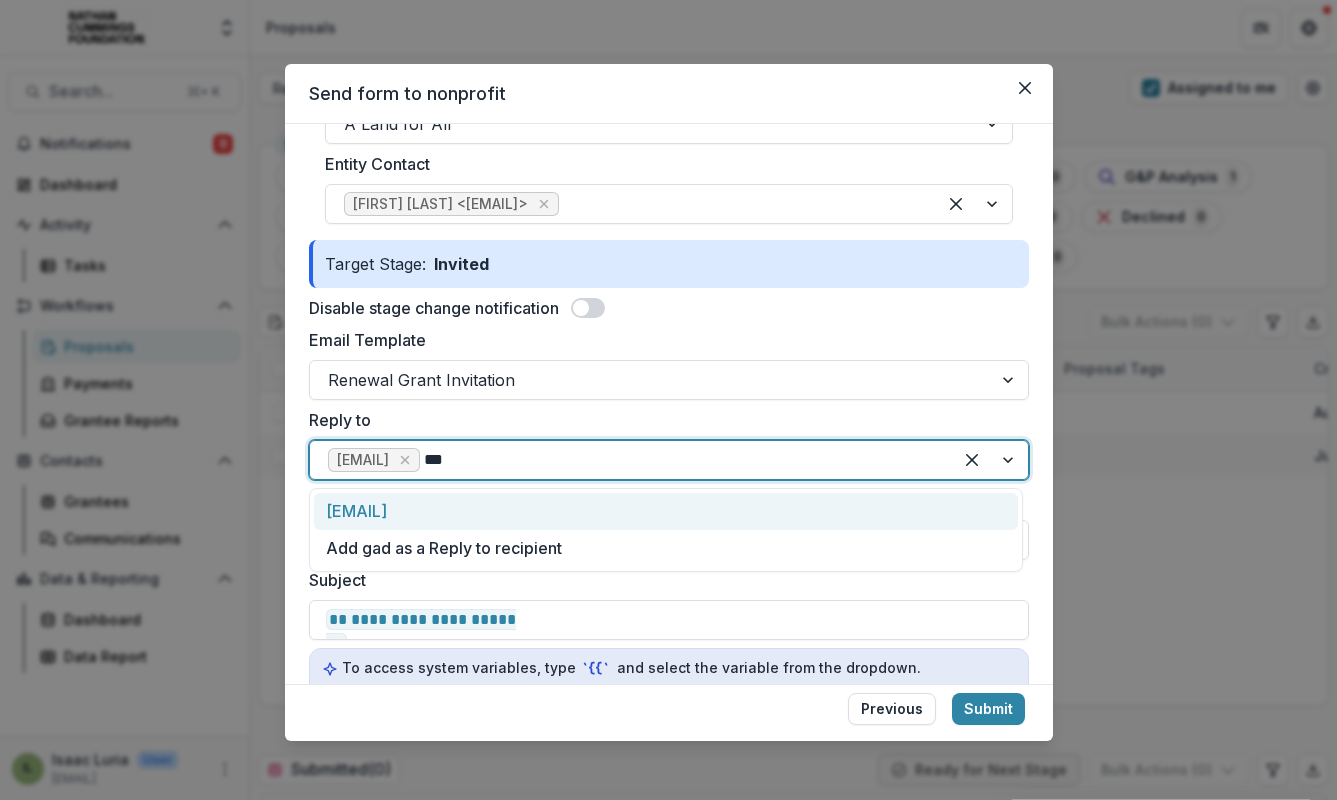 type 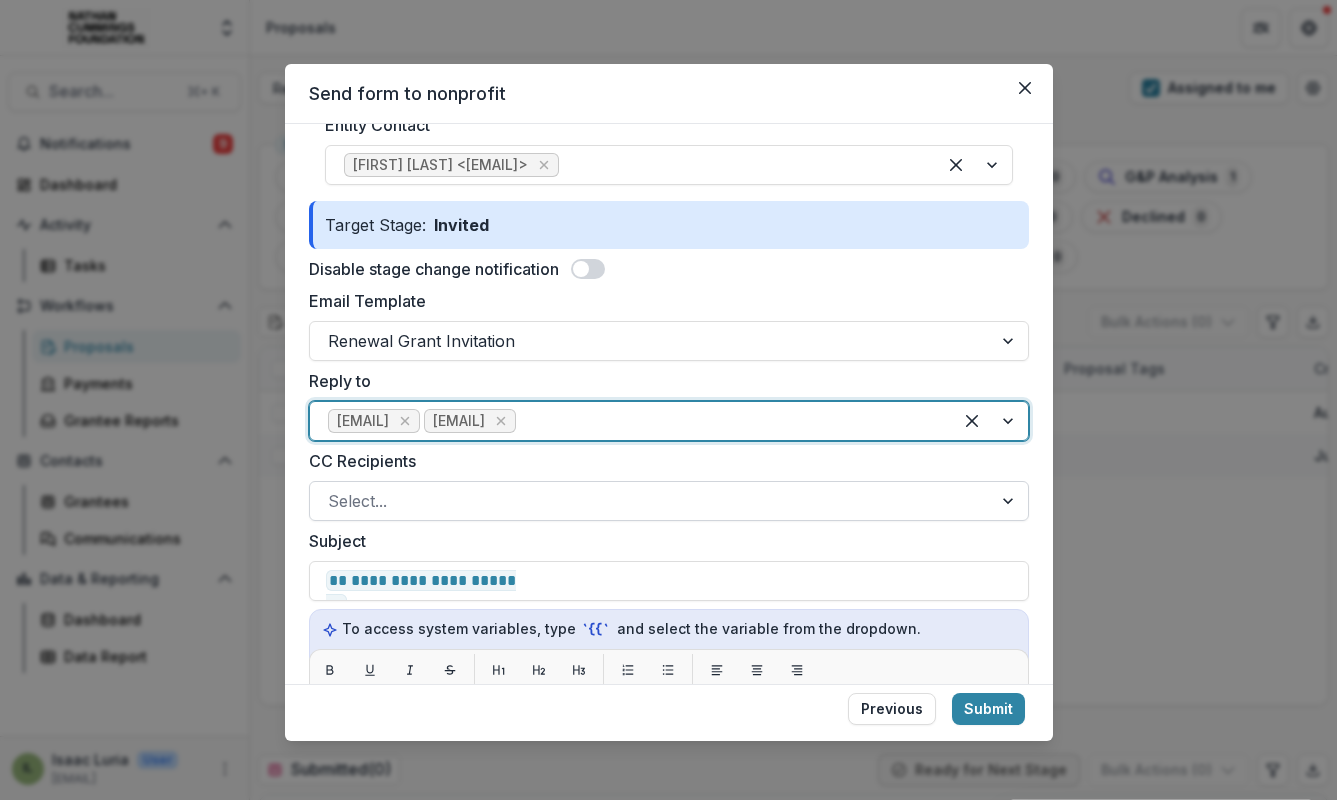 scroll, scrollTop: 245, scrollLeft: 0, axis: vertical 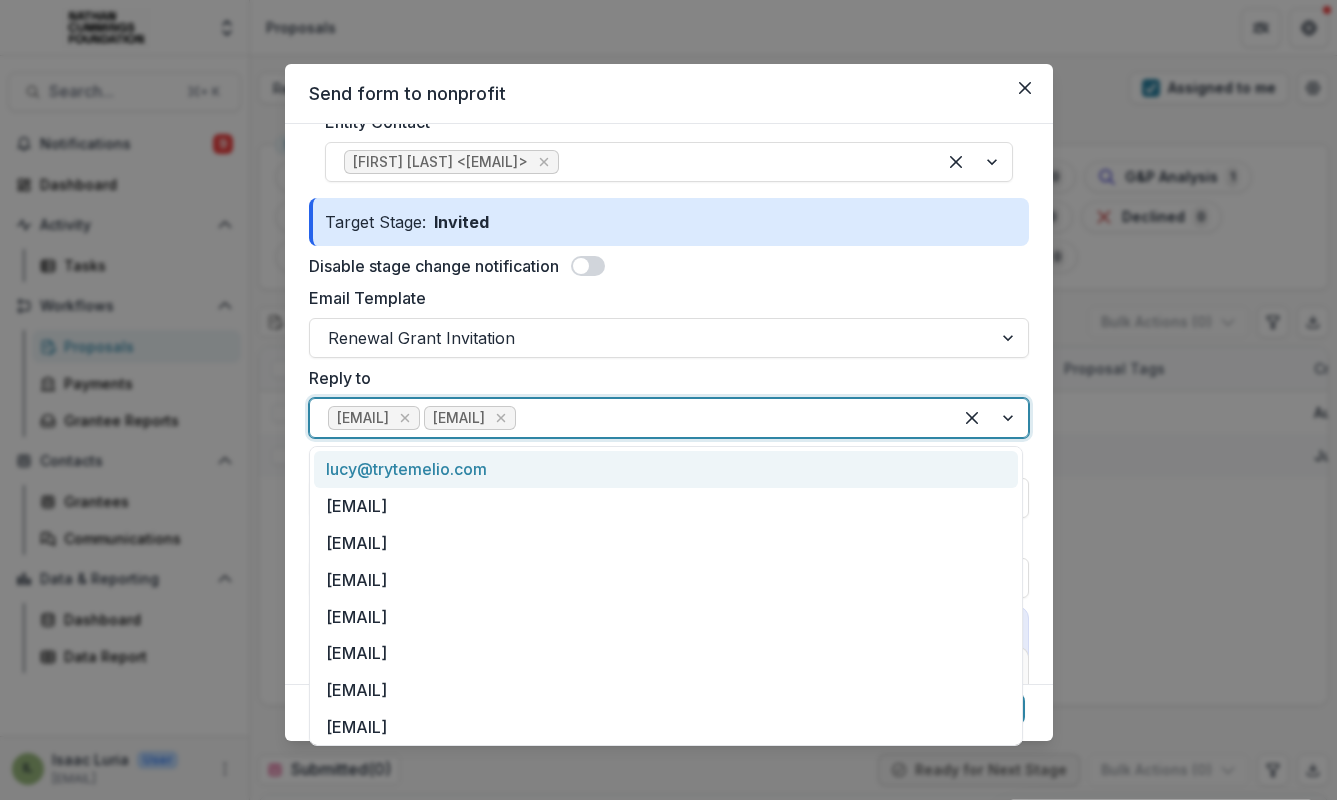 drag, startPoint x: 676, startPoint y: 422, endPoint x: 693, endPoint y: 444, distance: 27.802877 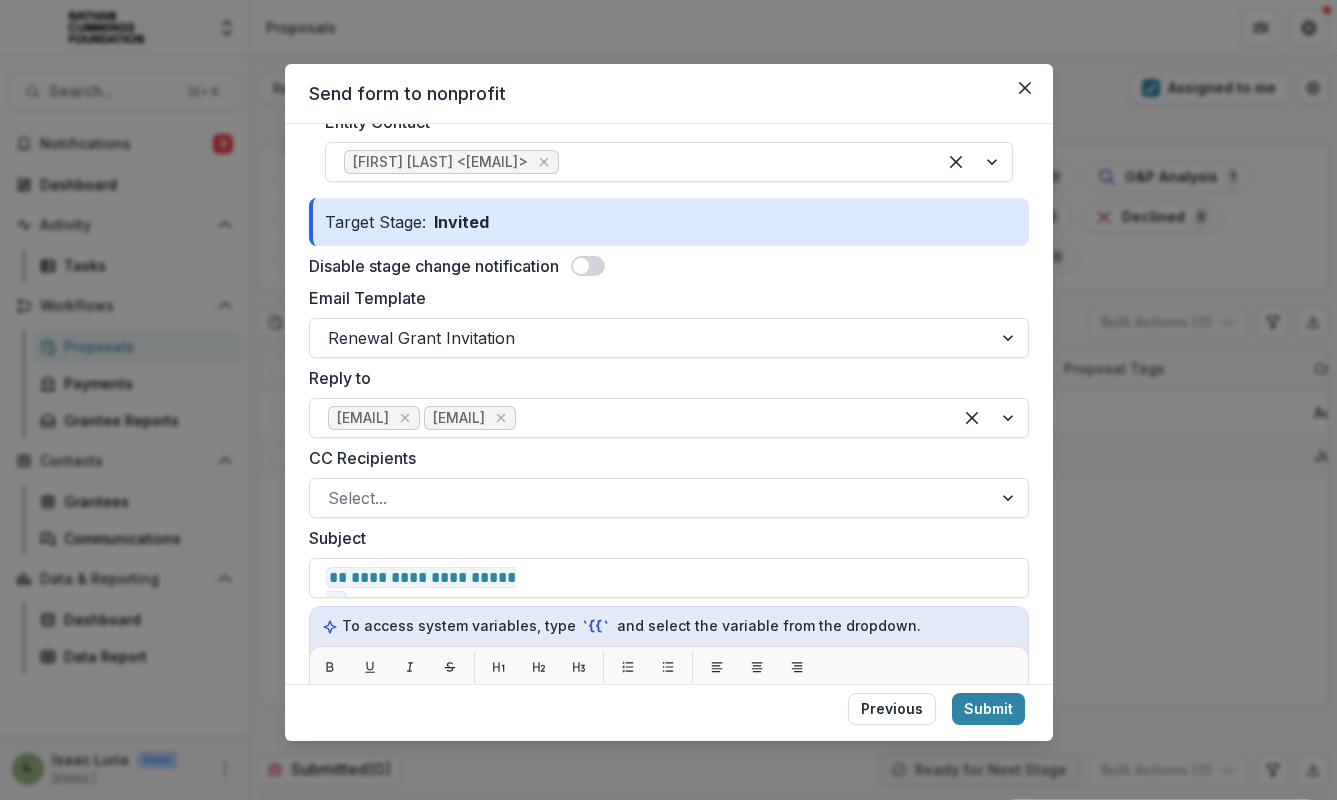 click on "Reply to" at bounding box center [663, 378] 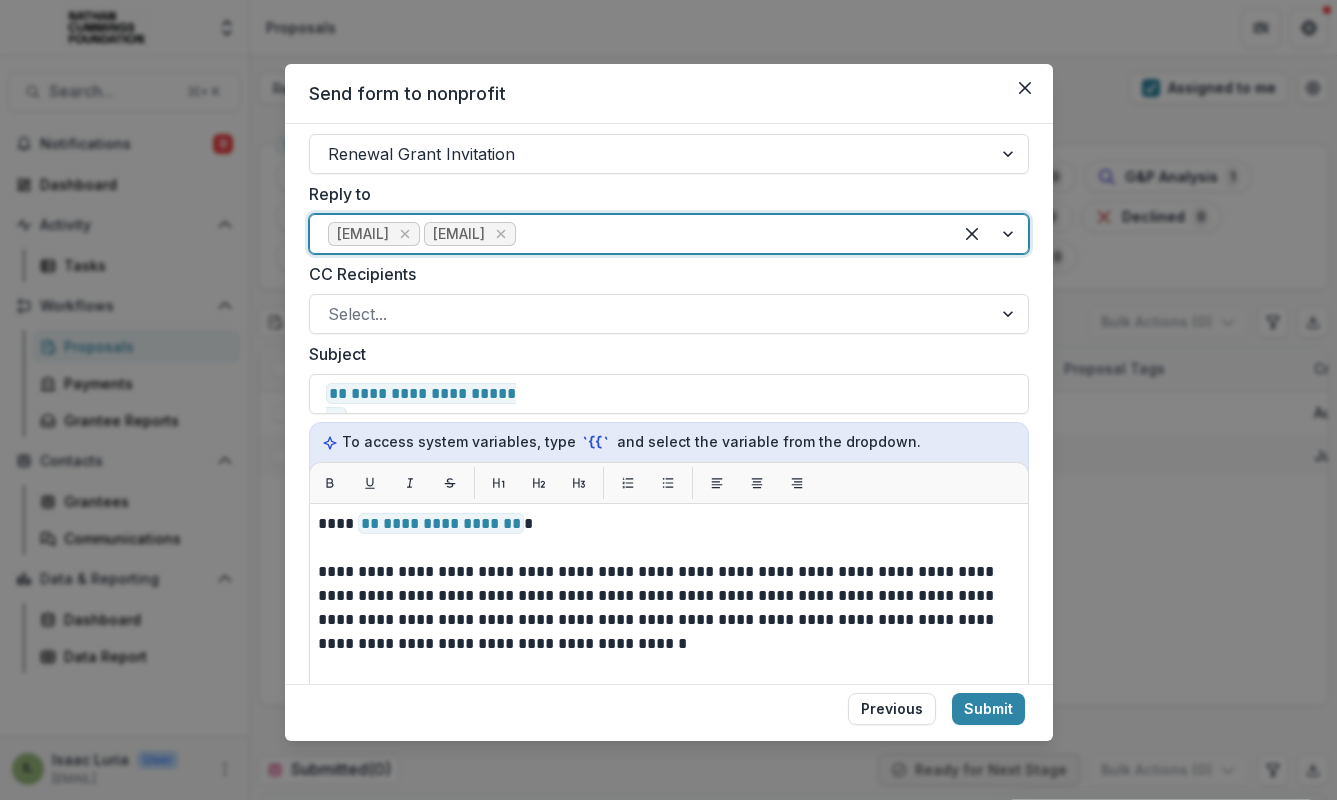 scroll, scrollTop: 437, scrollLeft: 0, axis: vertical 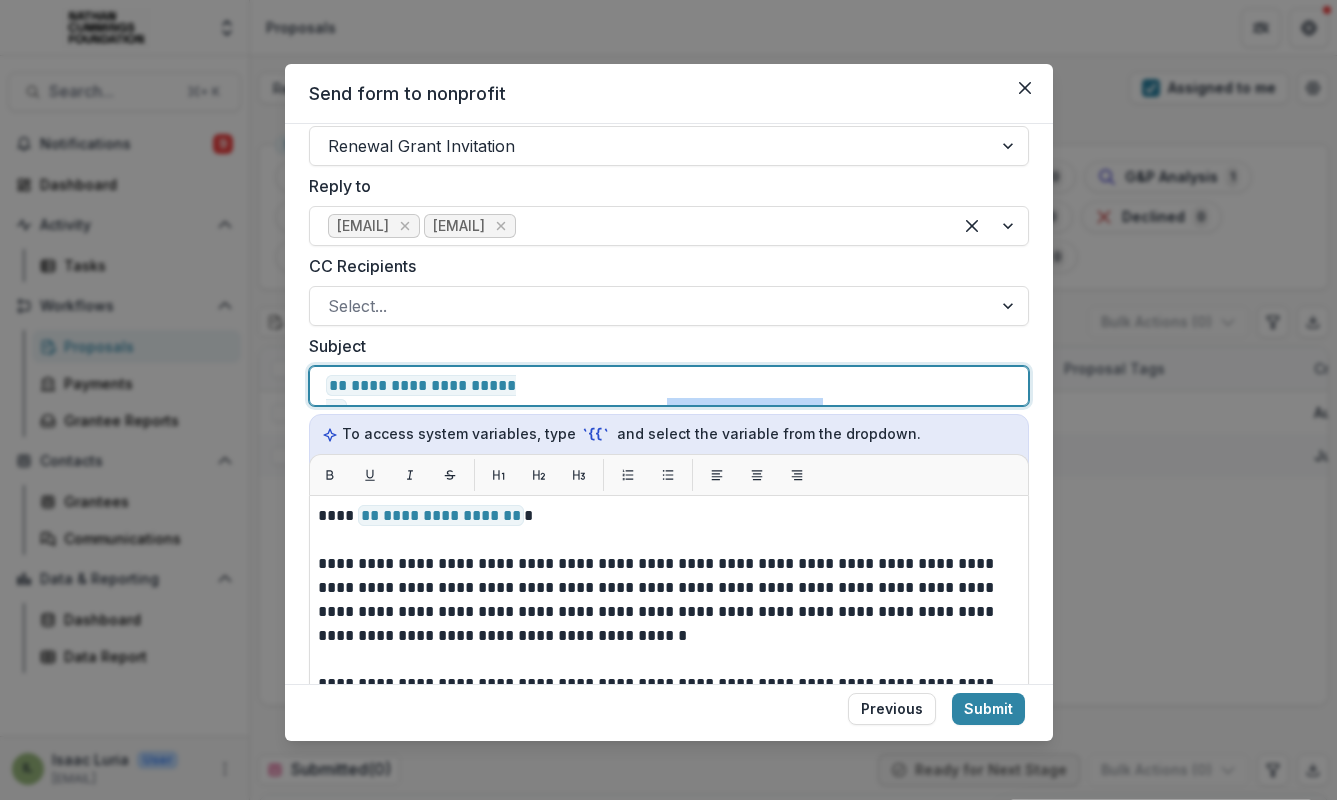 drag, startPoint x: 996, startPoint y: 386, endPoint x: 851, endPoint y: 379, distance: 145.16887 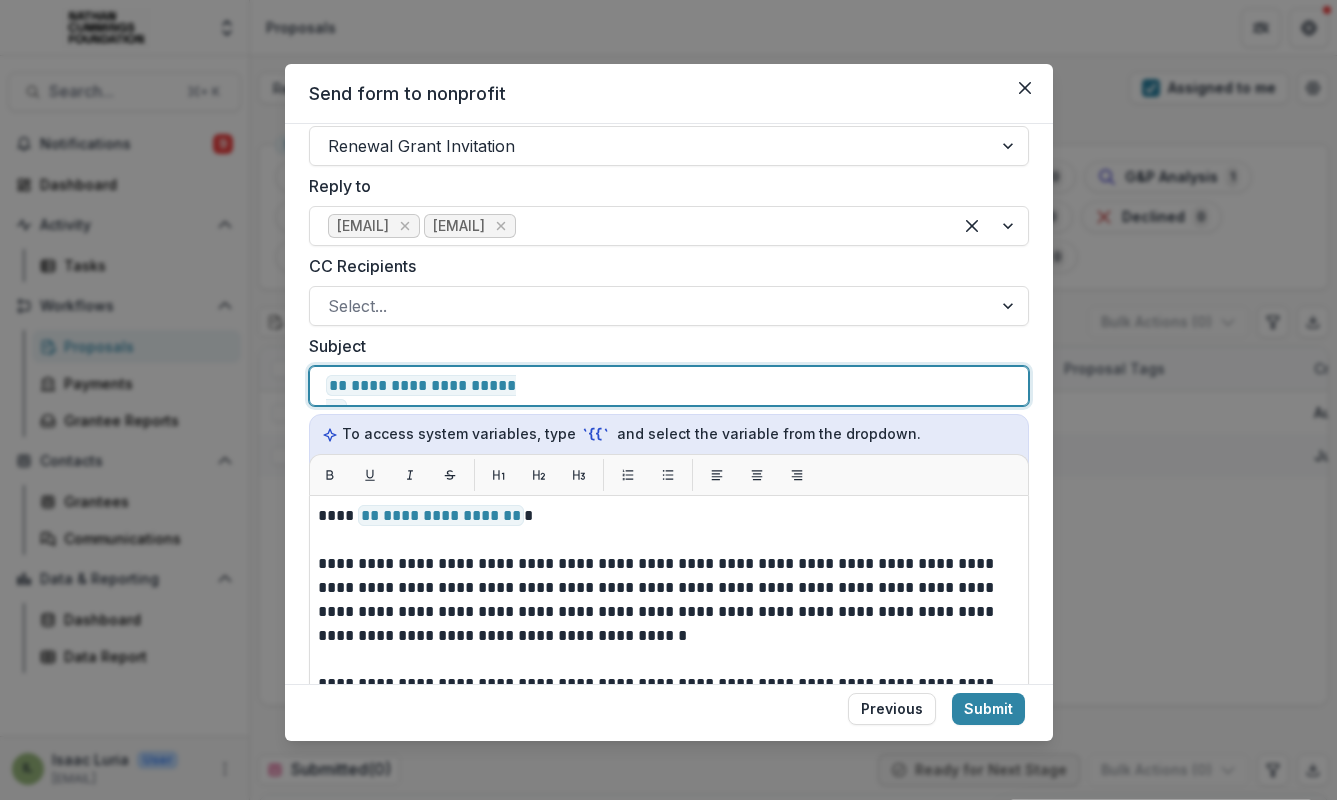 scroll, scrollTop: 5, scrollLeft: 0, axis: vertical 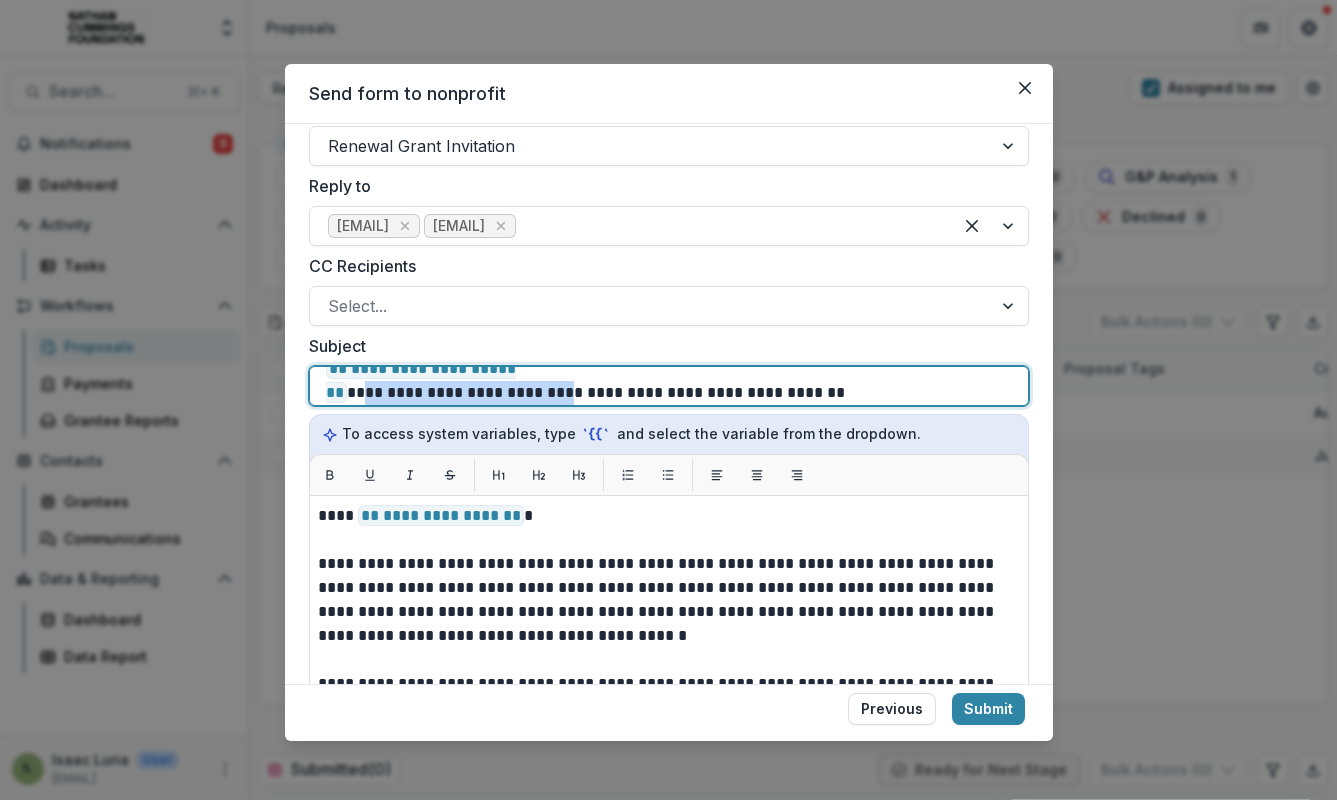 drag, startPoint x: 583, startPoint y: 395, endPoint x: 356, endPoint y: 385, distance: 227.22015 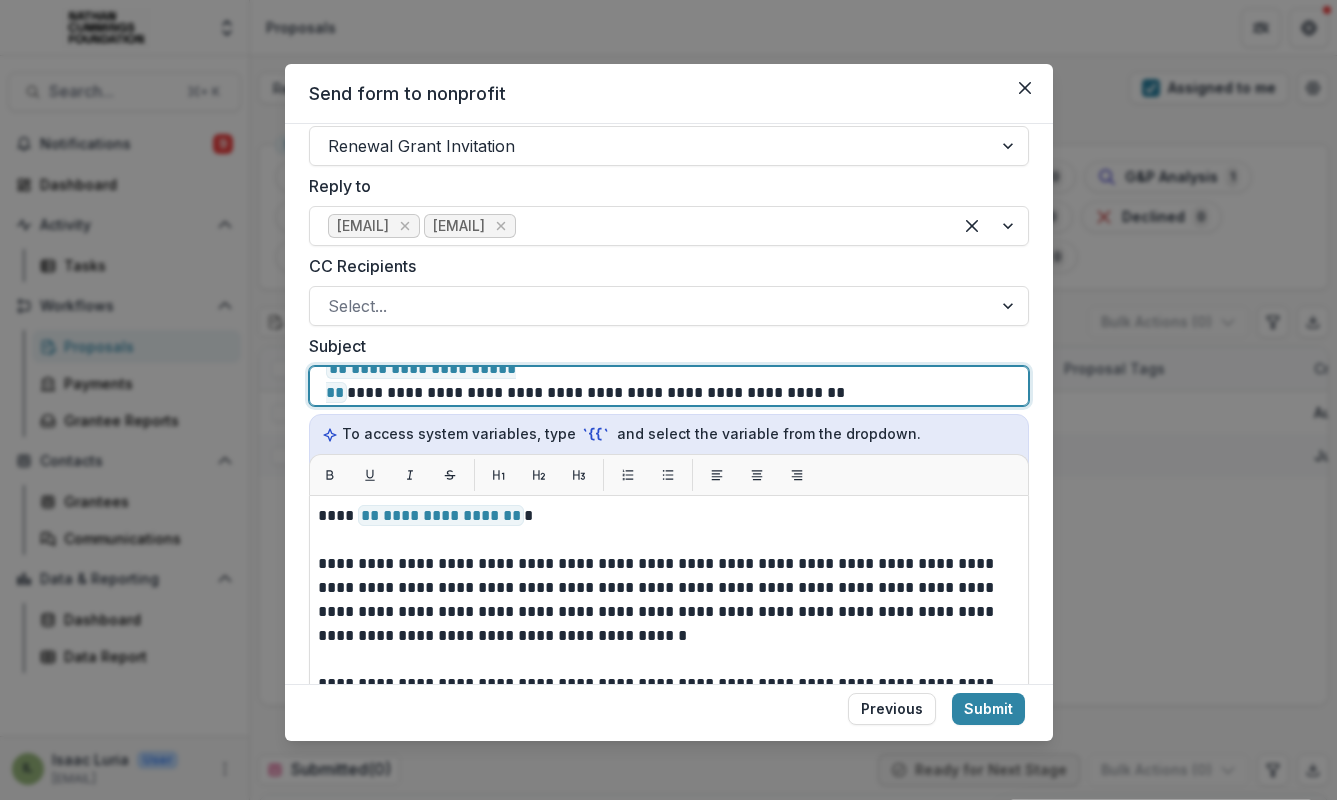 scroll, scrollTop: 0, scrollLeft: 0, axis: both 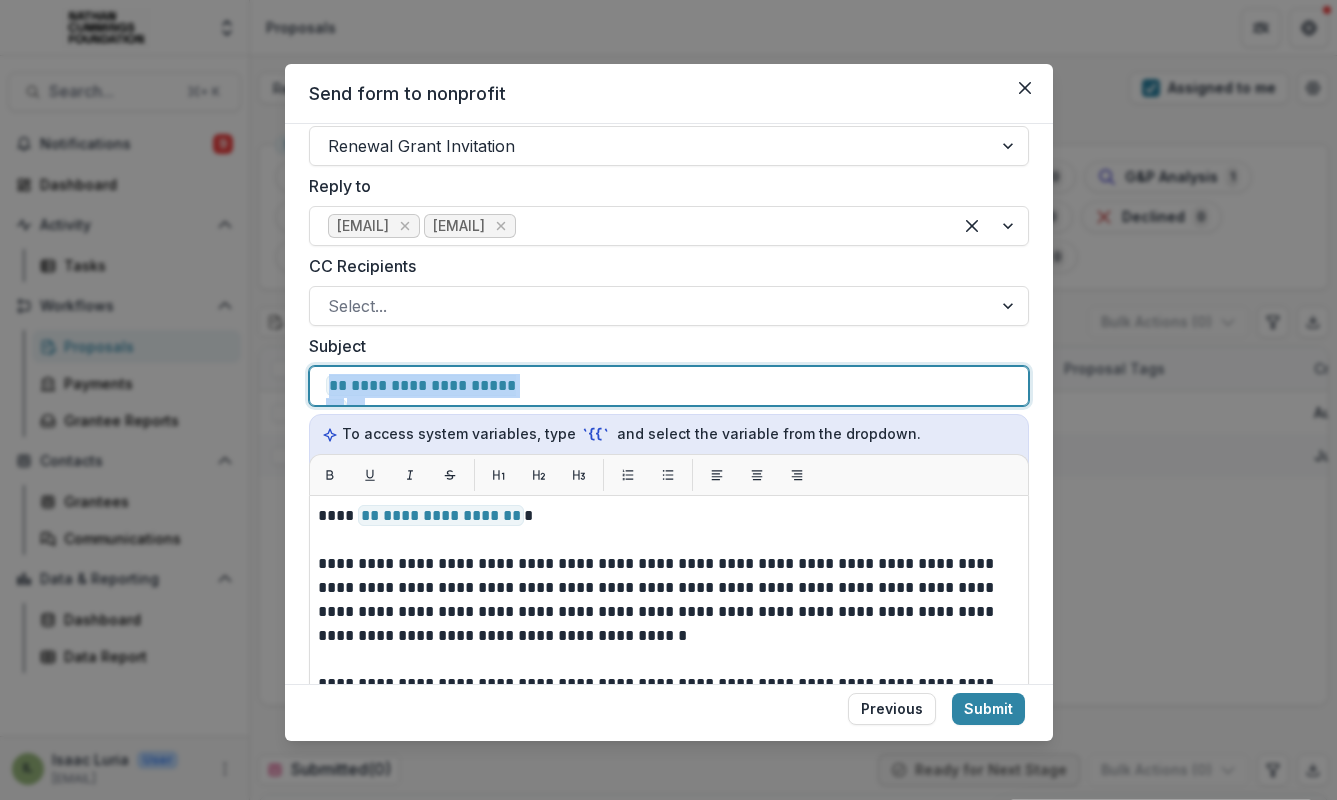 drag, startPoint x: 543, startPoint y: 388, endPoint x: 199, endPoint y: 361, distance: 345.05795 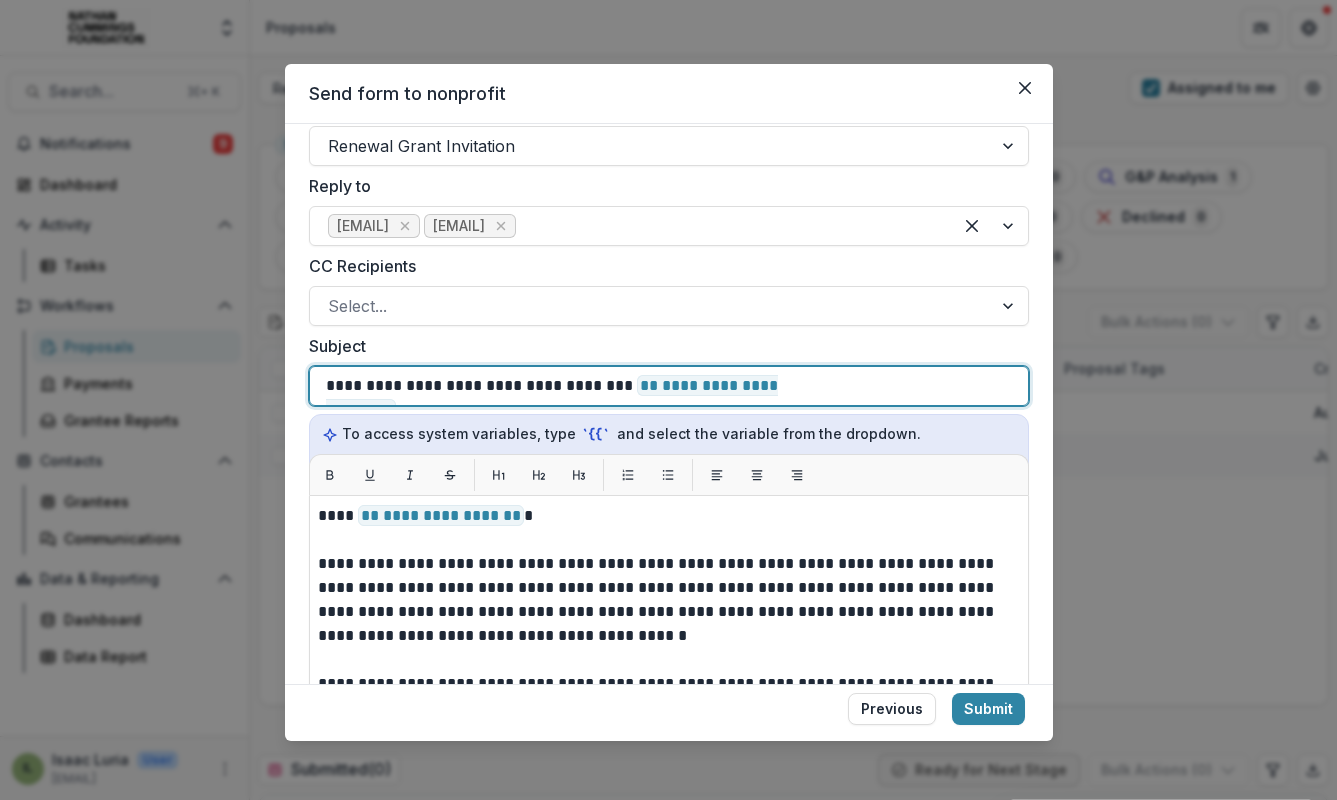 click on "**********" at bounding box center (573, 386) 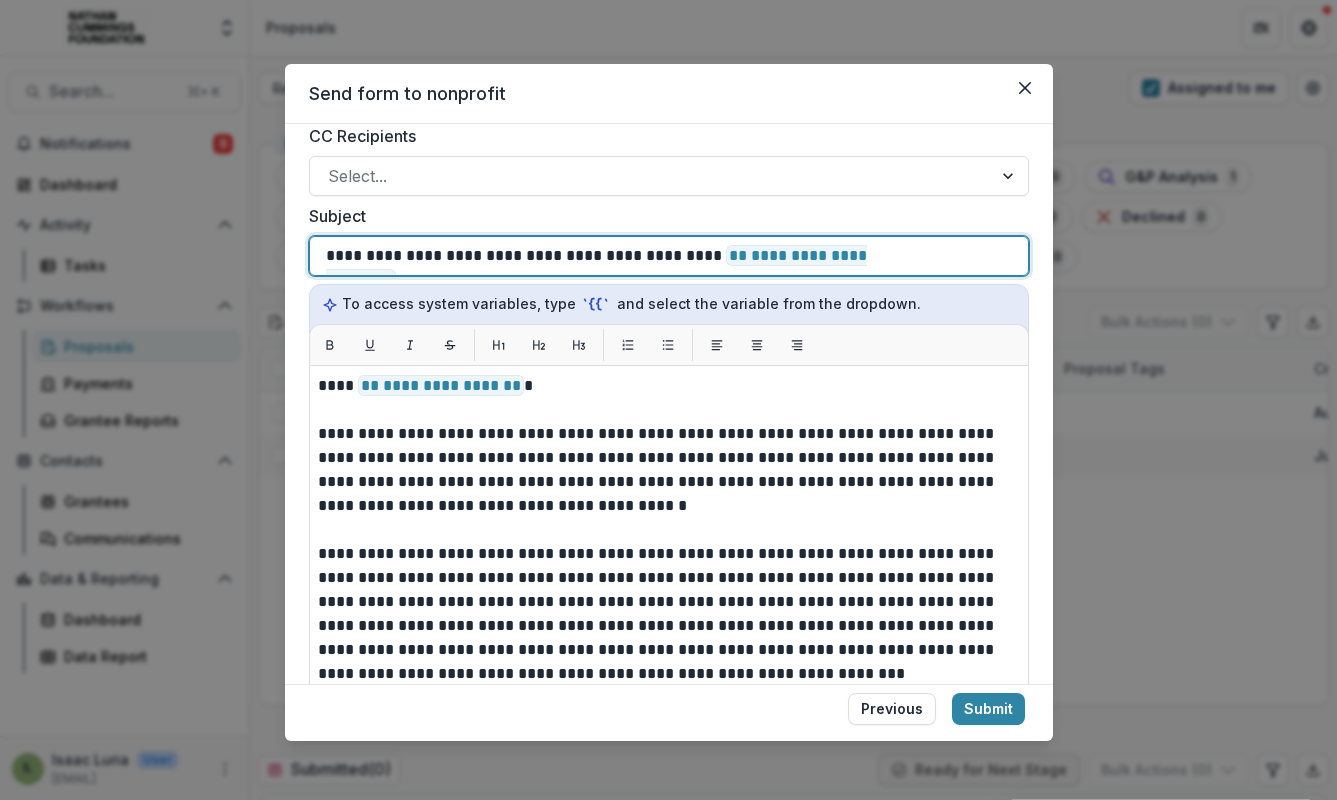 scroll, scrollTop: 574, scrollLeft: 0, axis: vertical 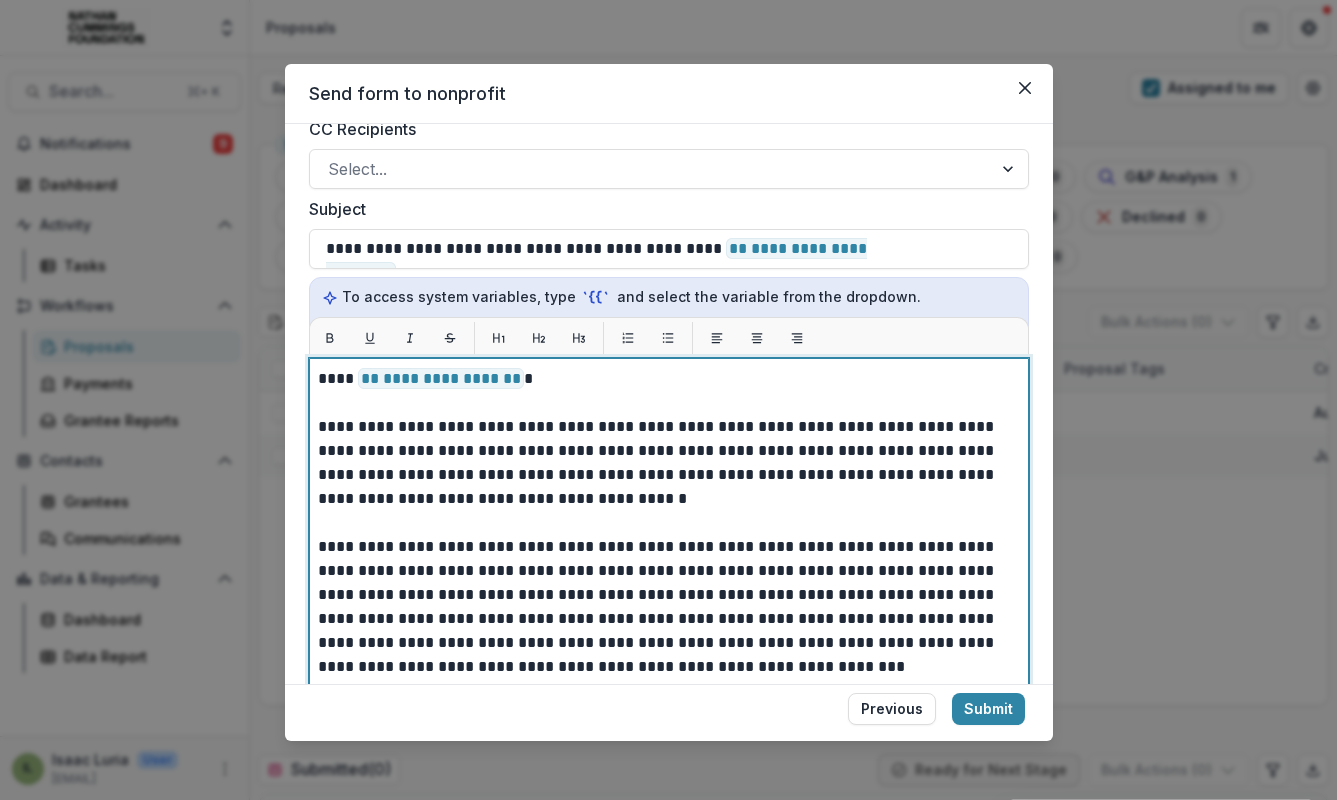click on "**********" at bounding box center (663, 463) 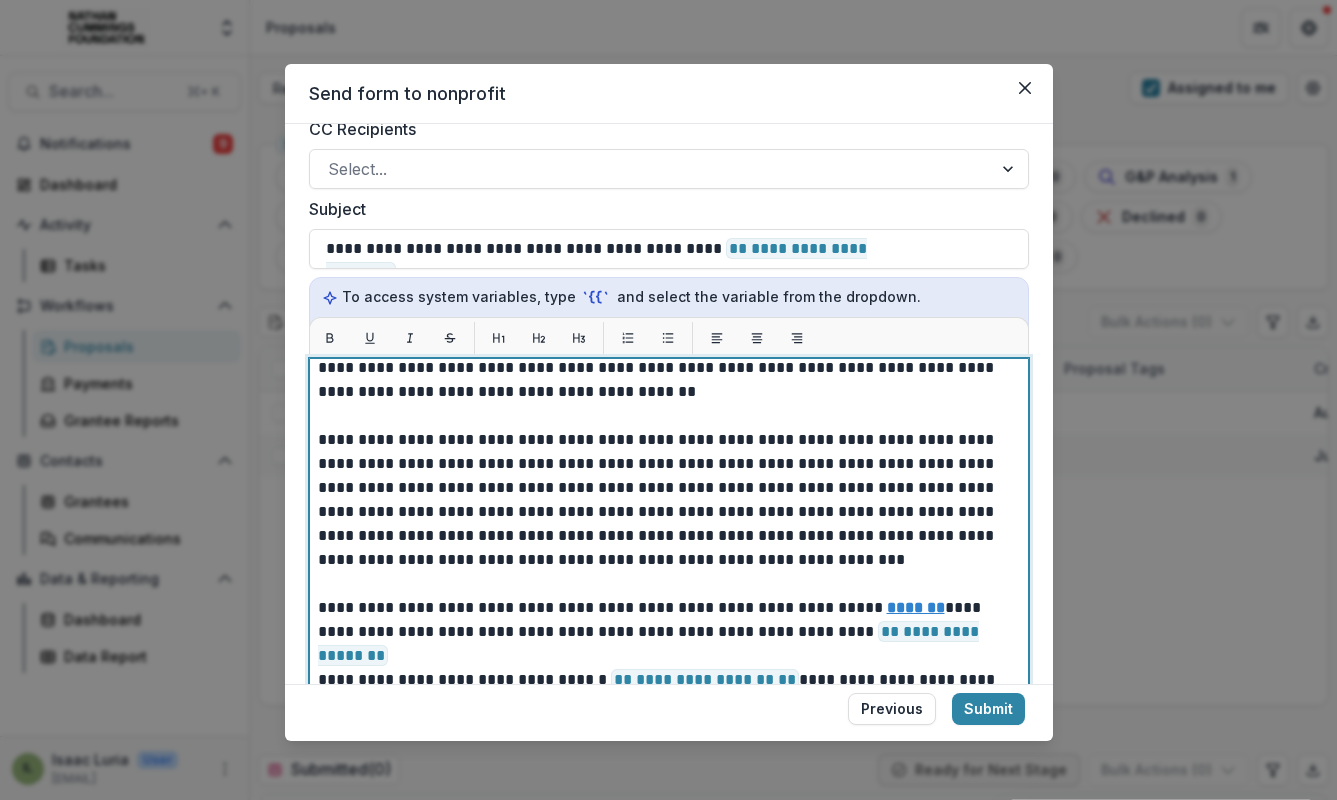 scroll, scrollTop: 0, scrollLeft: 0, axis: both 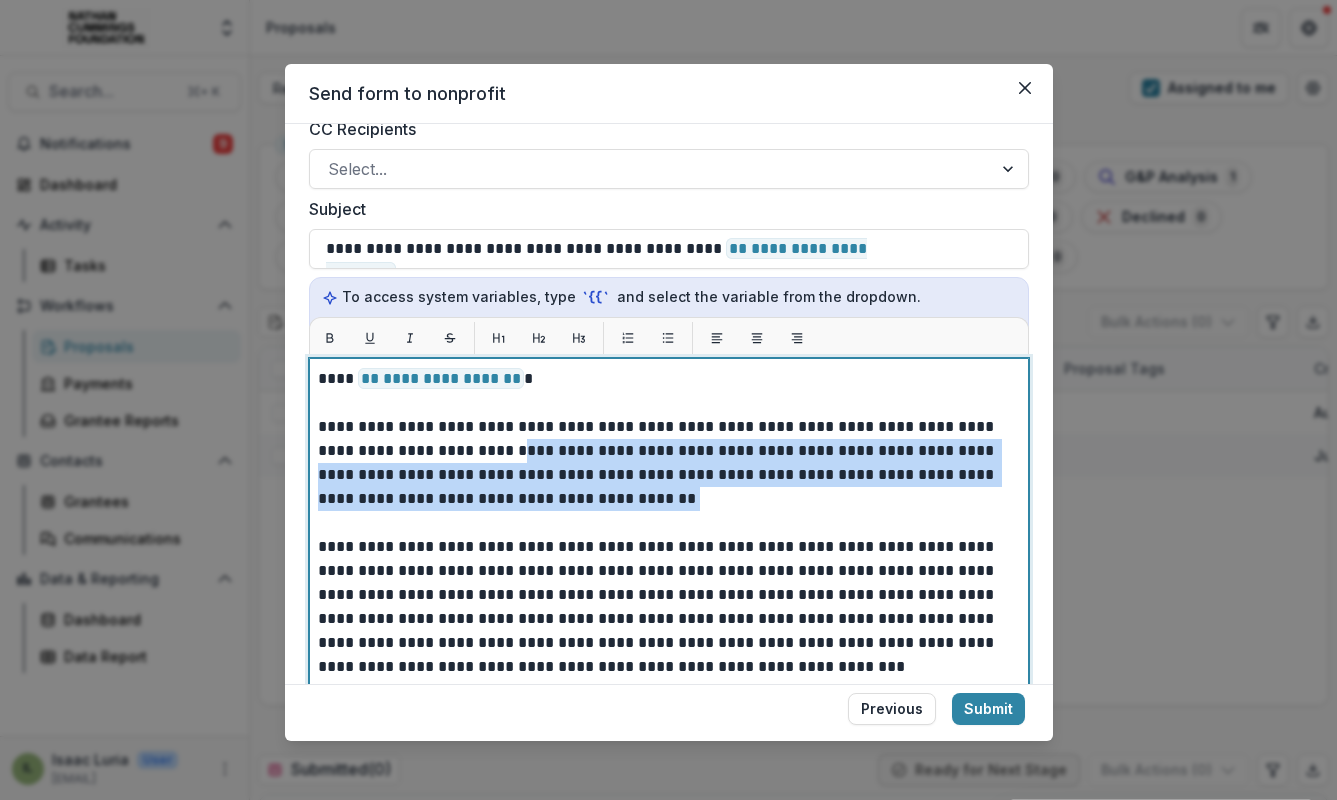 drag, startPoint x: 683, startPoint y: 503, endPoint x: 465, endPoint y: 456, distance: 223.00897 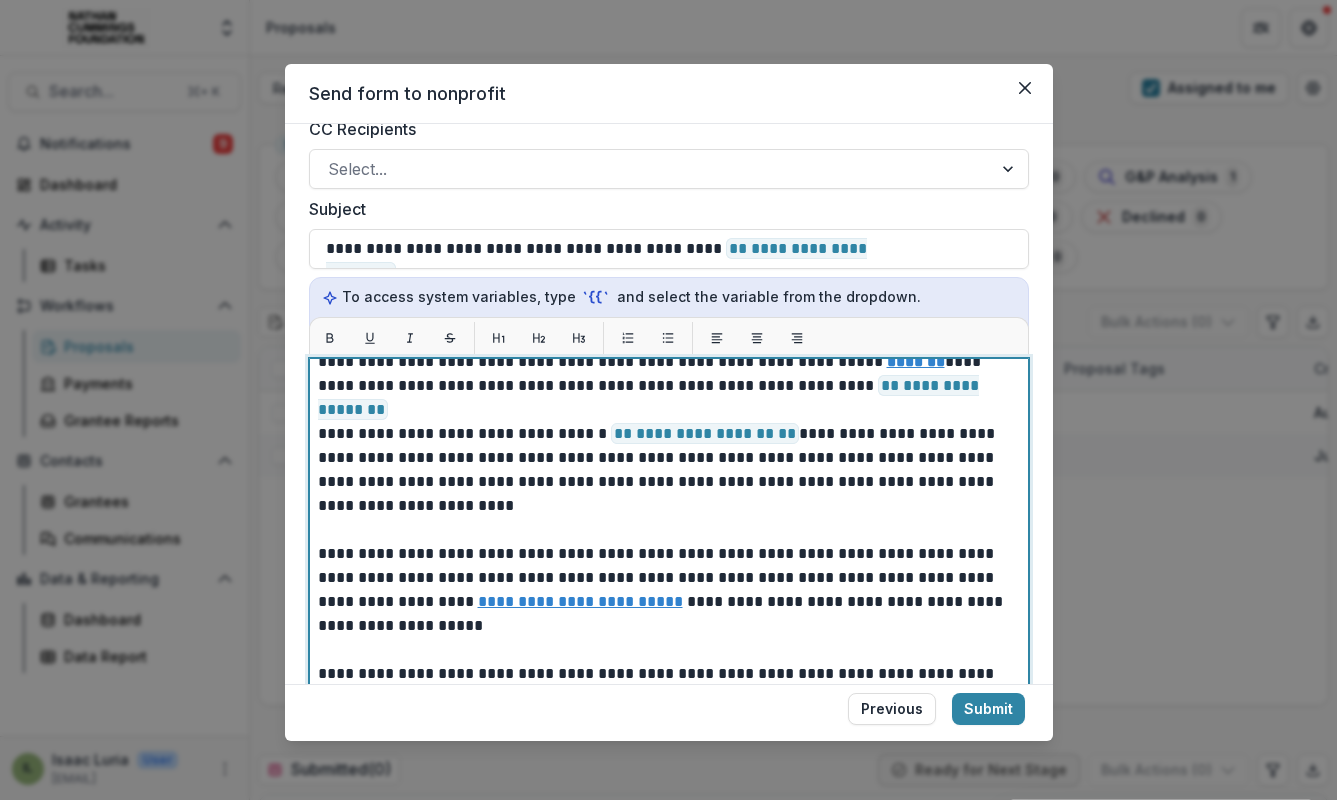 scroll, scrollTop: 310, scrollLeft: 0, axis: vertical 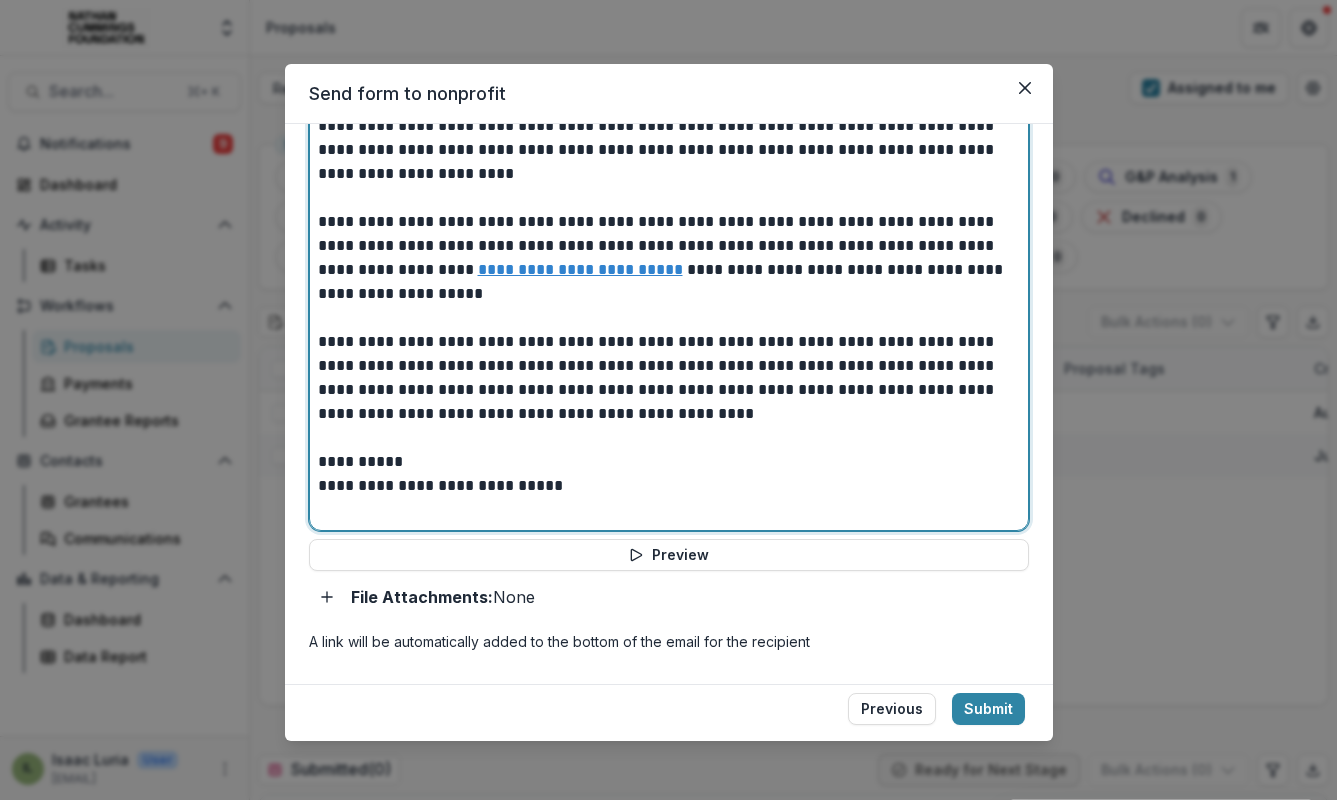 click at bounding box center [669, 438] 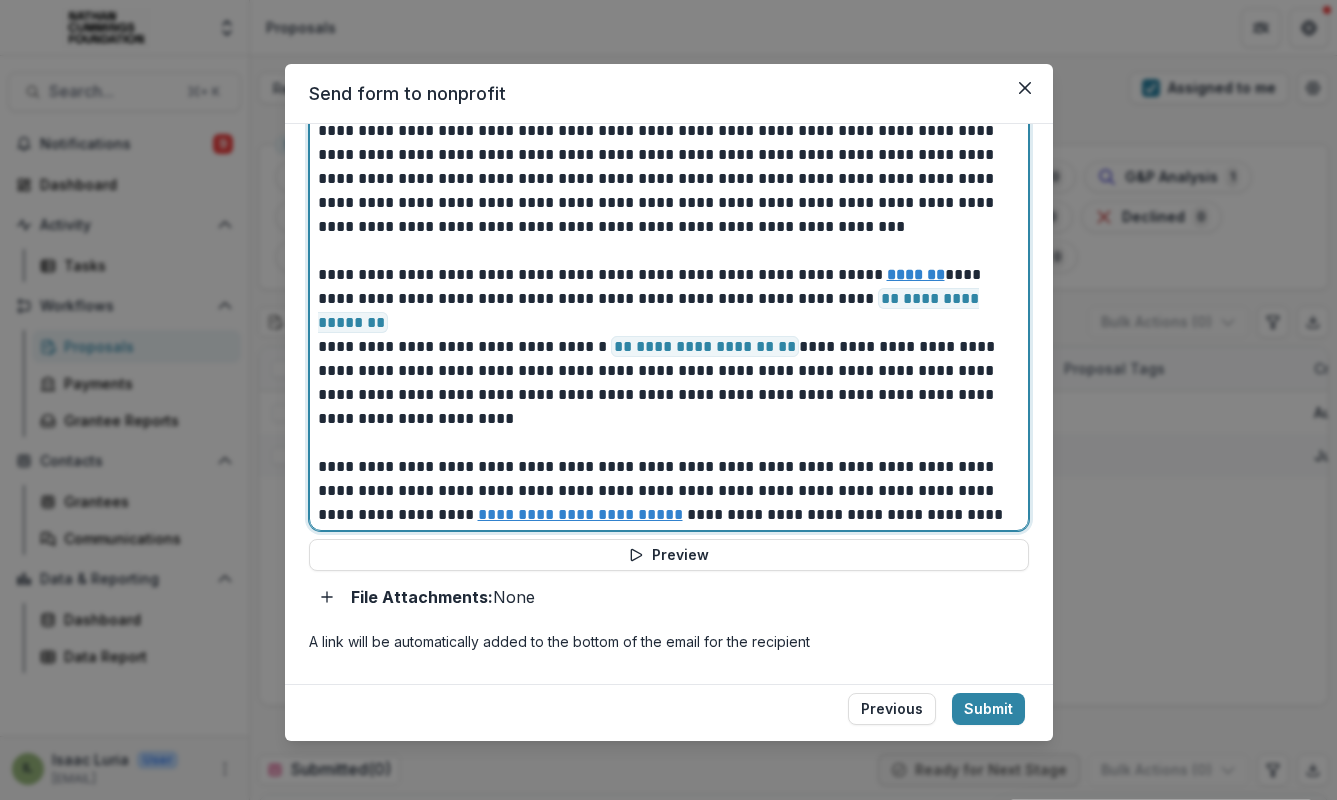 scroll, scrollTop: 0, scrollLeft: 0, axis: both 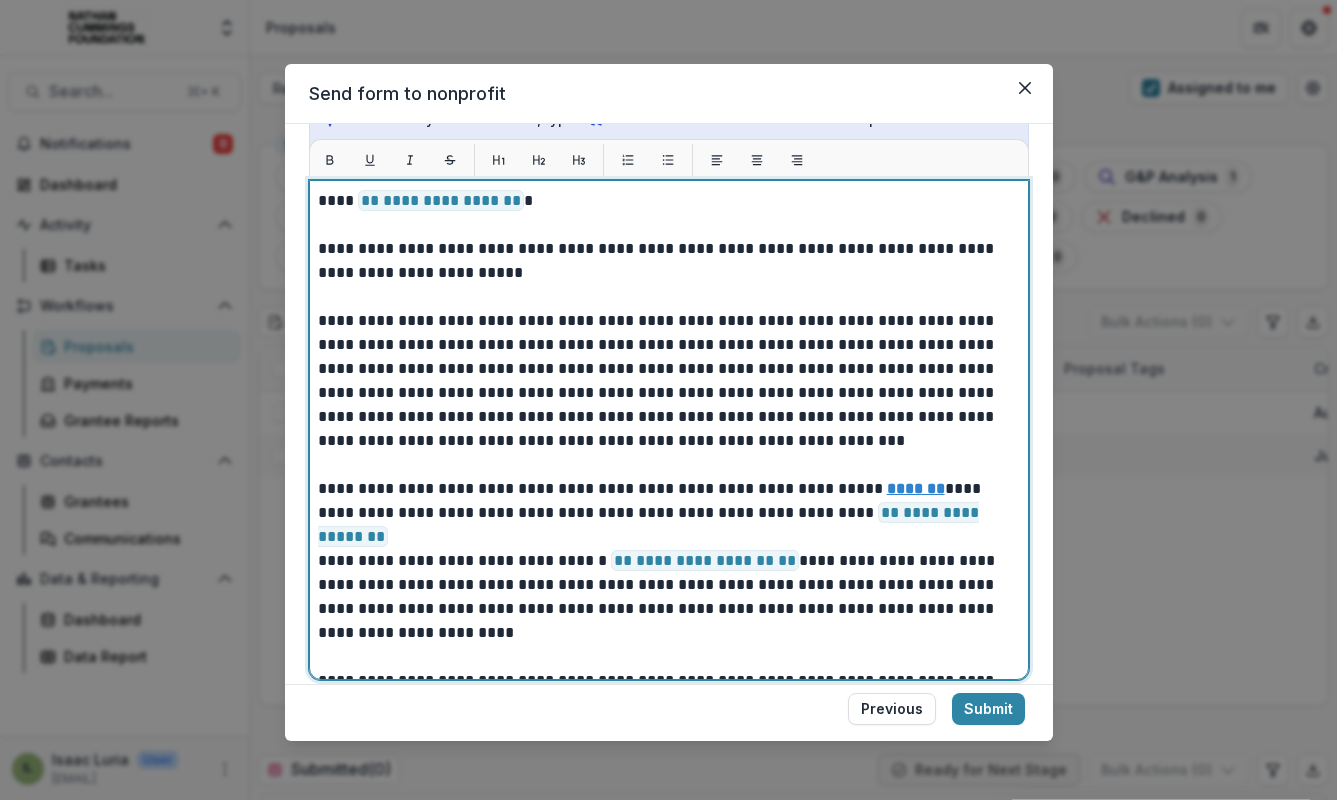 click on "**********" at bounding box center [663, 261] 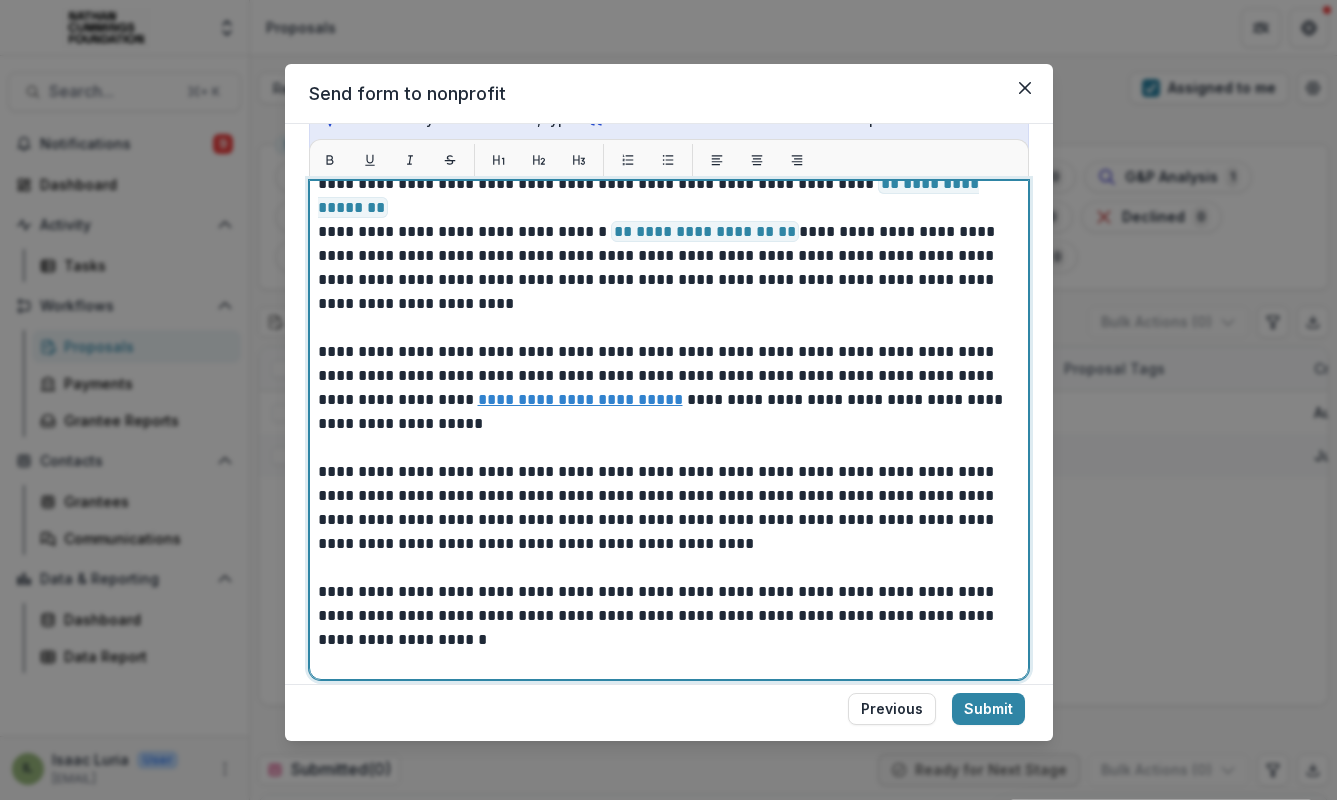 scroll, scrollTop: 406, scrollLeft: 0, axis: vertical 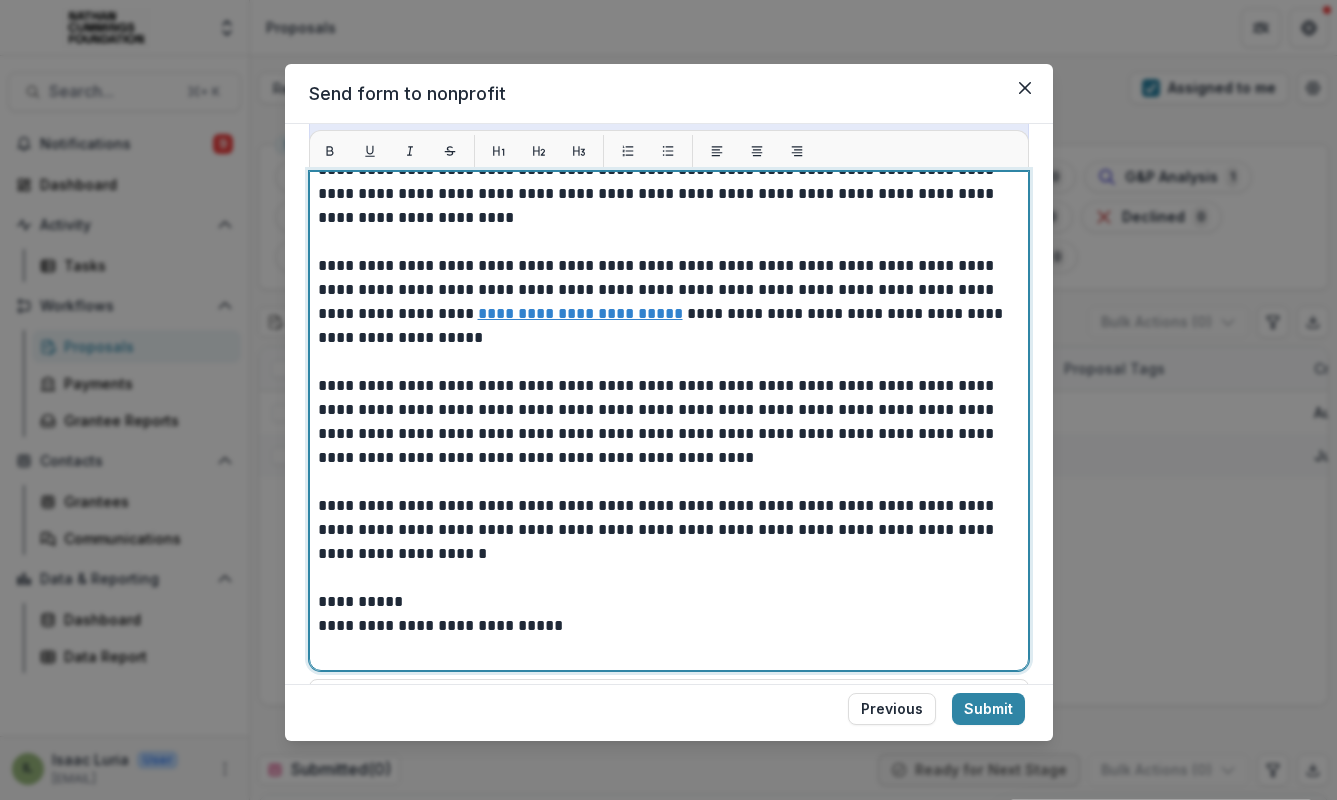click on "**********" at bounding box center (663, 530) 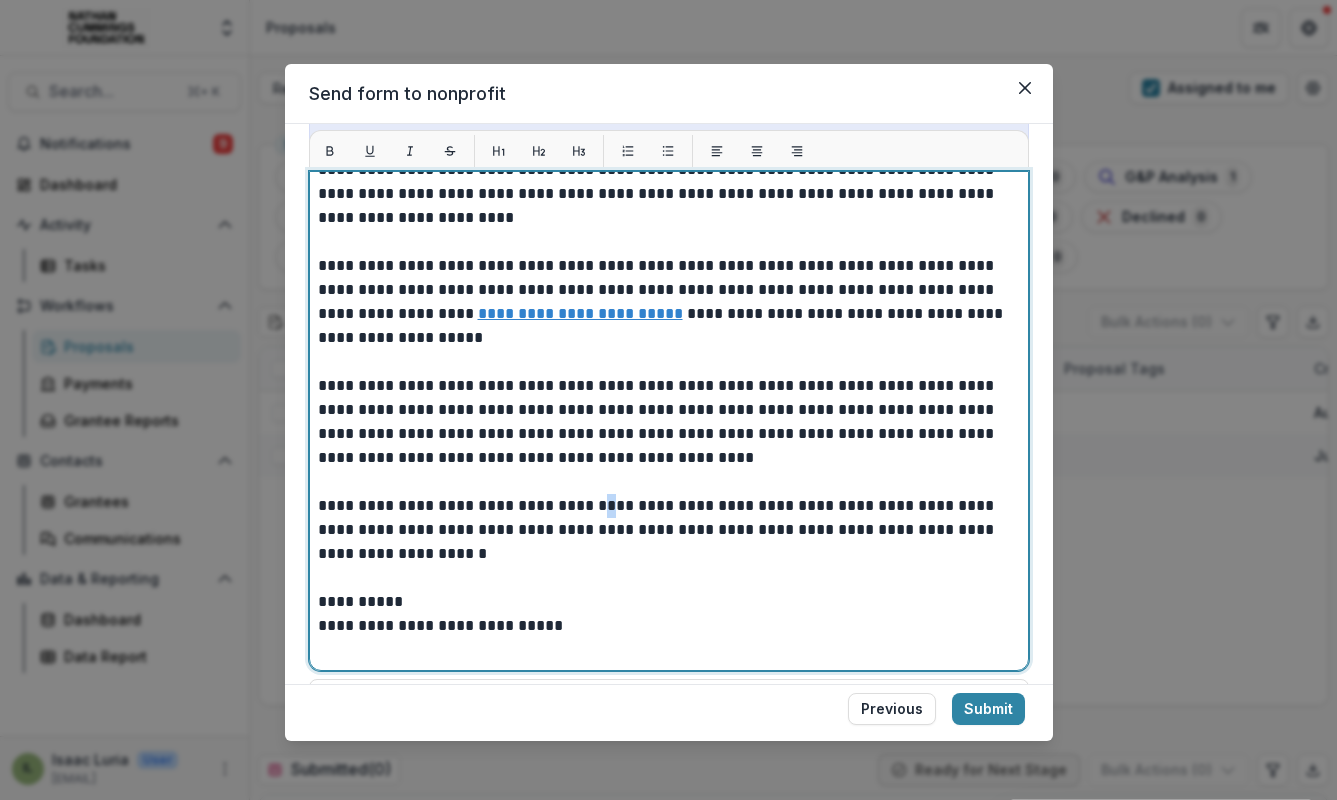 click on "**********" at bounding box center [663, 530] 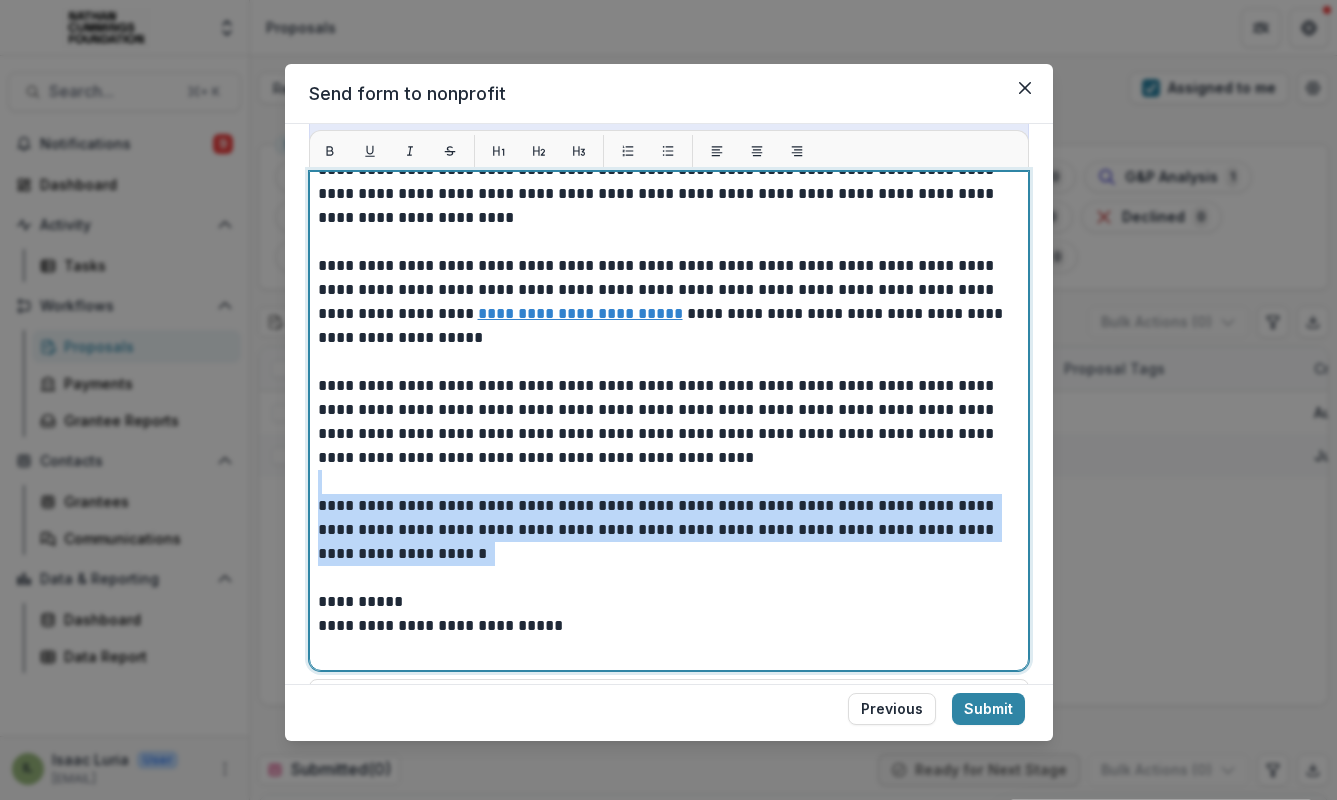 click on "**********" at bounding box center [663, 530] 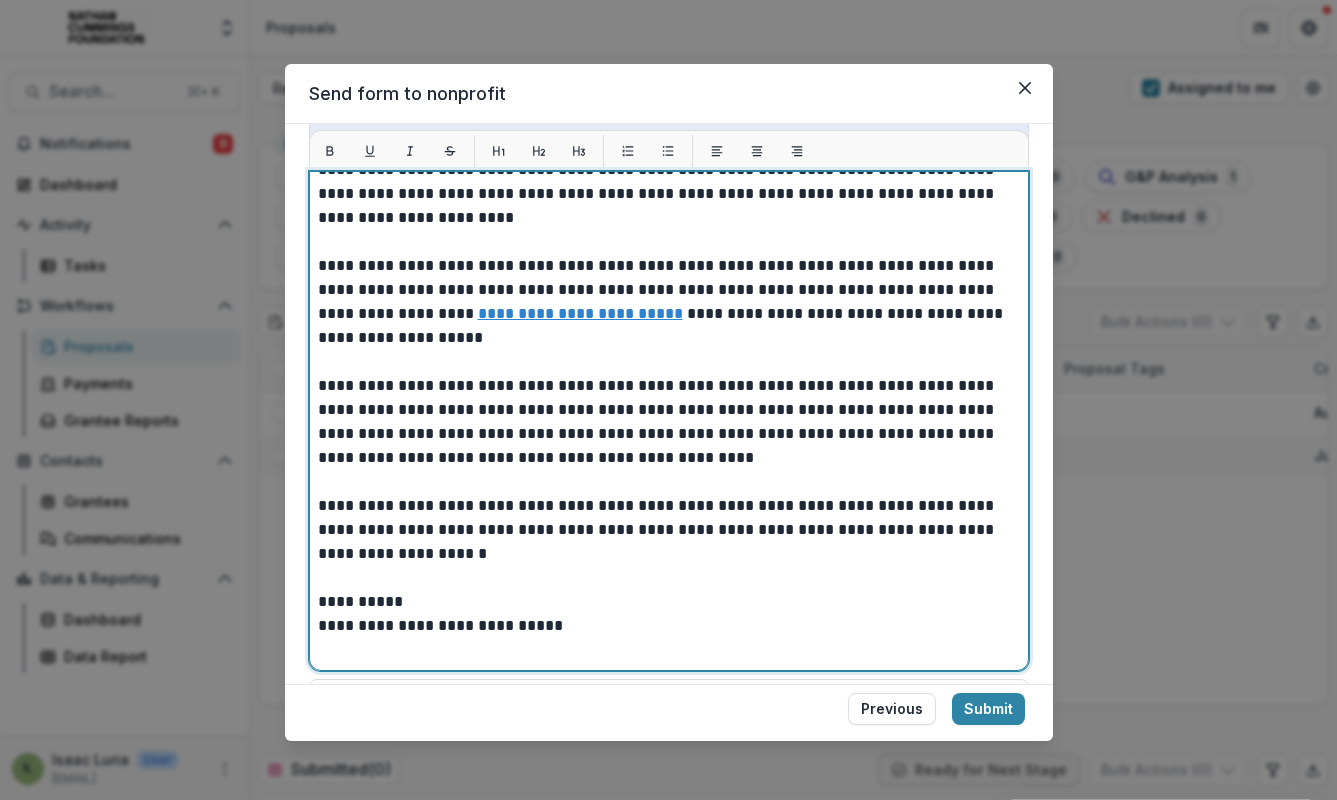 scroll, scrollTop: 310, scrollLeft: 0, axis: vertical 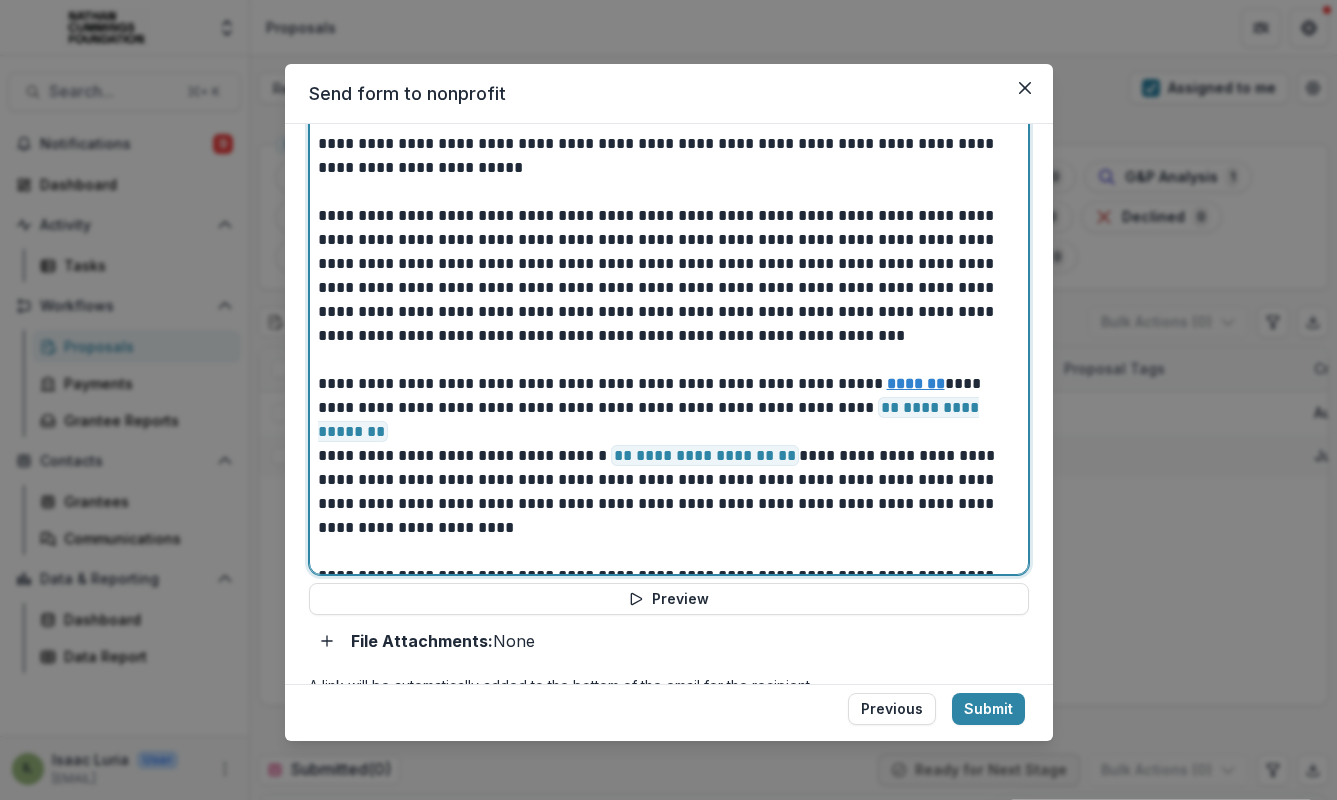 click on "**********" at bounding box center [663, 156] 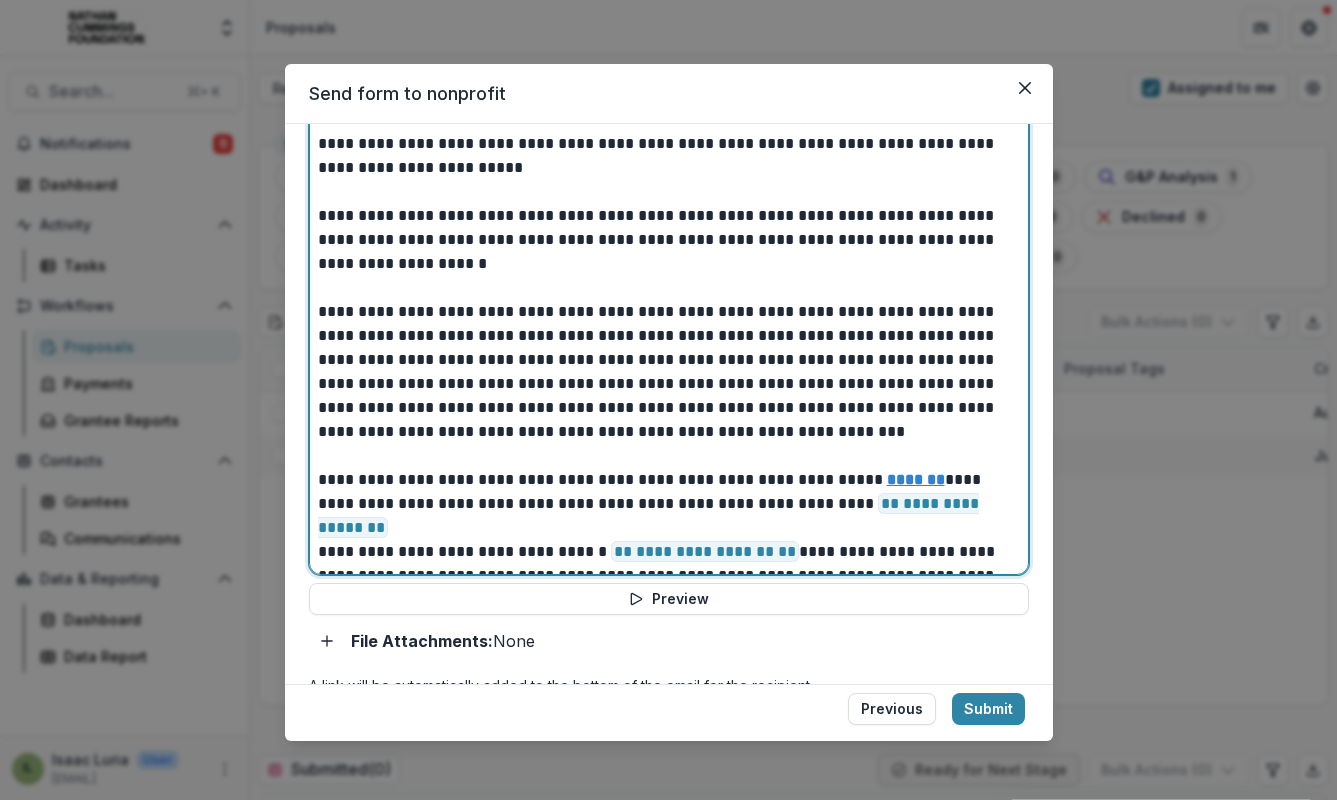 click on "**********" at bounding box center (663, 204) 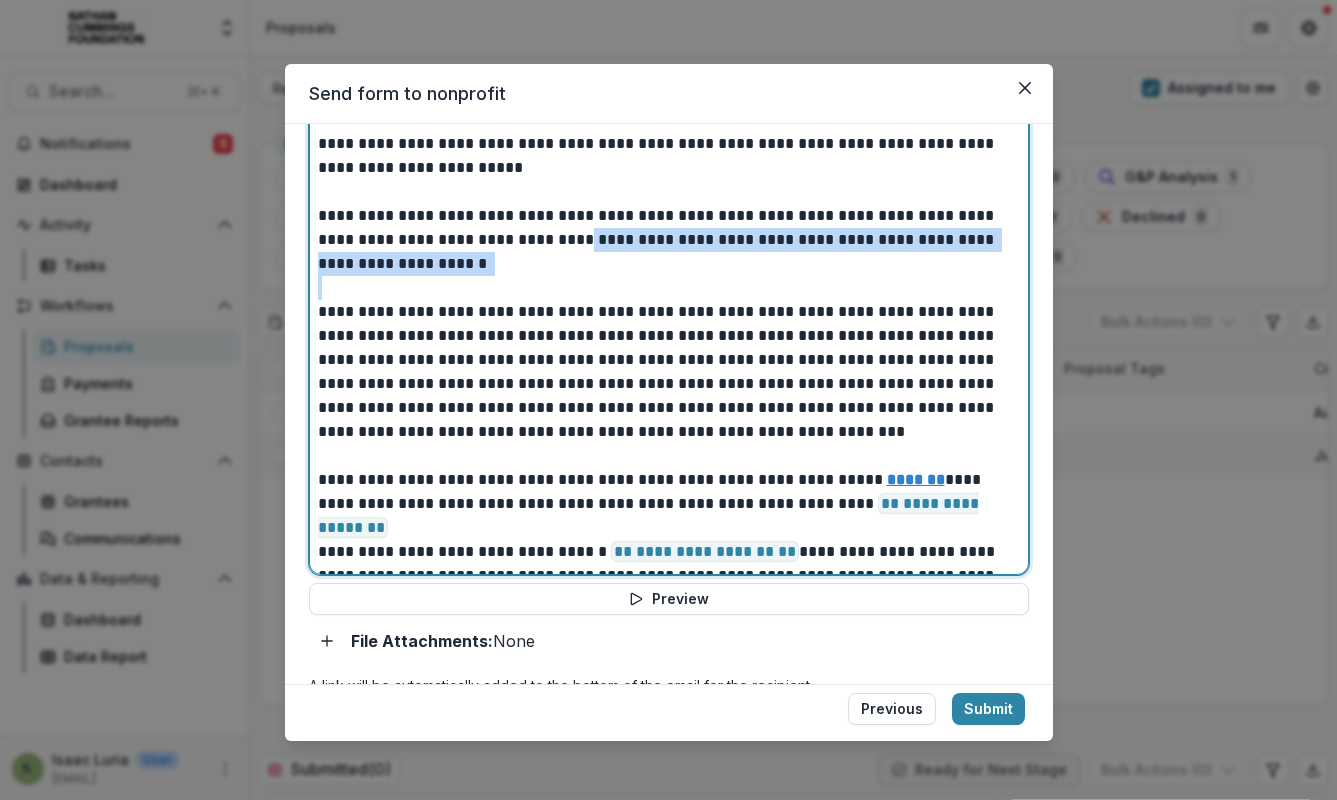 drag, startPoint x: 605, startPoint y: 274, endPoint x: 529, endPoint y: 250, distance: 79.69943 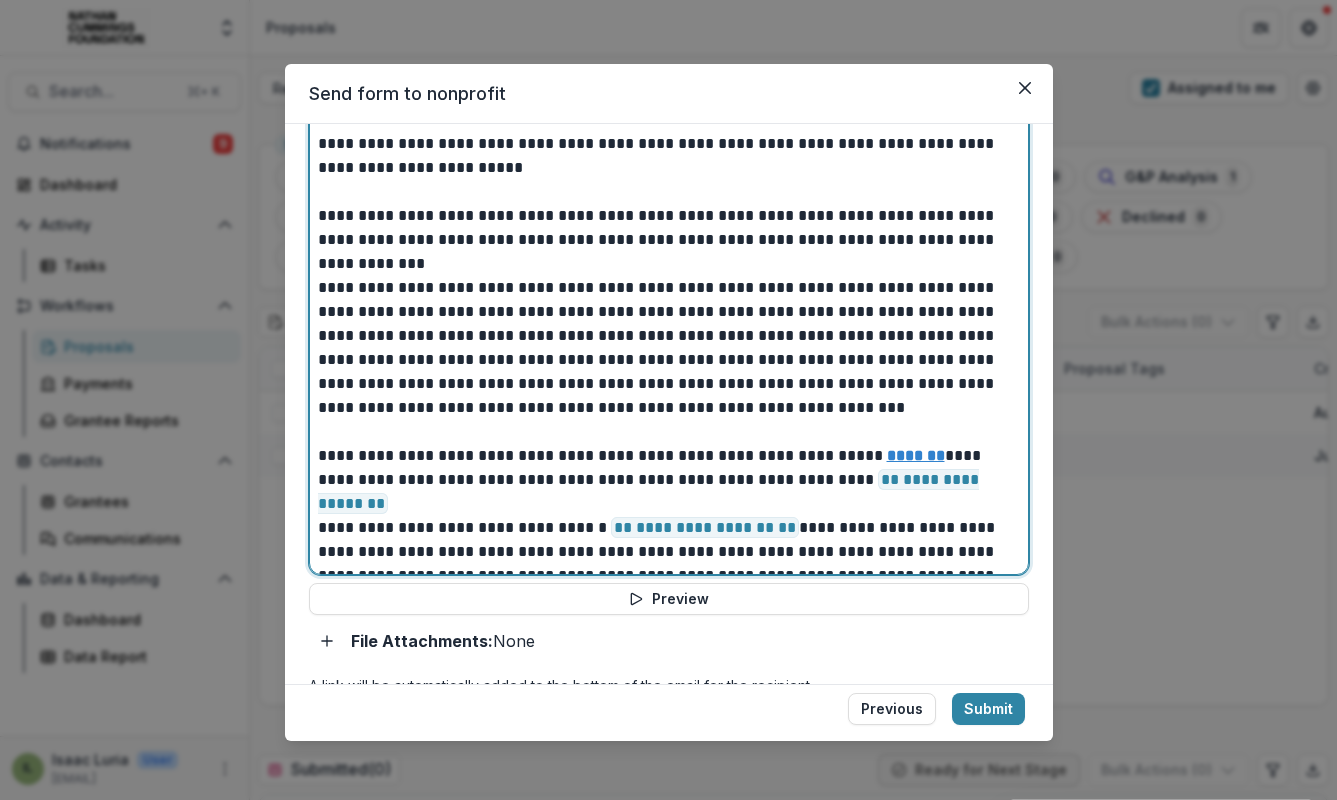 click at bounding box center (669, 264) 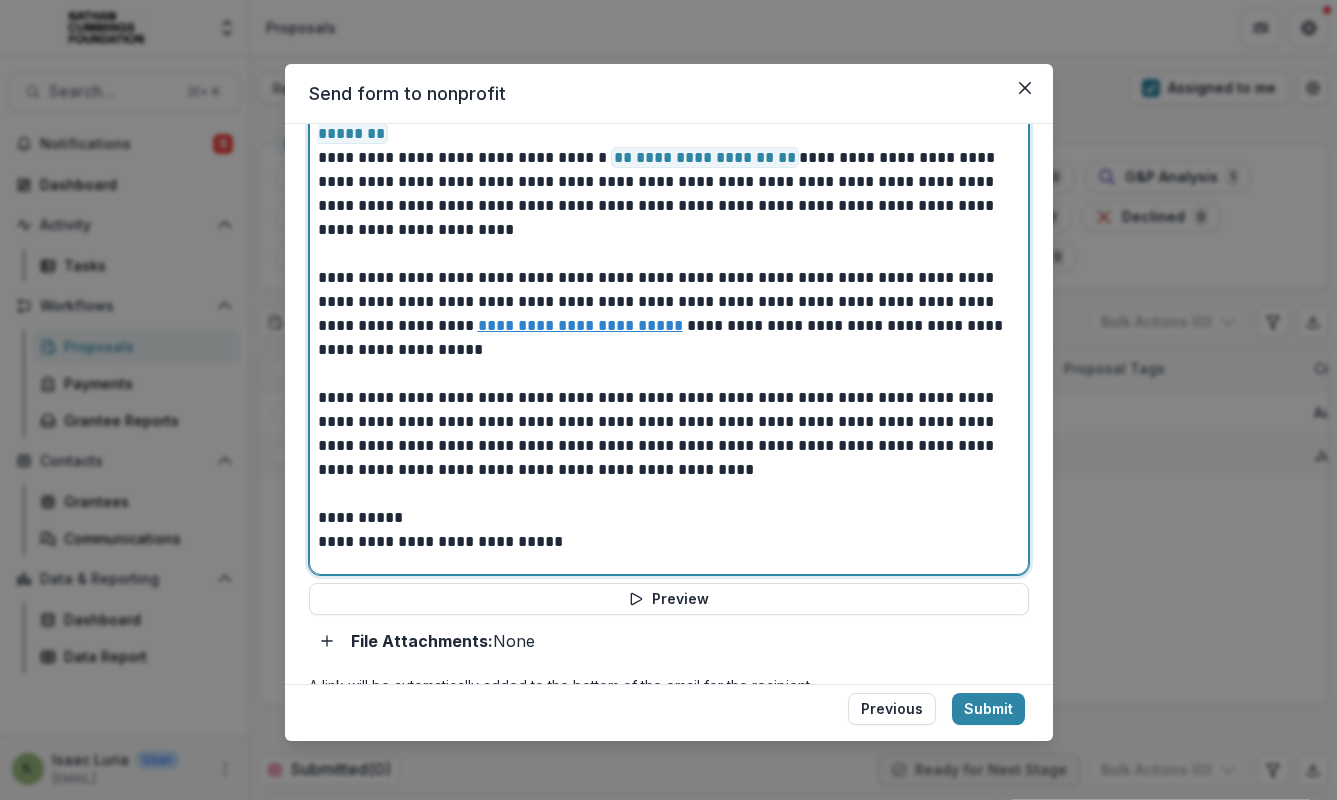 scroll, scrollTop: 382, scrollLeft: 0, axis: vertical 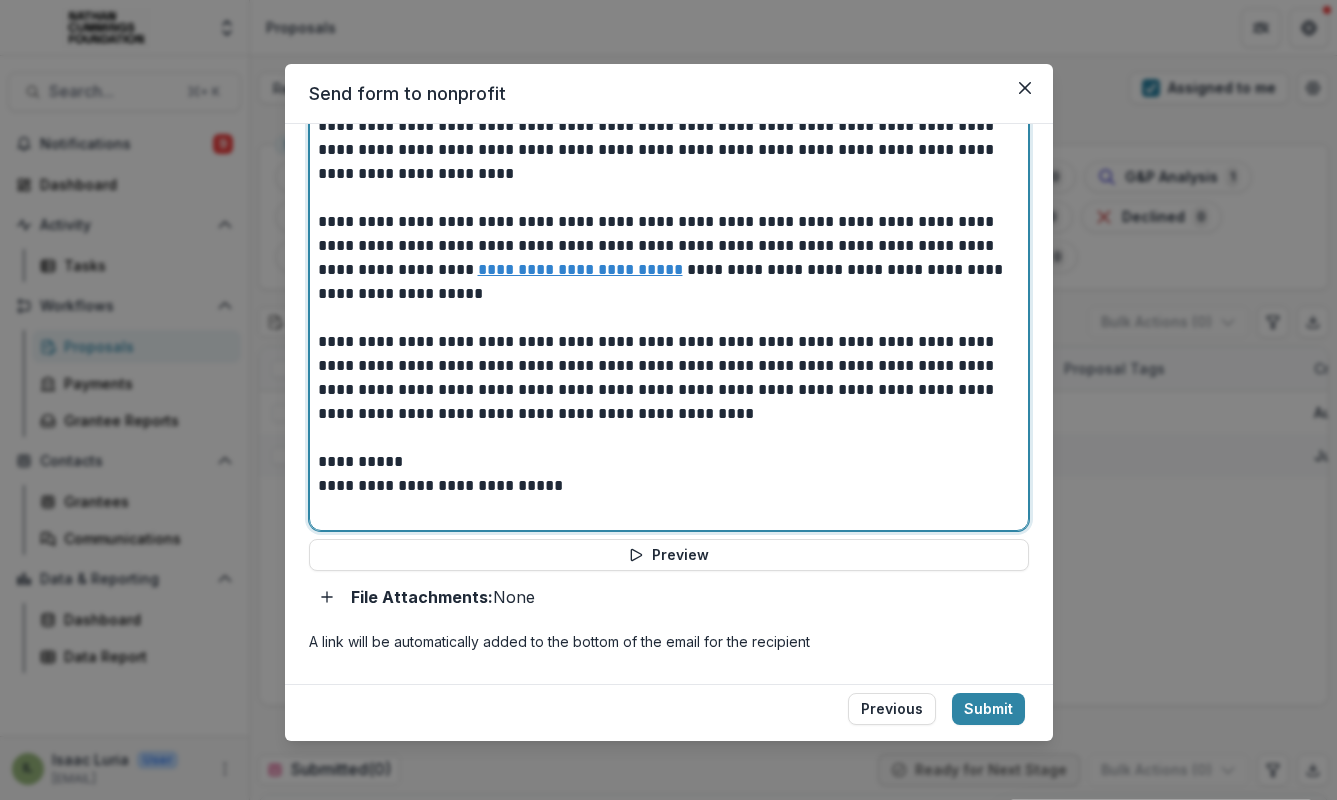 click on "**********" at bounding box center (663, 462) 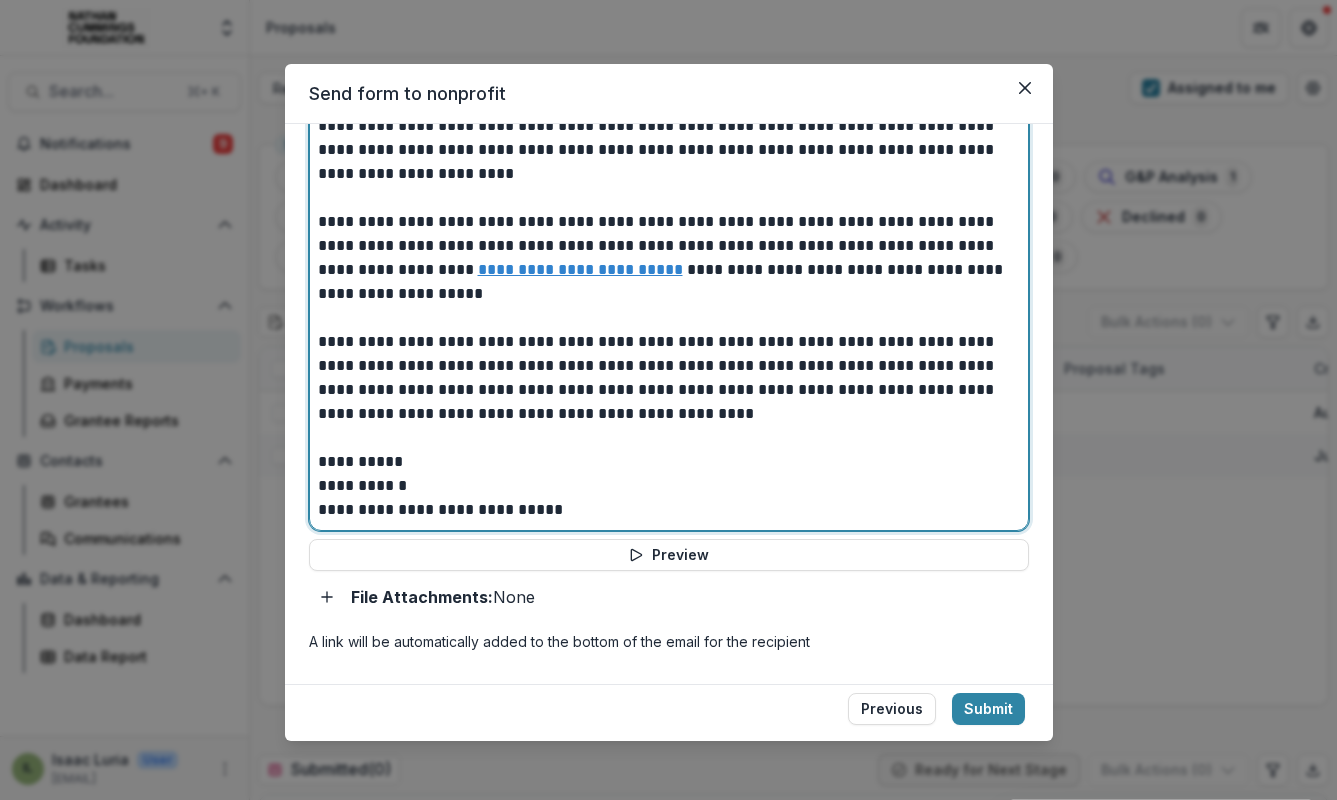 click on "**********" at bounding box center [663, 378] 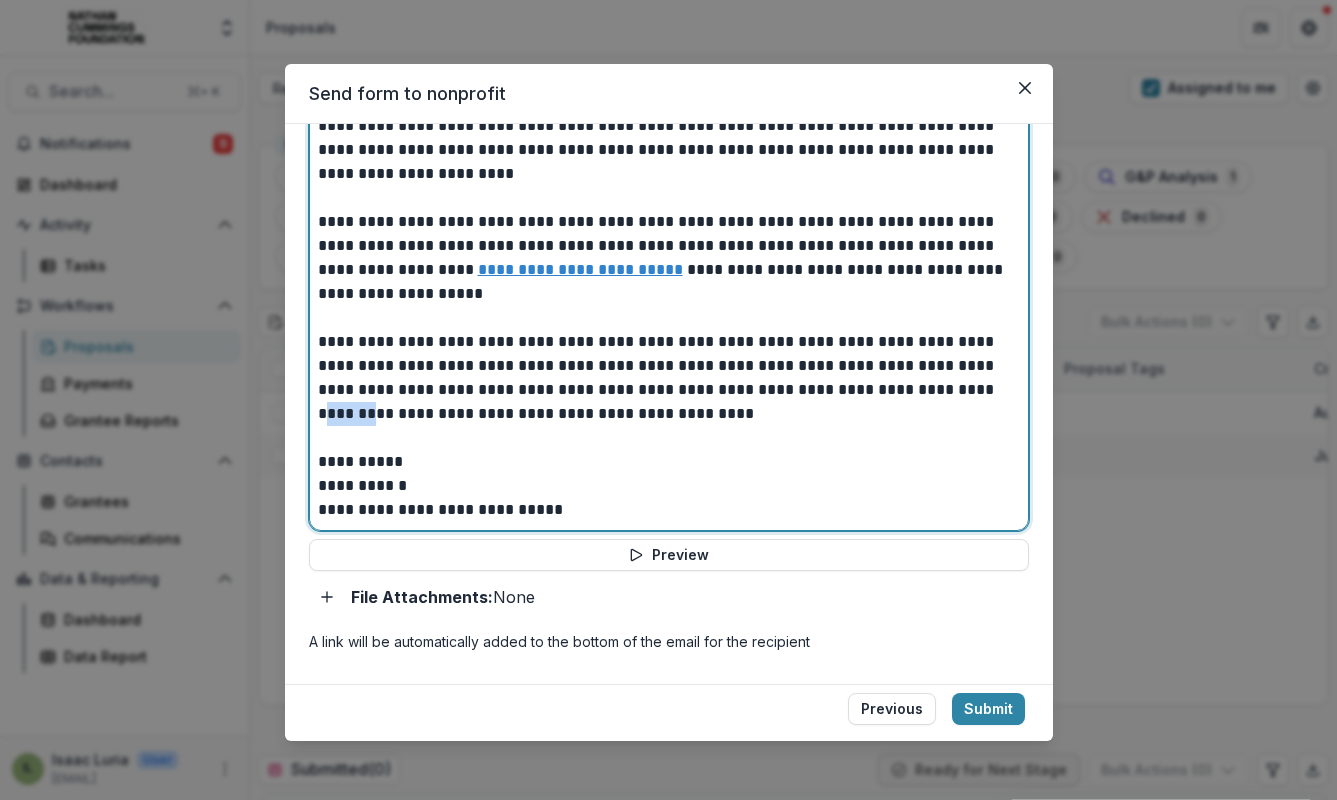 click on "**********" at bounding box center (663, 378) 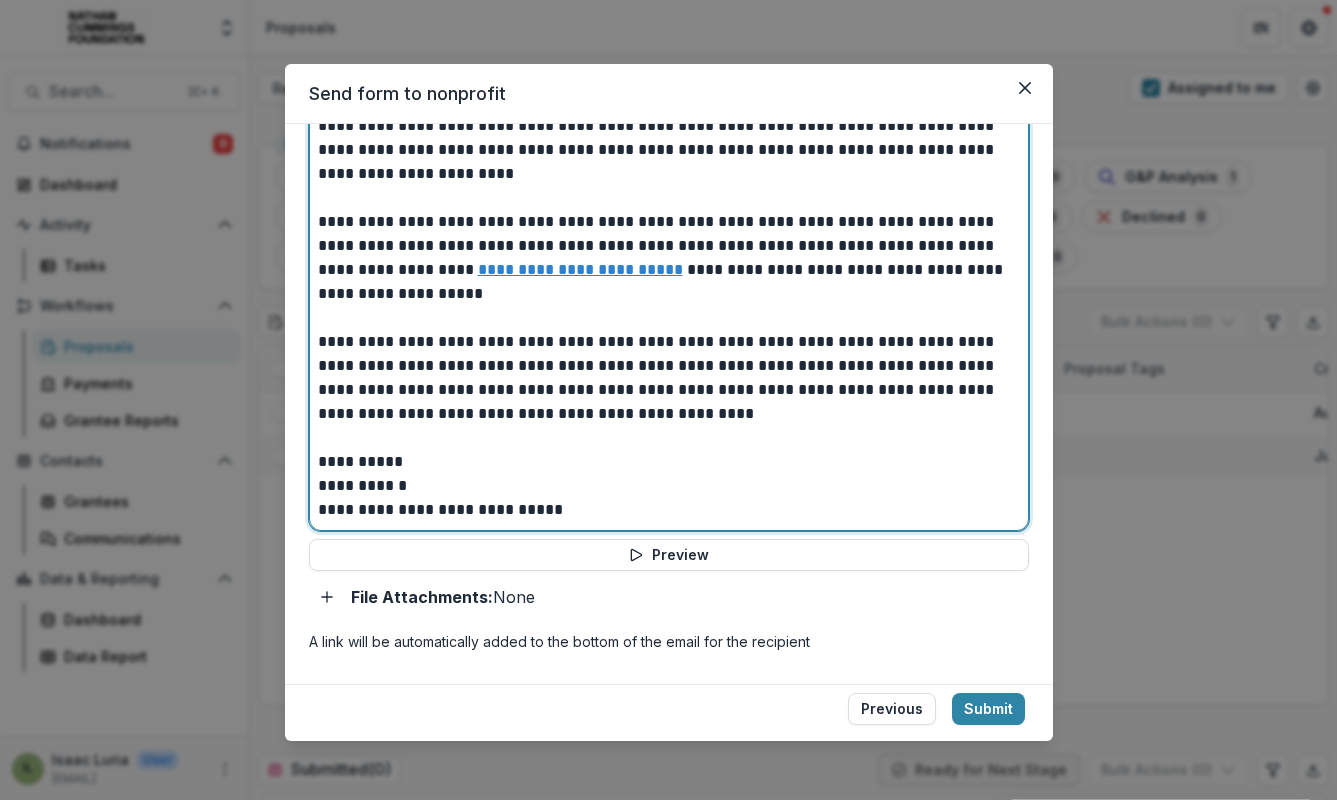 click on "**********" at bounding box center (663, 378) 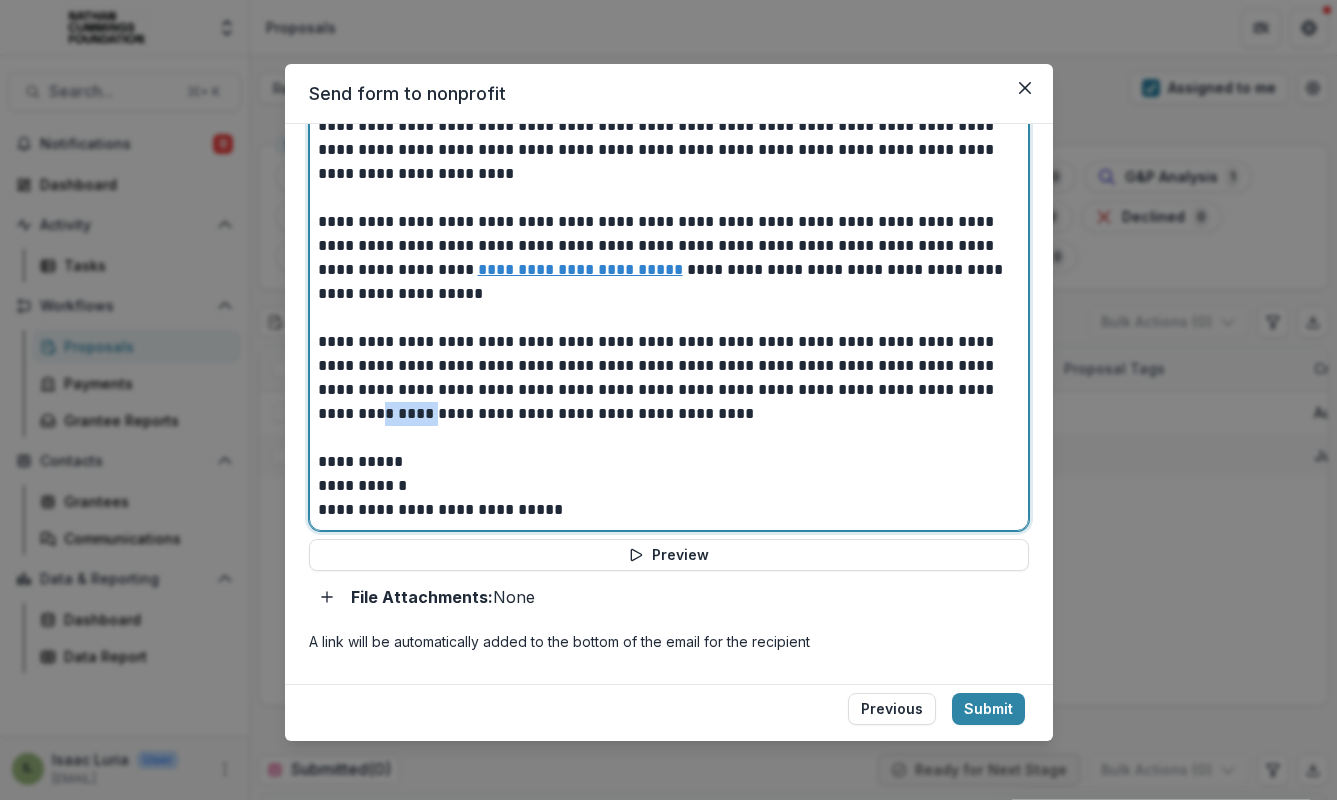 click on "**********" at bounding box center [663, 378] 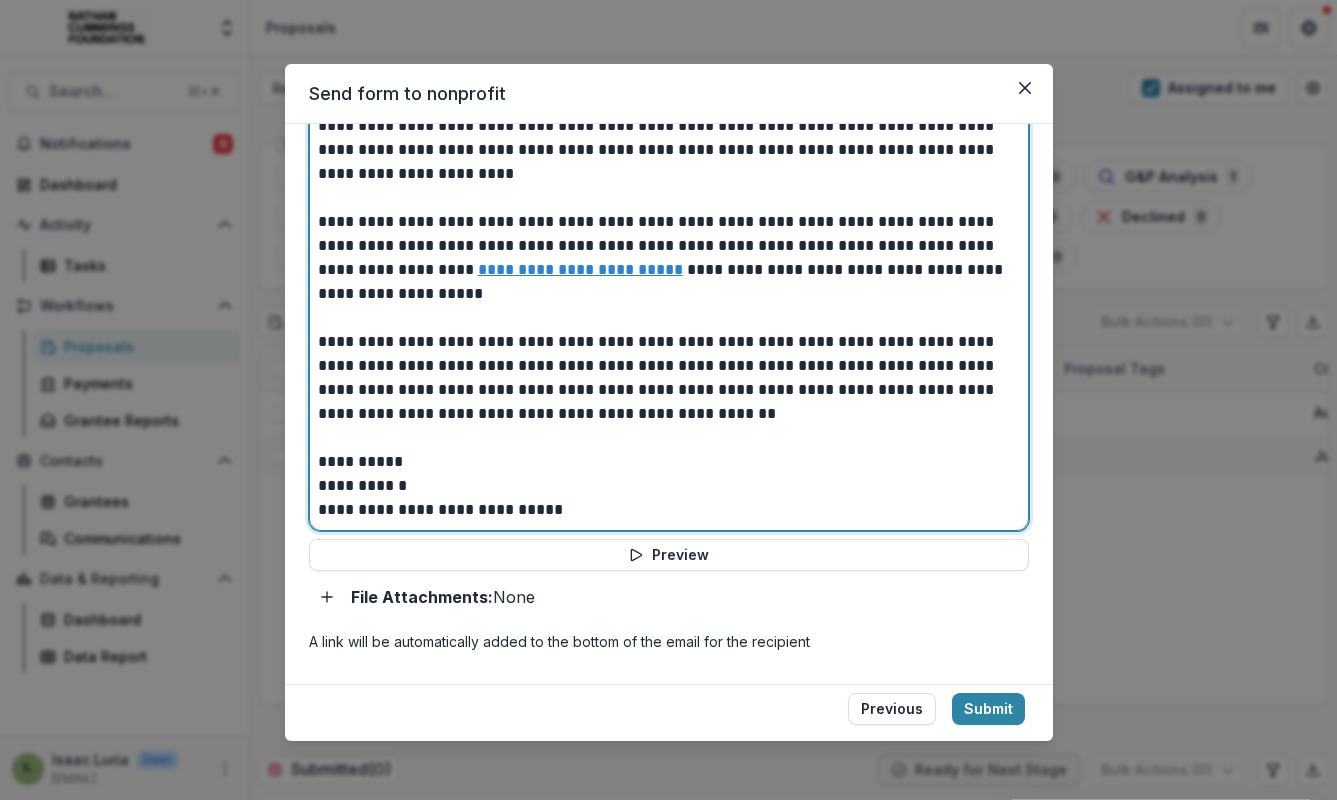 scroll, scrollTop: 406, scrollLeft: 0, axis: vertical 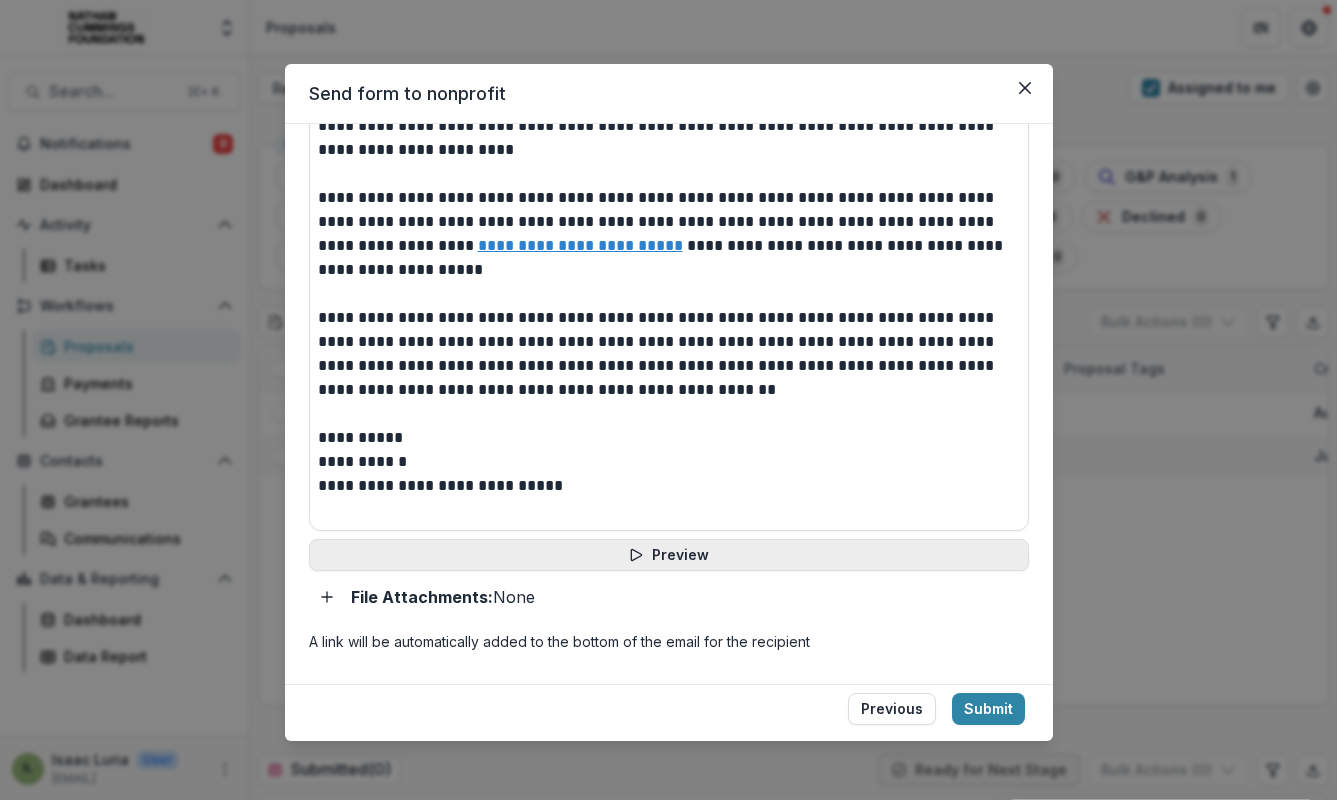 click on "Preview" at bounding box center [669, 555] 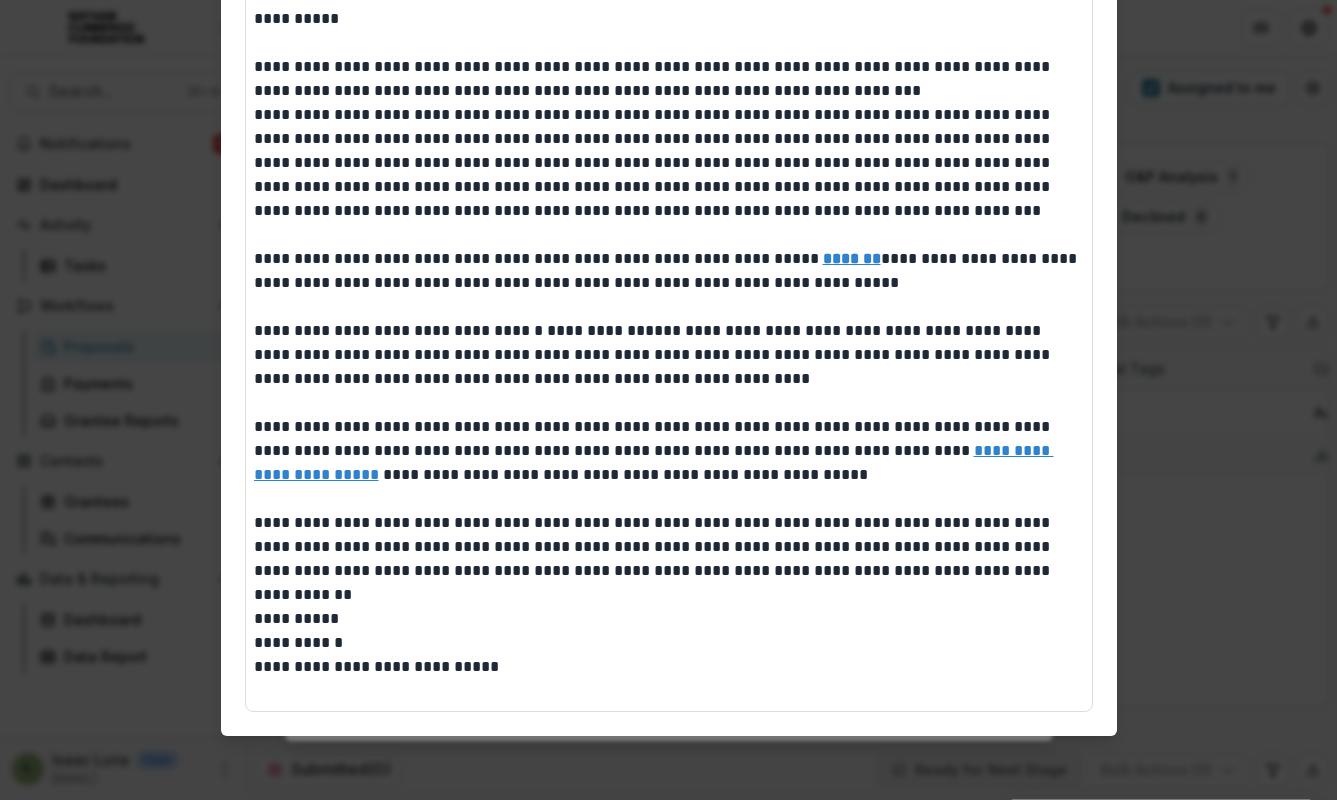 scroll, scrollTop: 275, scrollLeft: 0, axis: vertical 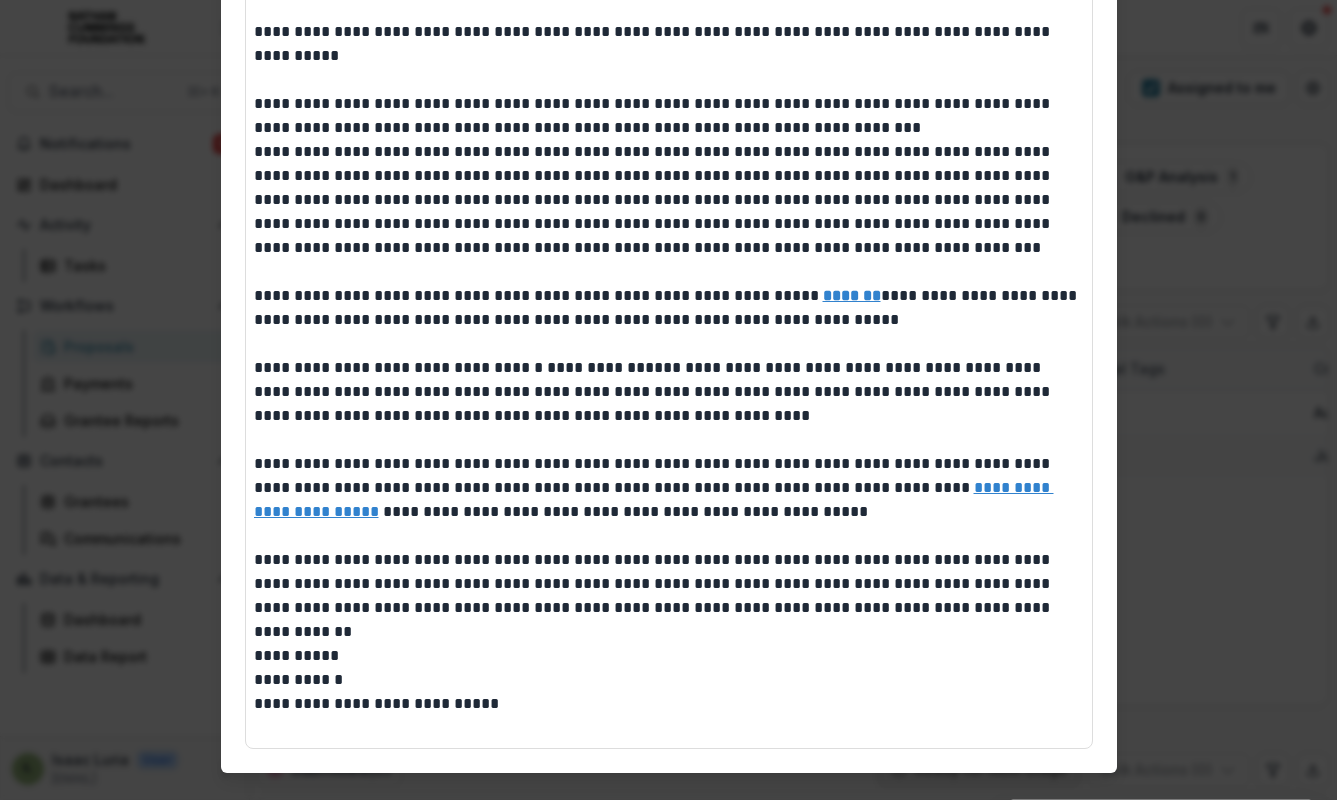 click on "**********" at bounding box center (668, 400) 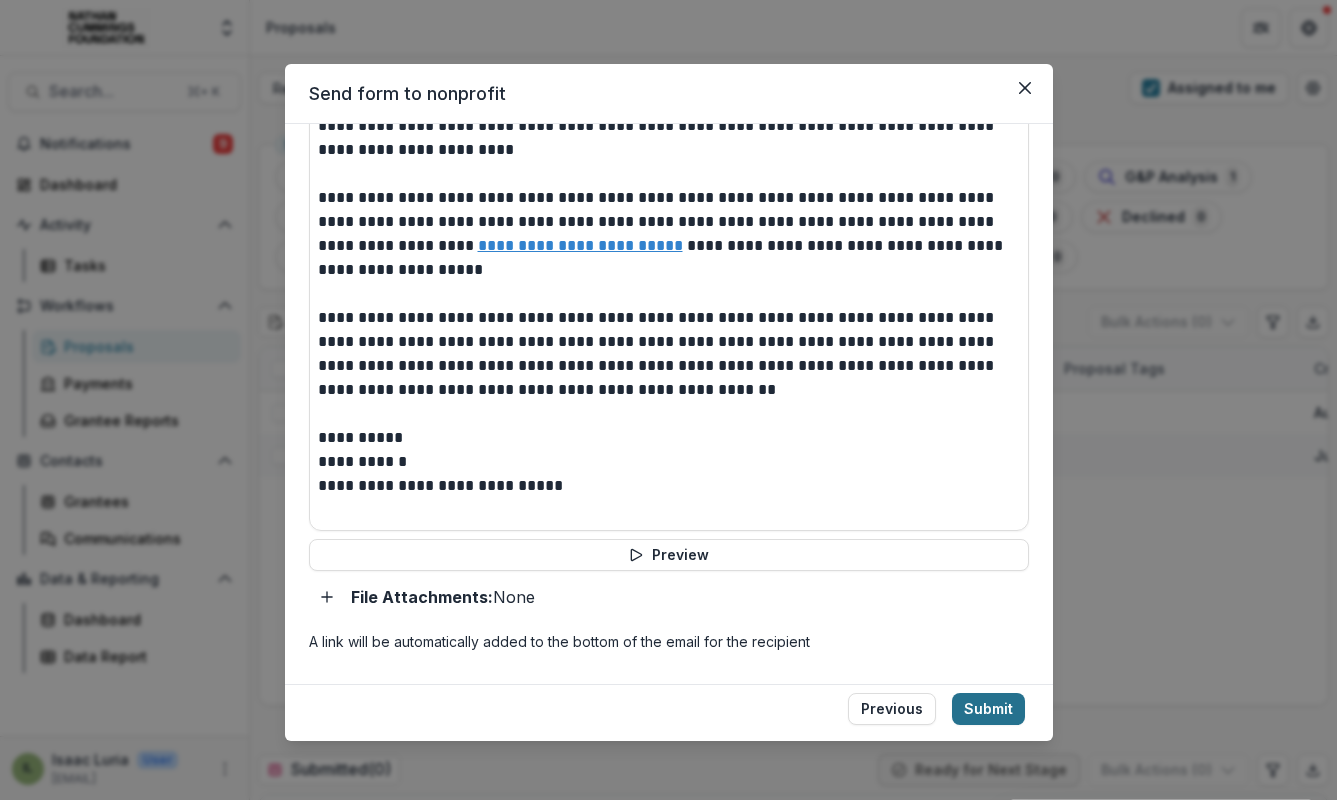 click on "Submit" at bounding box center (988, 709) 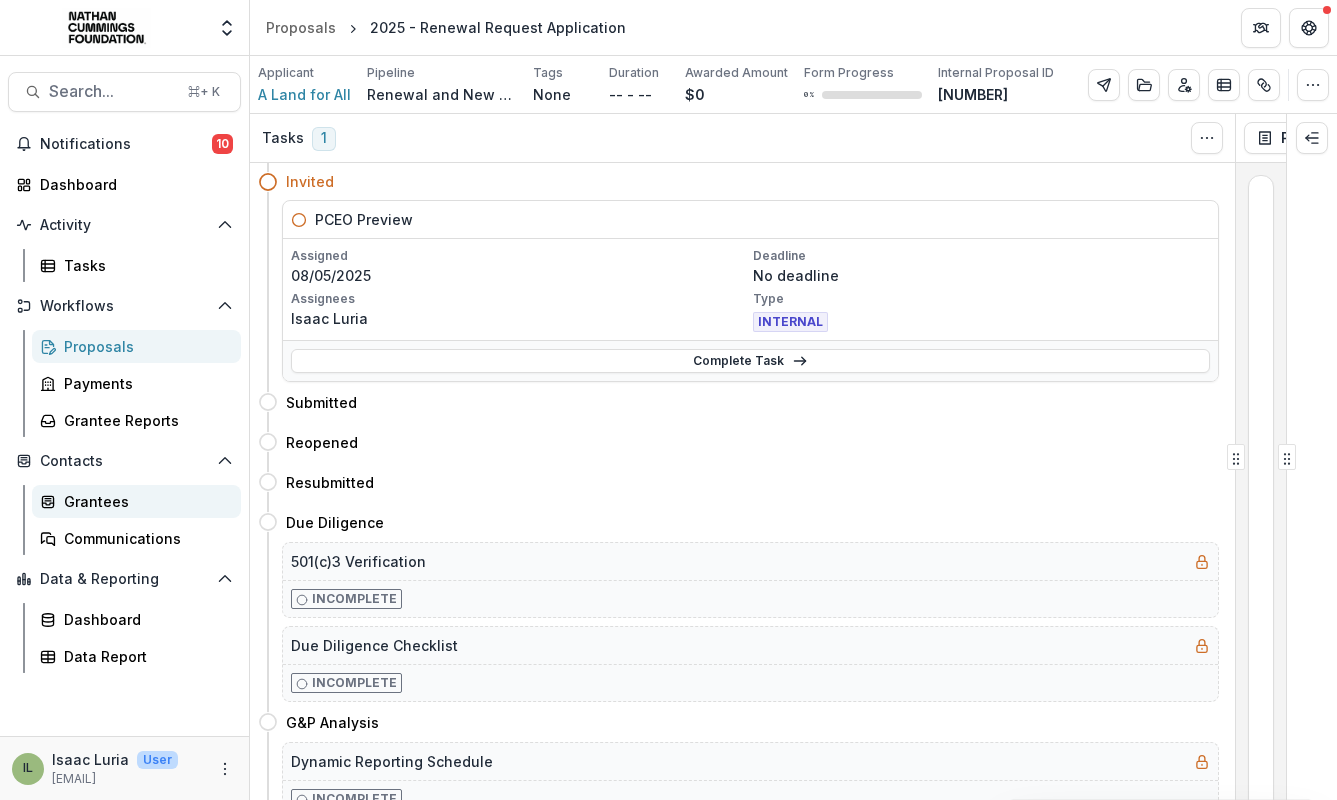 click on "Grantees" at bounding box center (144, 501) 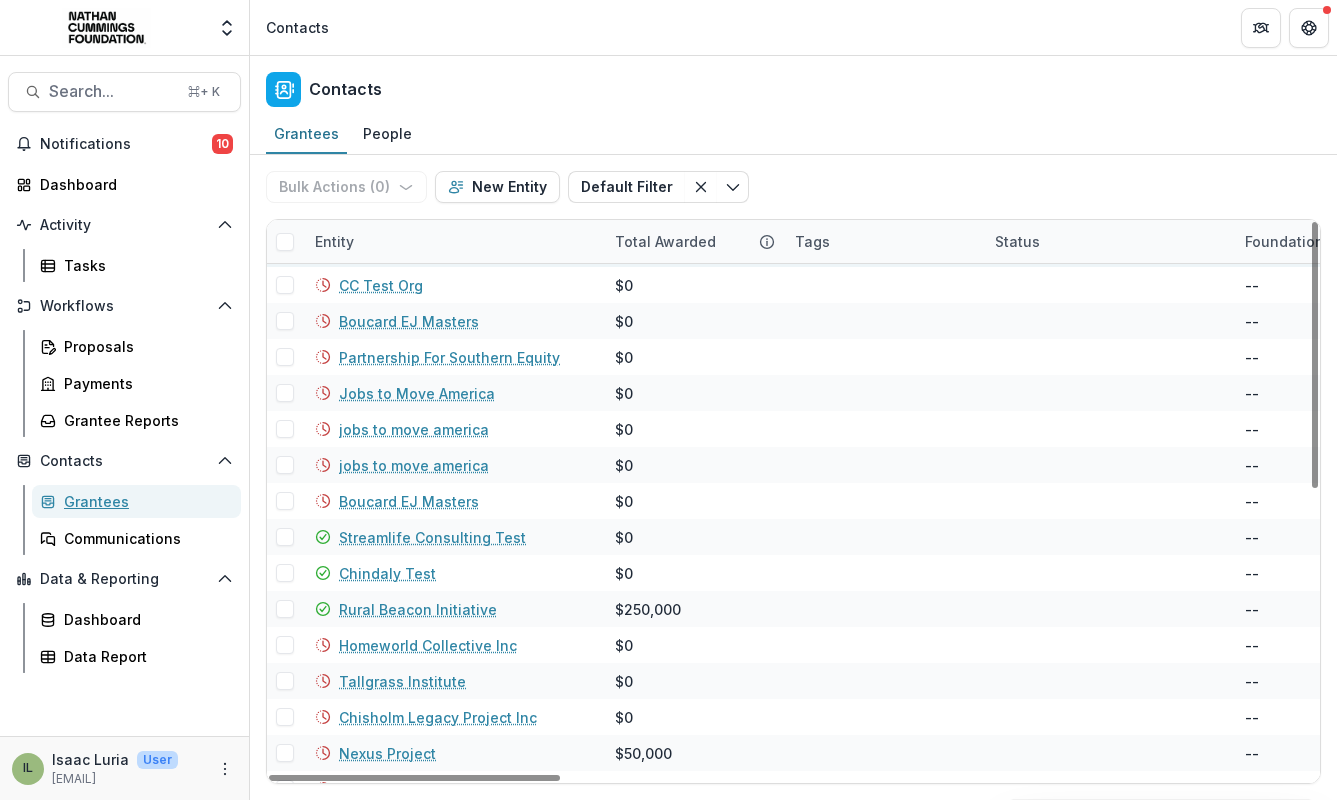scroll, scrollTop: 597, scrollLeft: 0, axis: vertical 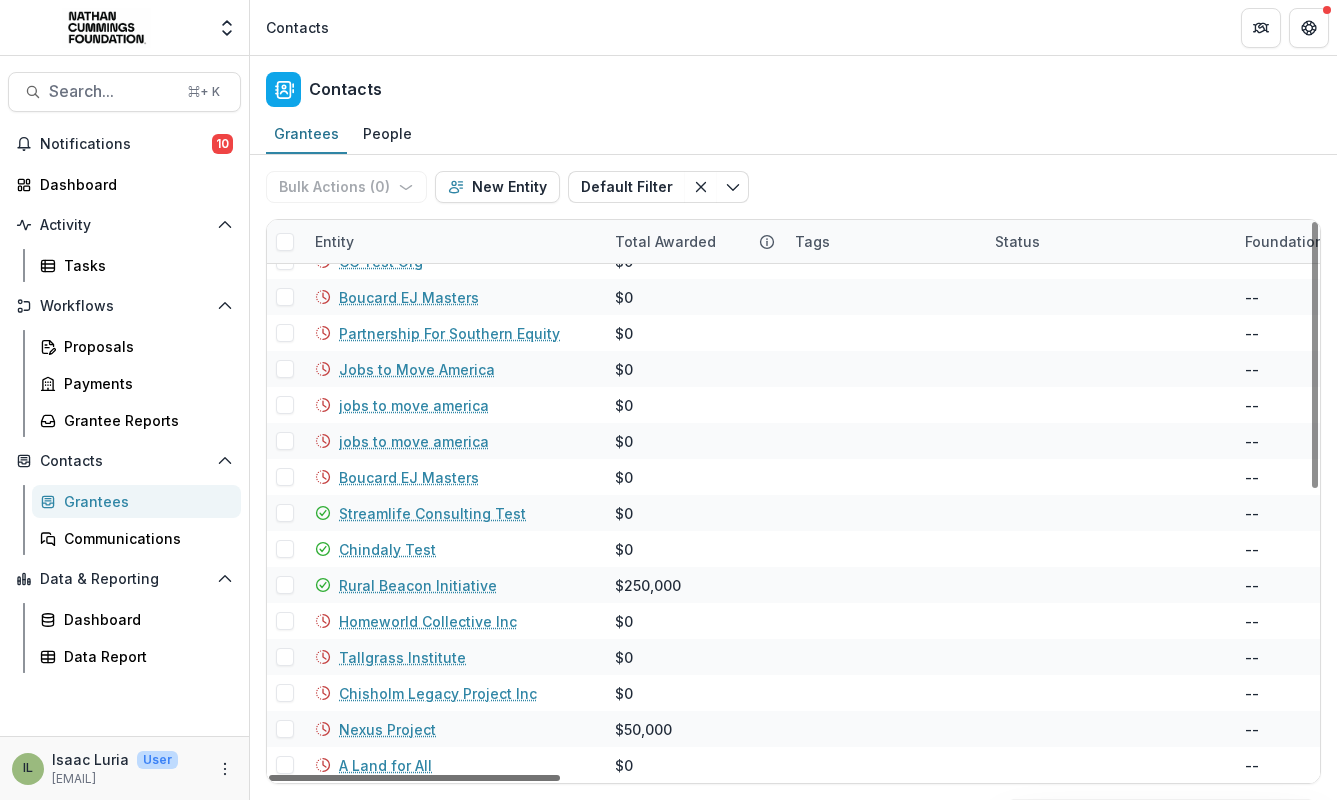 click at bounding box center (414, 778) 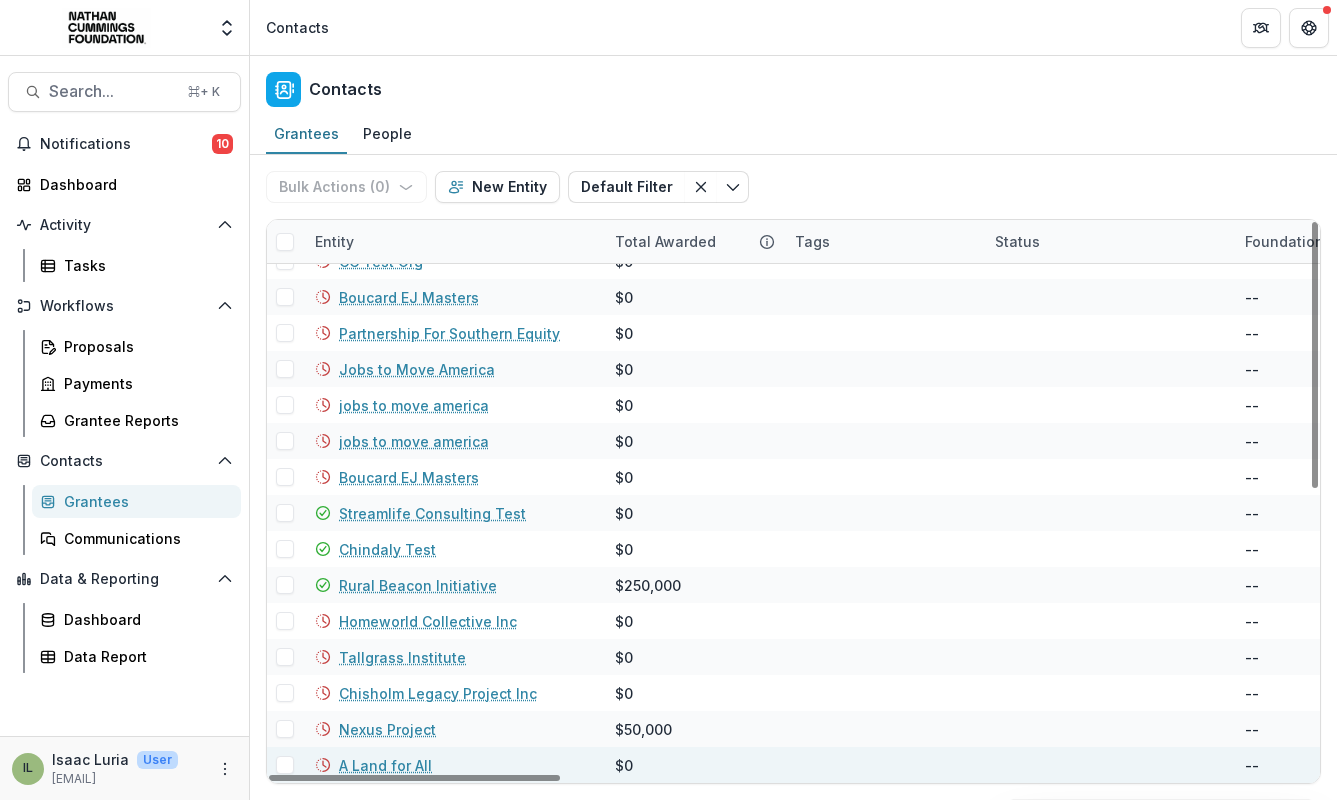click on "A Land for All" at bounding box center (385, 765) 